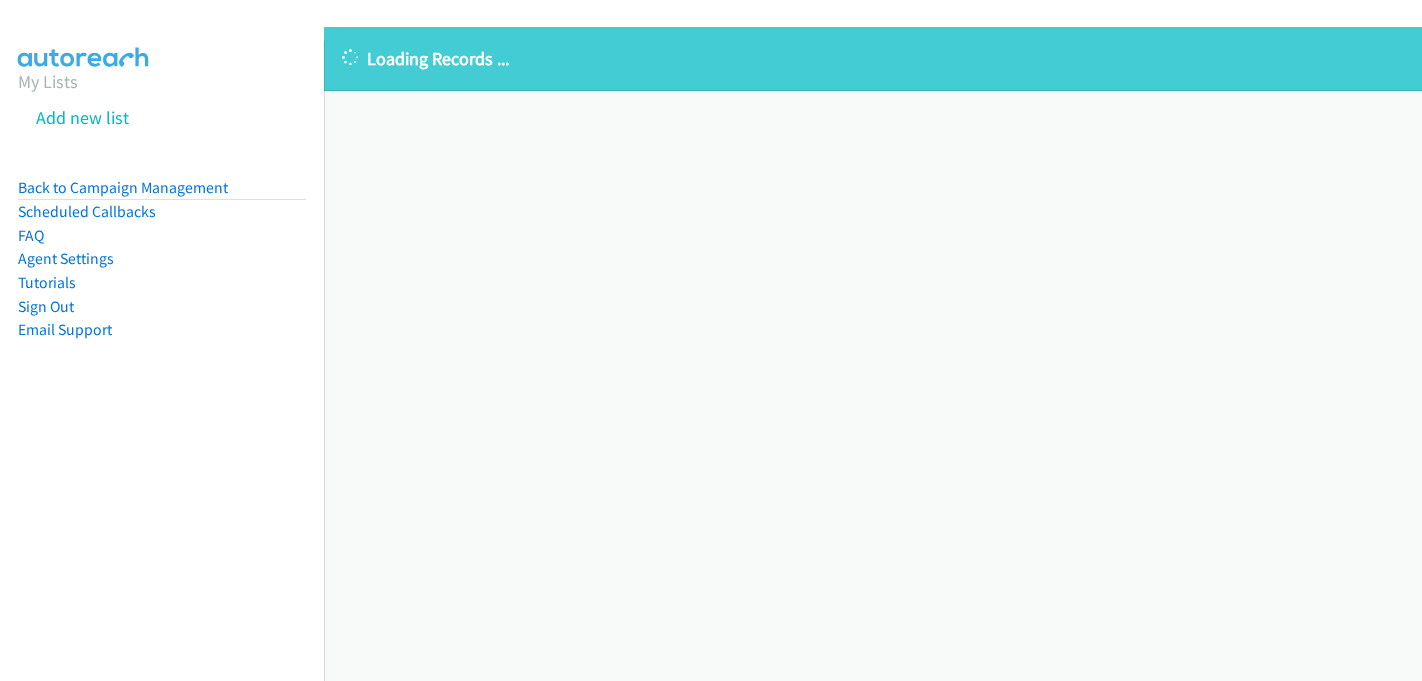 scroll, scrollTop: 0, scrollLeft: 0, axis: both 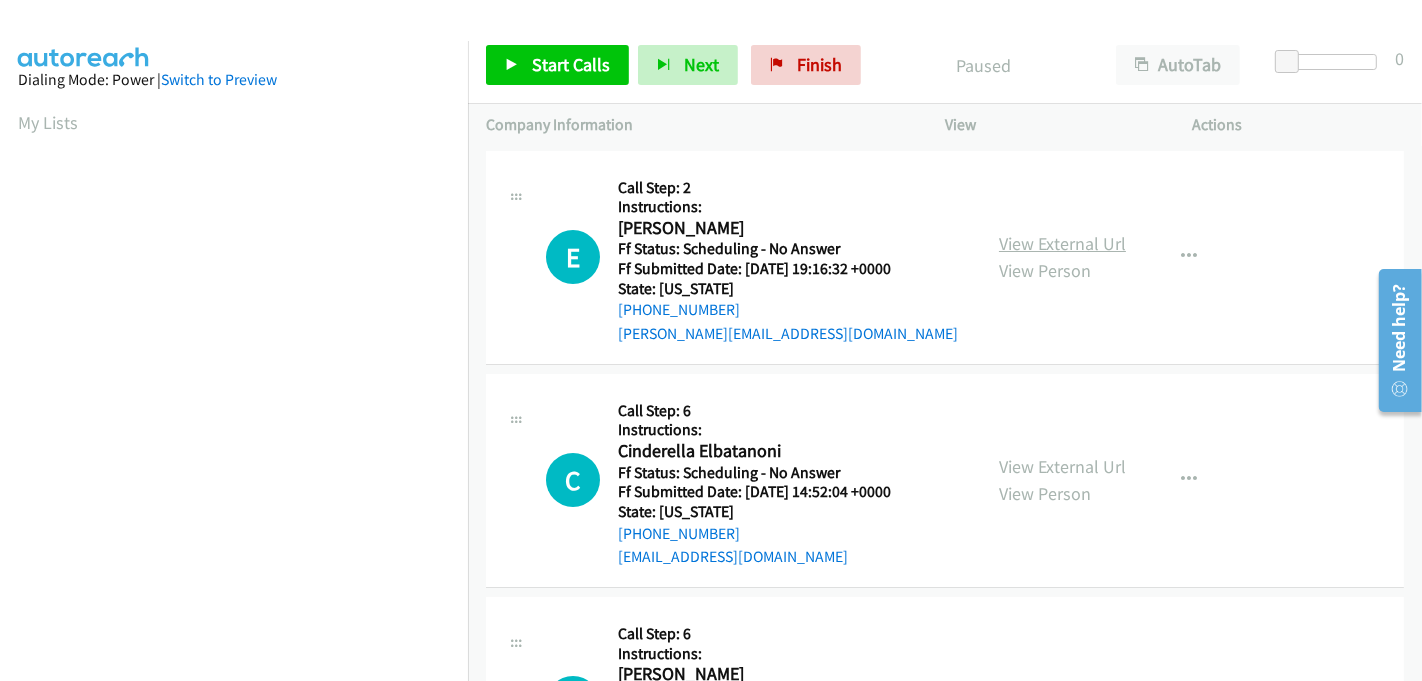 click on "View External Url" at bounding box center [1062, 243] 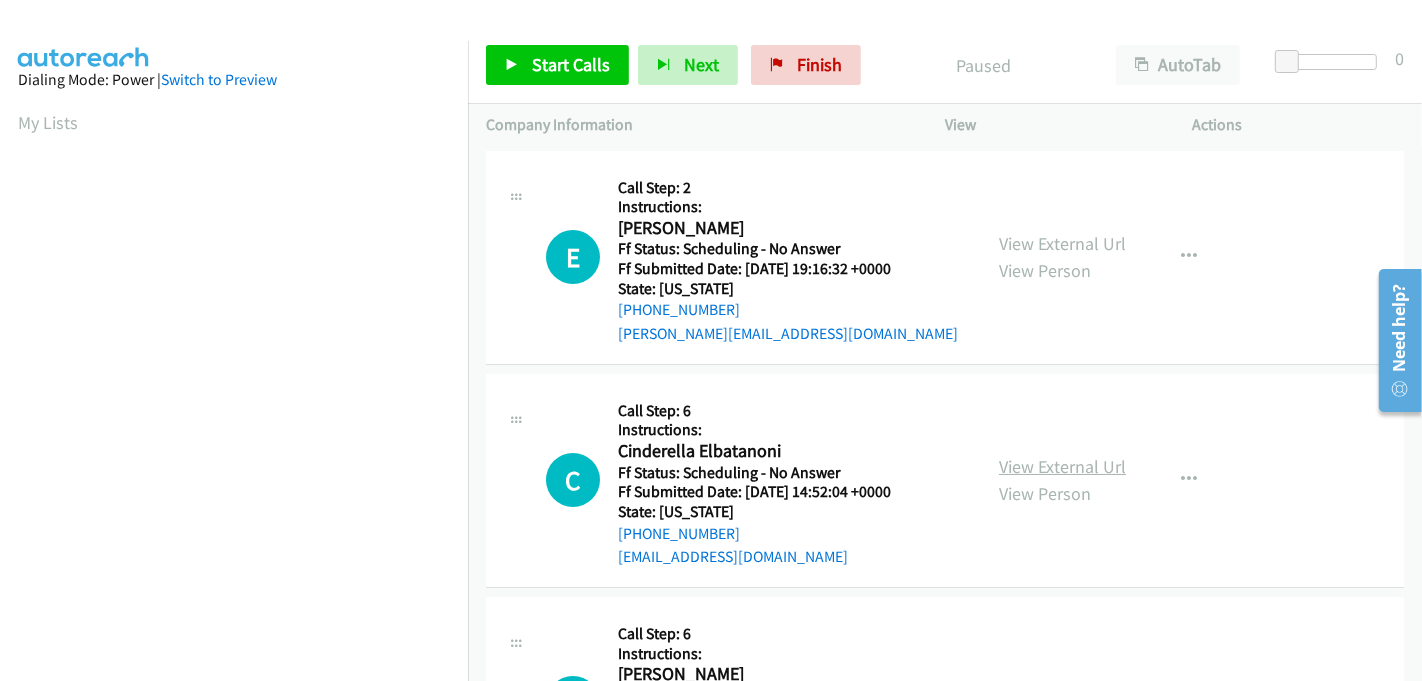 click on "View External Url" at bounding box center (1062, 466) 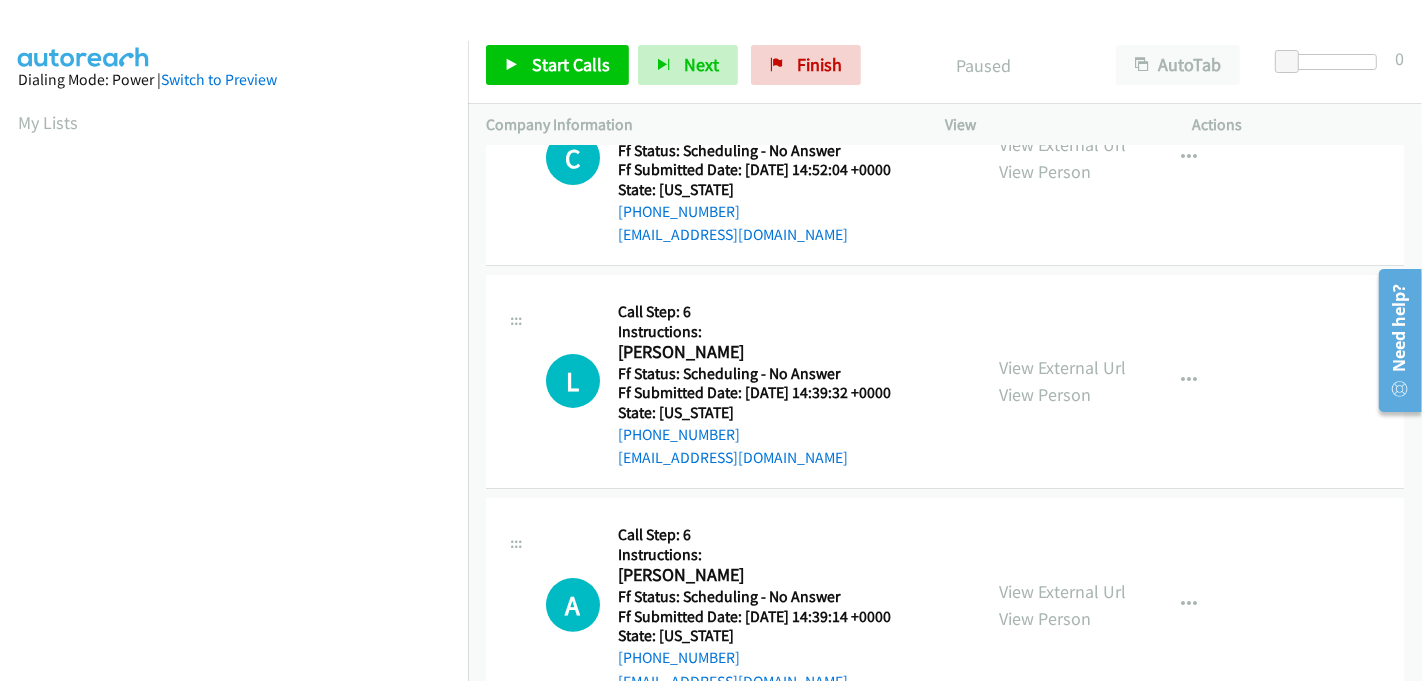 scroll, scrollTop: 333, scrollLeft: 0, axis: vertical 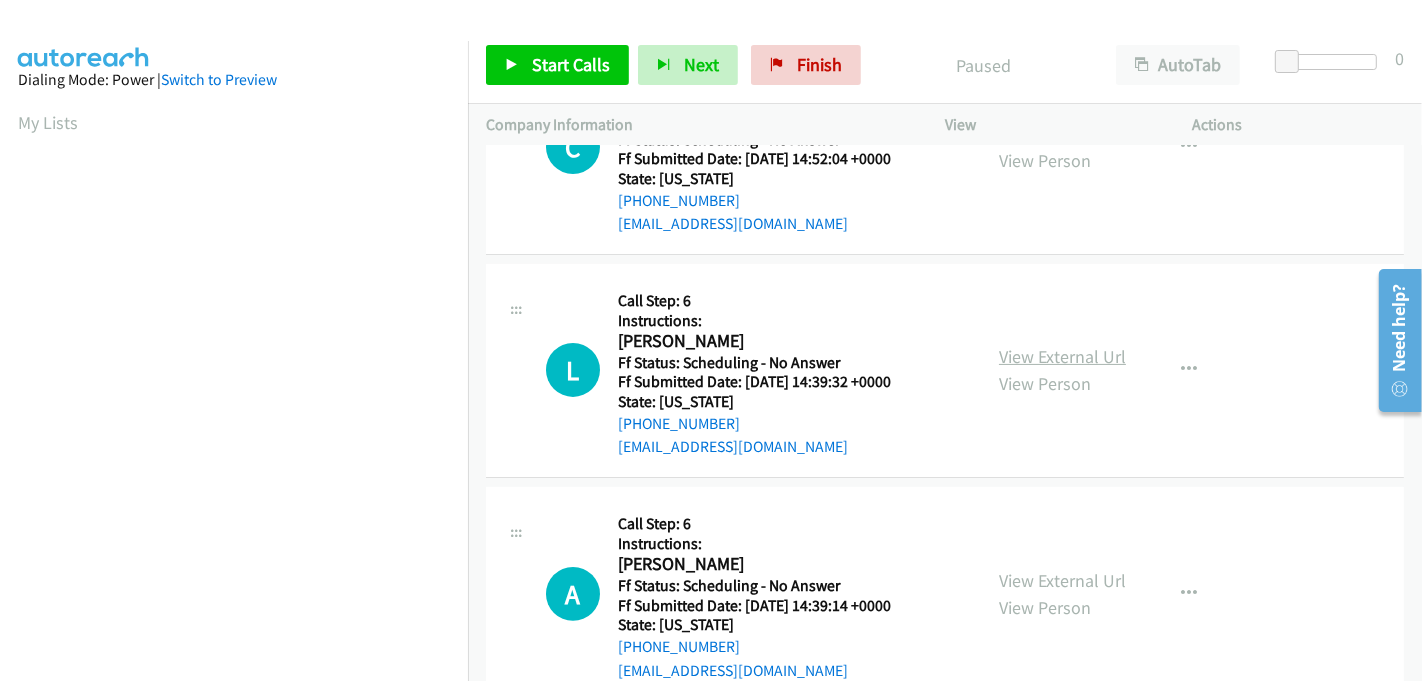 click on "View External Url" at bounding box center (1062, 356) 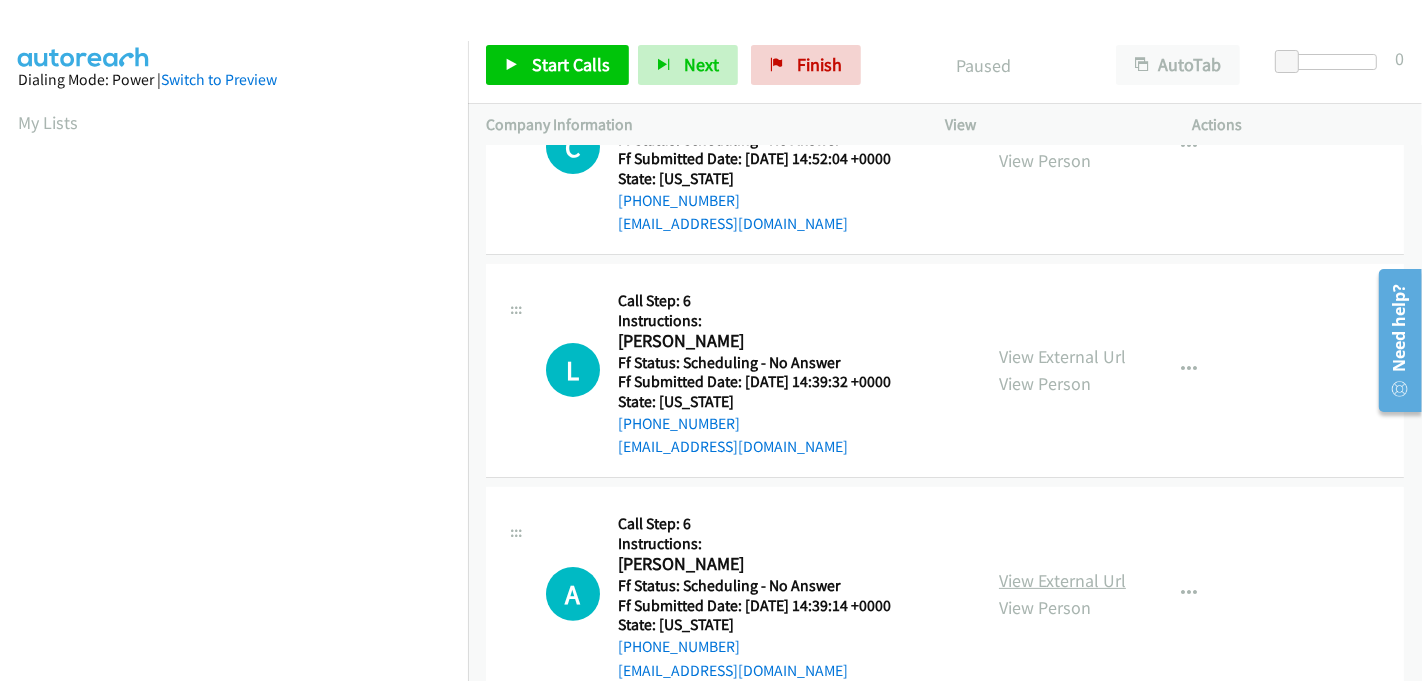 click on "View External Url" at bounding box center (1062, 580) 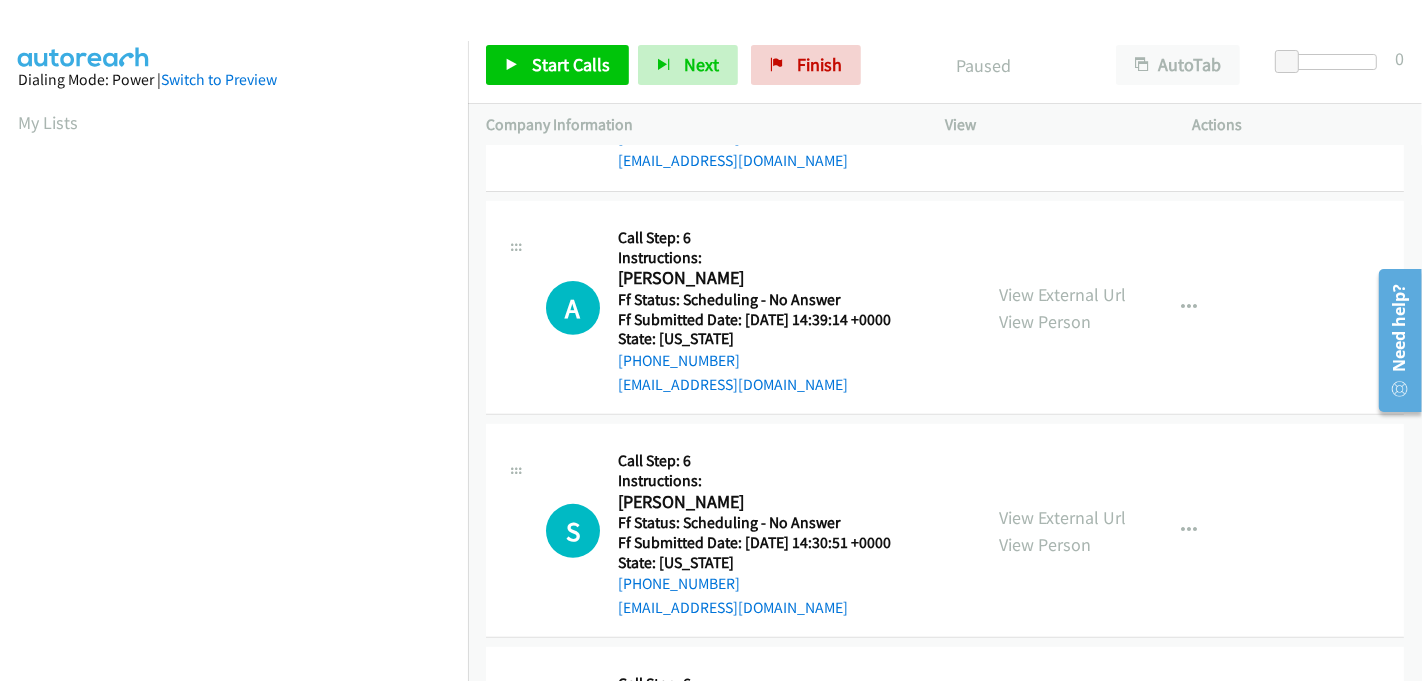 scroll, scrollTop: 666, scrollLeft: 0, axis: vertical 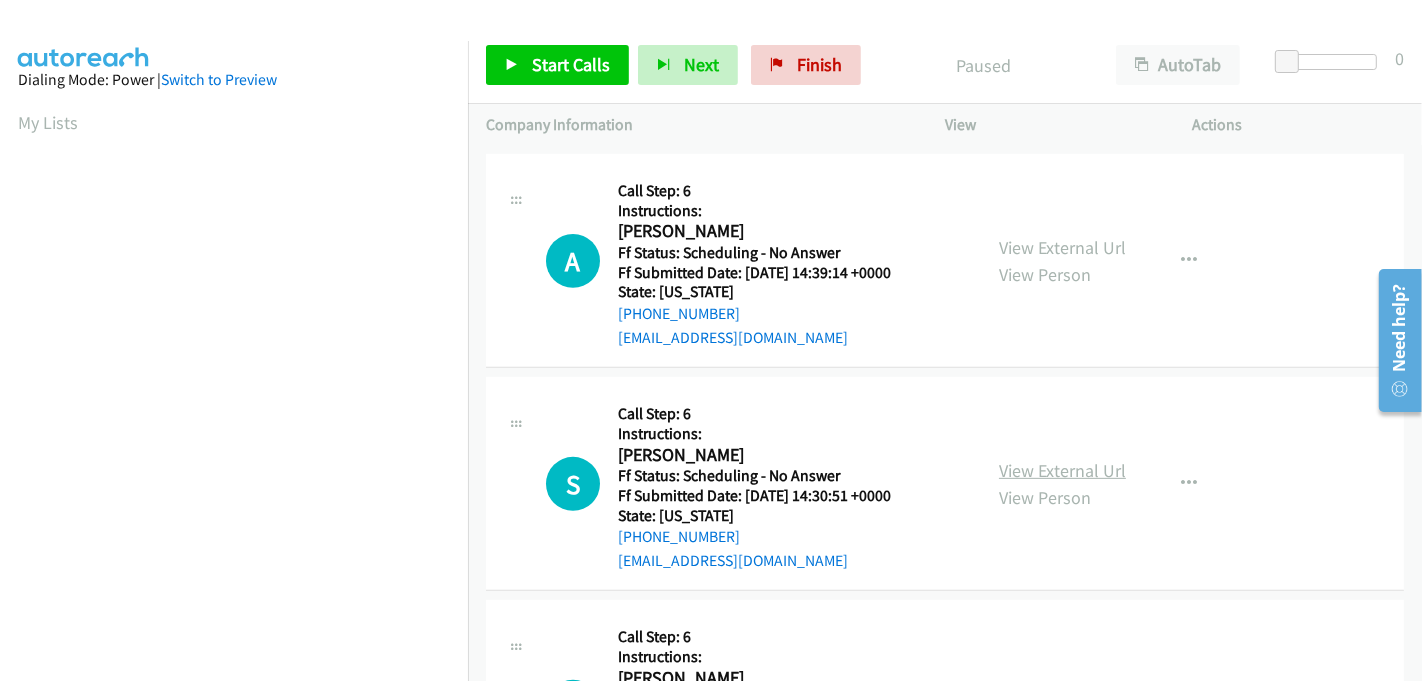 click on "View External Url" at bounding box center [1062, 470] 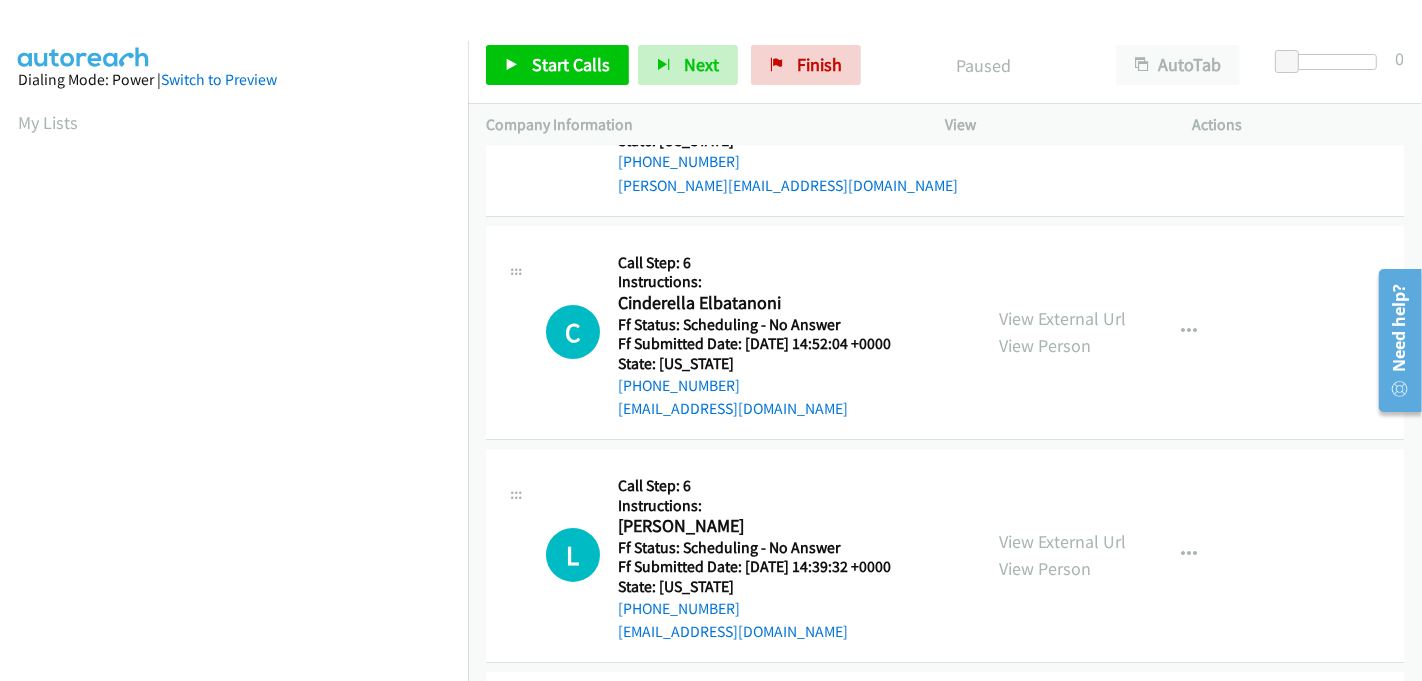 scroll, scrollTop: 0, scrollLeft: 0, axis: both 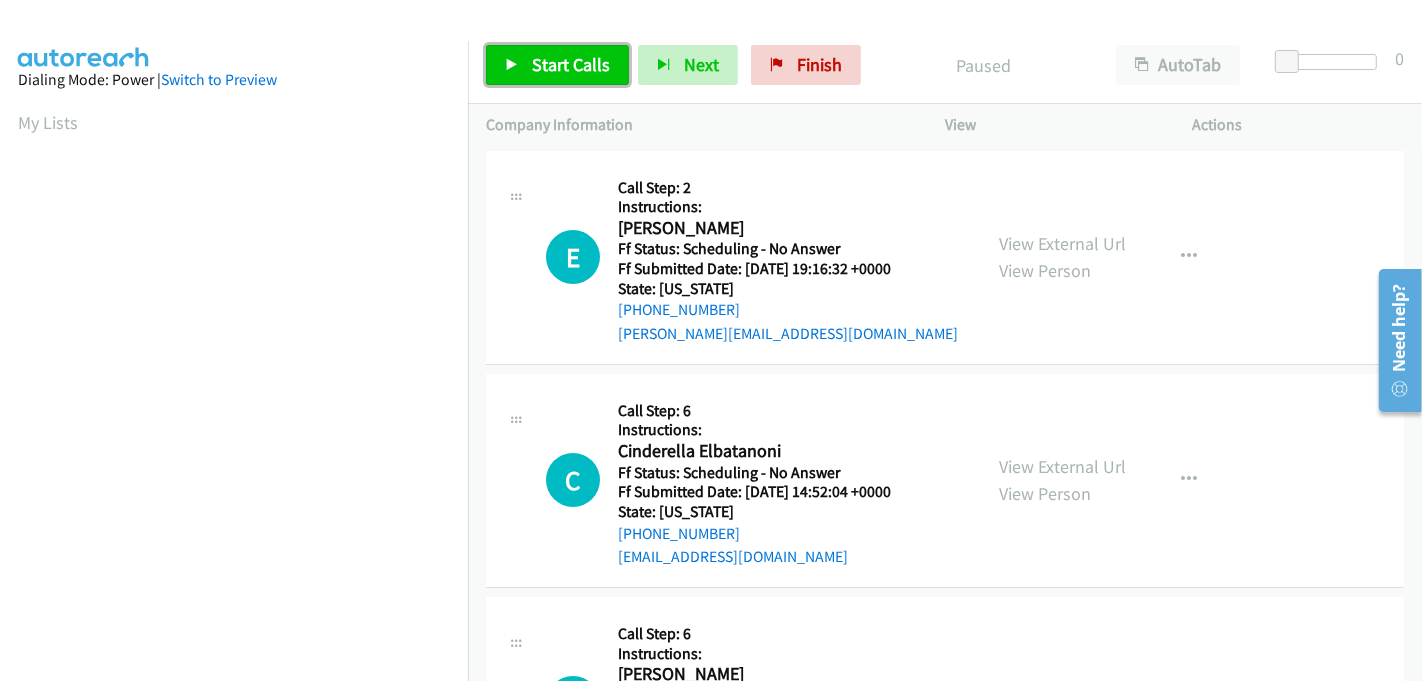 click on "Start Calls" at bounding box center (571, 64) 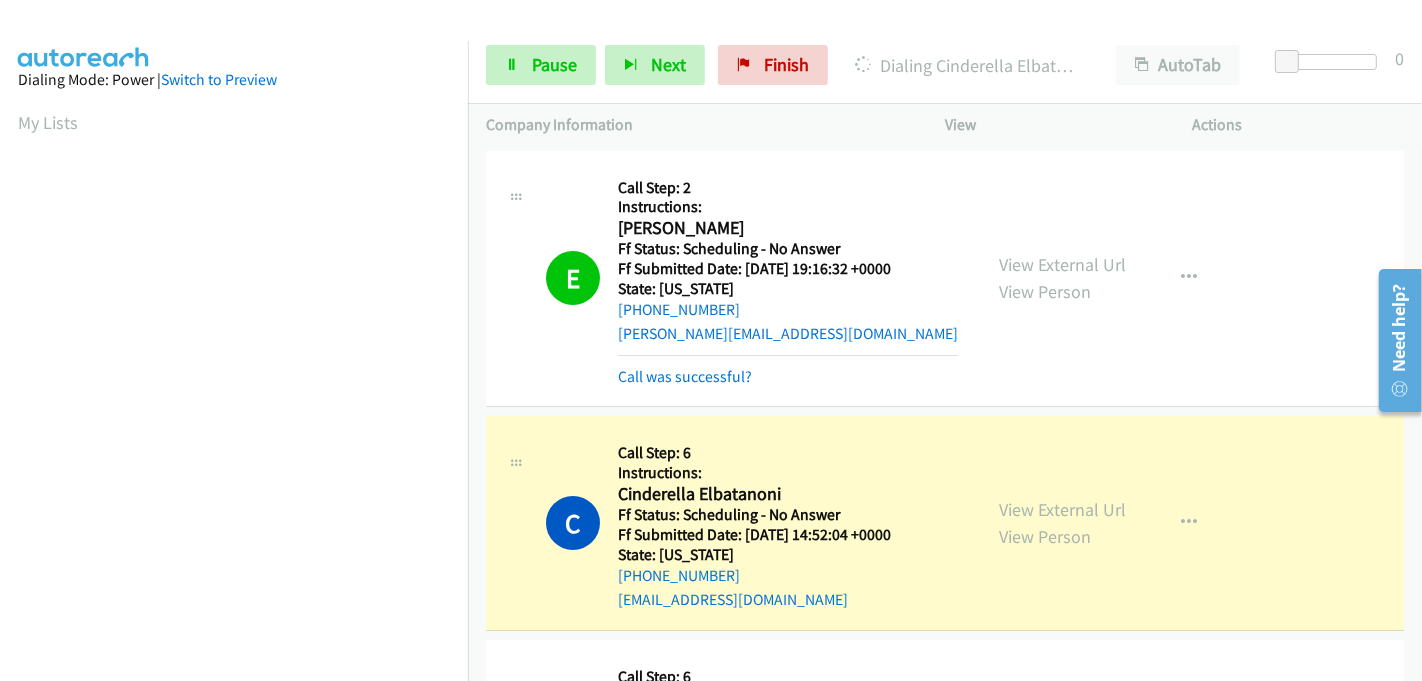 scroll, scrollTop: 442, scrollLeft: 0, axis: vertical 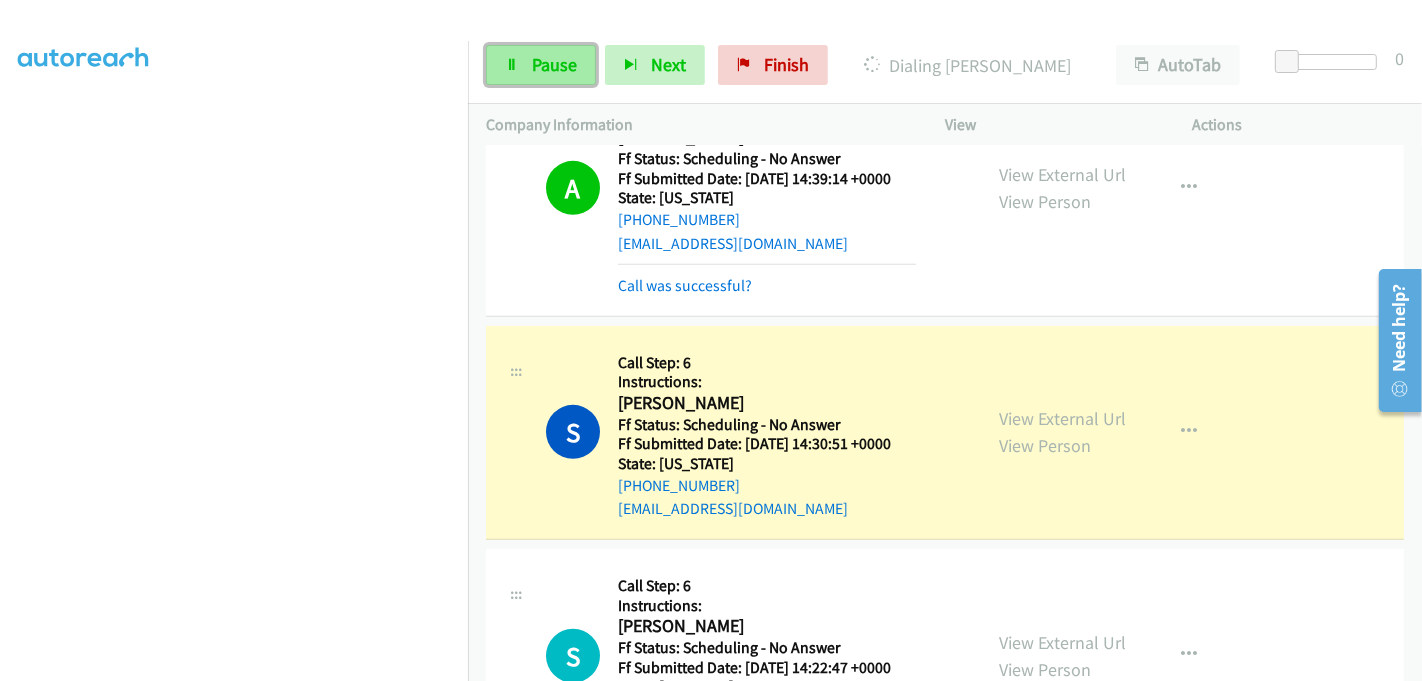 click on "Pause" at bounding box center (541, 65) 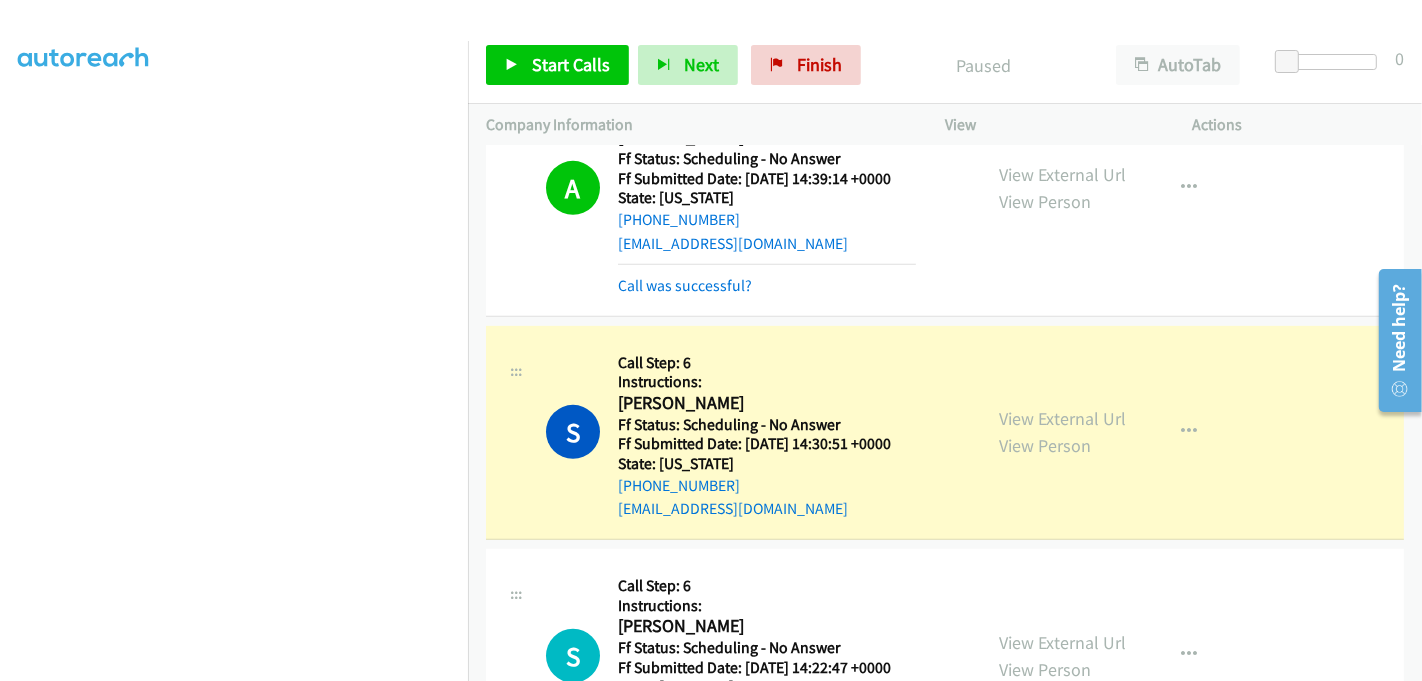 scroll, scrollTop: 0, scrollLeft: 0, axis: both 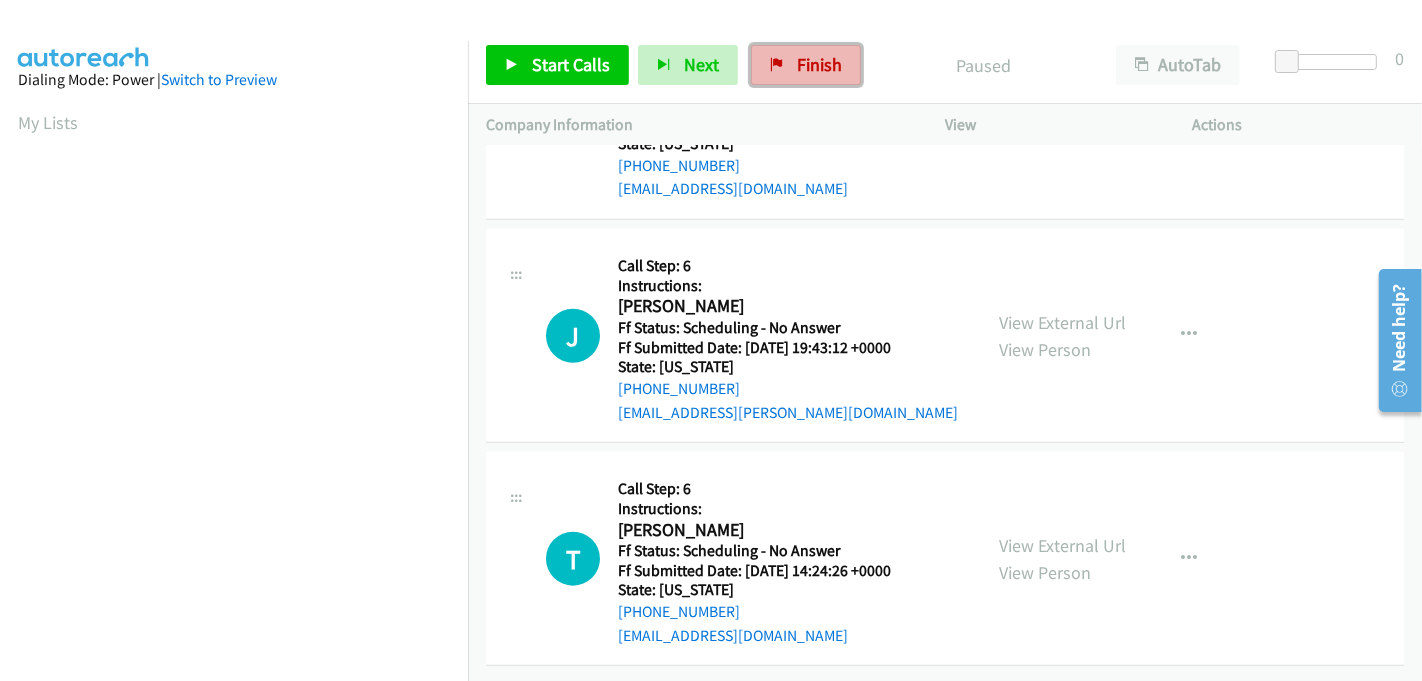 click on "Finish" at bounding box center [819, 64] 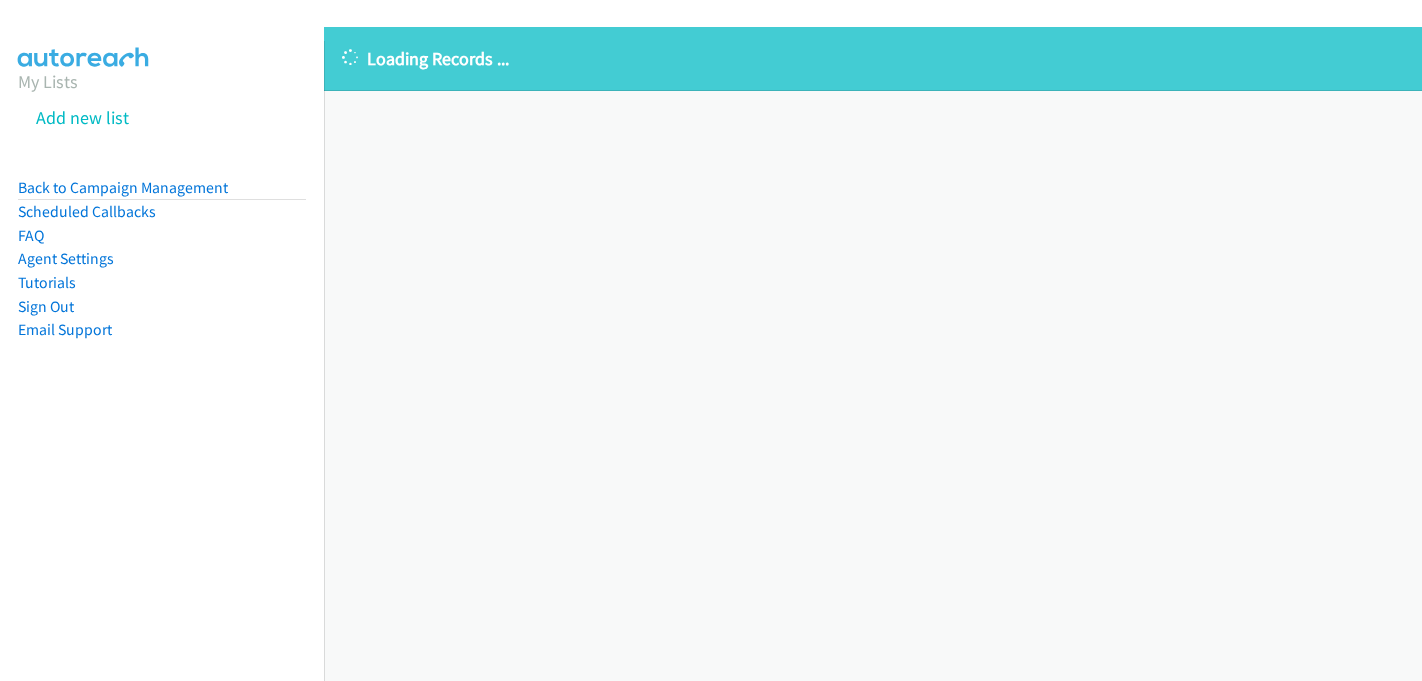 scroll, scrollTop: 0, scrollLeft: 0, axis: both 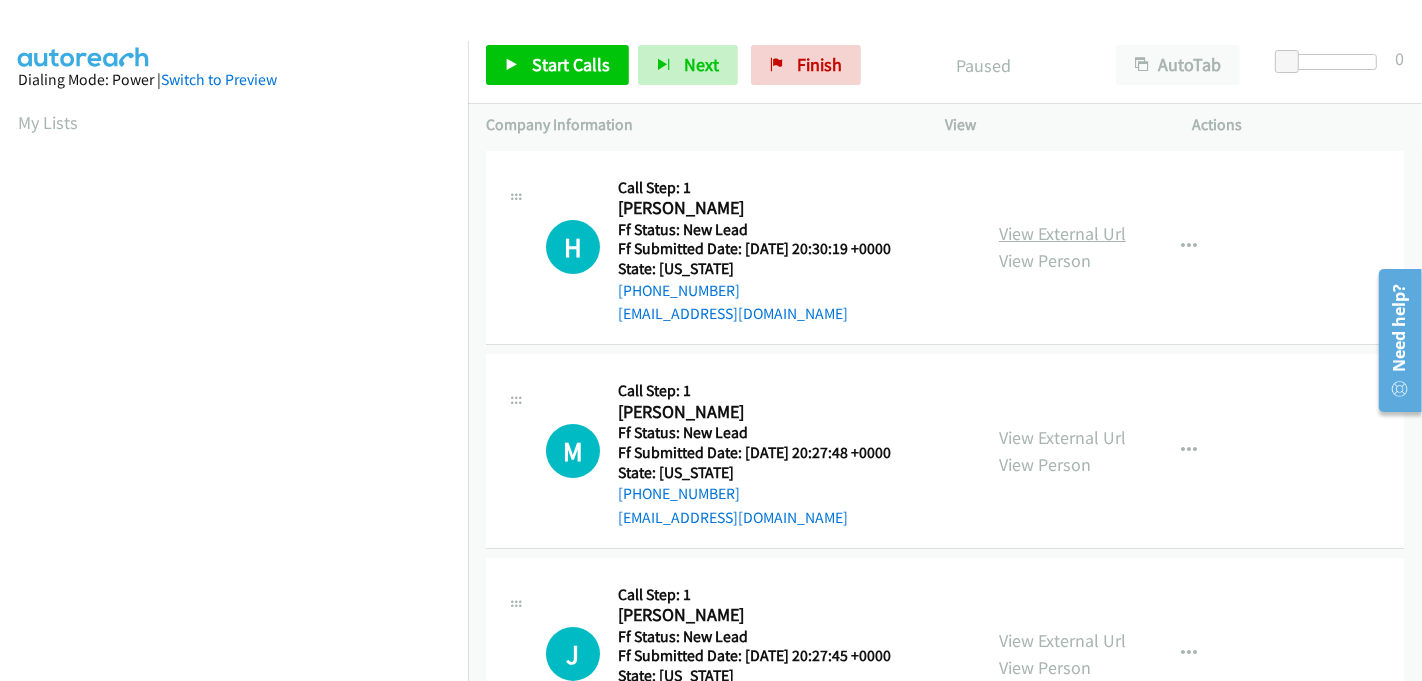 click on "View External Url" at bounding box center (1062, 233) 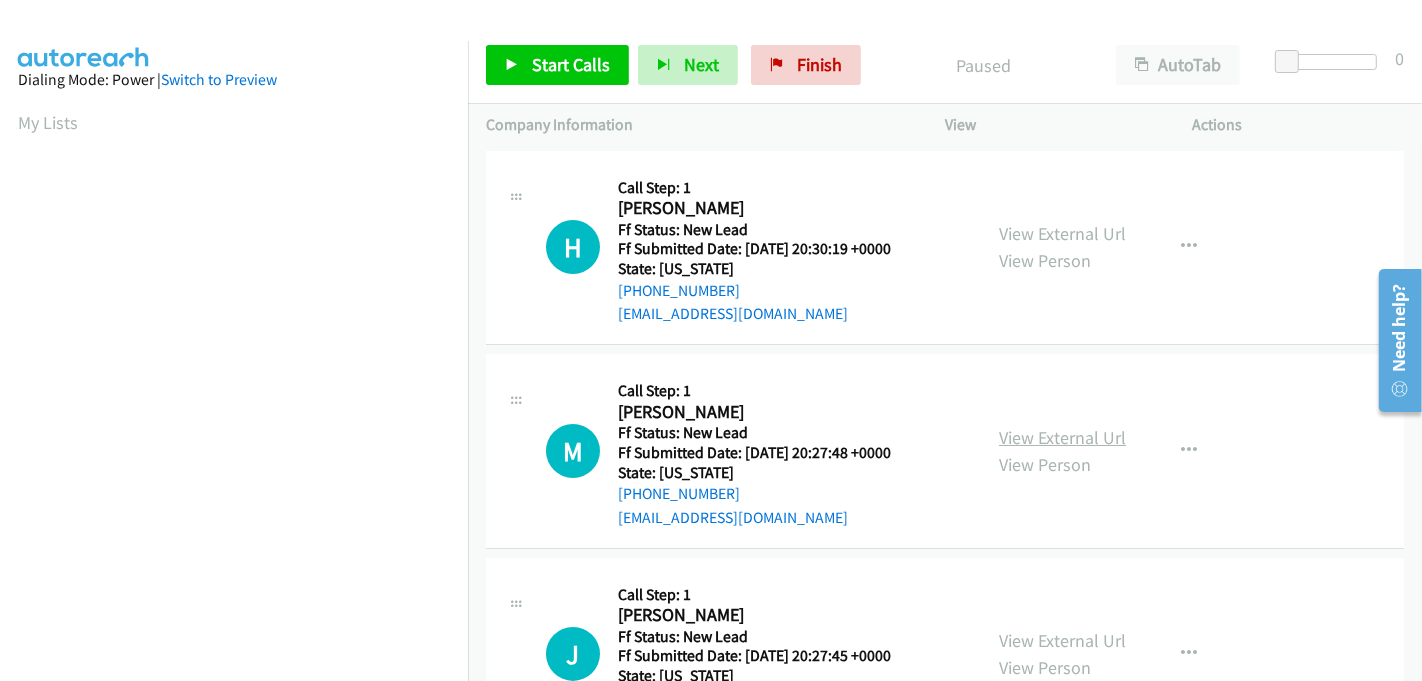 click on "View External Url" at bounding box center [1062, 437] 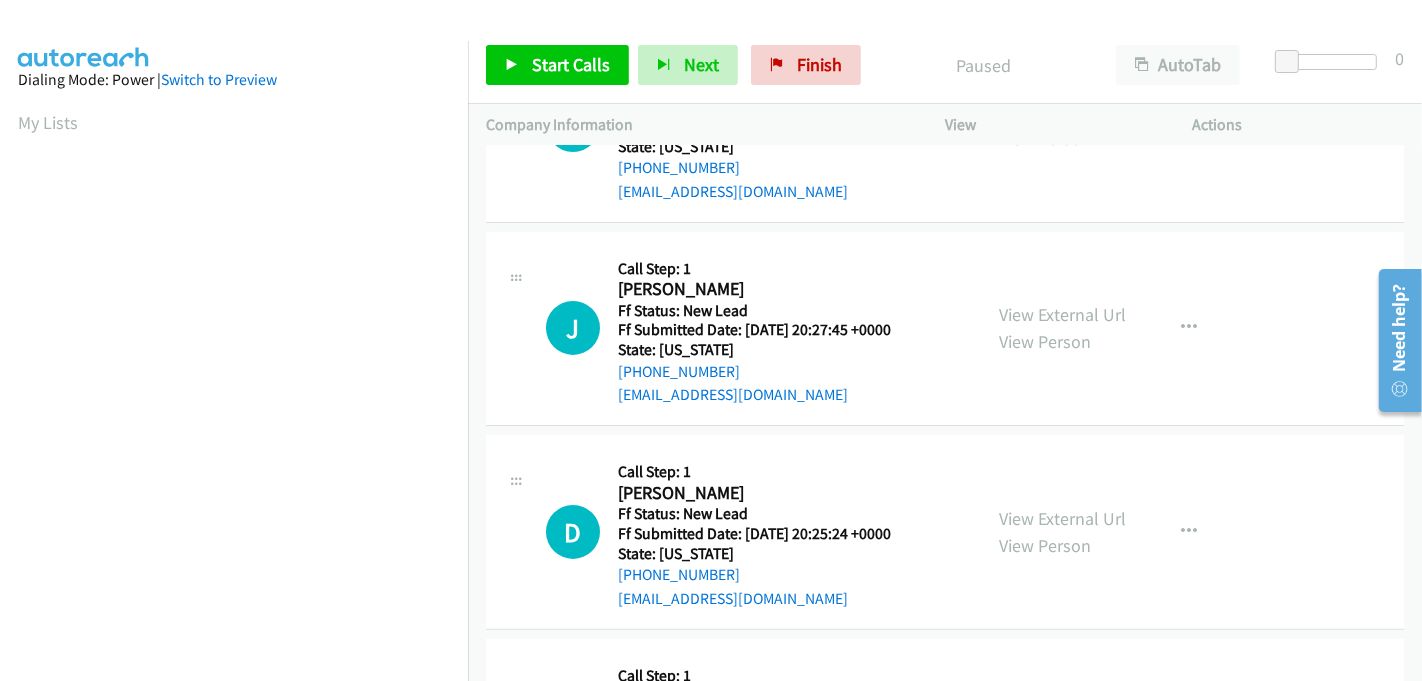 scroll, scrollTop: 333, scrollLeft: 0, axis: vertical 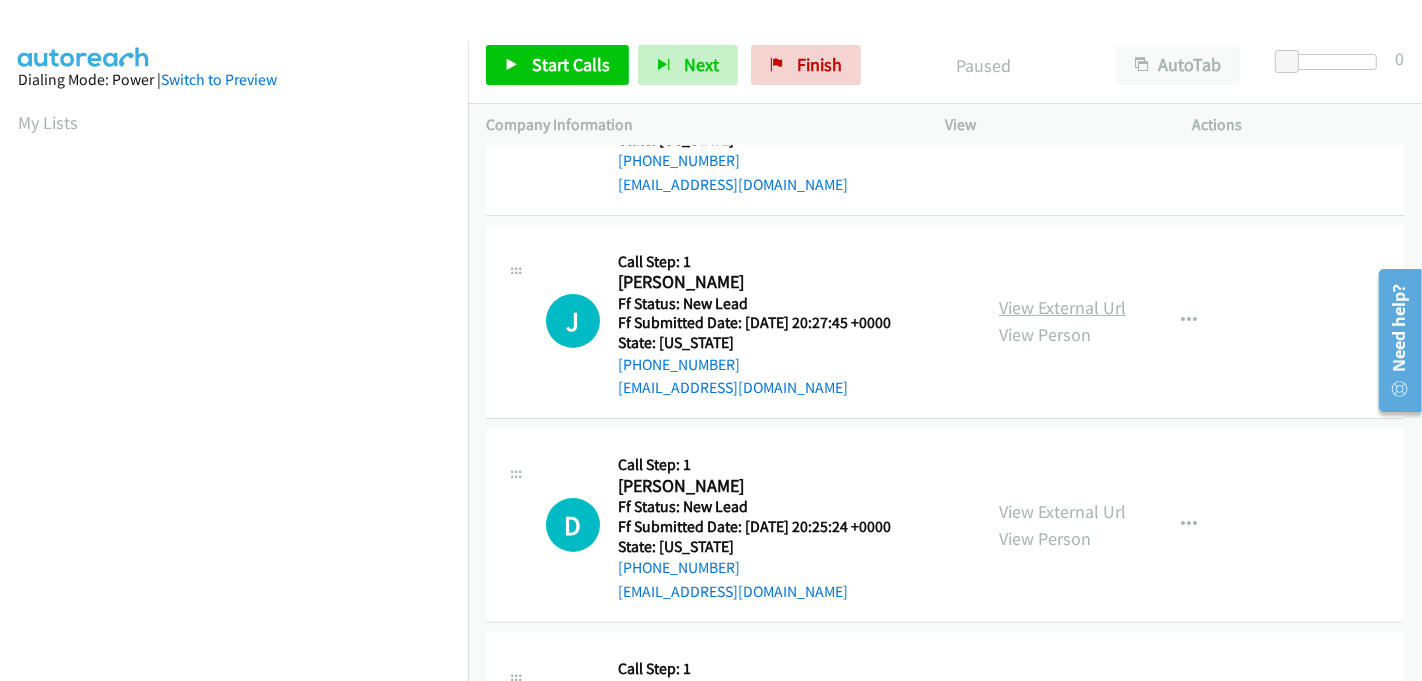 click on "View External Url" at bounding box center (1062, 307) 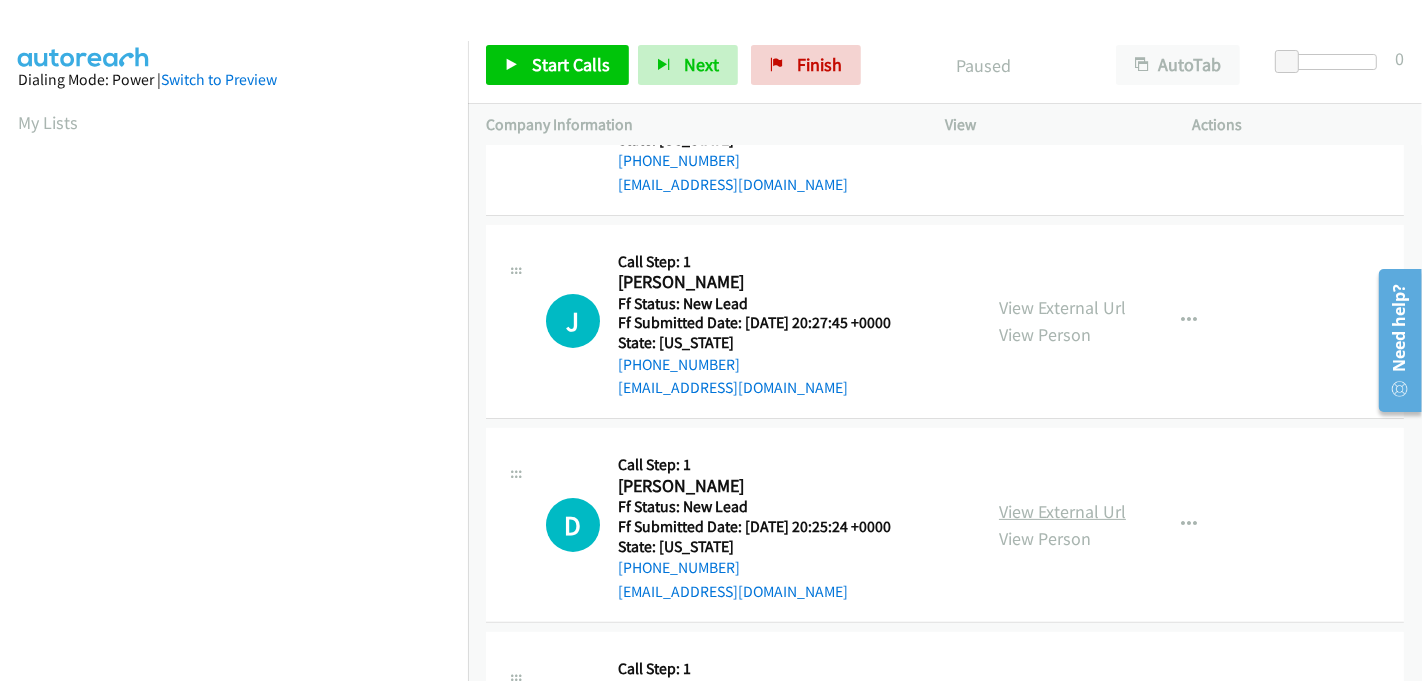 click on "View External Url" at bounding box center (1062, 511) 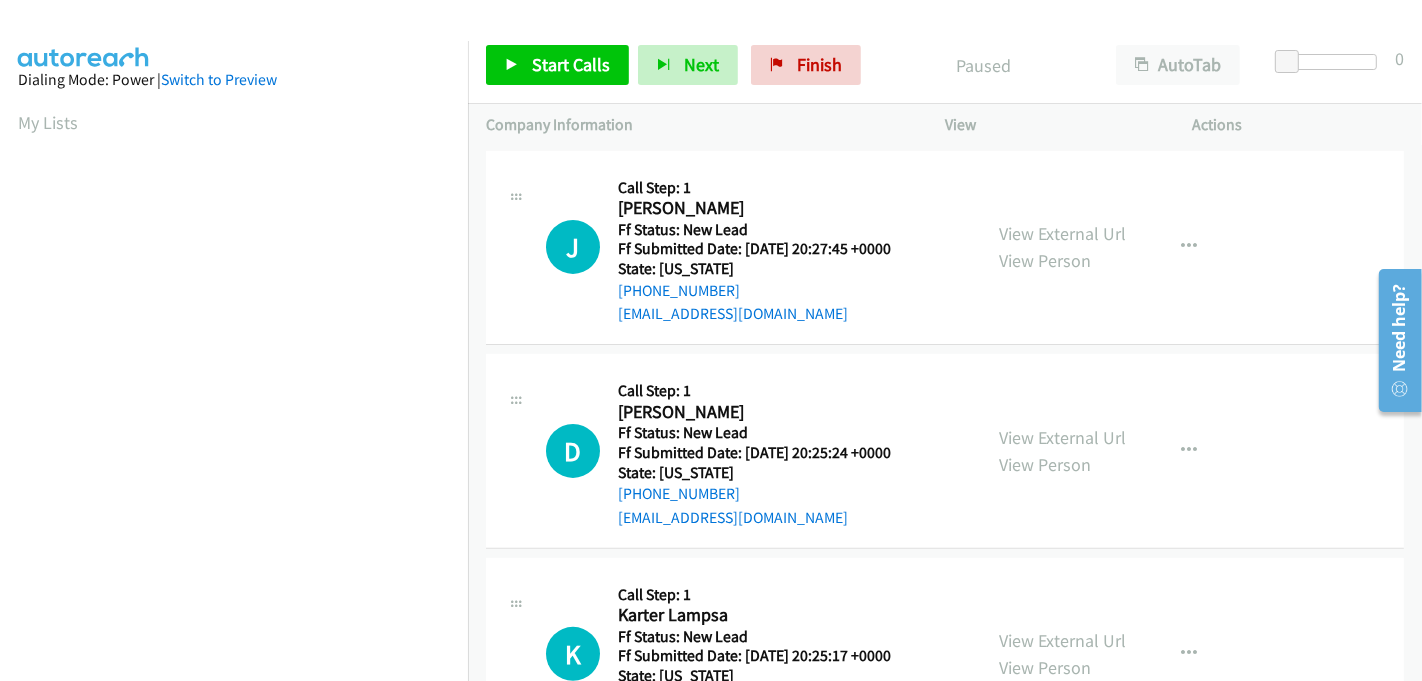scroll, scrollTop: 507, scrollLeft: 0, axis: vertical 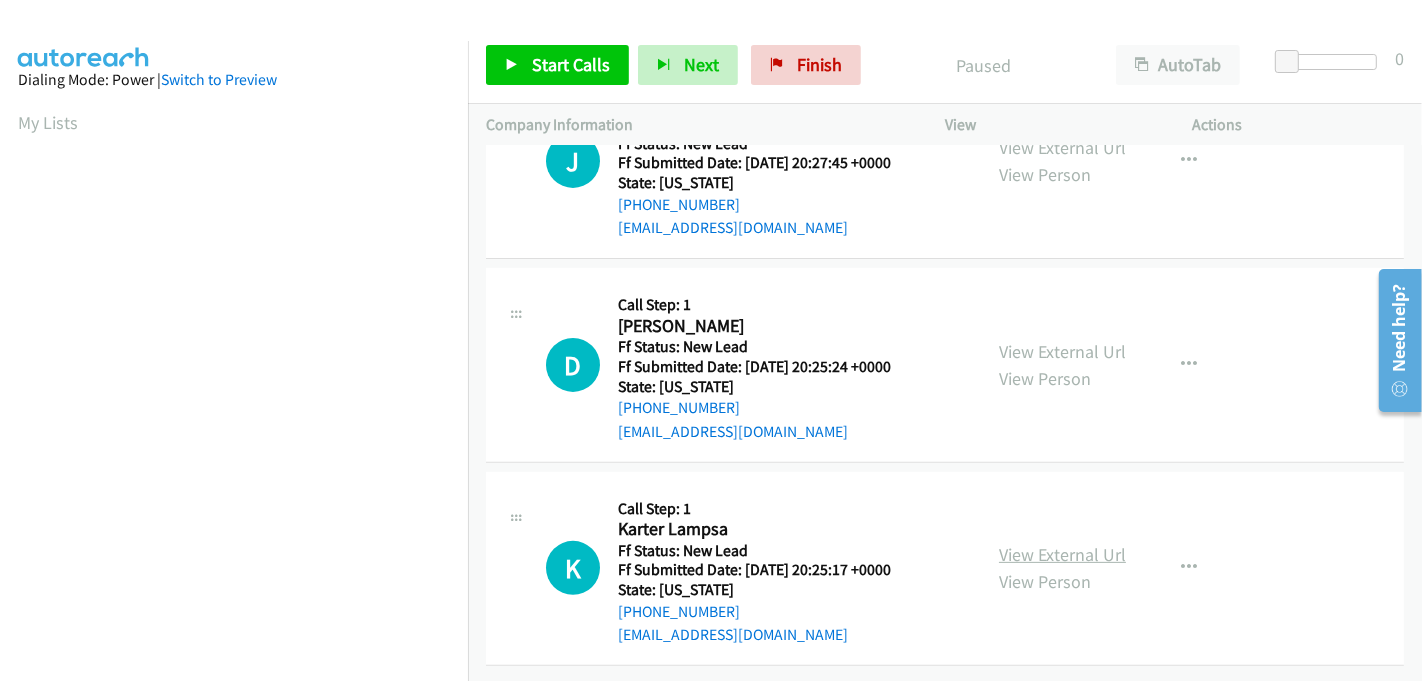 click on "View External Url" at bounding box center (1062, 554) 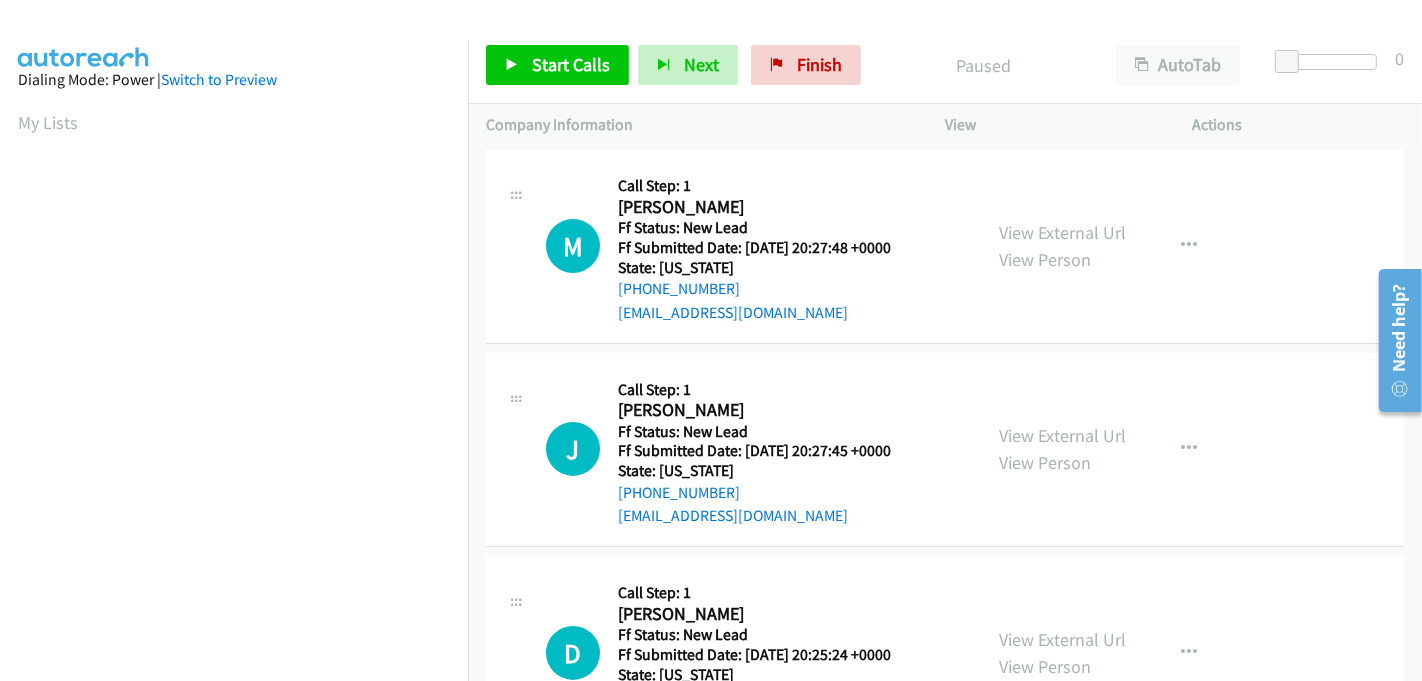 scroll, scrollTop: 0, scrollLeft: 0, axis: both 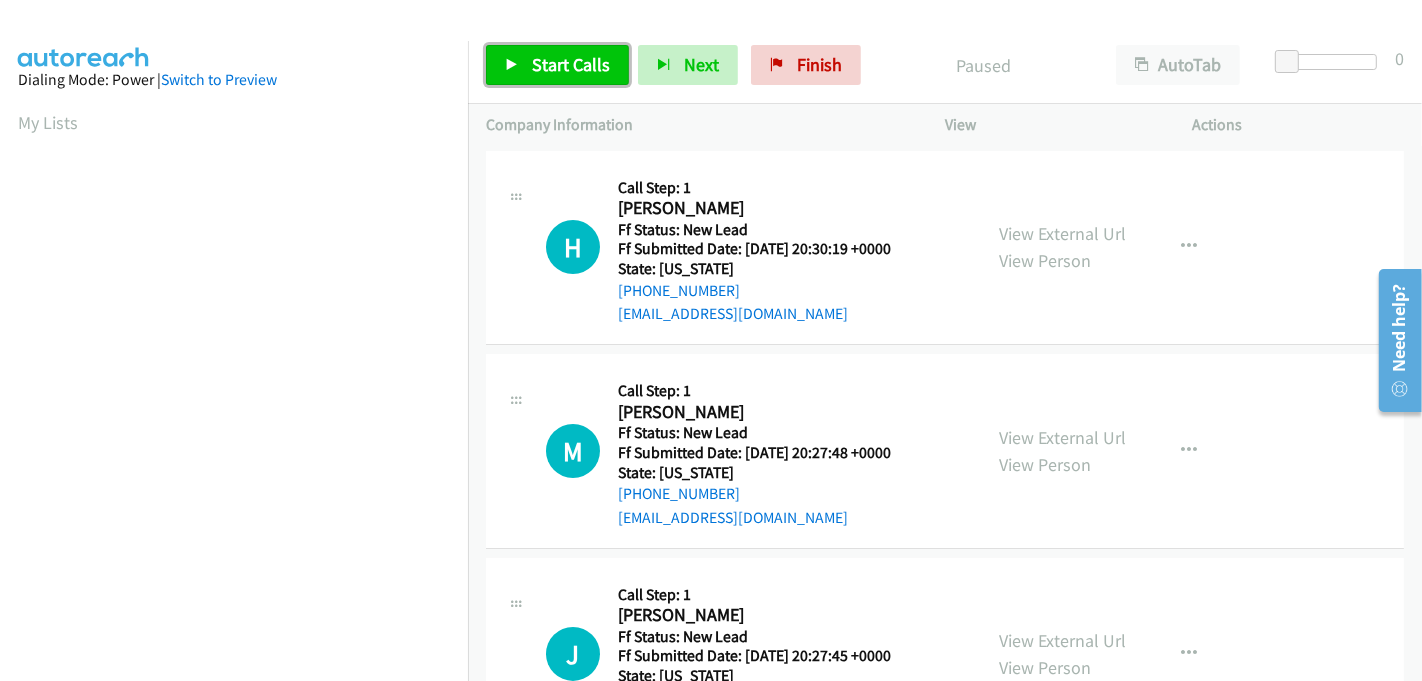 click on "Start Calls" at bounding box center (571, 64) 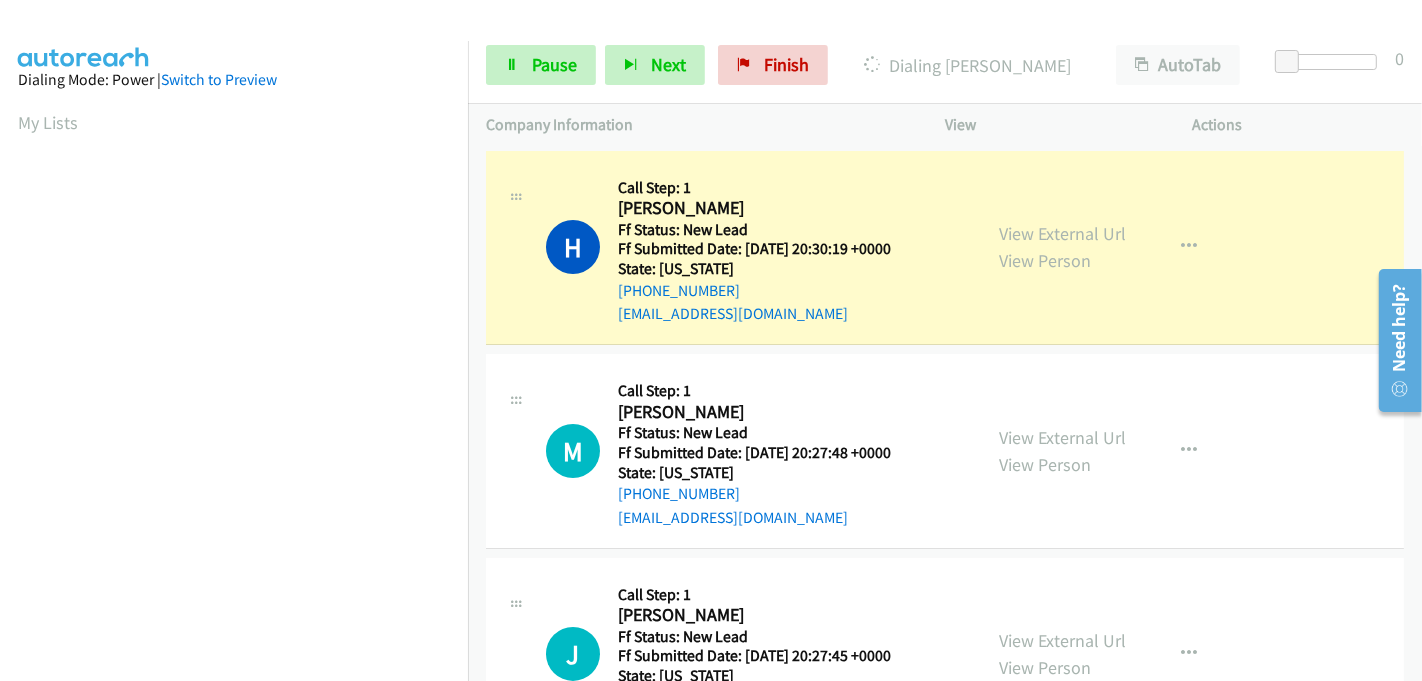 scroll, scrollTop: 442, scrollLeft: 0, axis: vertical 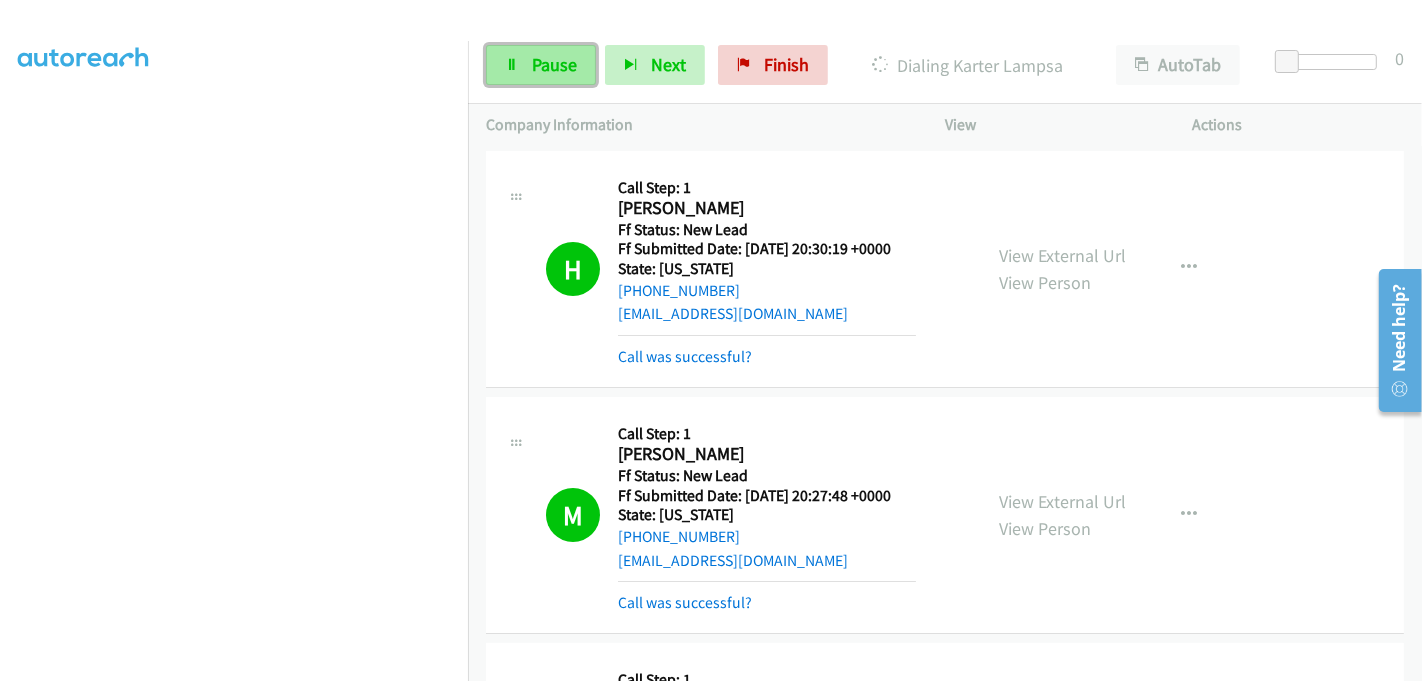 click on "Pause" at bounding box center (554, 64) 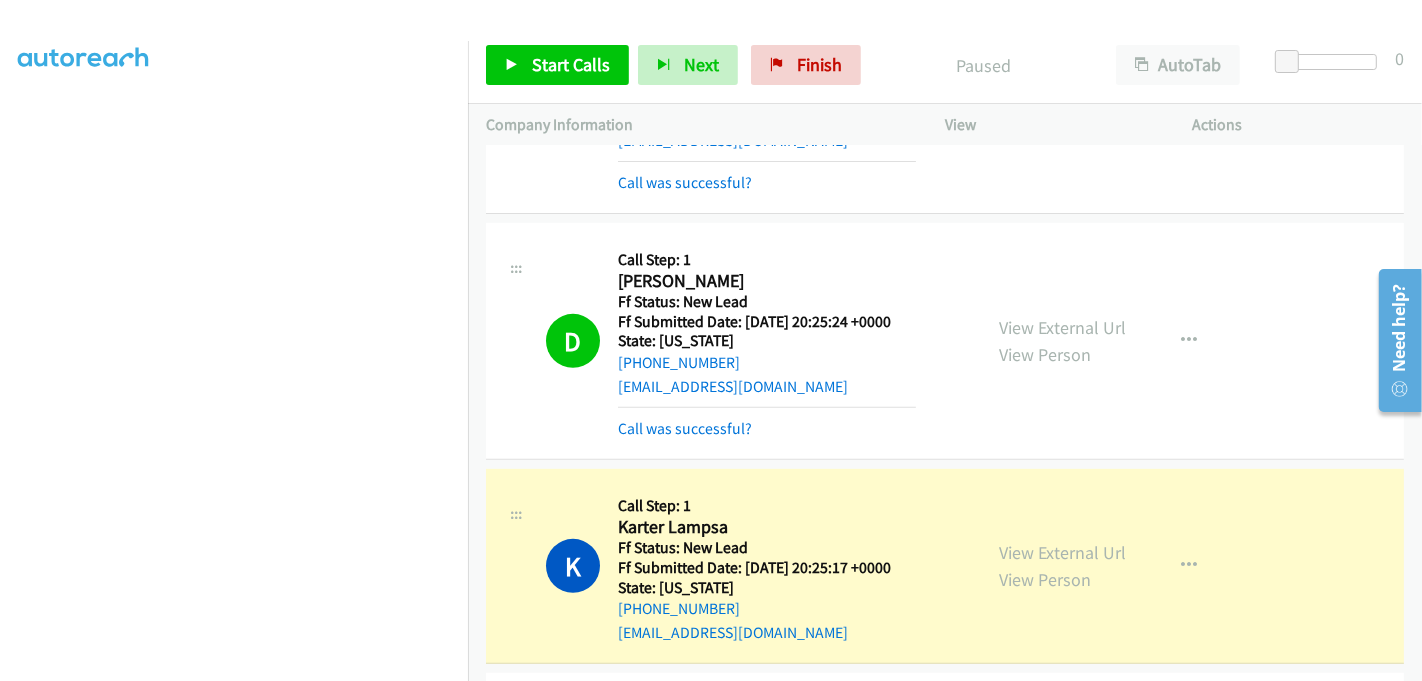 scroll, scrollTop: 1000, scrollLeft: 0, axis: vertical 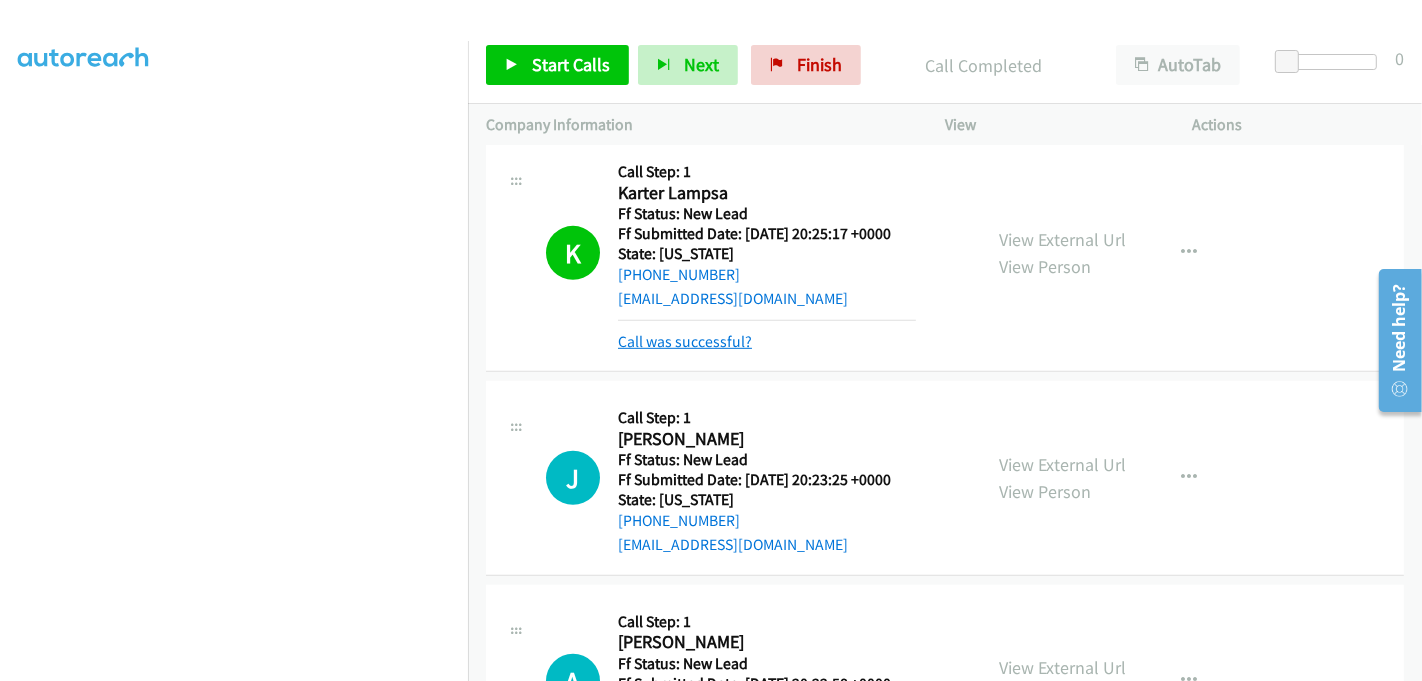 click on "Call was successful?" at bounding box center (685, 341) 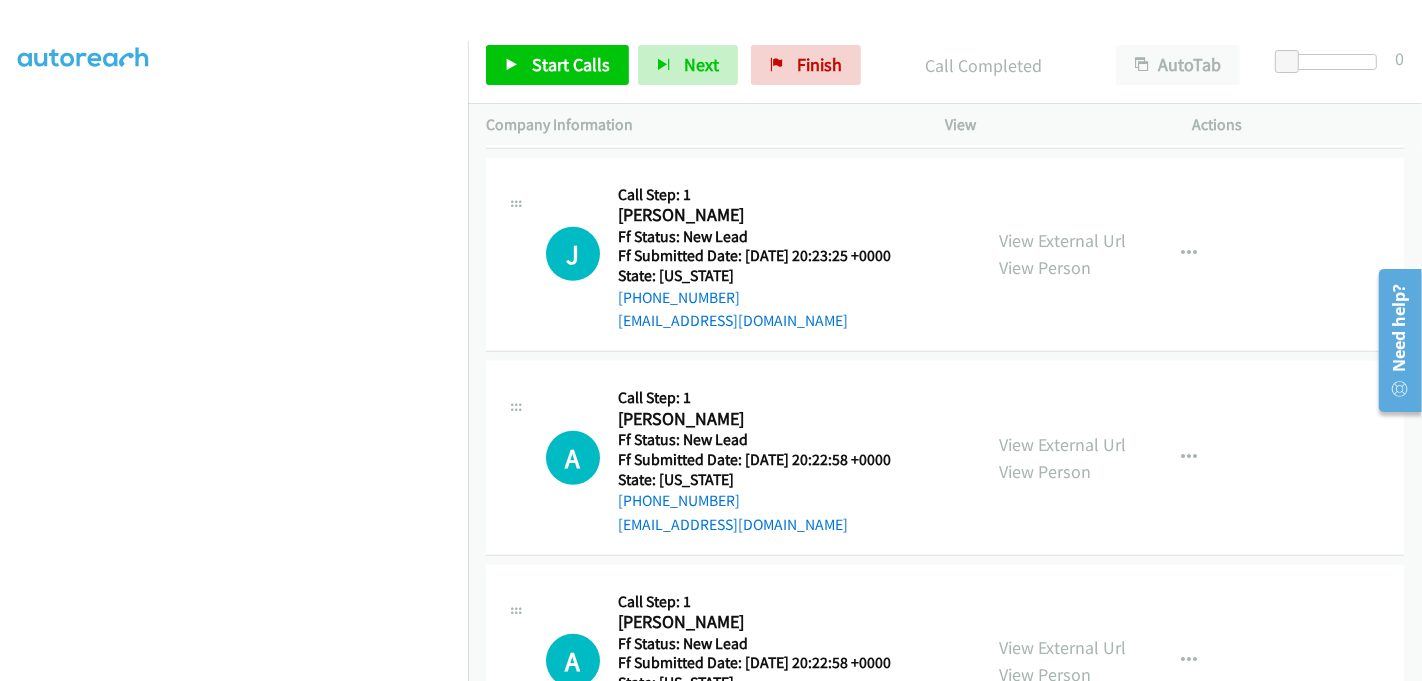 scroll, scrollTop: 1222, scrollLeft: 0, axis: vertical 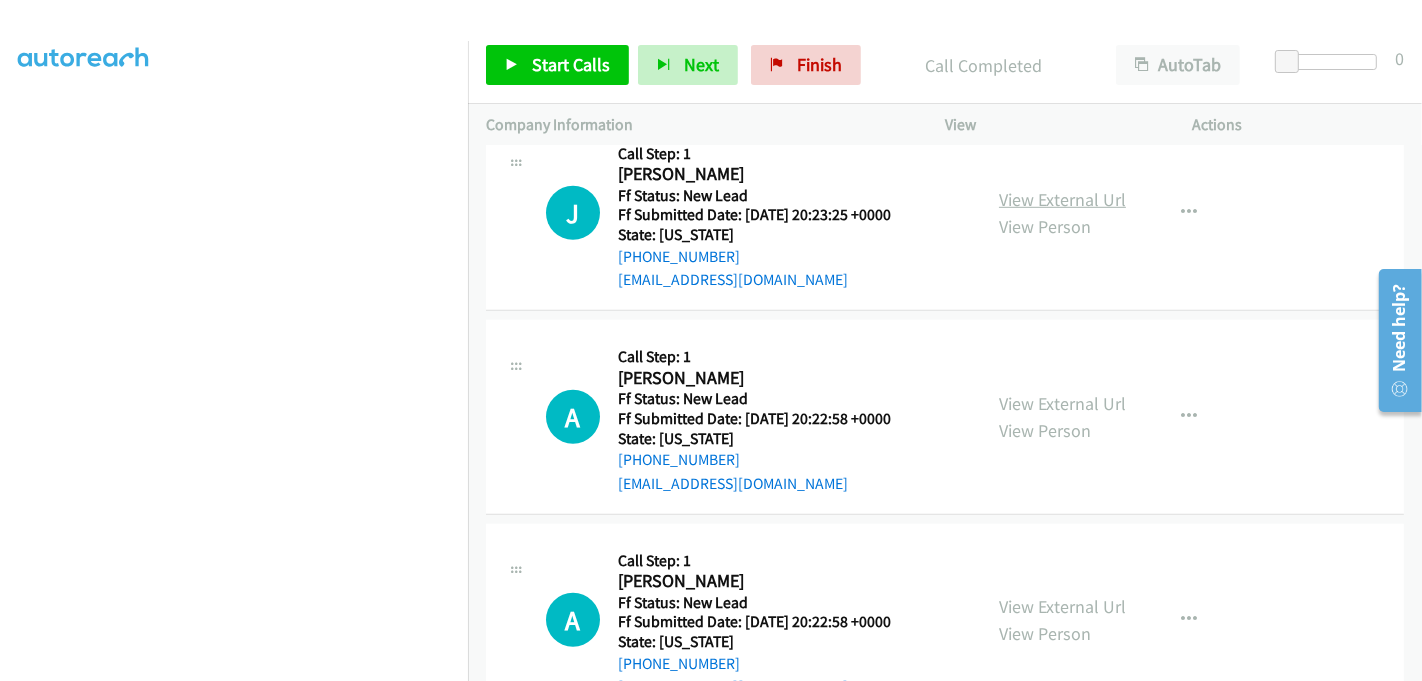 click on "View External Url" at bounding box center [1062, 199] 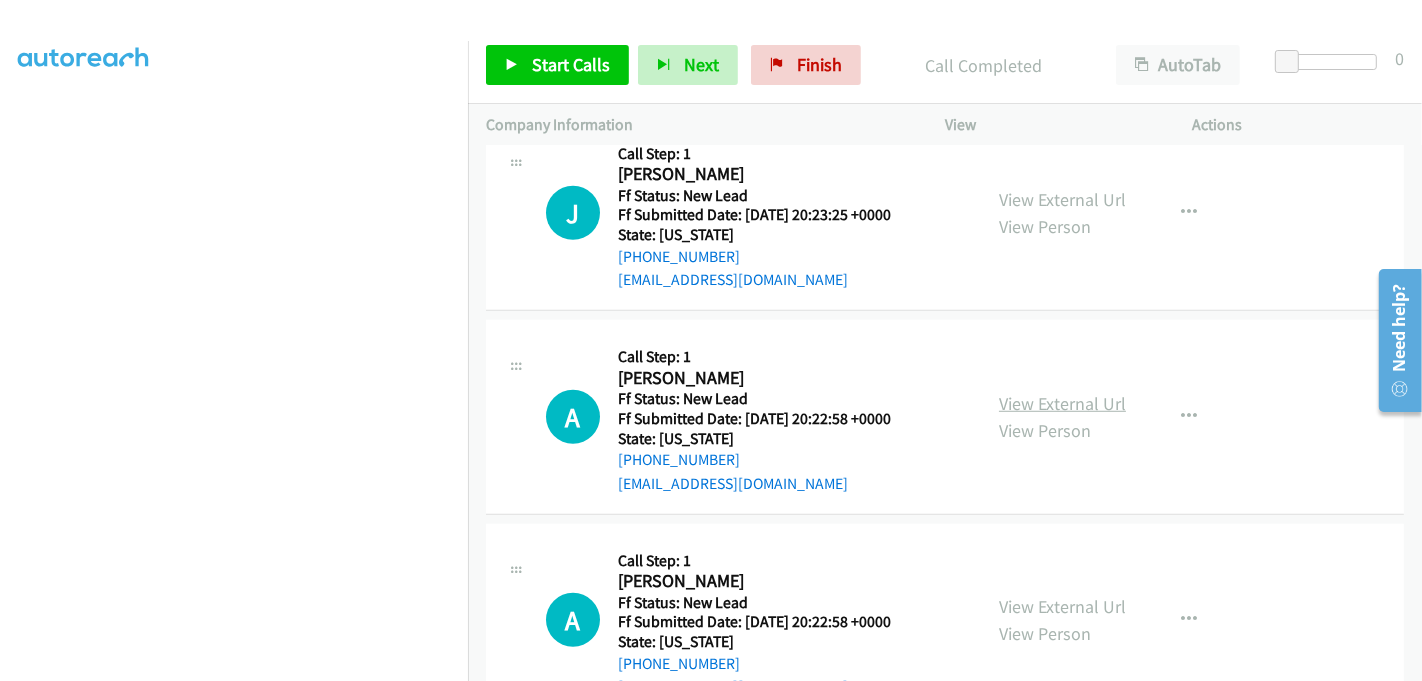 click on "View External Url" at bounding box center (1062, 403) 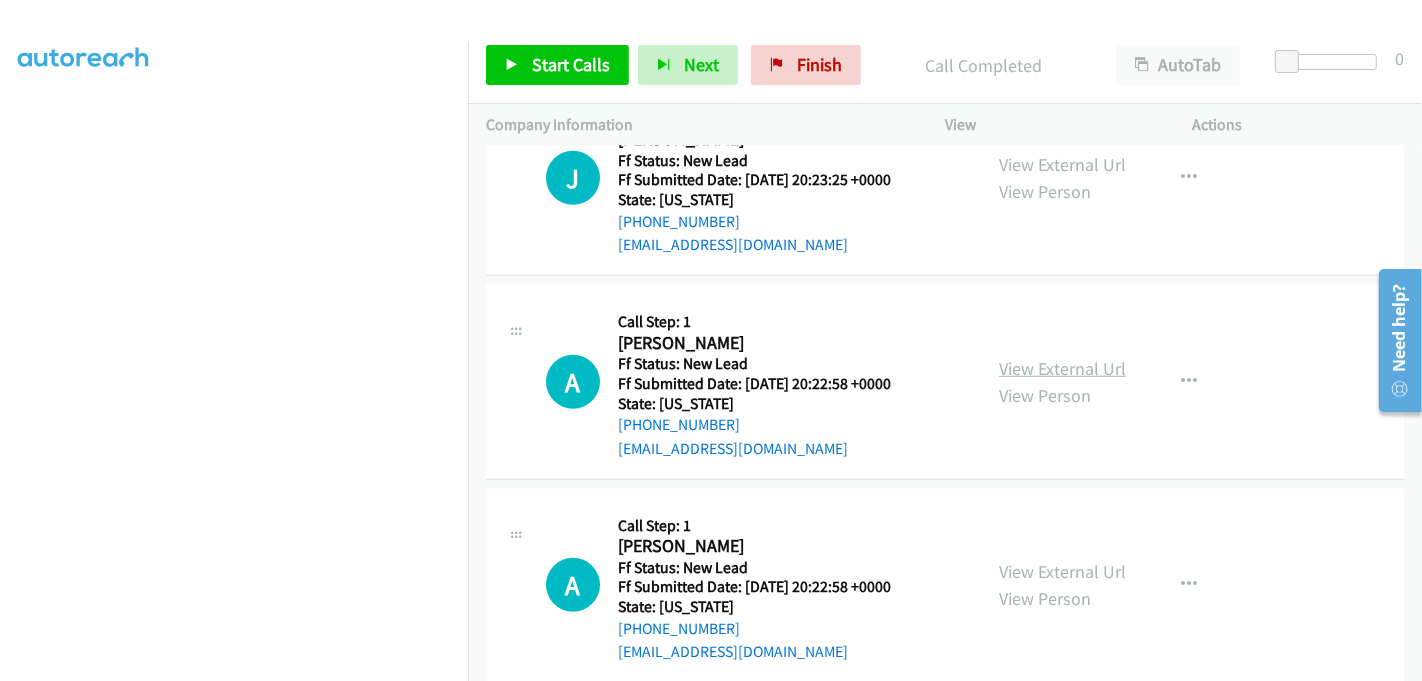 scroll, scrollTop: 1286, scrollLeft: 0, axis: vertical 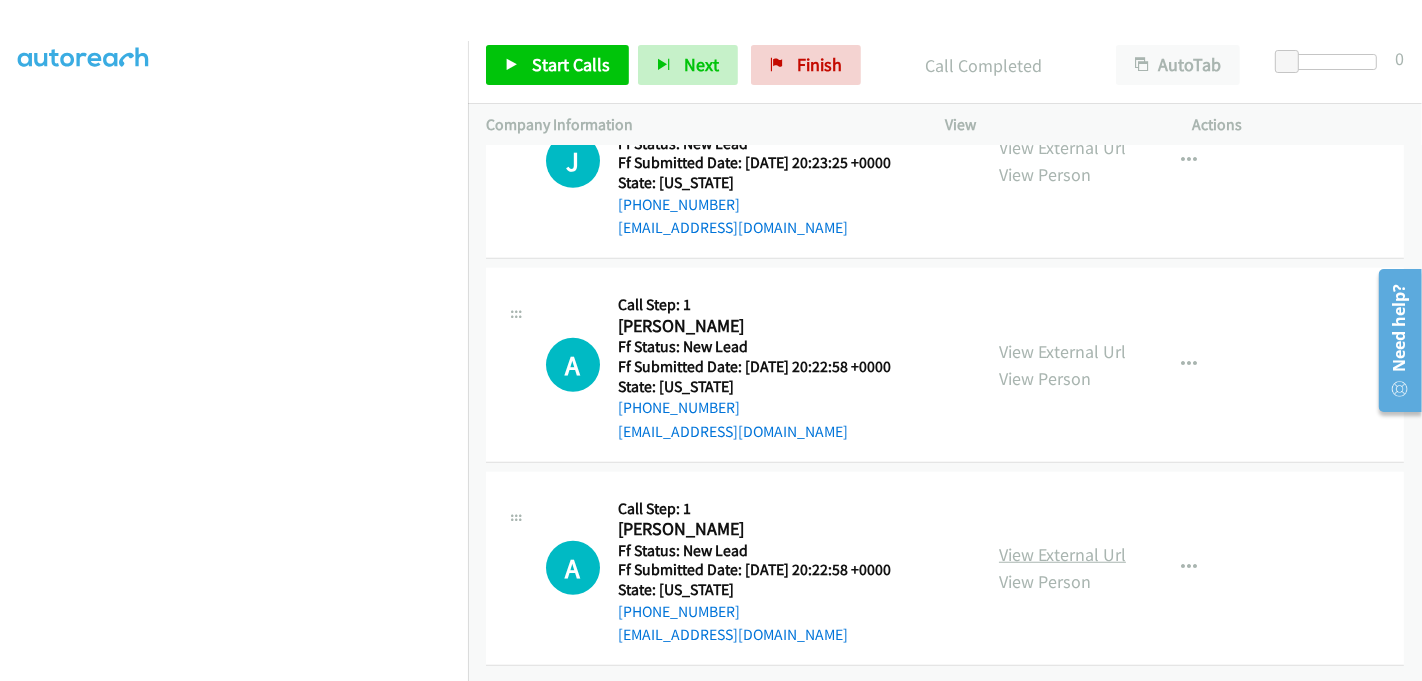 click on "View External Url" at bounding box center (1062, 554) 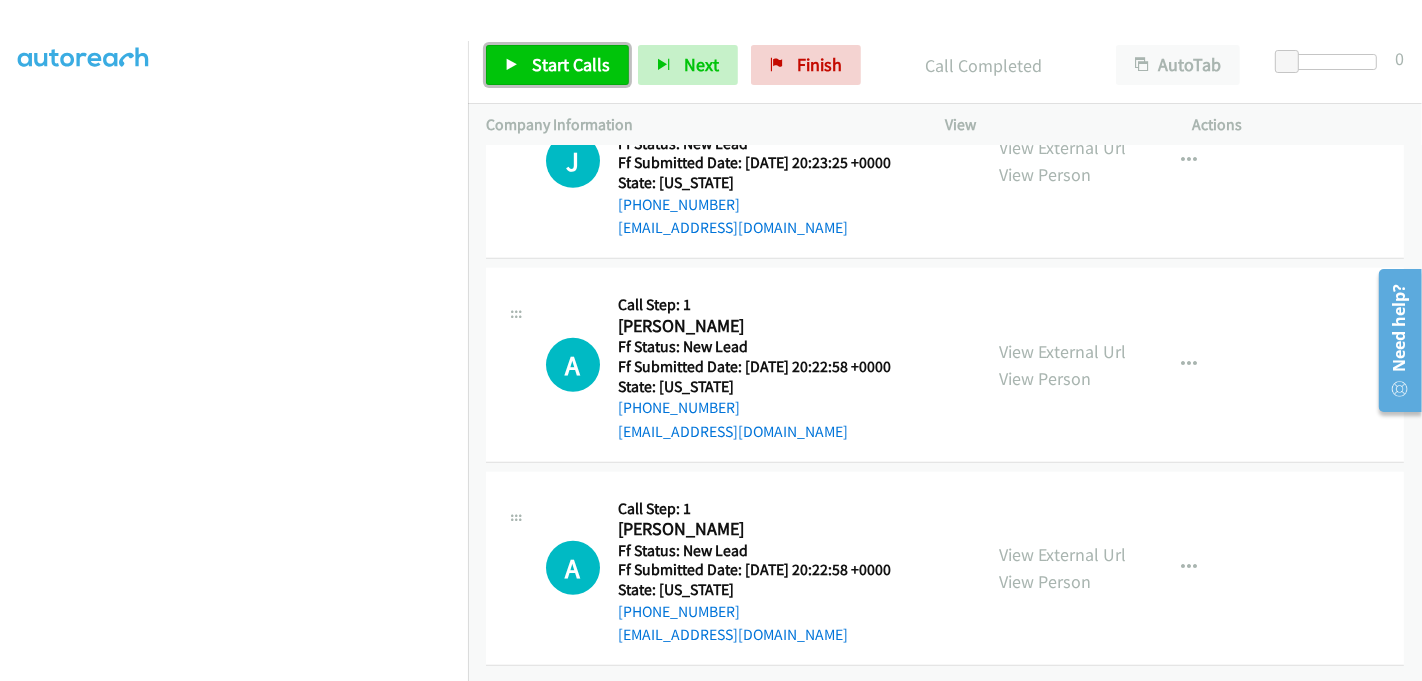 click on "Start Calls" at bounding box center (557, 65) 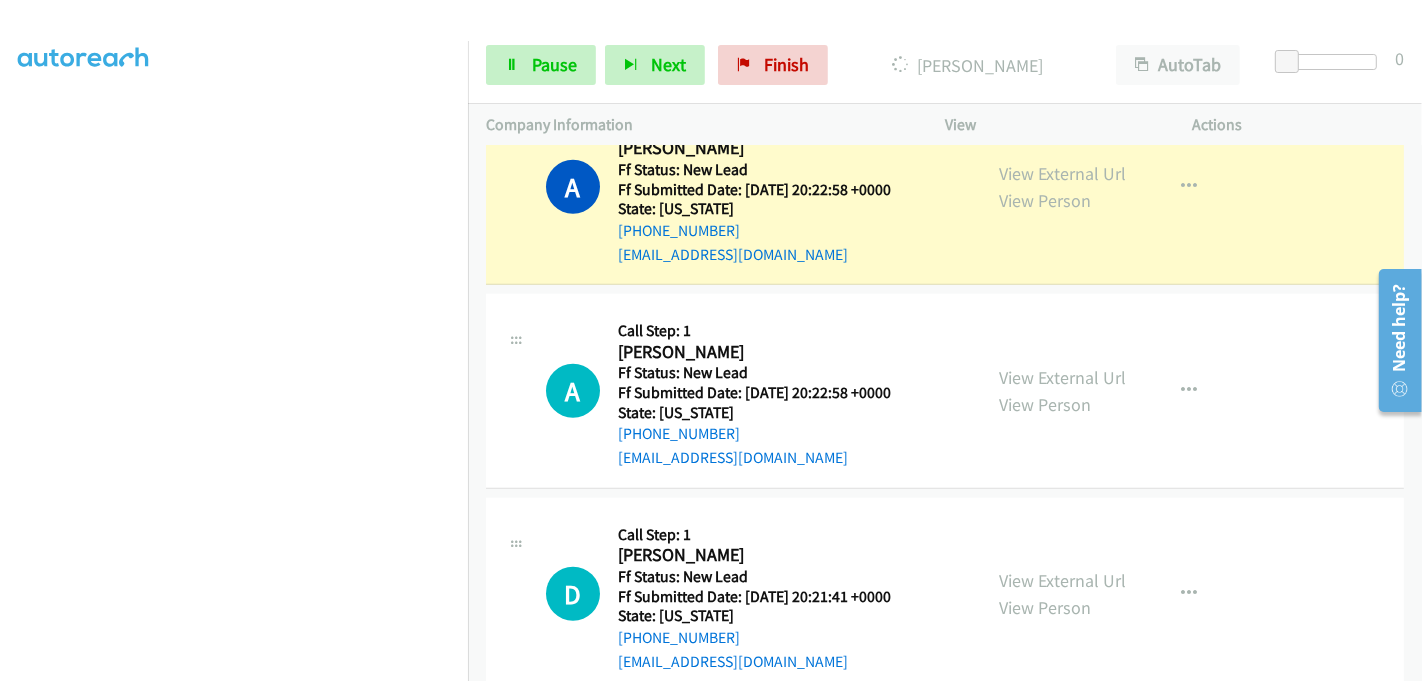 scroll, scrollTop: 1382, scrollLeft: 0, axis: vertical 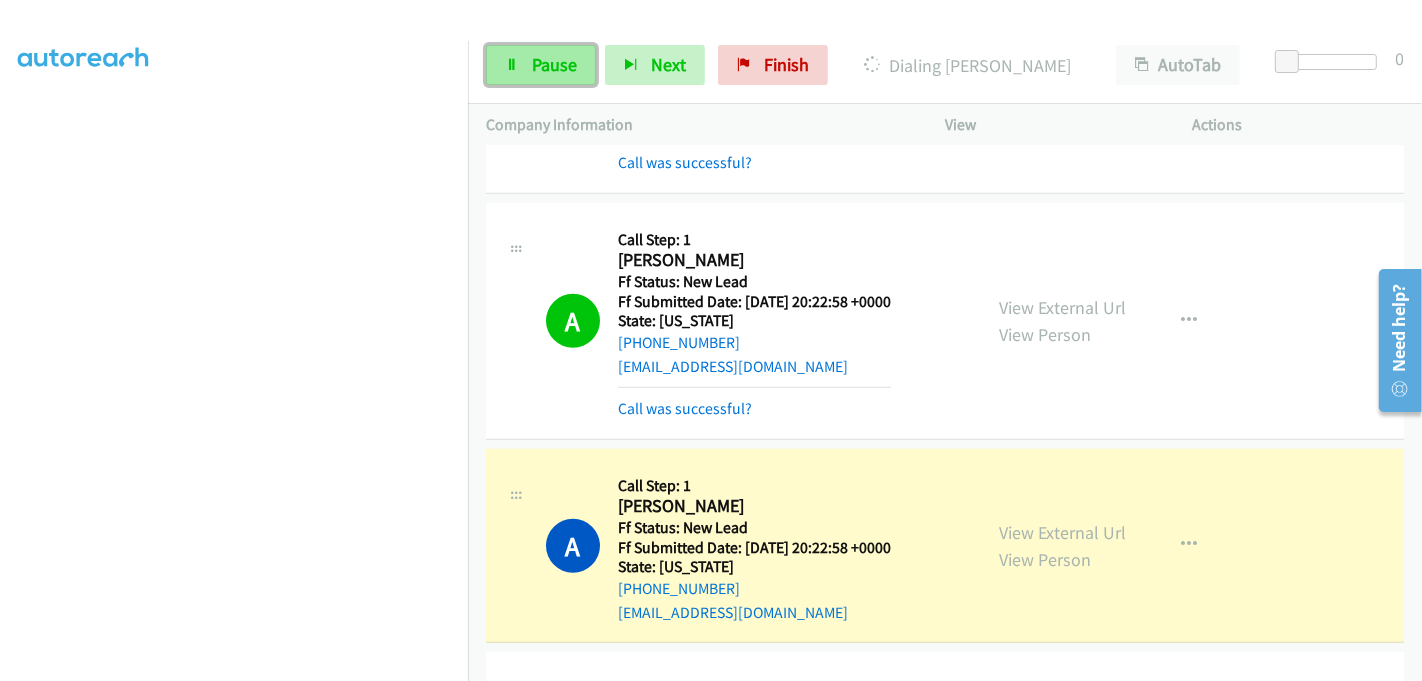 click on "Pause" at bounding box center [554, 64] 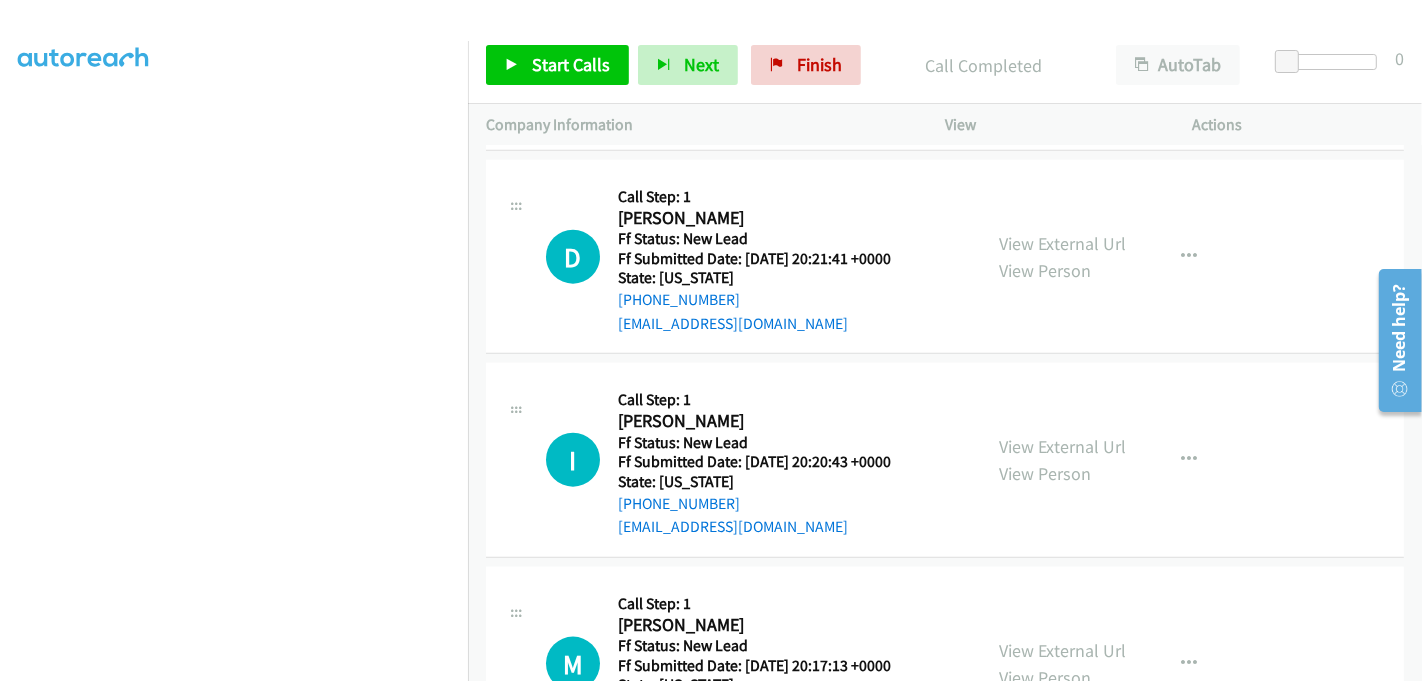 scroll, scrollTop: 1938, scrollLeft: 0, axis: vertical 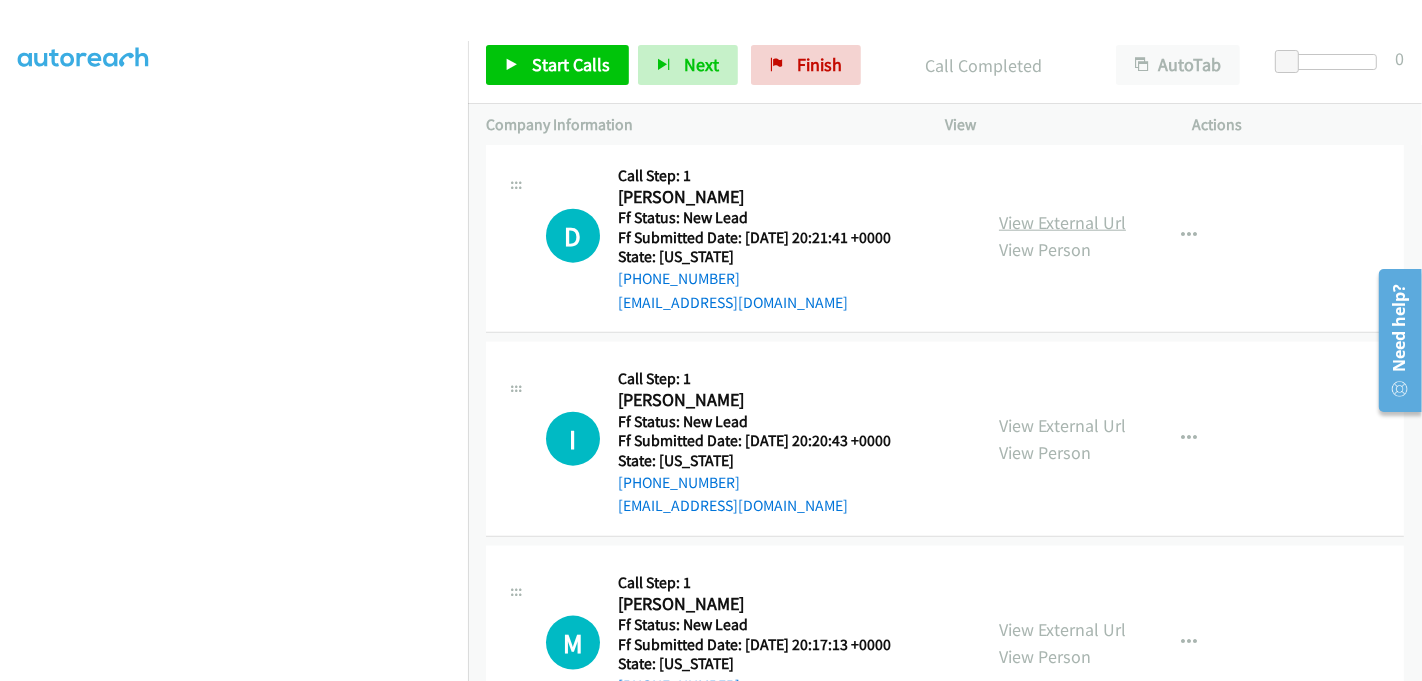 click on "View External Url" at bounding box center [1062, 222] 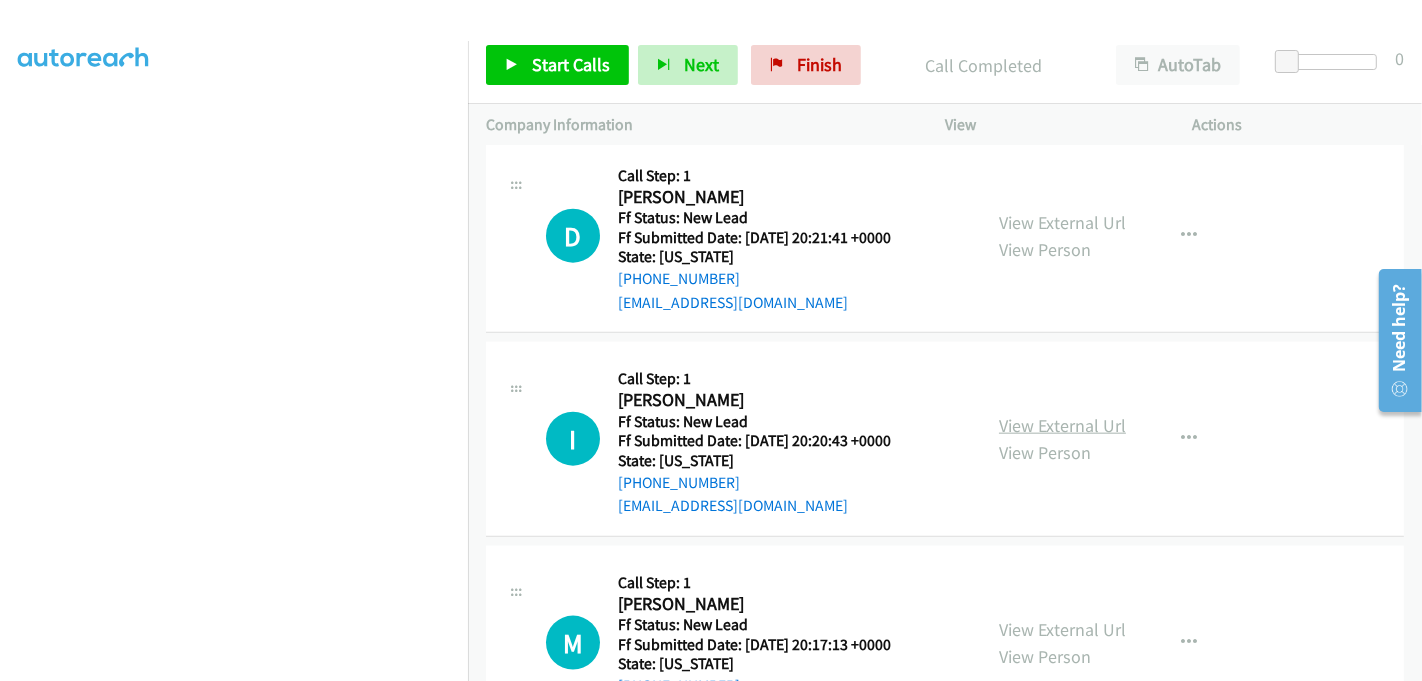 click on "View External Url" at bounding box center (1062, 425) 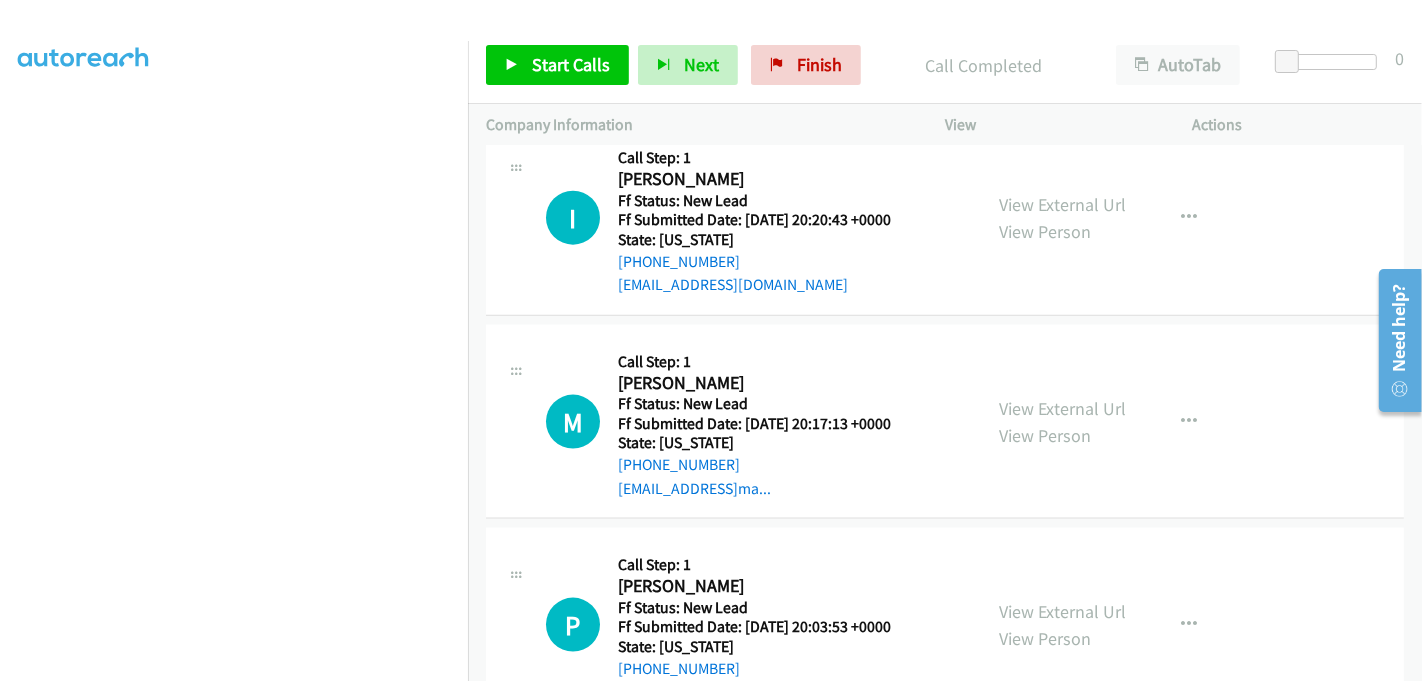 scroll, scrollTop: 2271, scrollLeft: 0, axis: vertical 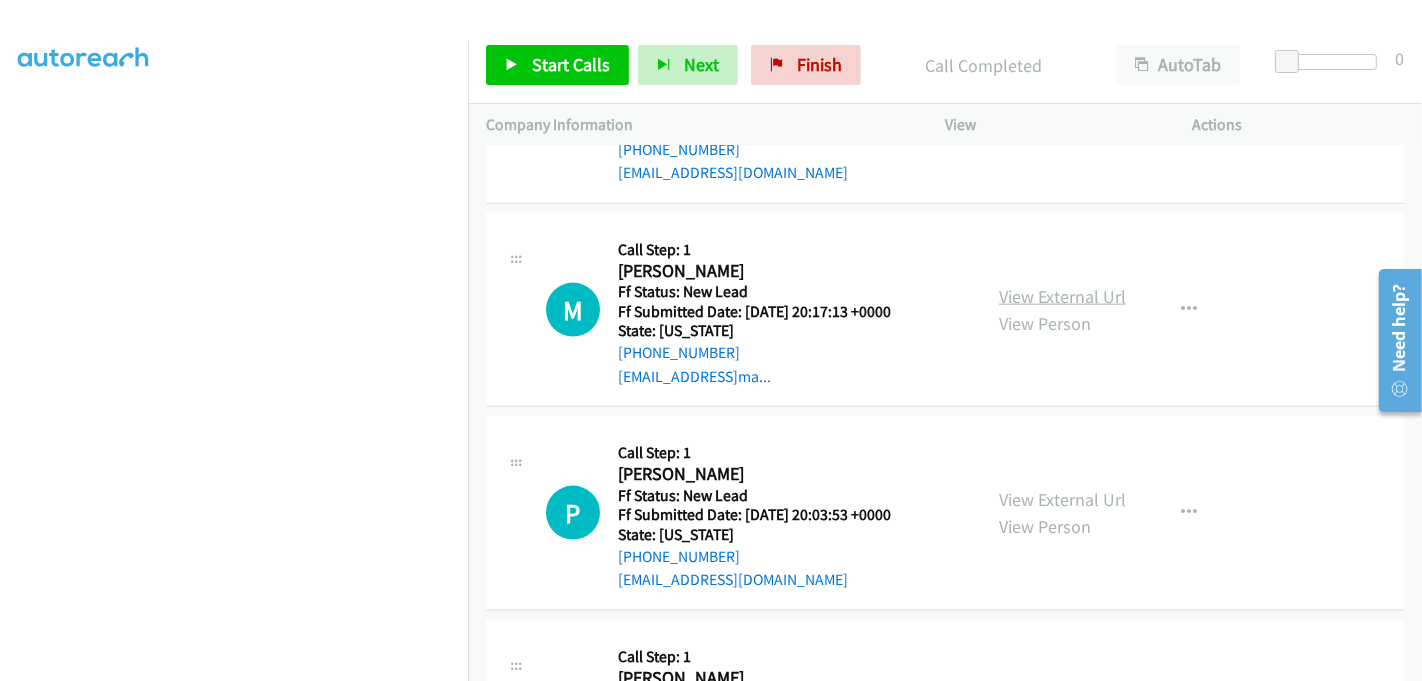 click on "View External Url" at bounding box center [1062, 296] 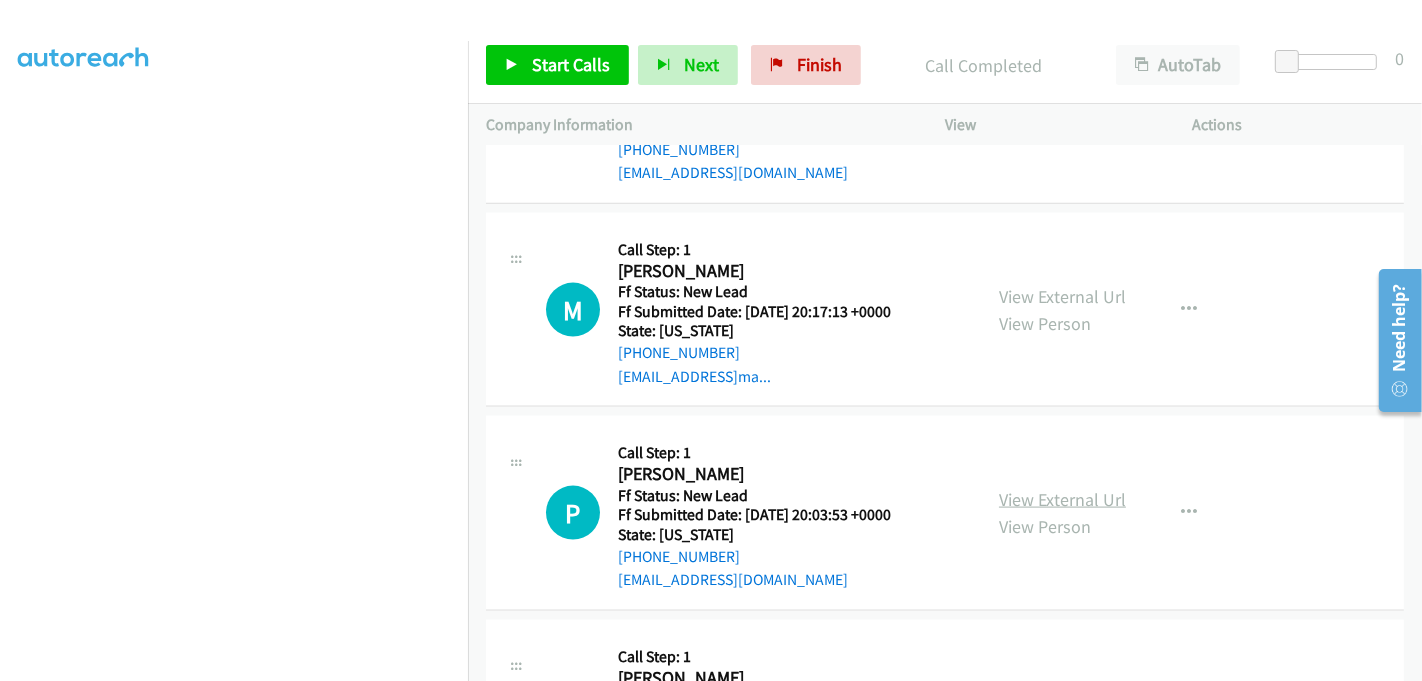 click on "View External Url" at bounding box center (1062, 499) 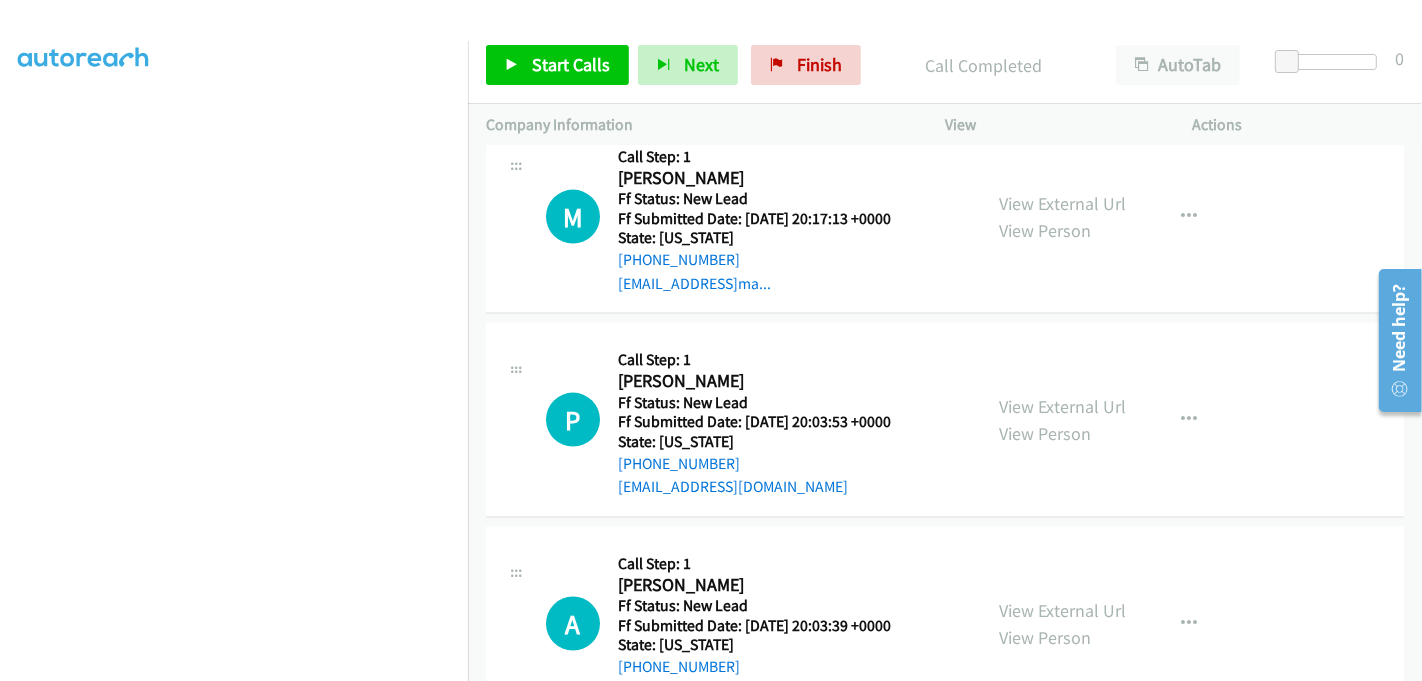 scroll, scrollTop: 2429, scrollLeft: 0, axis: vertical 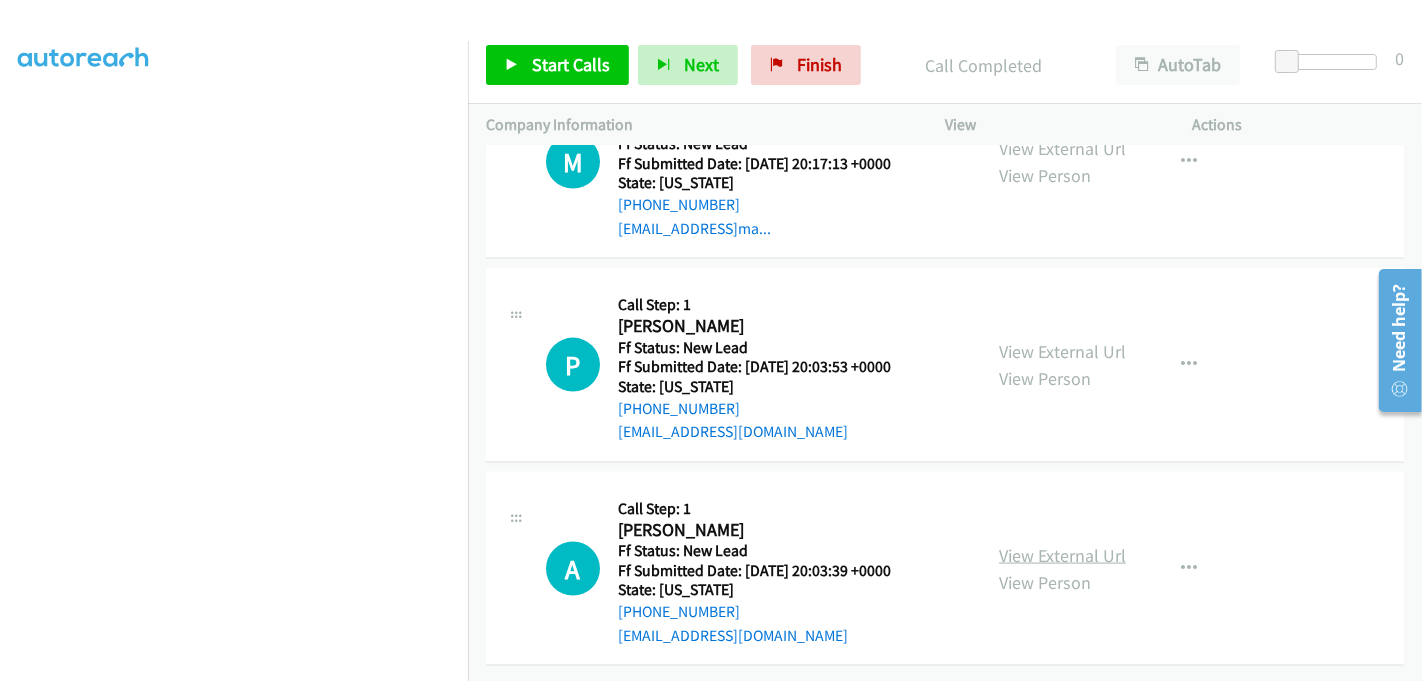 click on "View External Url" at bounding box center (1062, 555) 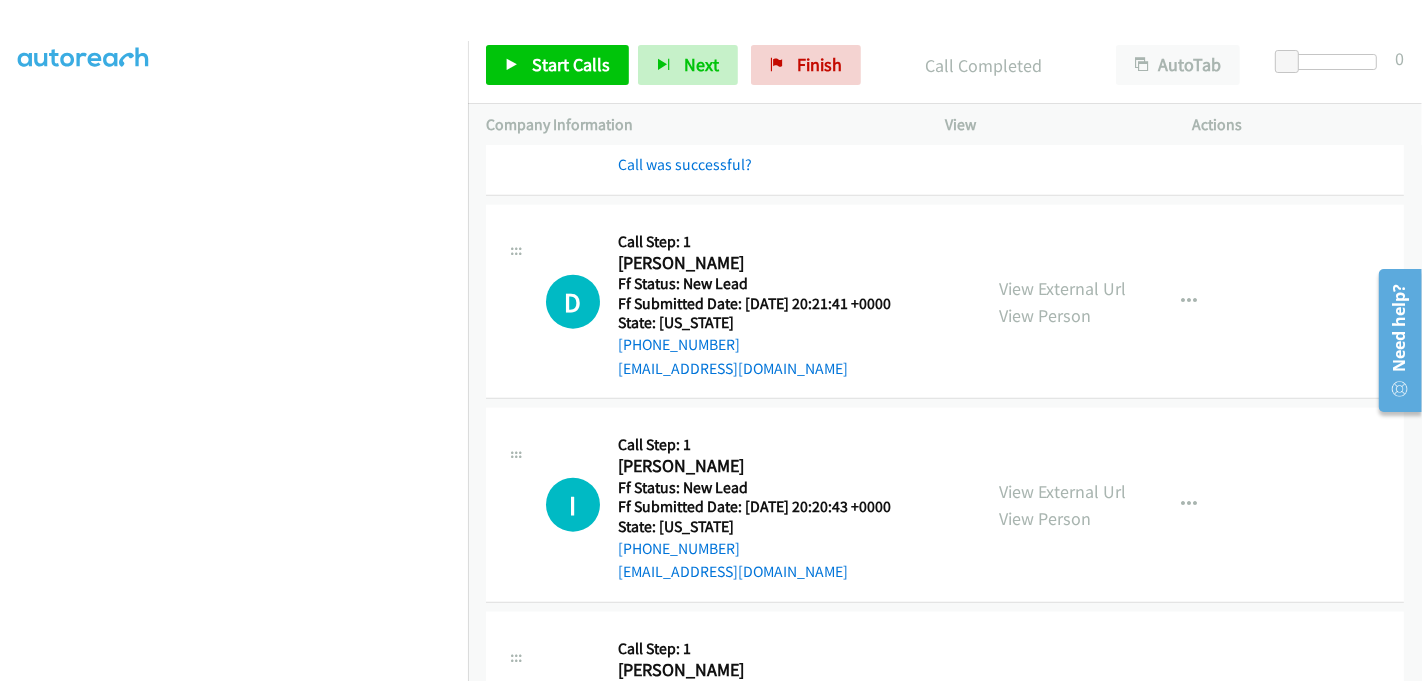 scroll, scrollTop: 1874, scrollLeft: 0, axis: vertical 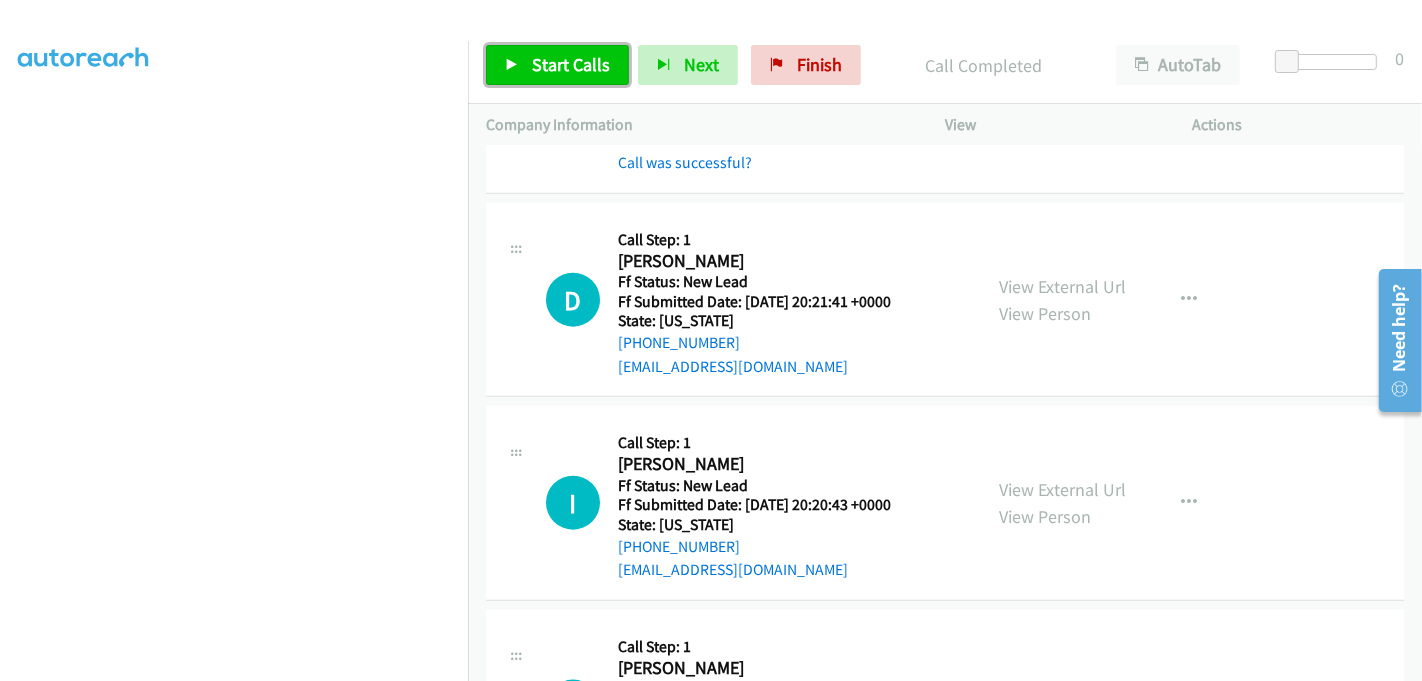 click on "Start Calls" at bounding box center (557, 65) 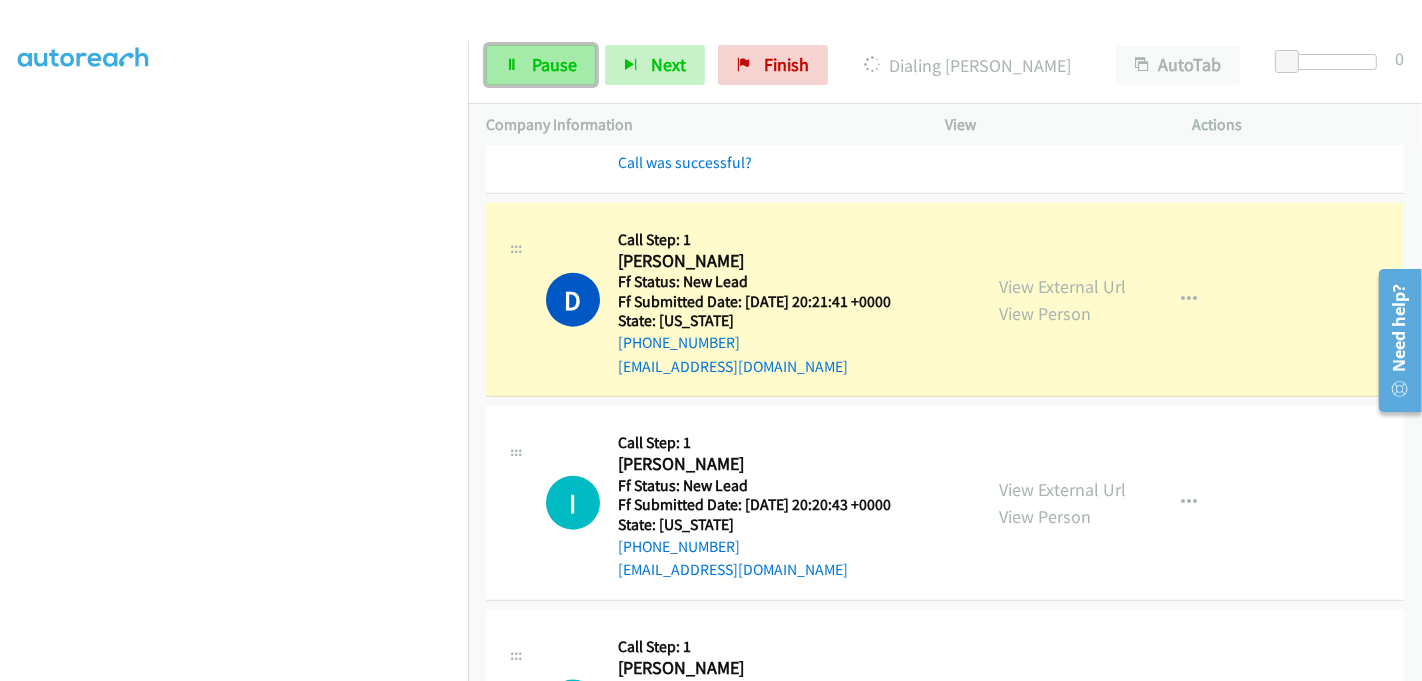 click on "Pause" at bounding box center [541, 65] 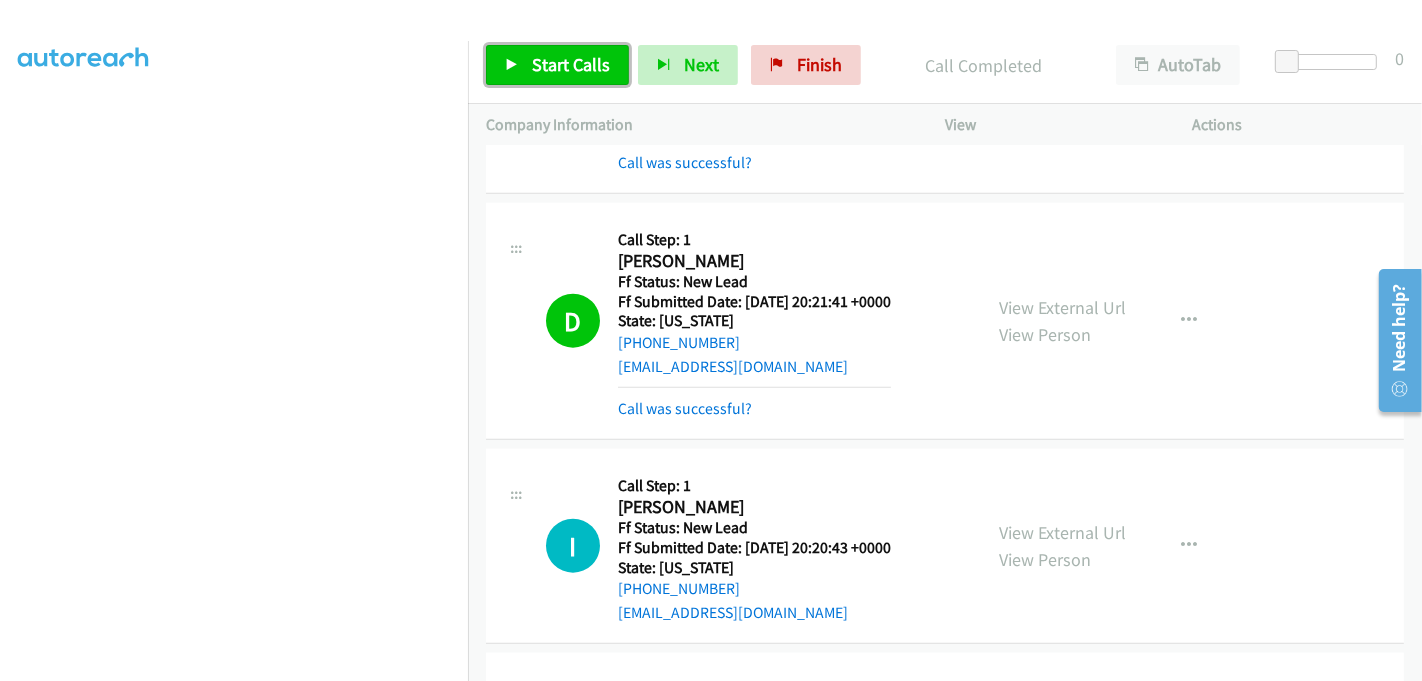 click on "Start Calls" at bounding box center (571, 64) 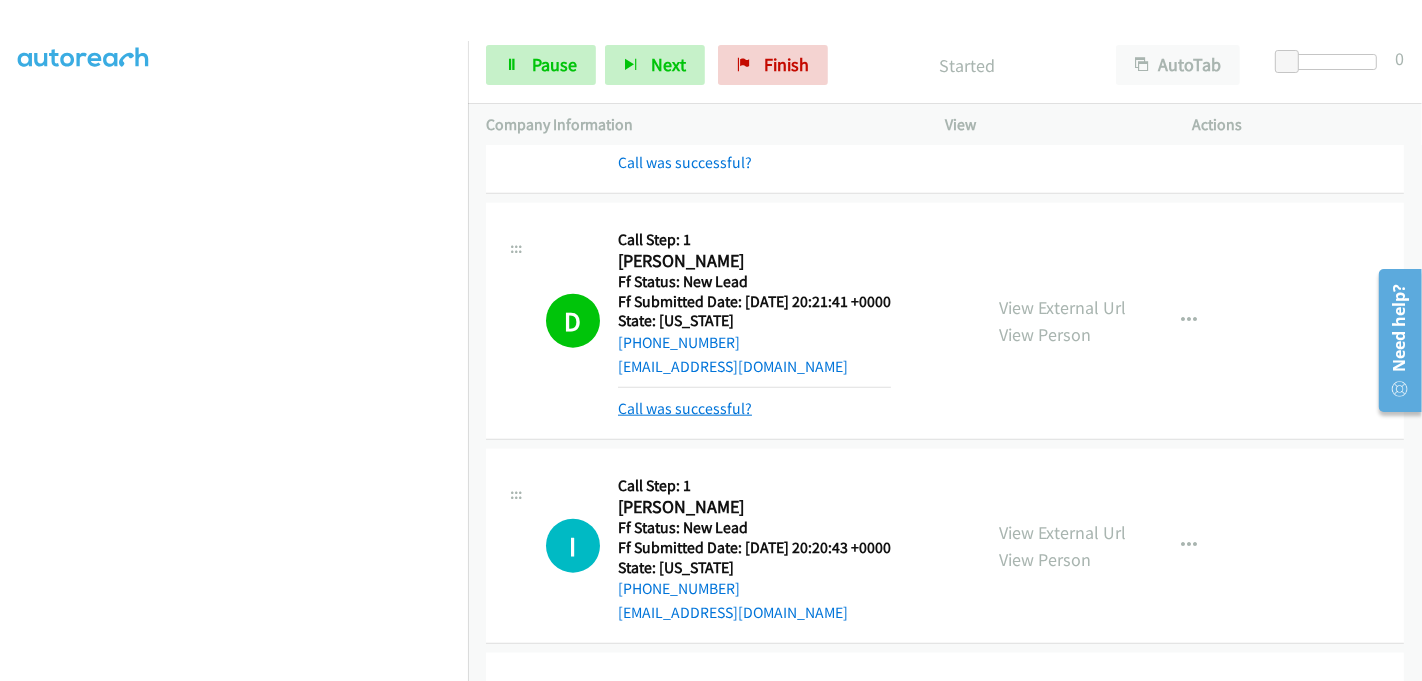 click on "Call was successful?" at bounding box center (685, 408) 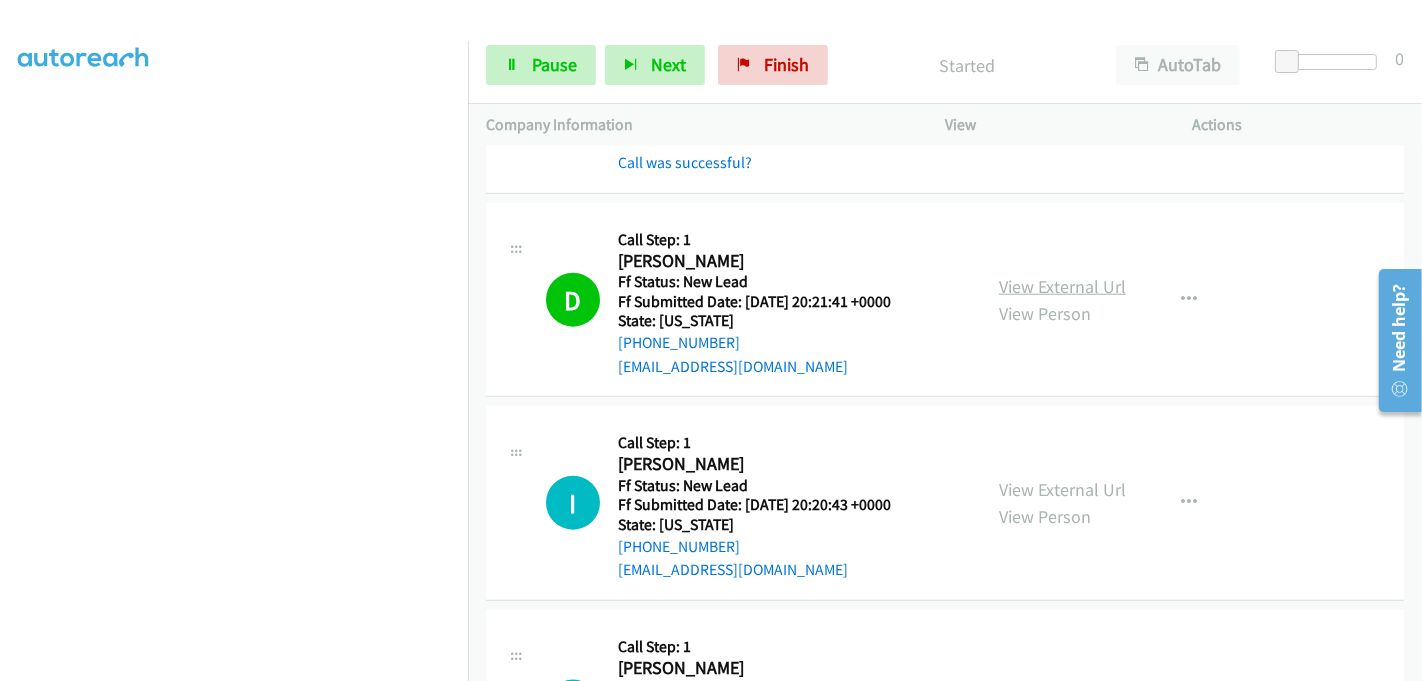 click on "View External Url" at bounding box center [1062, 286] 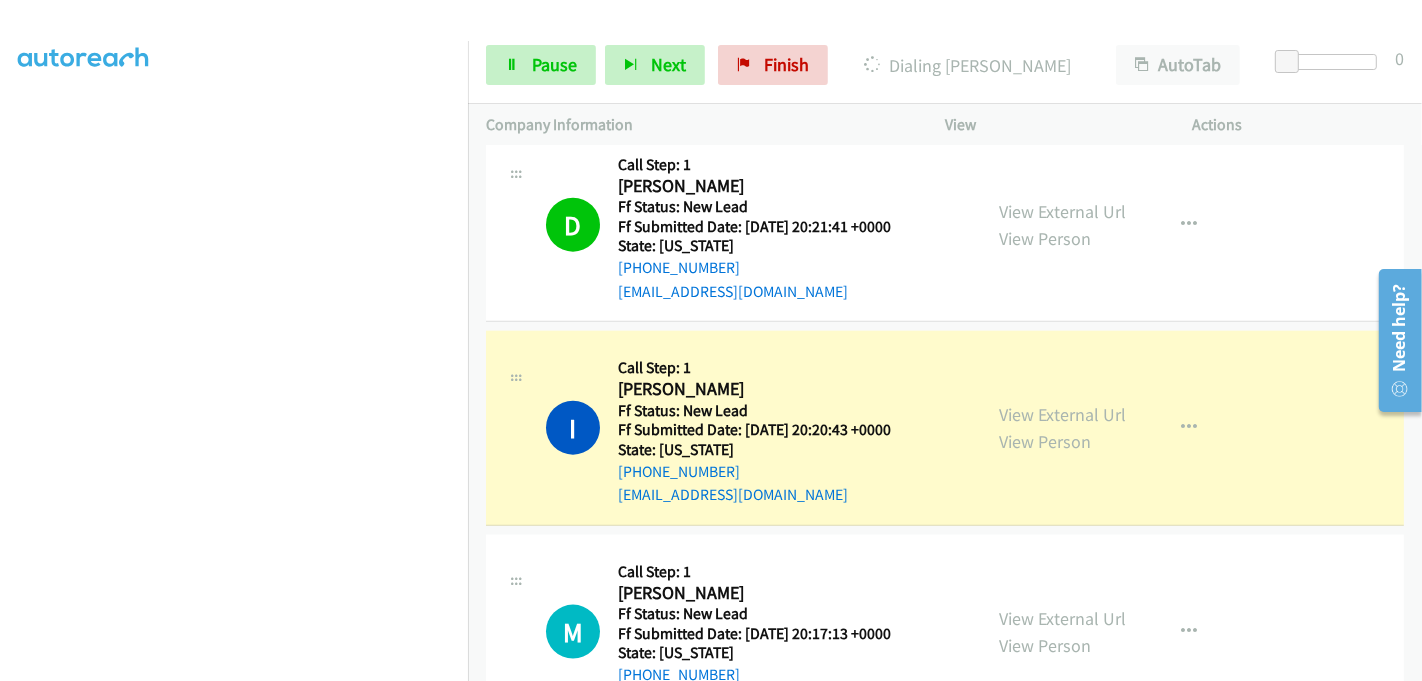 scroll, scrollTop: 1985, scrollLeft: 0, axis: vertical 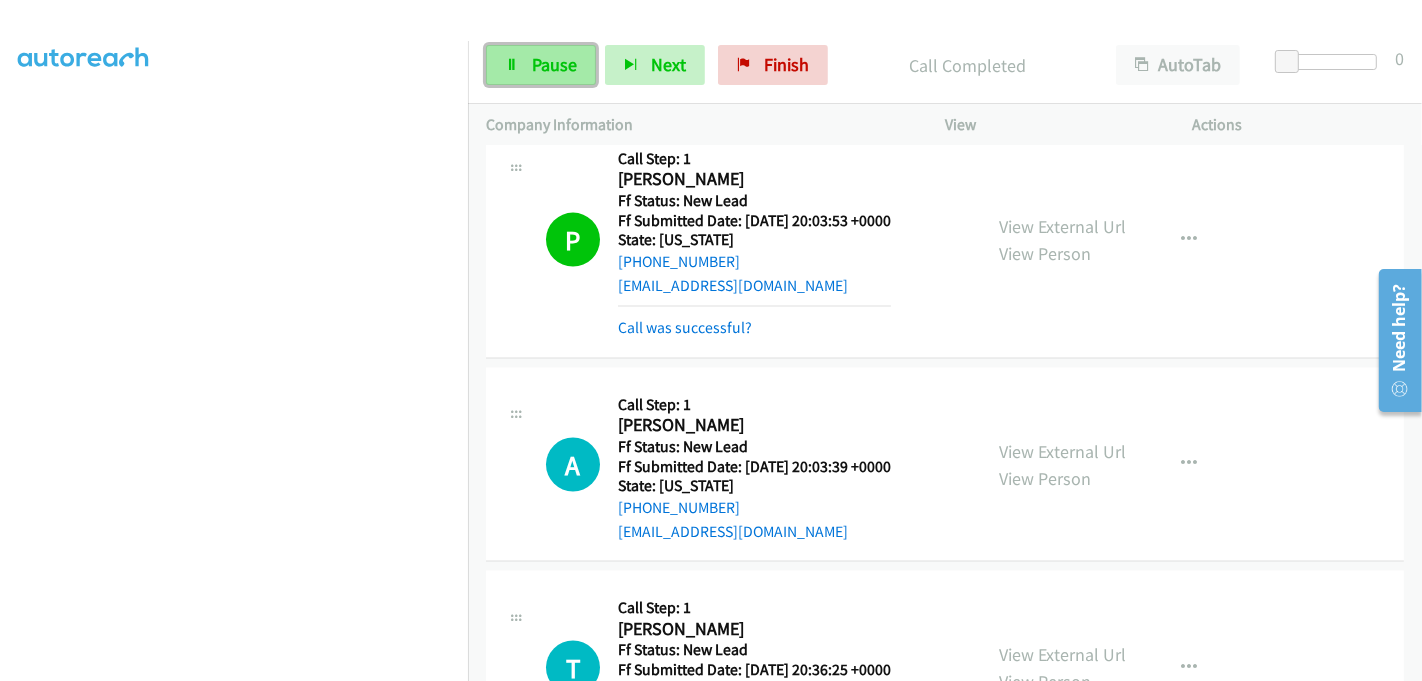 click on "Pause" at bounding box center (554, 64) 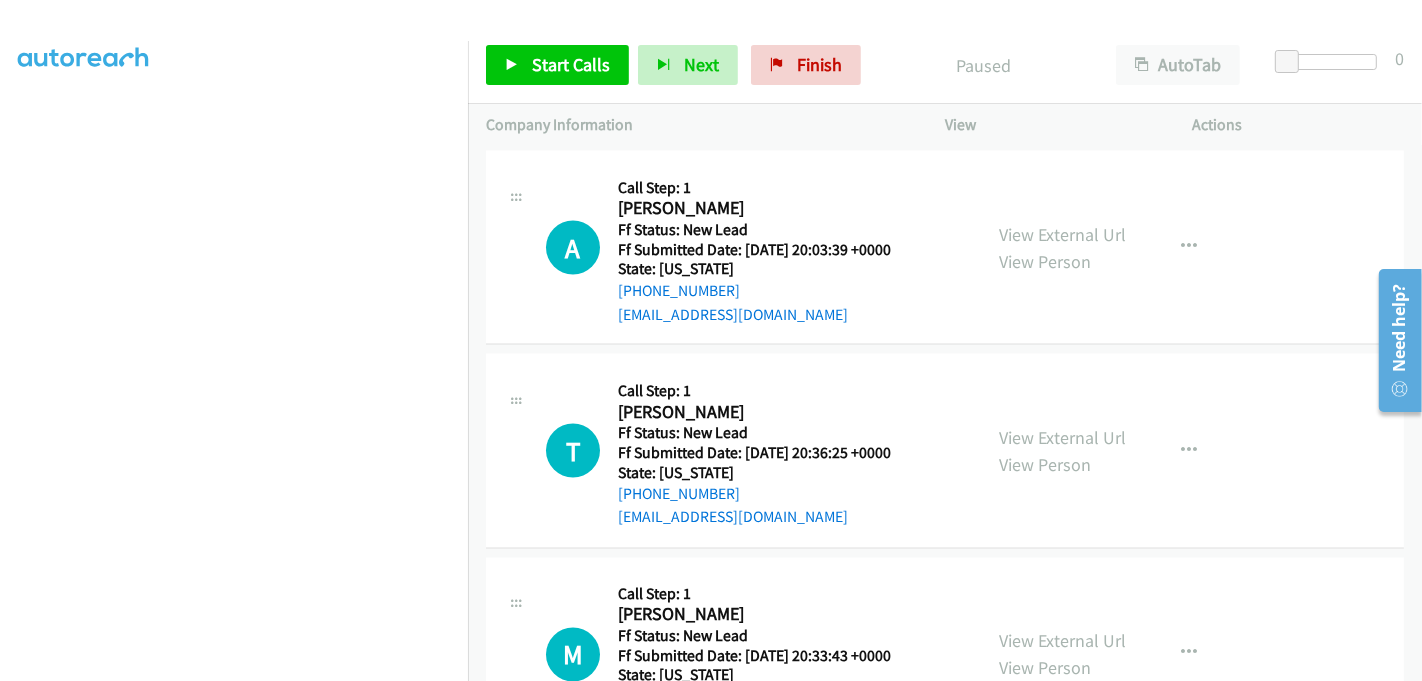 scroll, scrollTop: 2762, scrollLeft: 0, axis: vertical 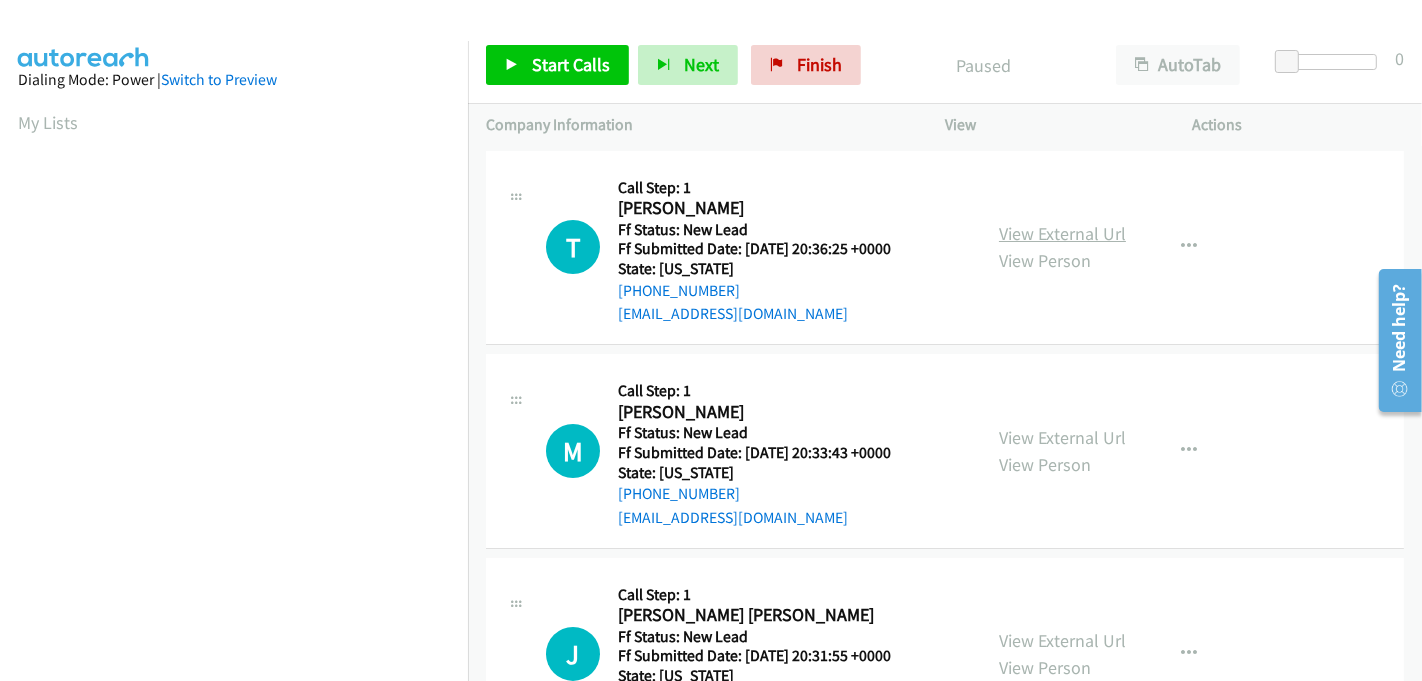 click on "View External Url" at bounding box center (1062, 233) 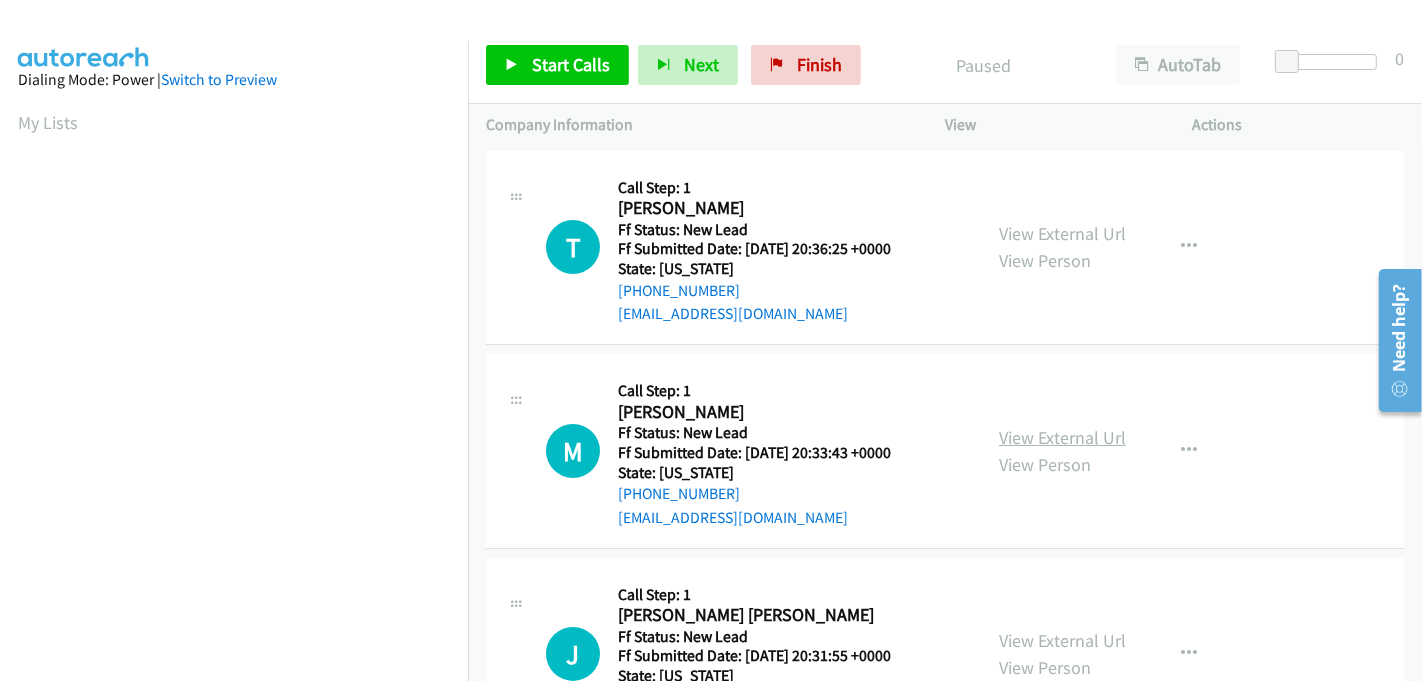 click on "View External Url" at bounding box center [1062, 437] 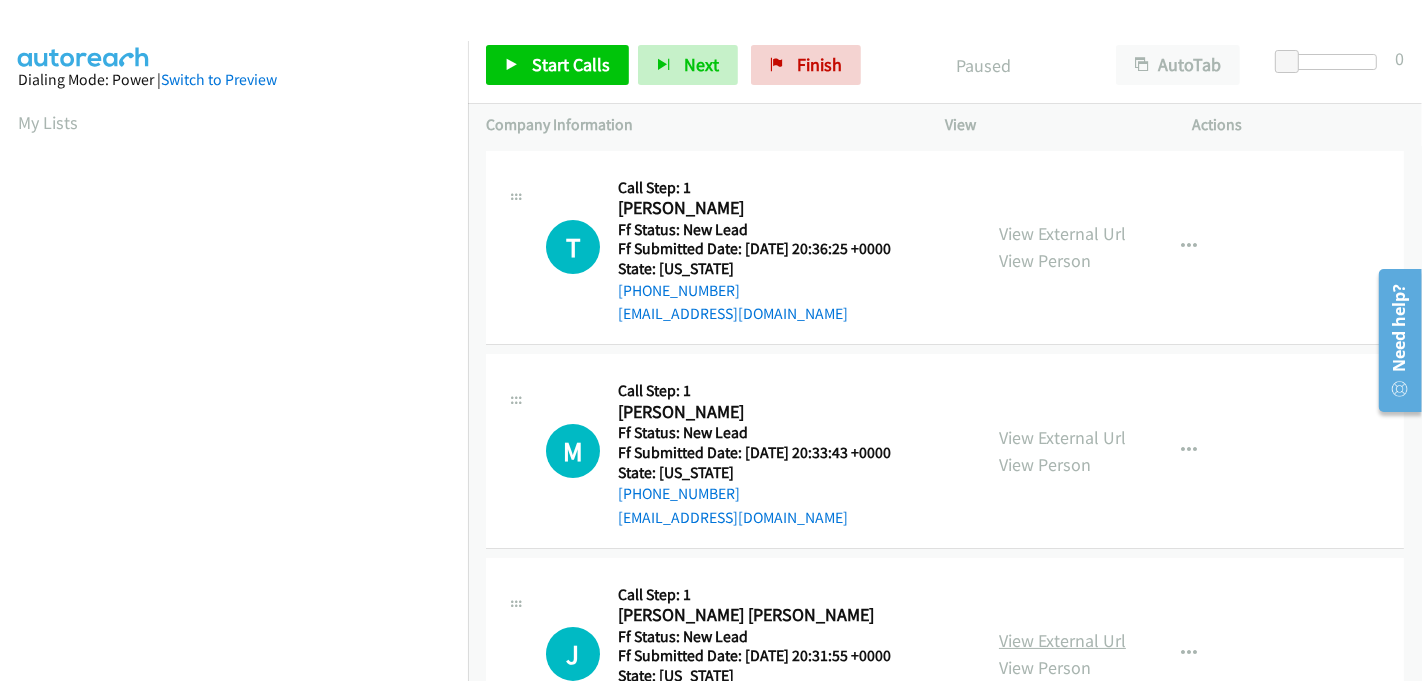 click on "View External Url" at bounding box center [1062, 640] 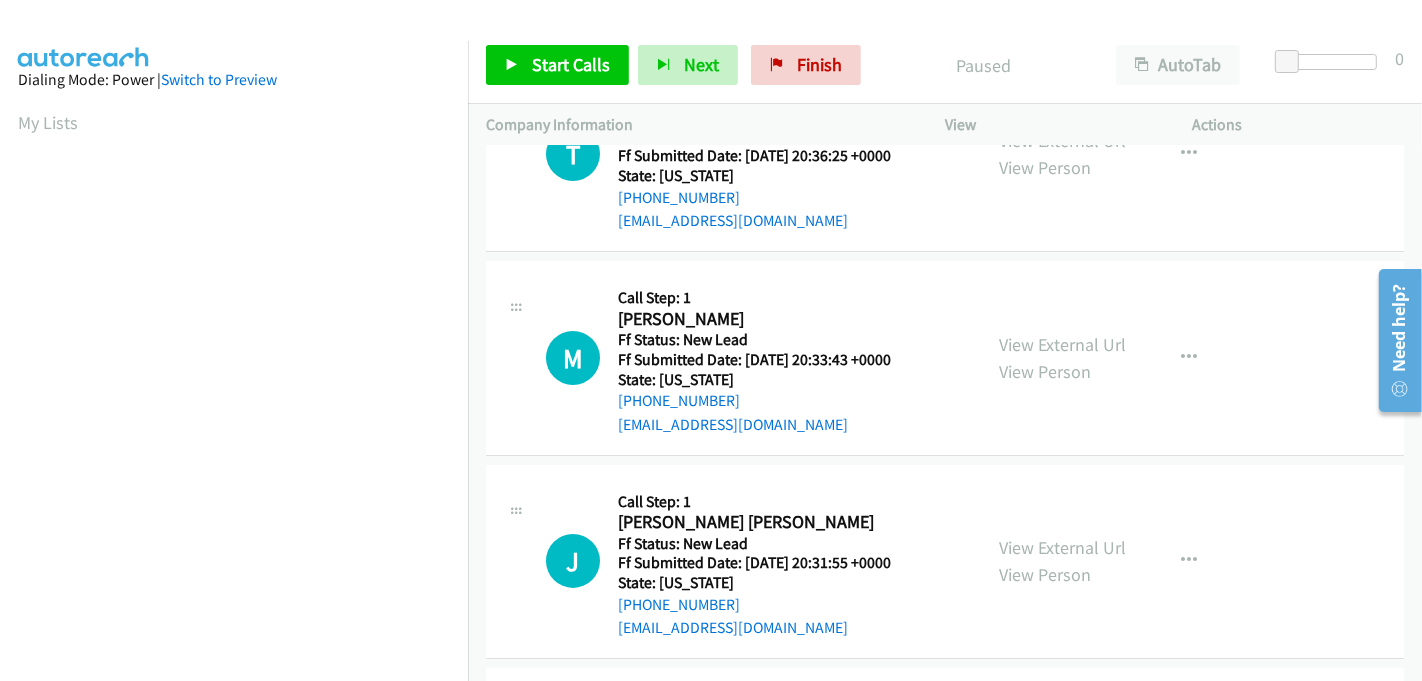 scroll, scrollTop: 0, scrollLeft: 0, axis: both 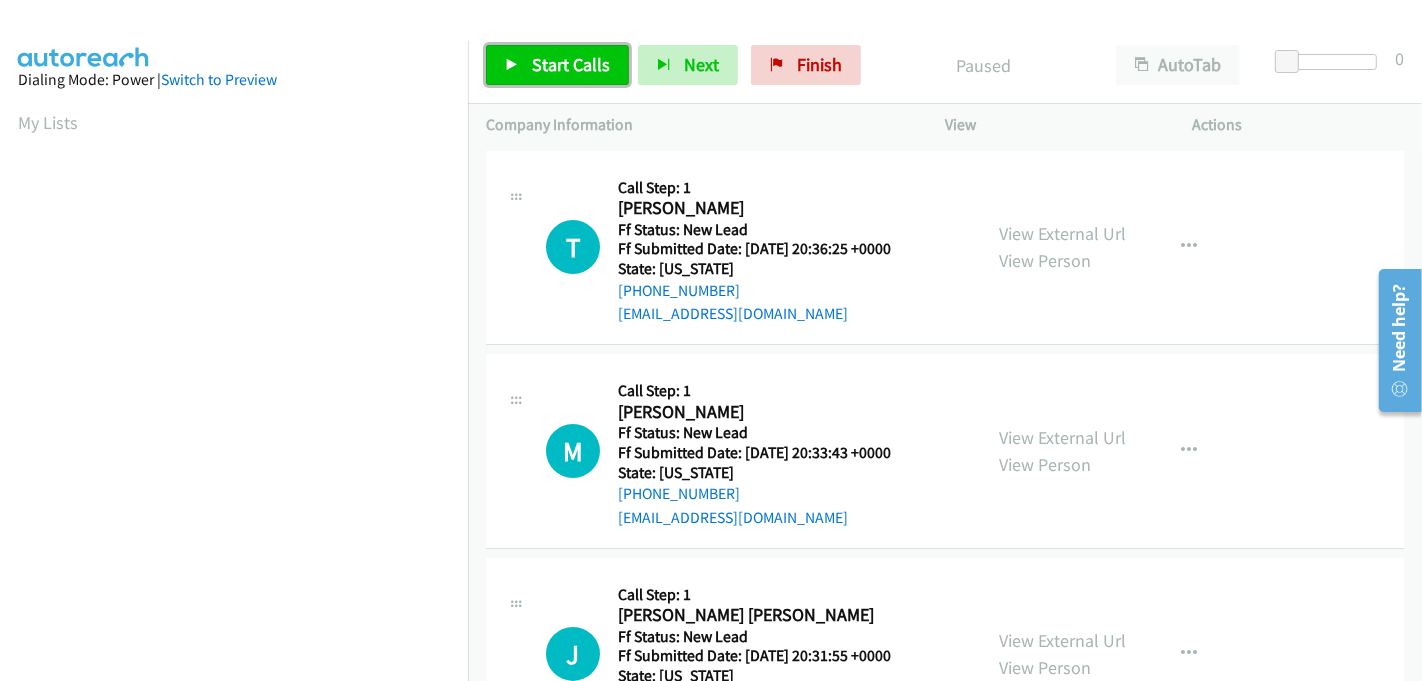 click on "Start Calls" at bounding box center [571, 64] 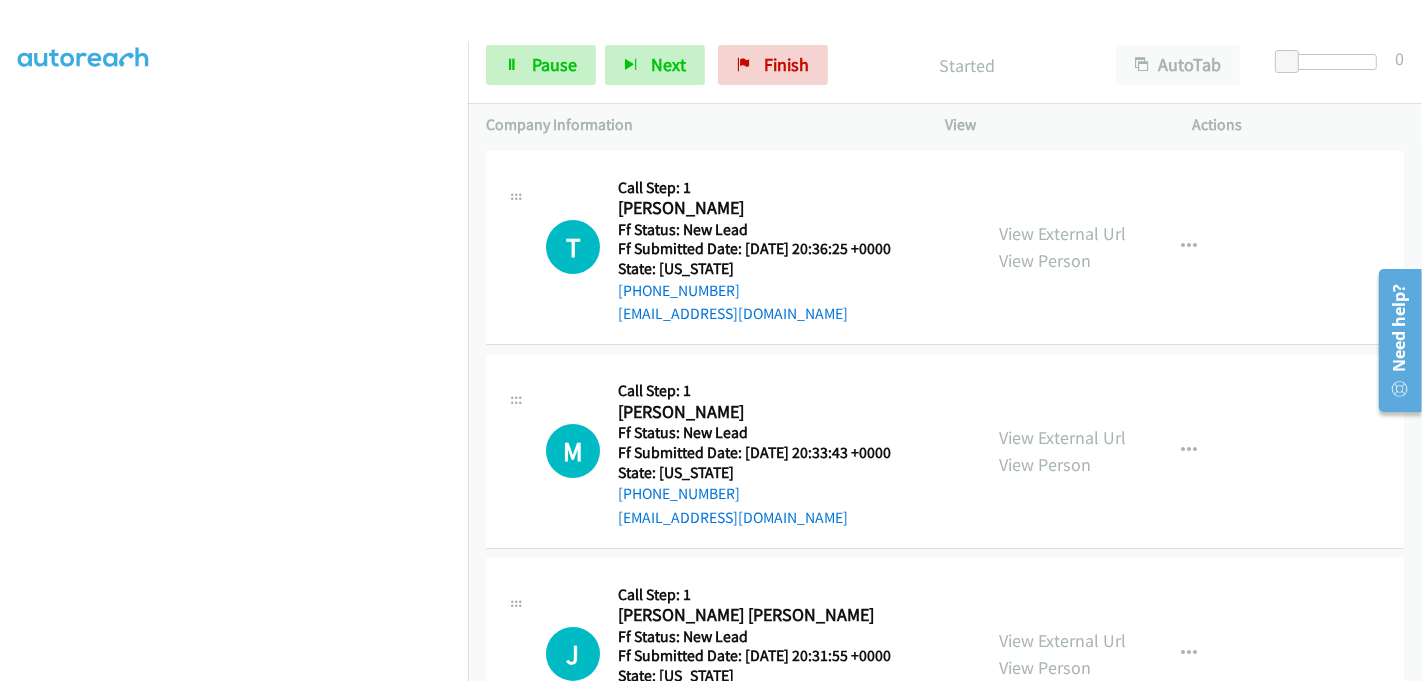 scroll, scrollTop: 442, scrollLeft: 0, axis: vertical 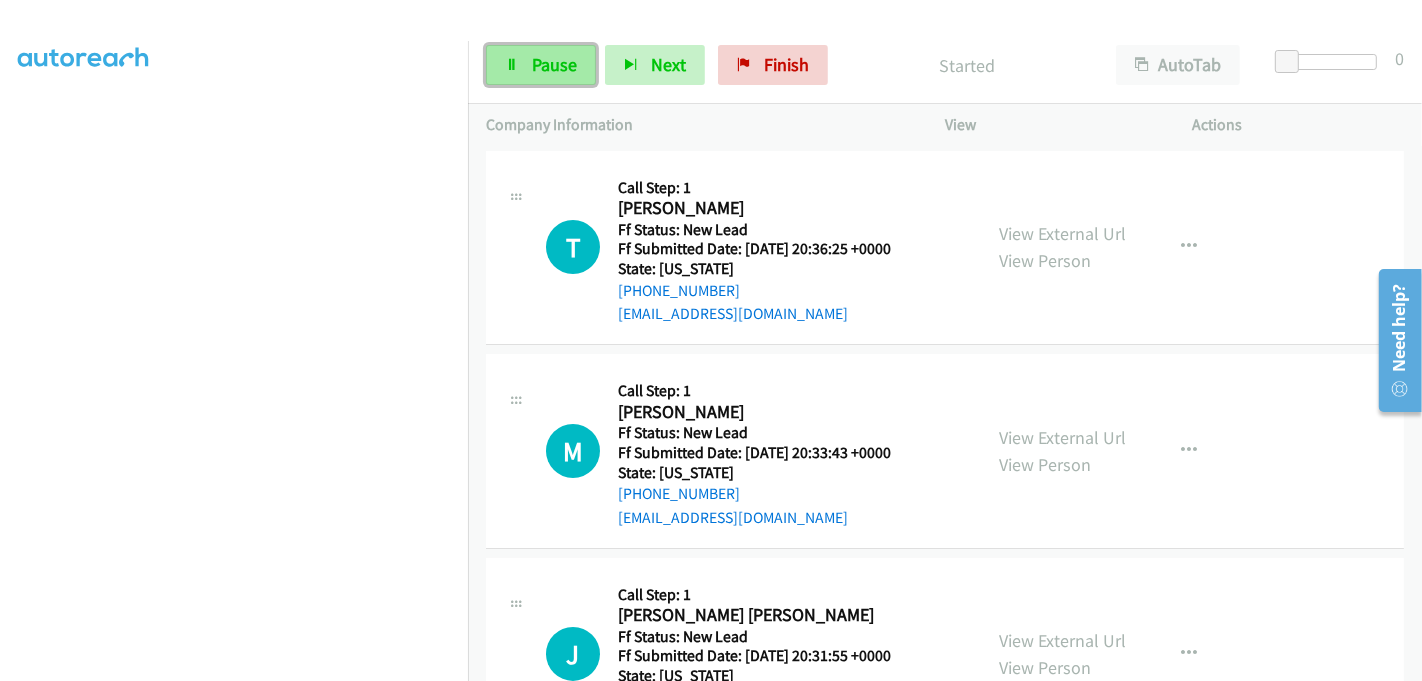 click on "Pause" at bounding box center [554, 64] 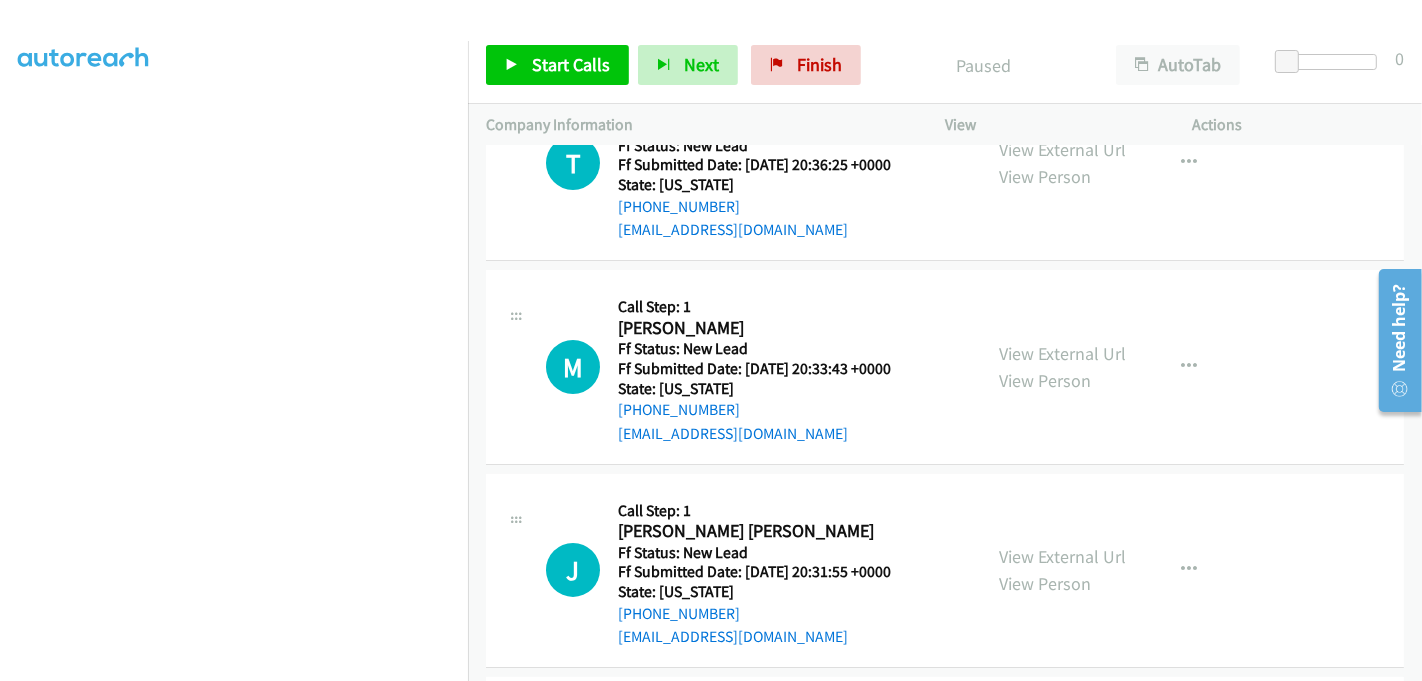 scroll, scrollTop: 0, scrollLeft: 0, axis: both 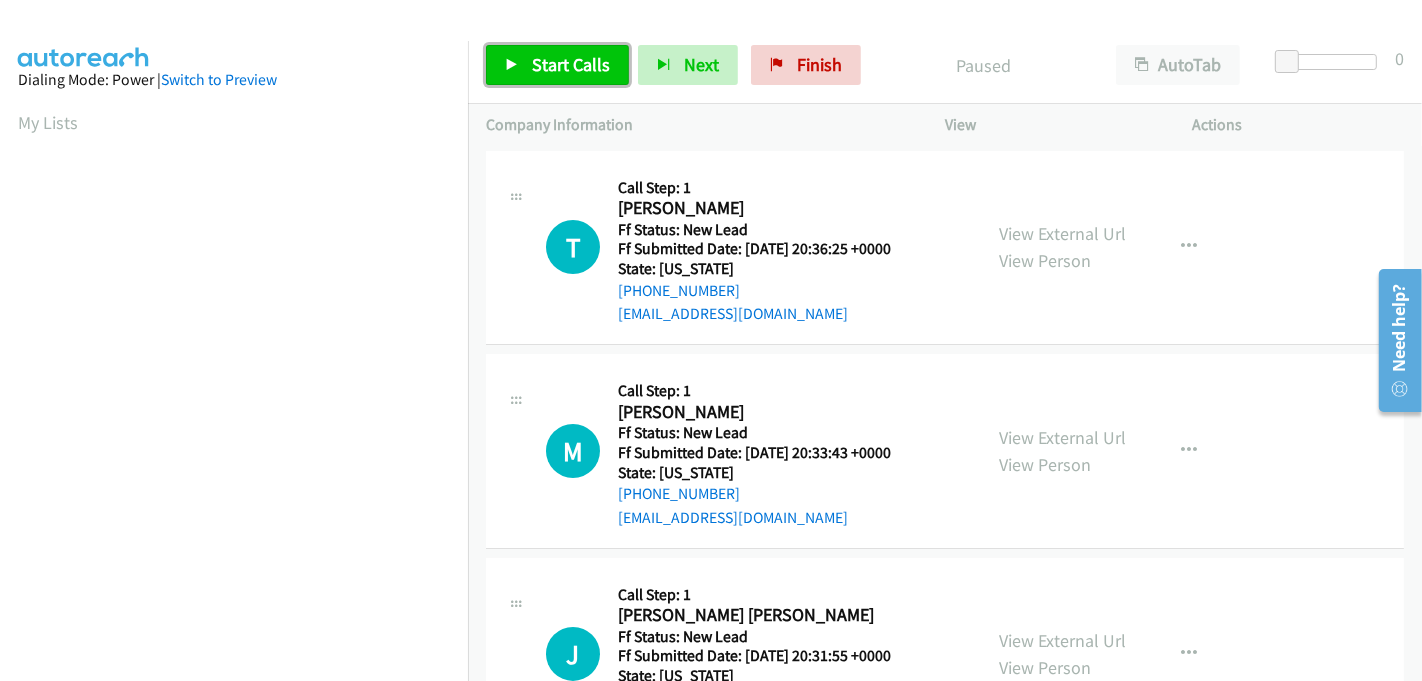 click on "Start Calls" at bounding box center [571, 64] 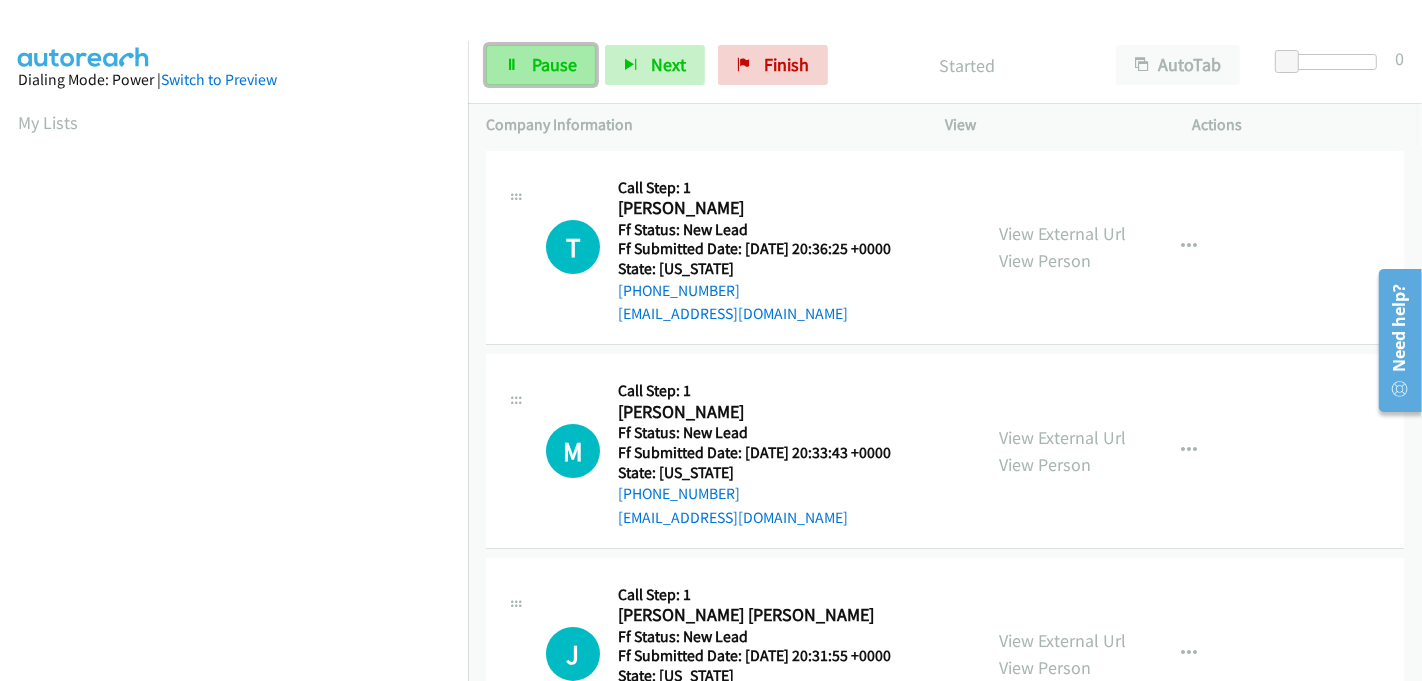 click on "Pause" at bounding box center [554, 64] 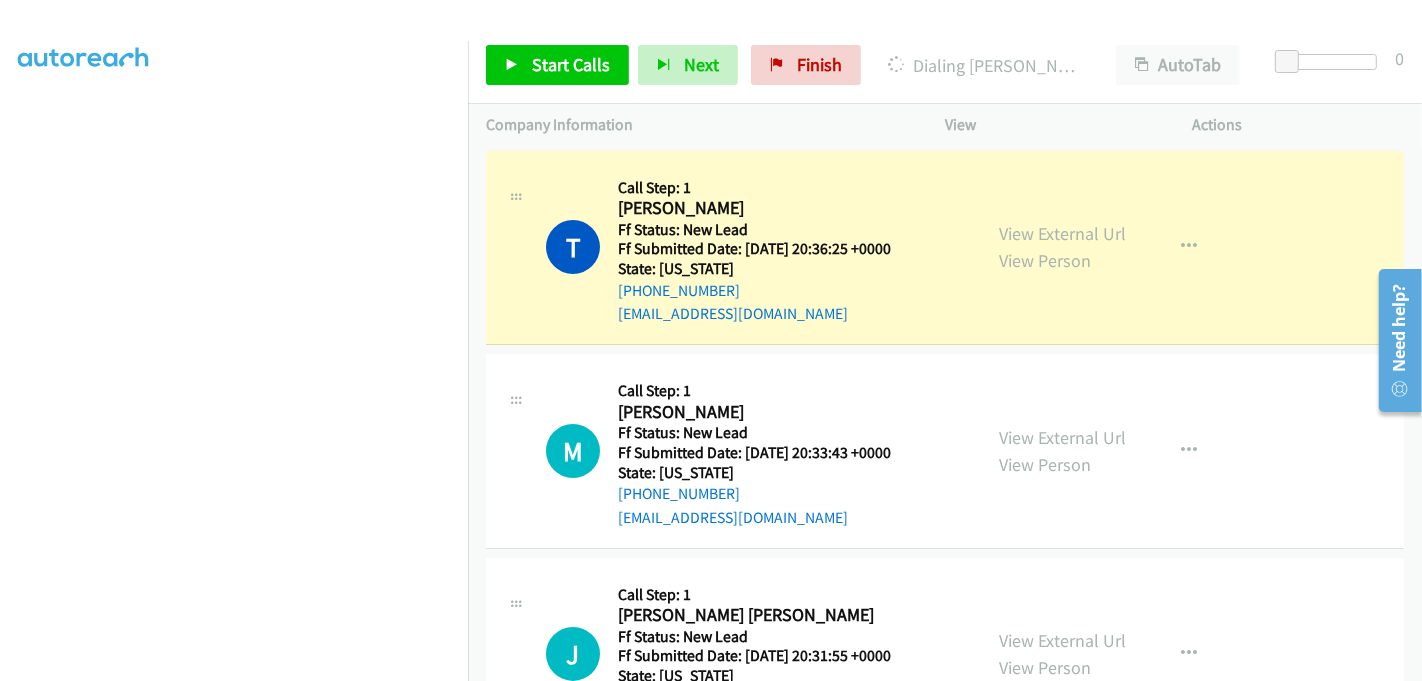 scroll, scrollTop: 0, scrollLeft: 0, axis: both 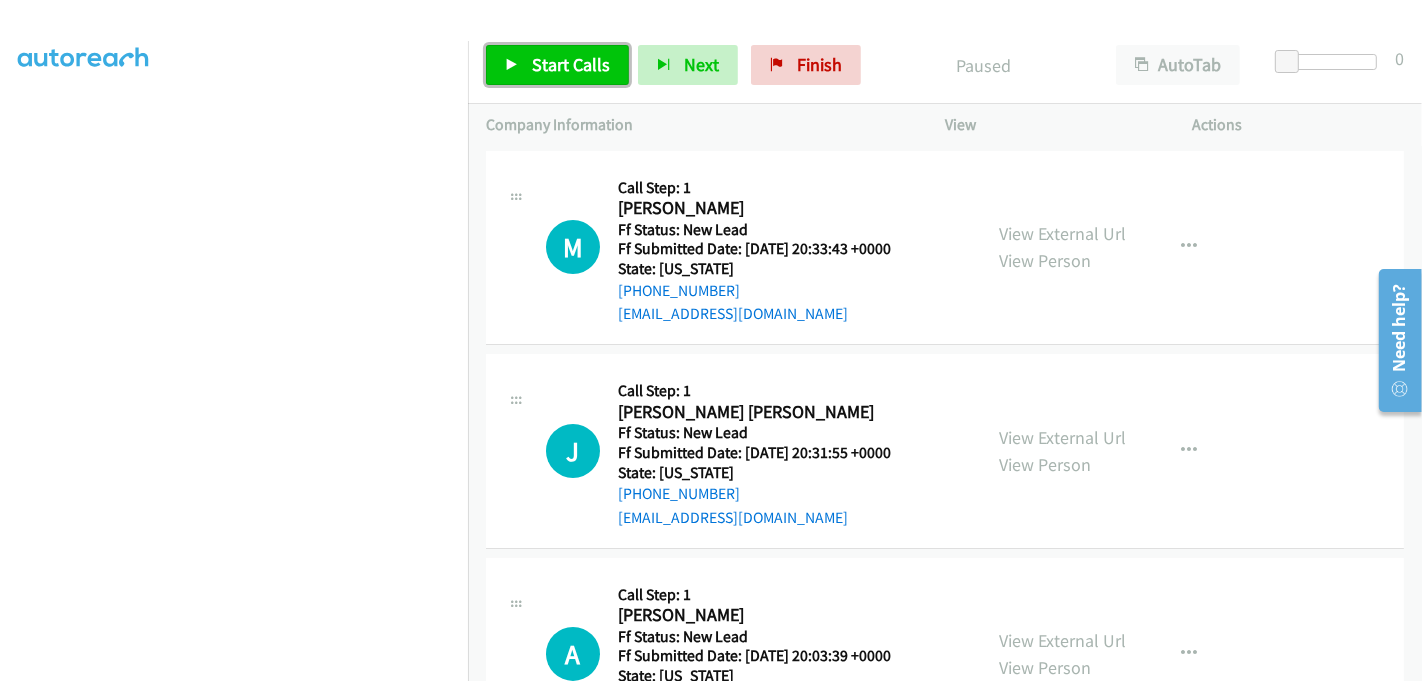 click on "Start Calls" at bounding box center (571, 64) 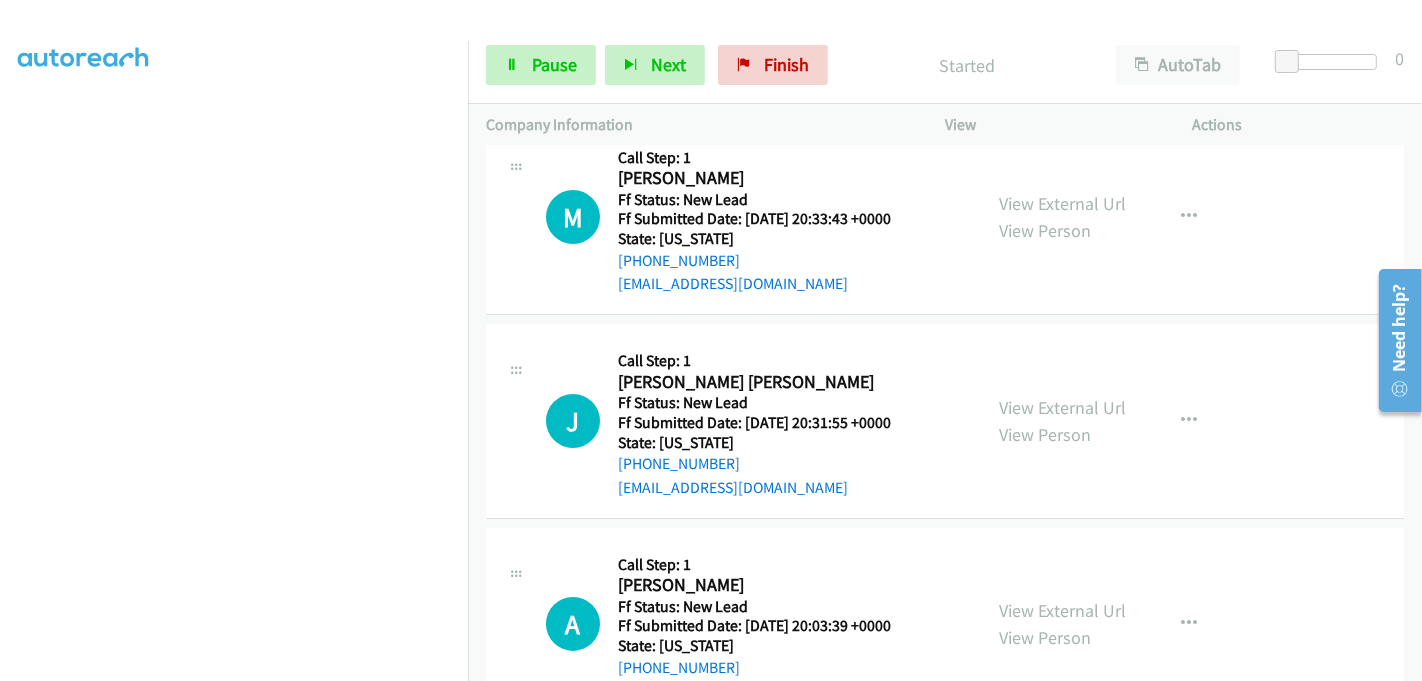 scroll, scrollTop: 0, scrollLeft: 0, axis: both 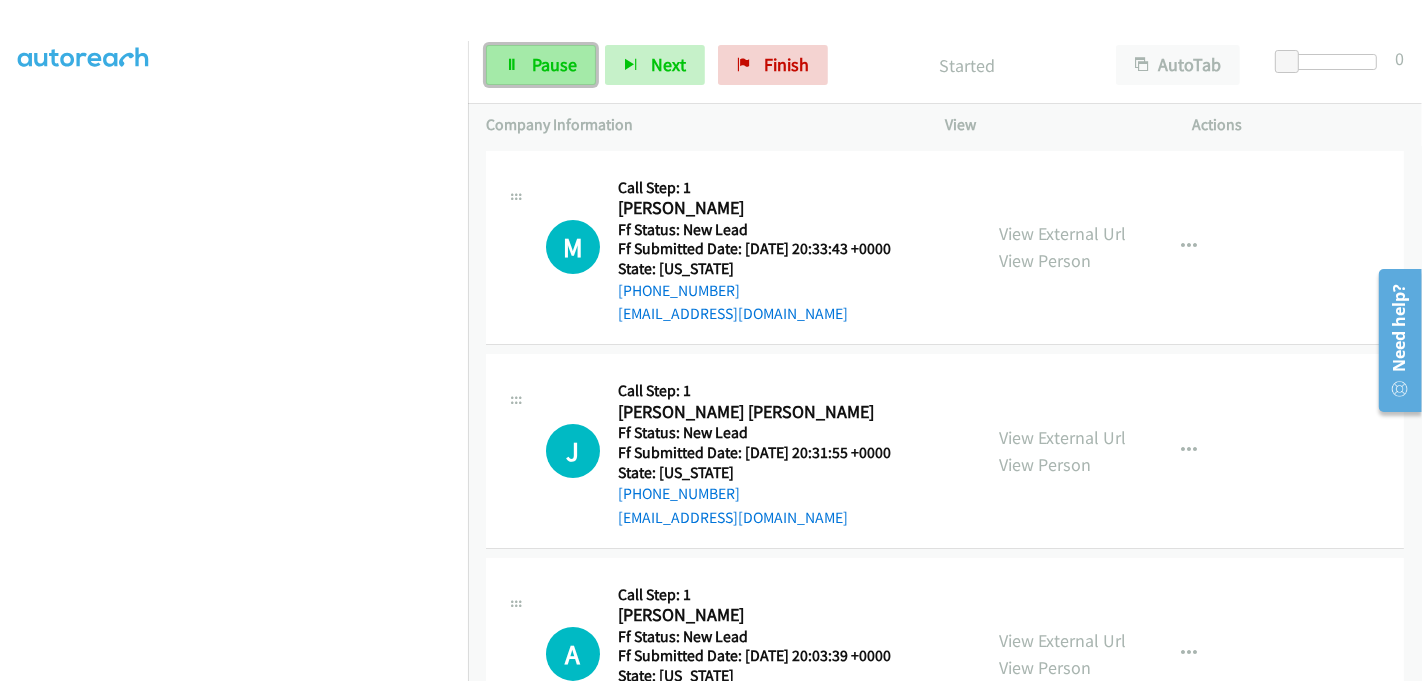 click on "Pause" at bounding box center [554, 64] 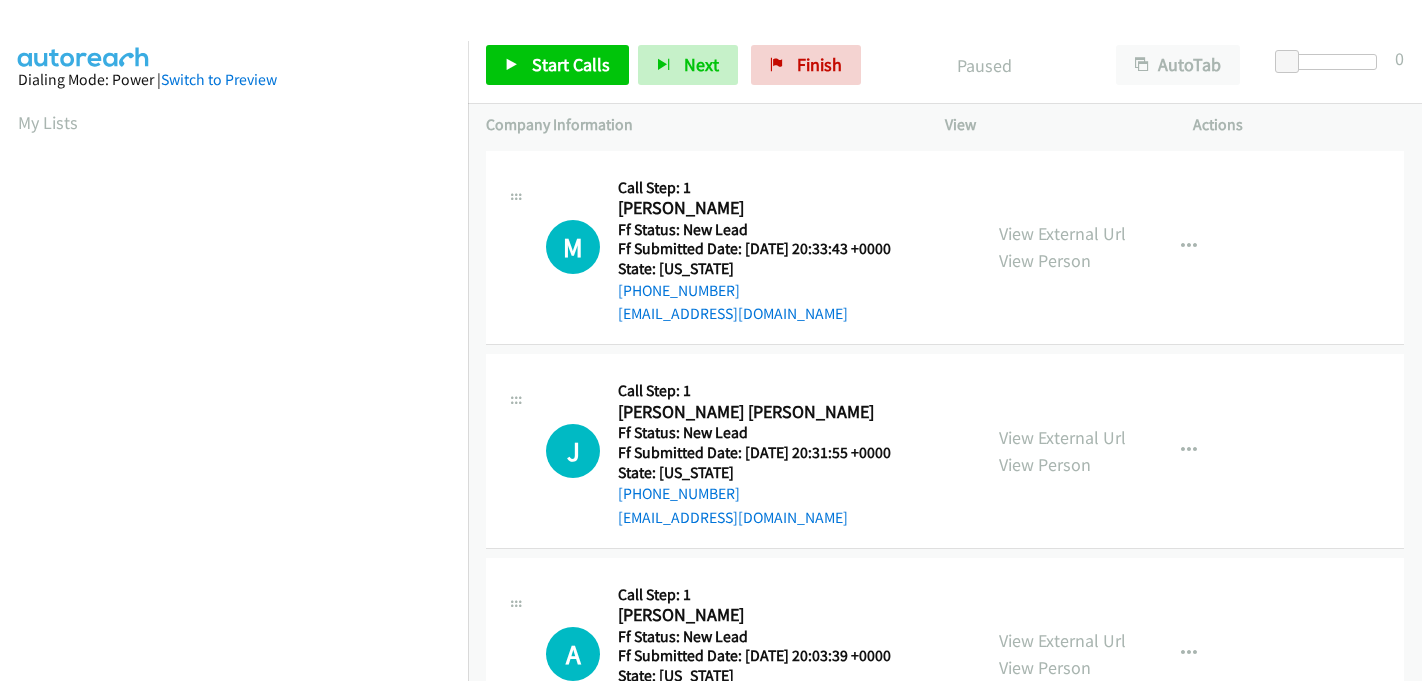 scroll, scrollTop: 0, scrollLeft: 0, axis: both 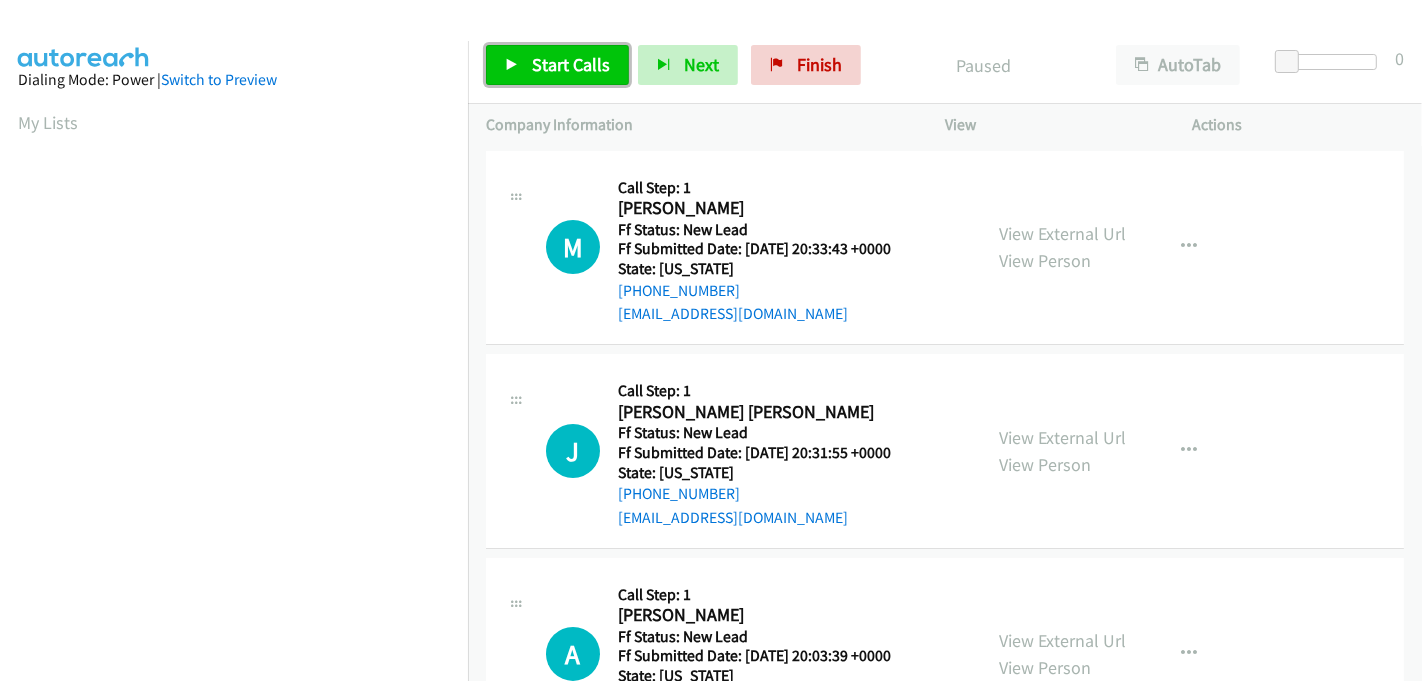 click on "Start Calls" at bounding box center [571, 64] 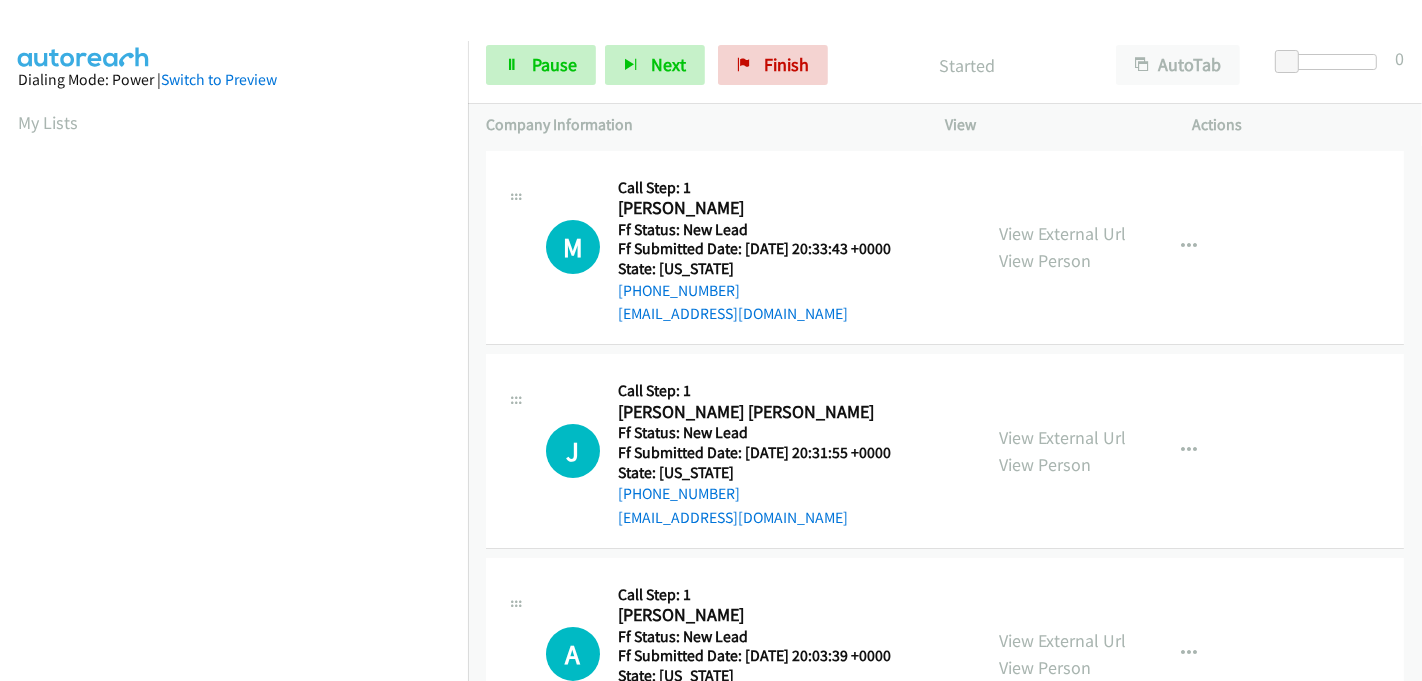 scroll, scrollTop: 0, scrollLeft: 0, axis: both 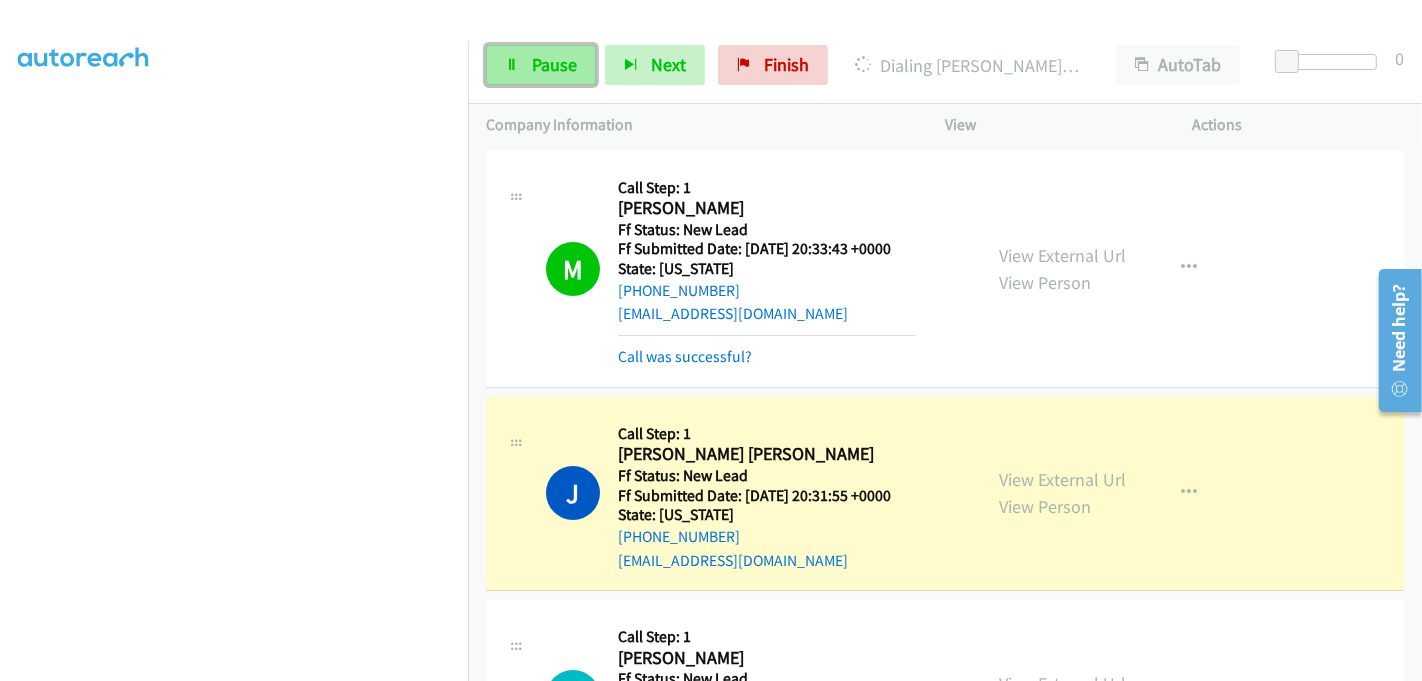 click on "Pause" at bounding box center [554, 64] 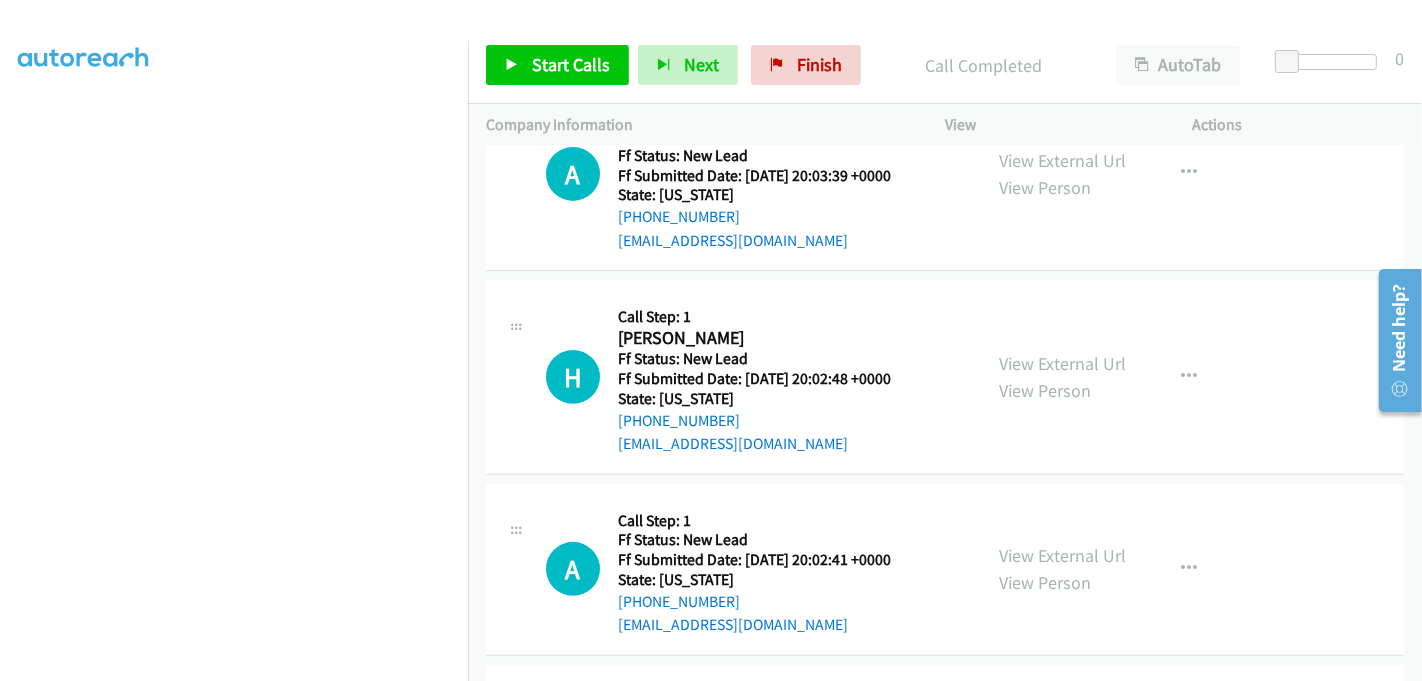scroll, scrollTop: 772, scrollLeft: 0, axis: vertical 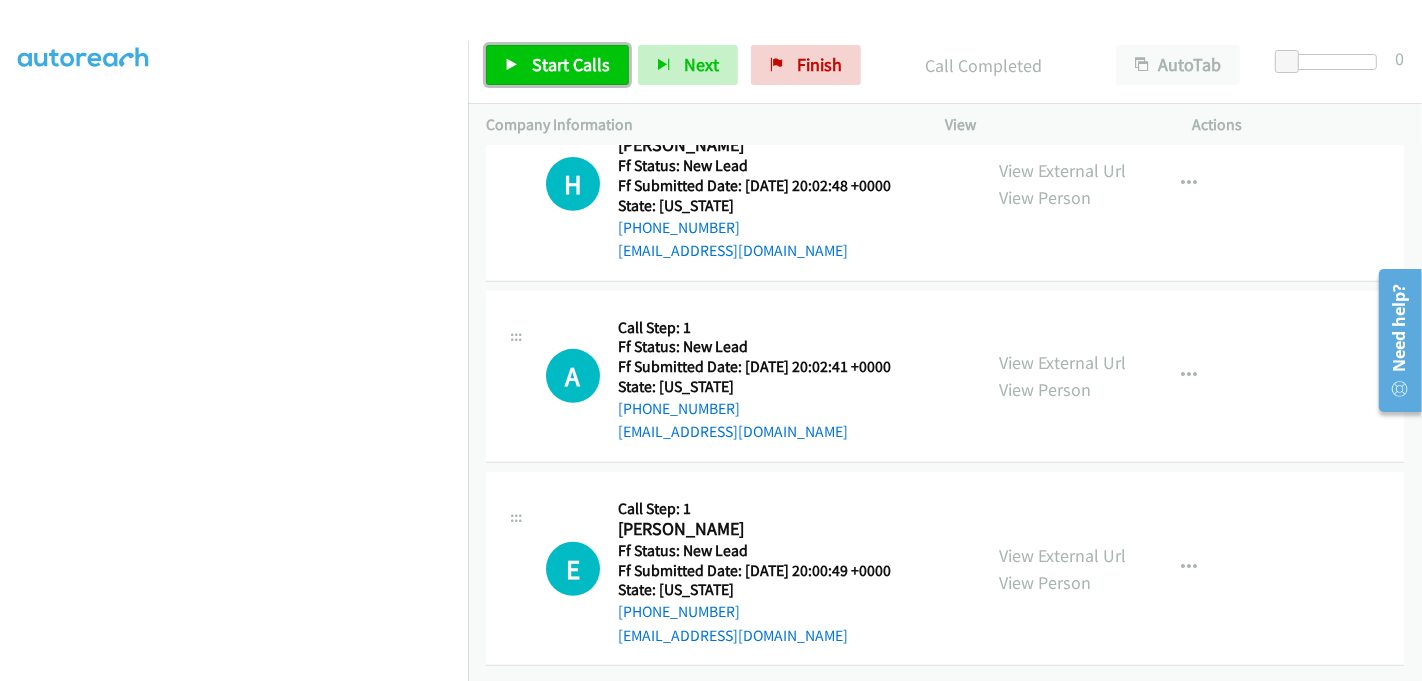 click on "Start Calls" at bounding box center [557, 65] 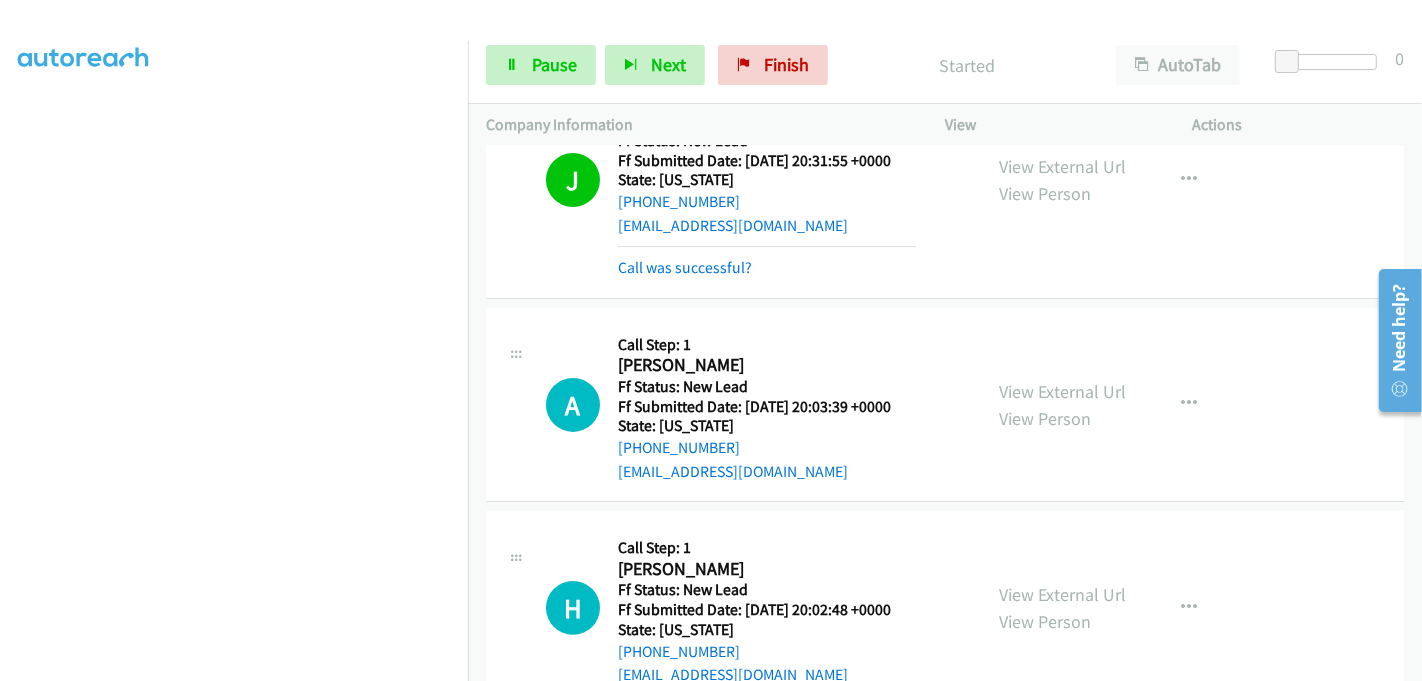 scroll, scrollTop: 328, scrollLeft: 0, axis: vertical 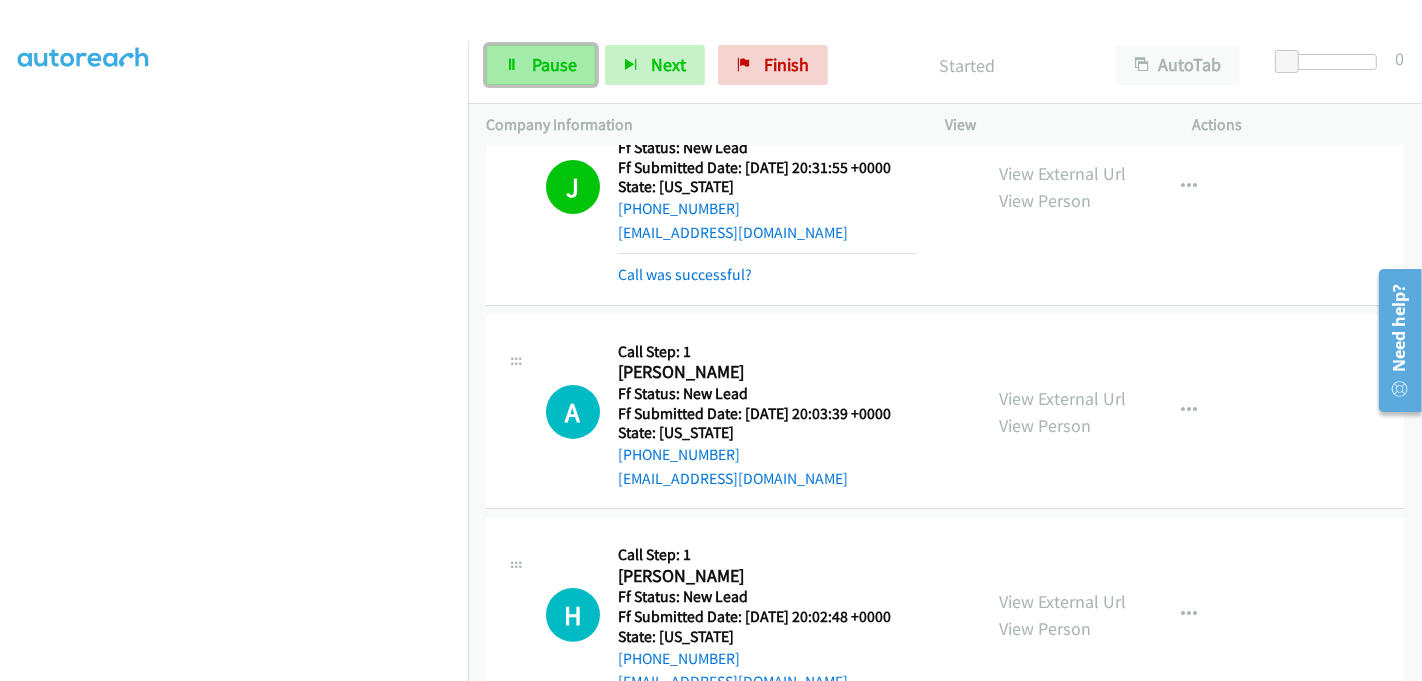 click on "Pause" at bounding box center [541, 65] 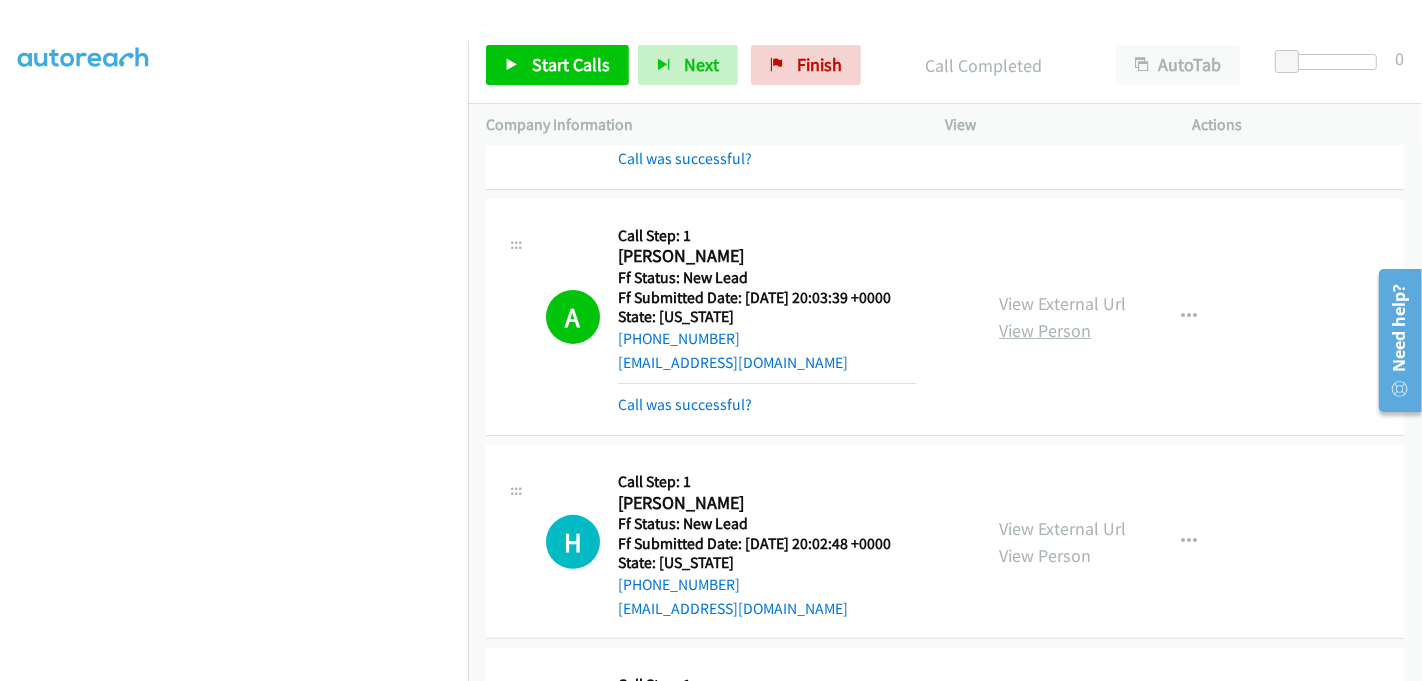 scroll, scrollTop: 661, scrollLeft: 0, axis: vertical 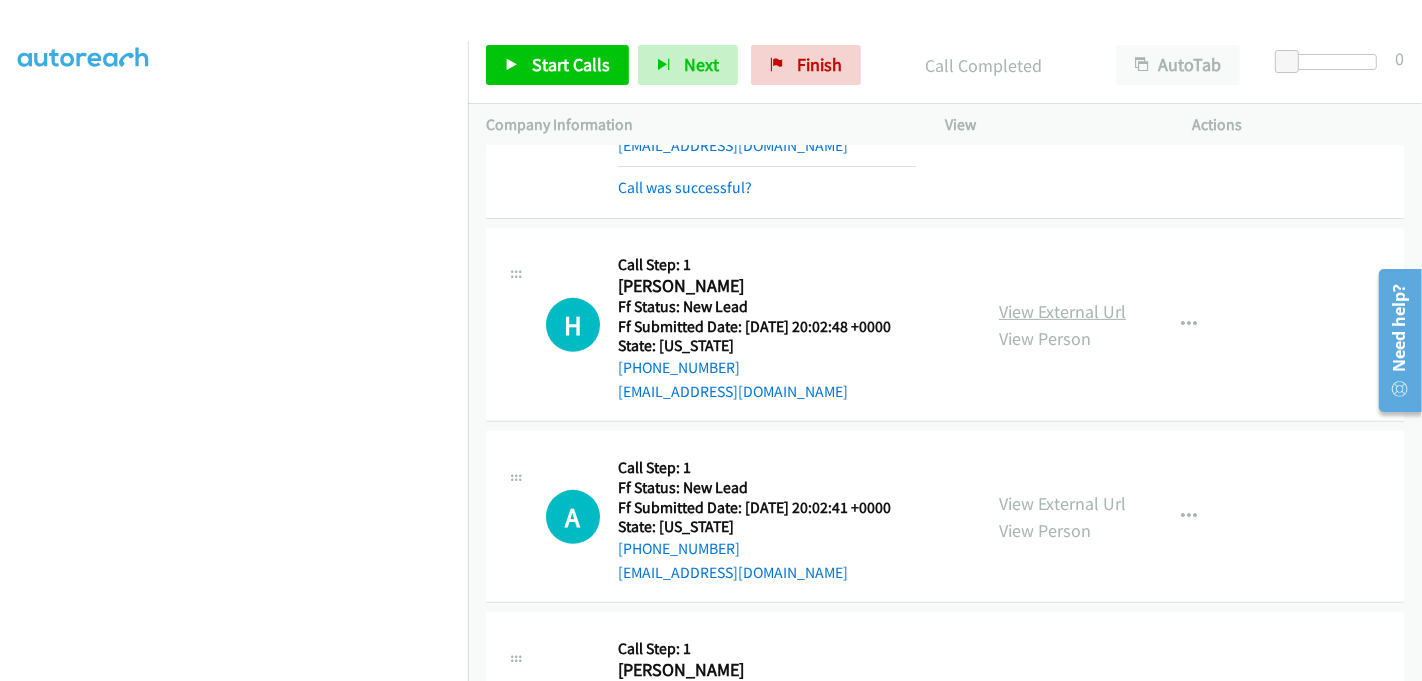 click on "View External Url" at bounding box center [1062, 311] 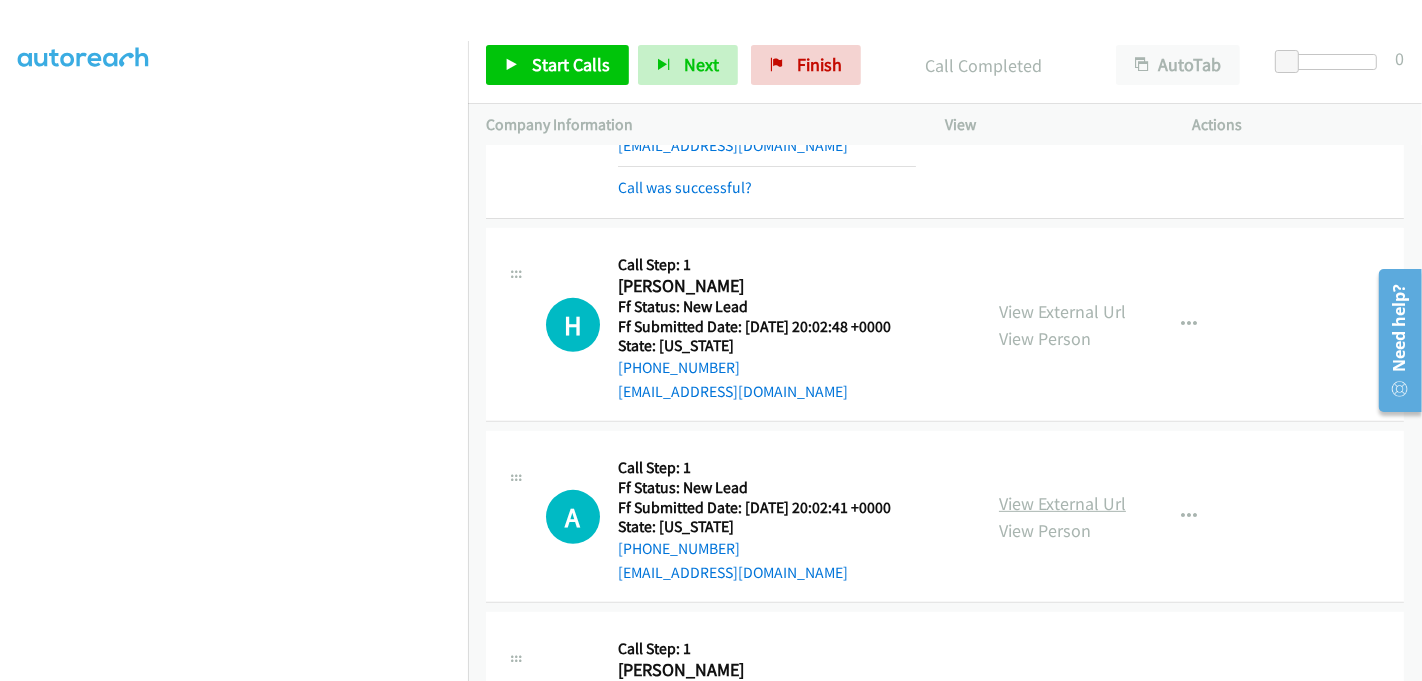click on "View External Url" at bounding box center [1062, 503] 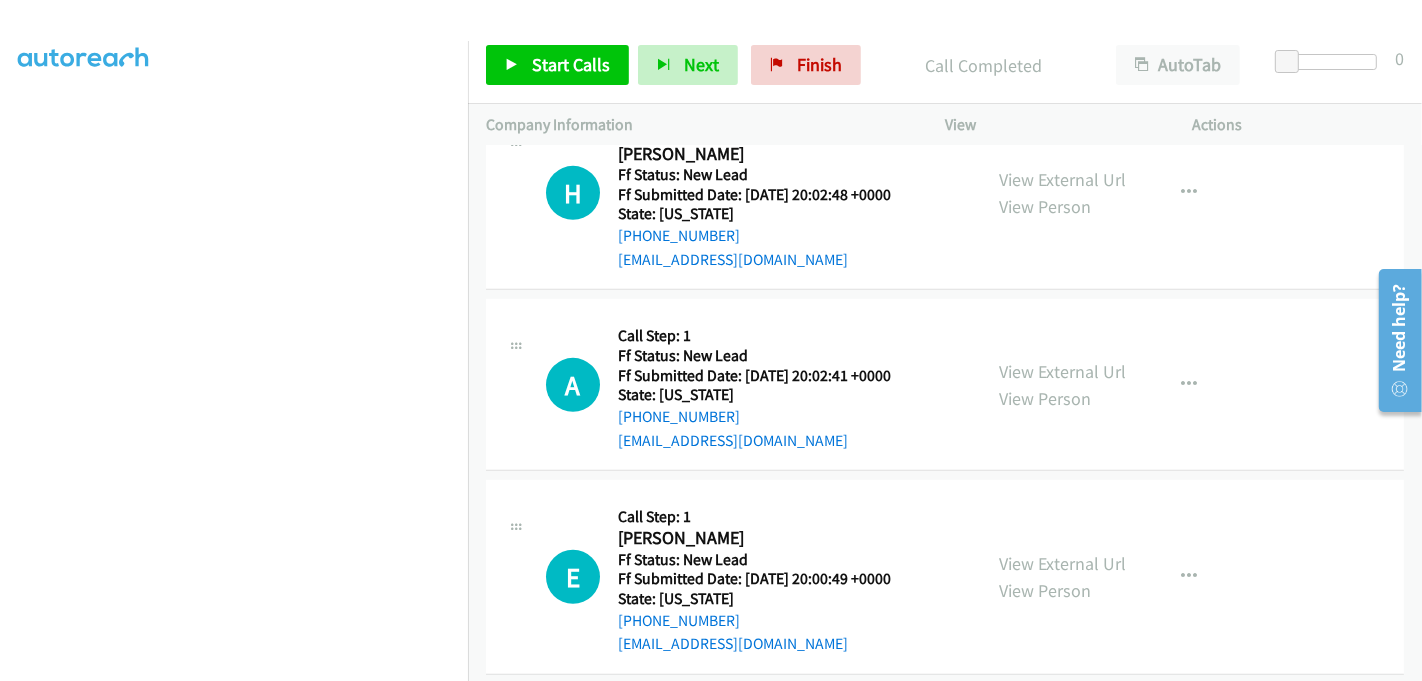 scroll, scrollTop: 994, scrollLeft: 0, axis: vertical 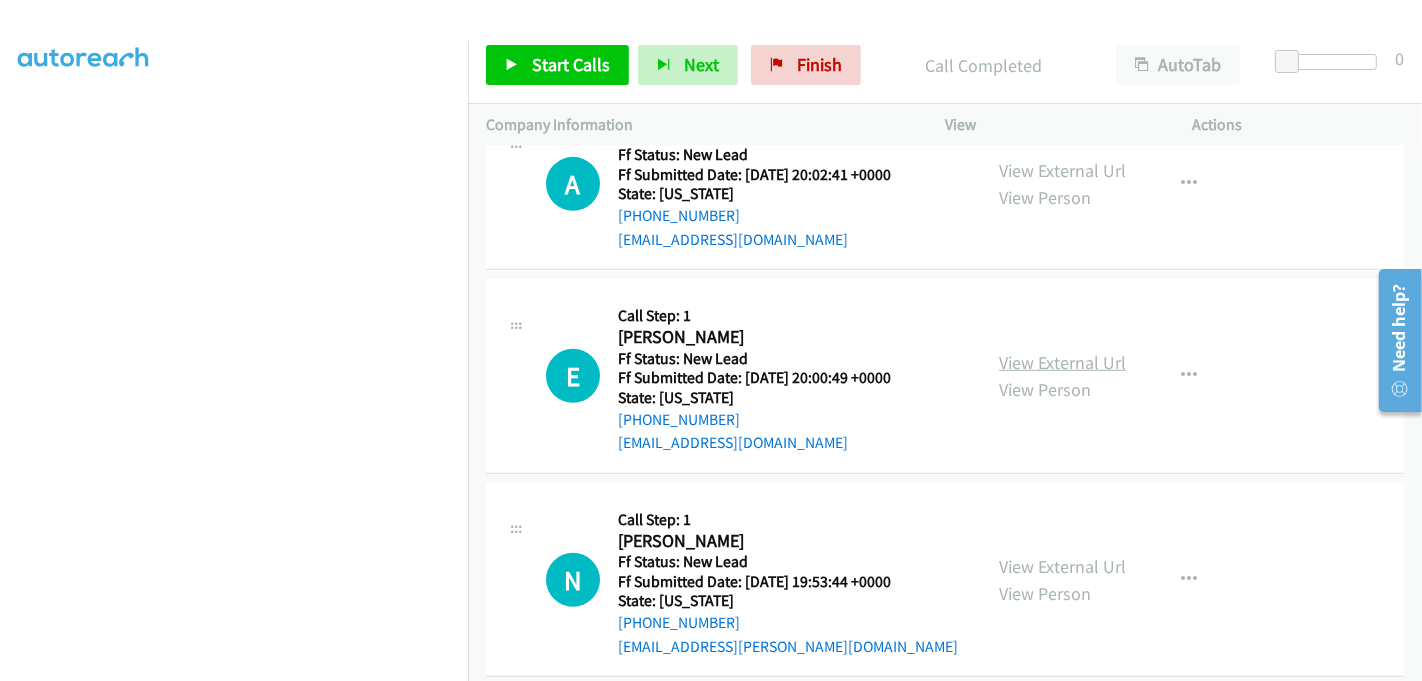 click on "View External Url" at bounding box center [1062, 362] 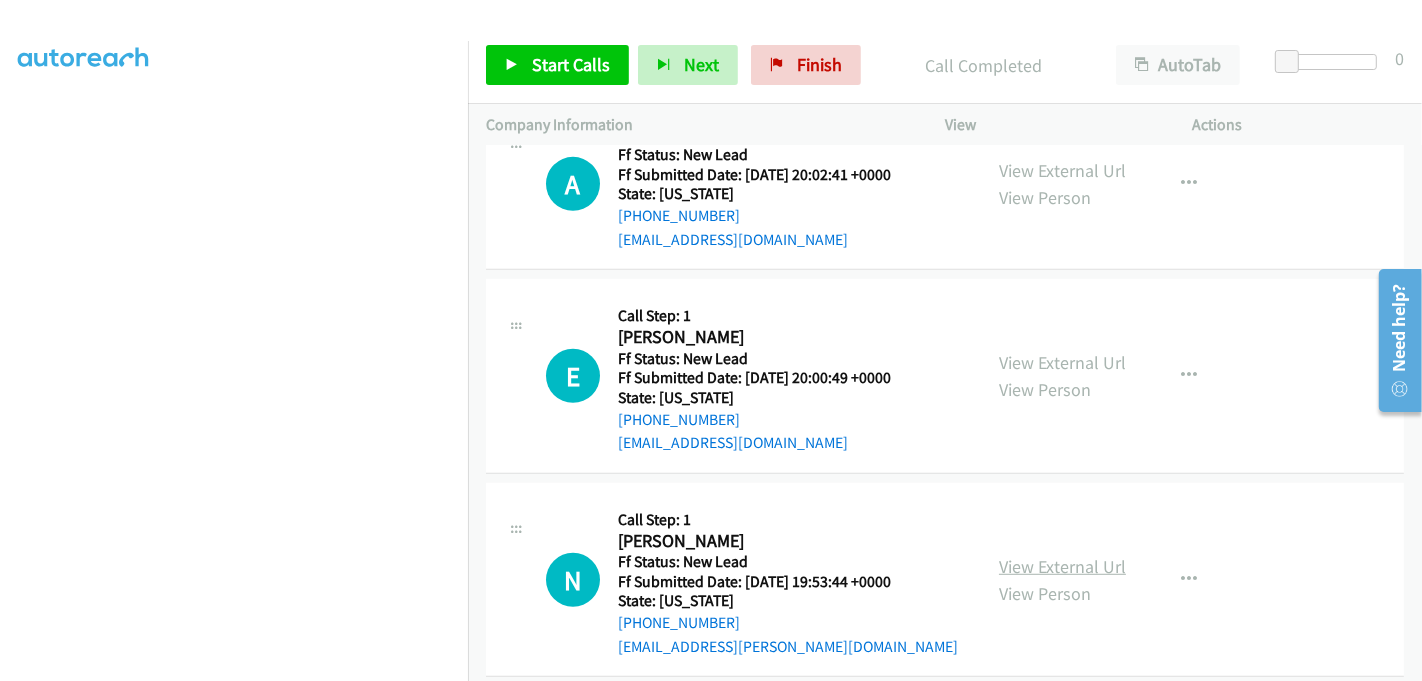 click on "View External Url" at bounding box center [1062, 566] 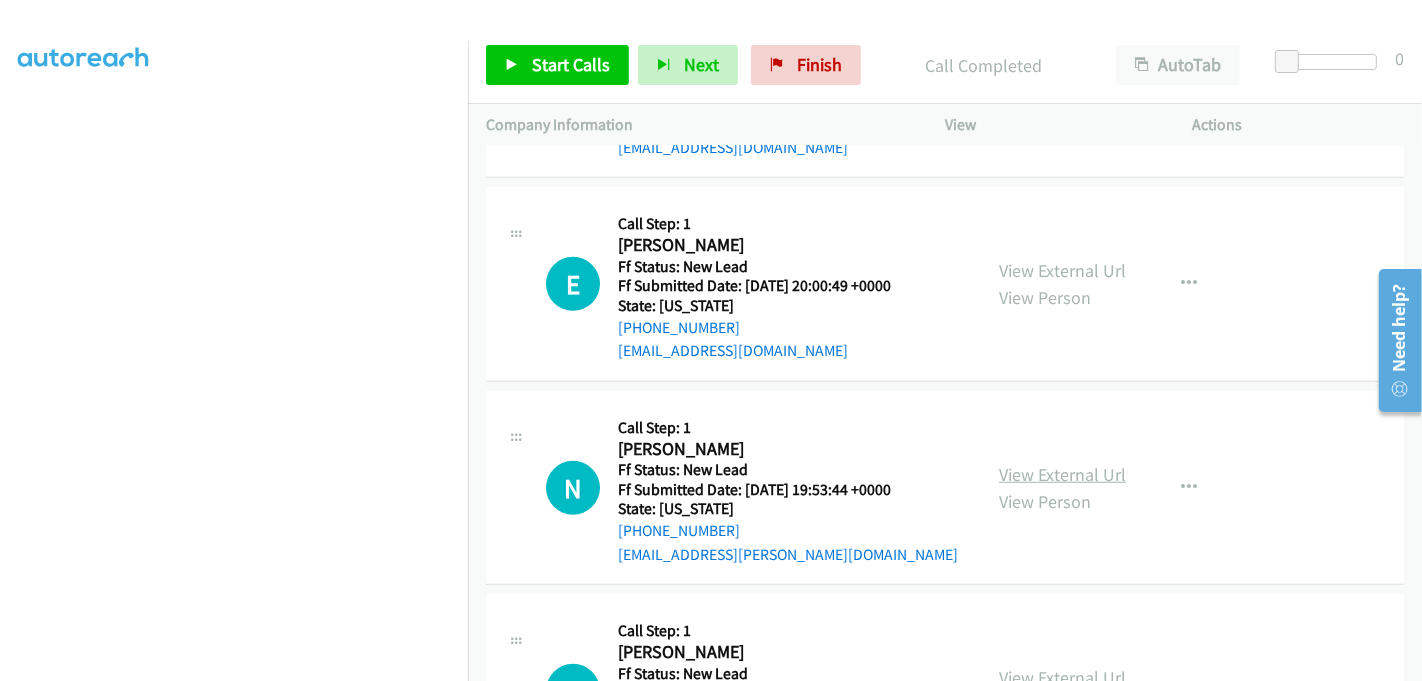scroll, scrollTop: 1221, scrollLeft: 0, axis: vertical 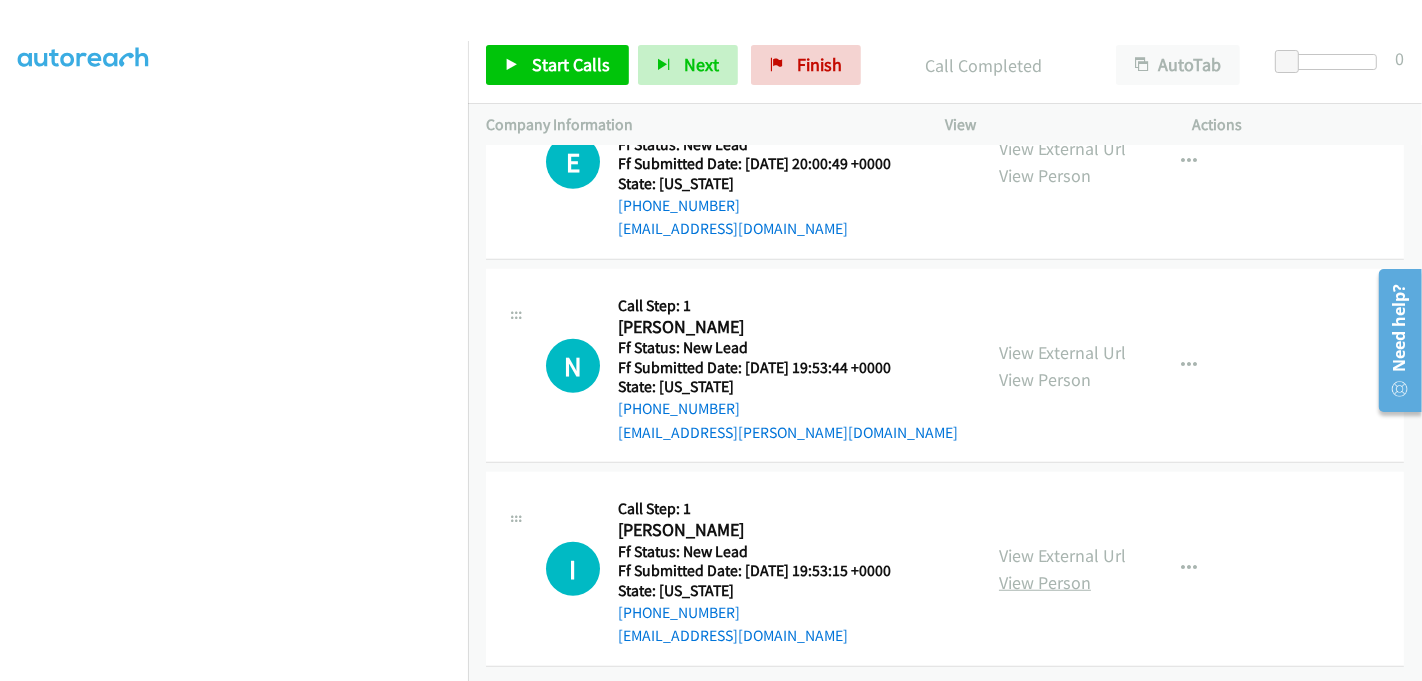 click on "View Person" at bounding box center [1045, 582] 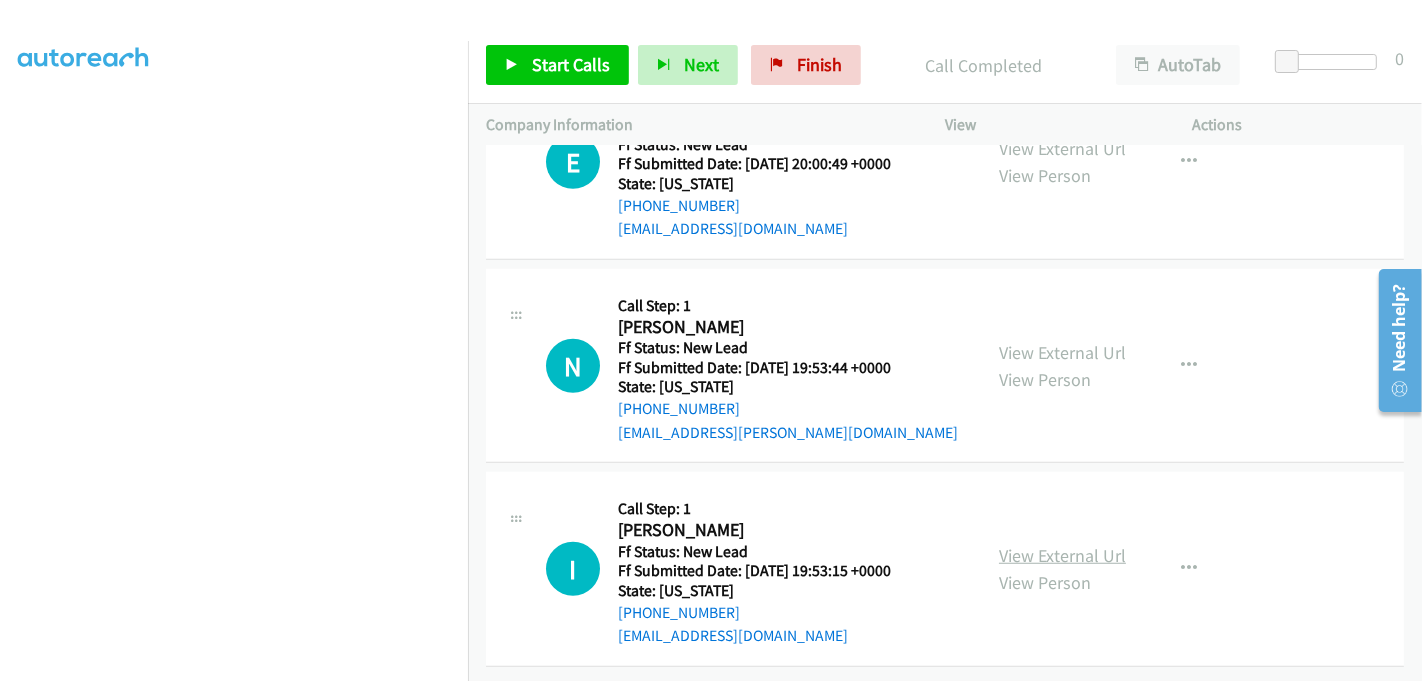 click on "View External Url" at bounding box center (1062, 555) 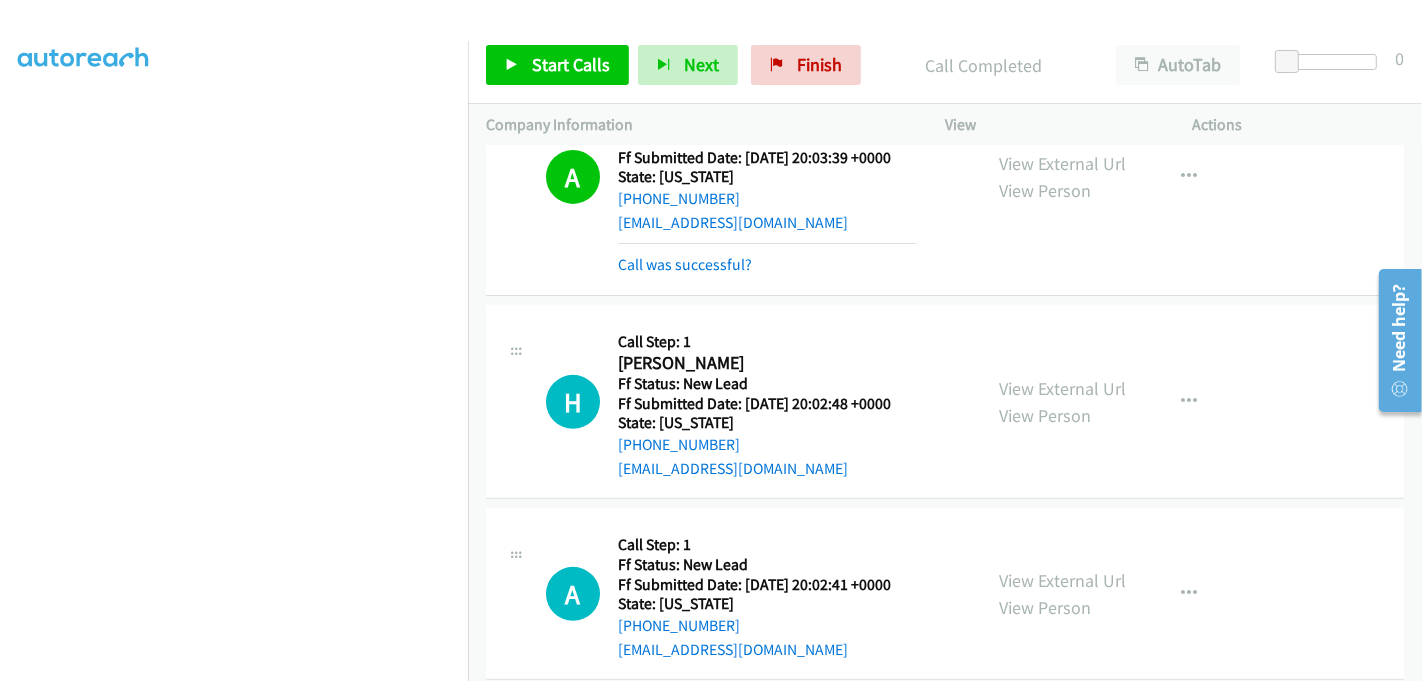 scroll, scrollTop: 665, scrollLeft: 0, axis: vertical 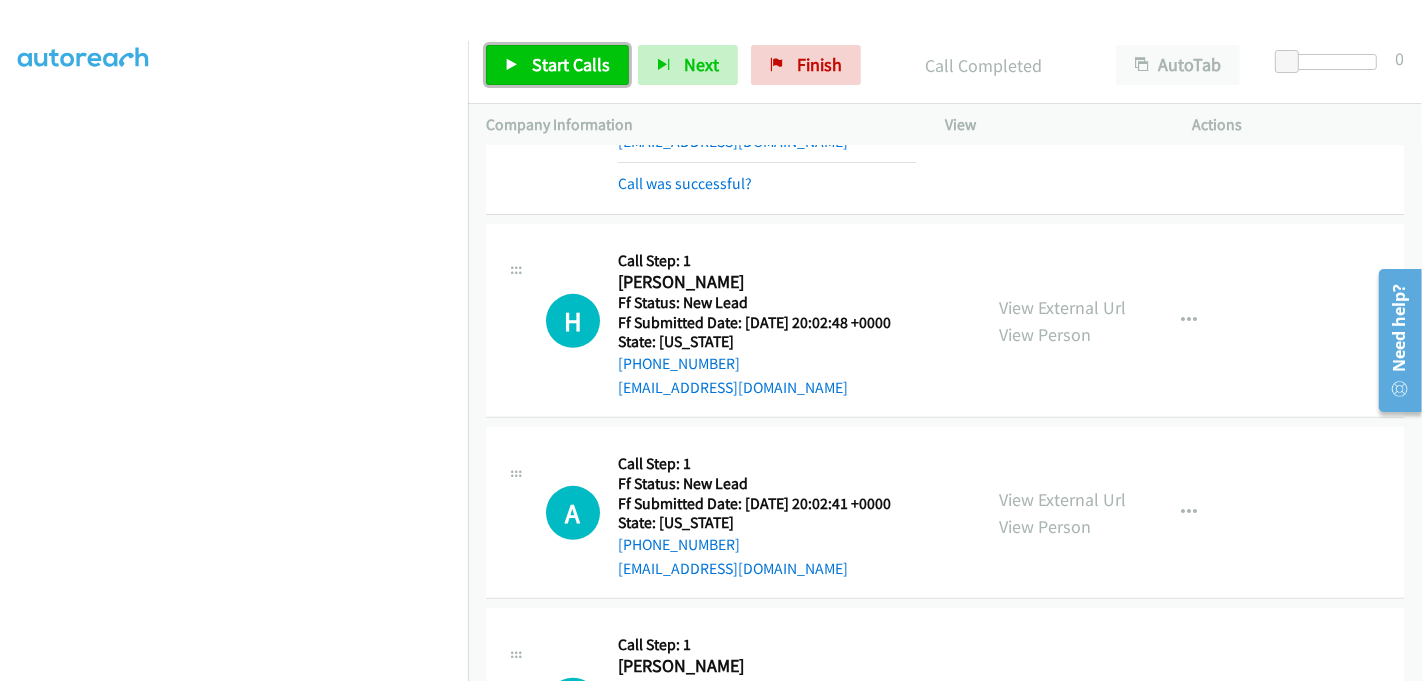 click on "Start Calls" at bounding box center [571, 64] 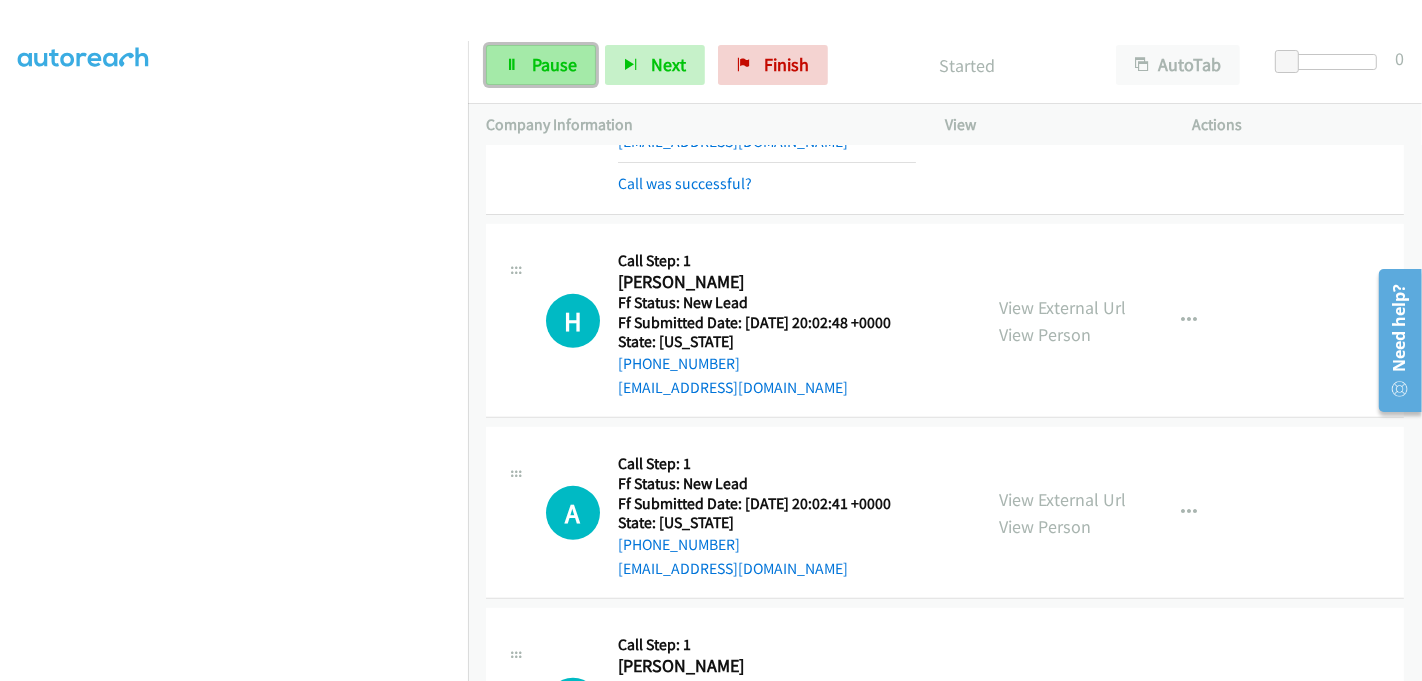 click on "Pause" at bounding box center [554, 64] 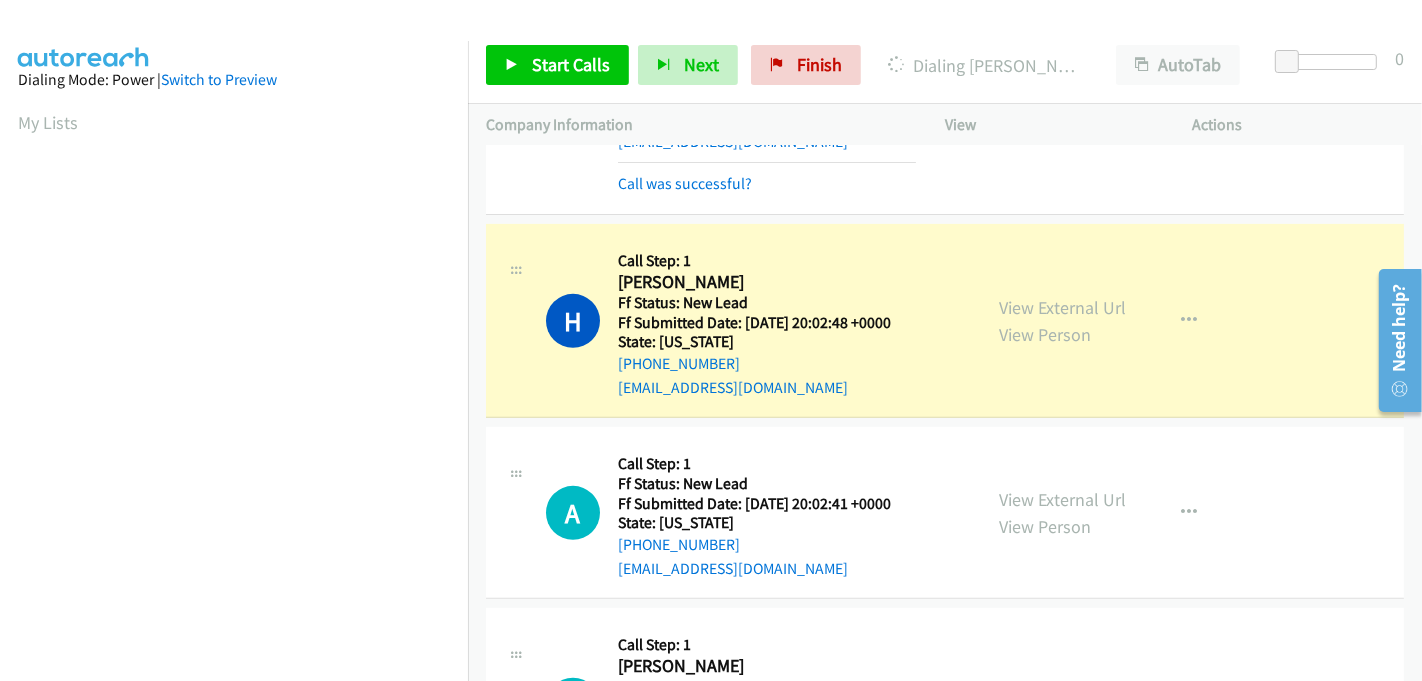 scroll, scrollTop: 442, scrollLeft: 0, axis: vertical 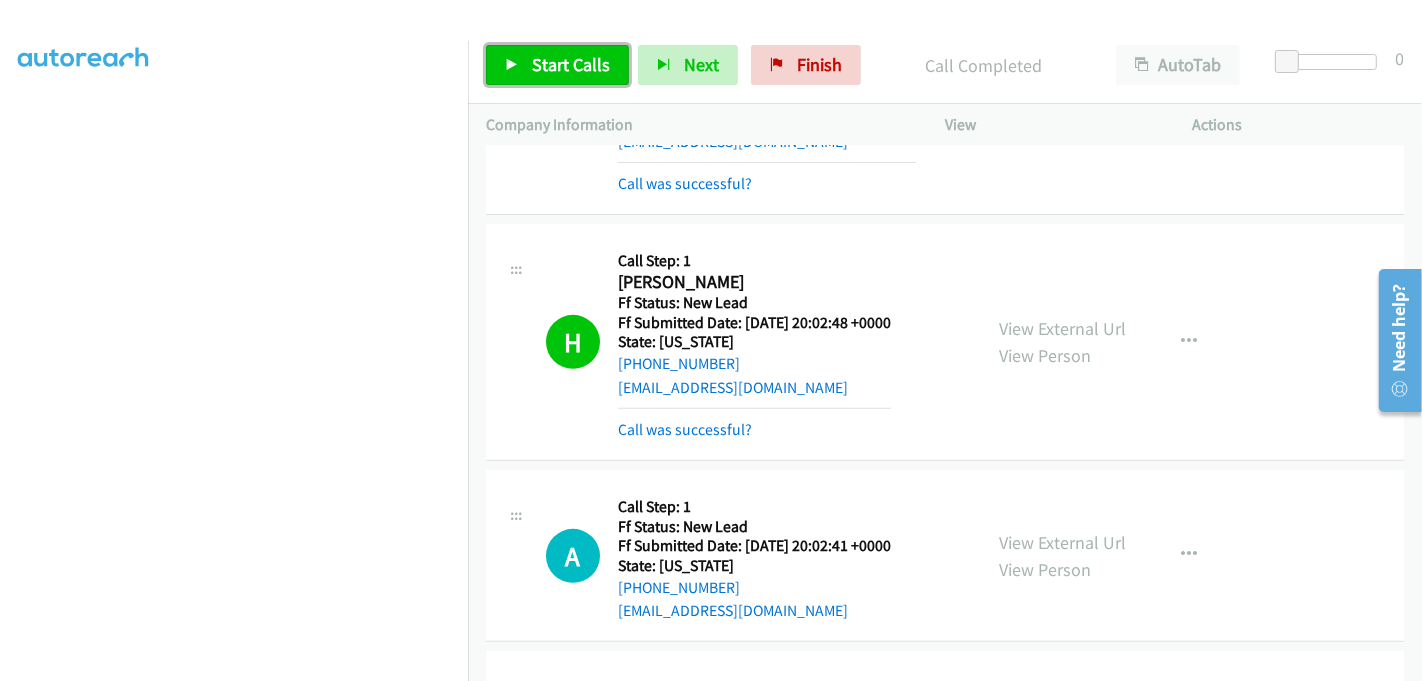 click on "Start Calls" at bounding box center [571, 64] 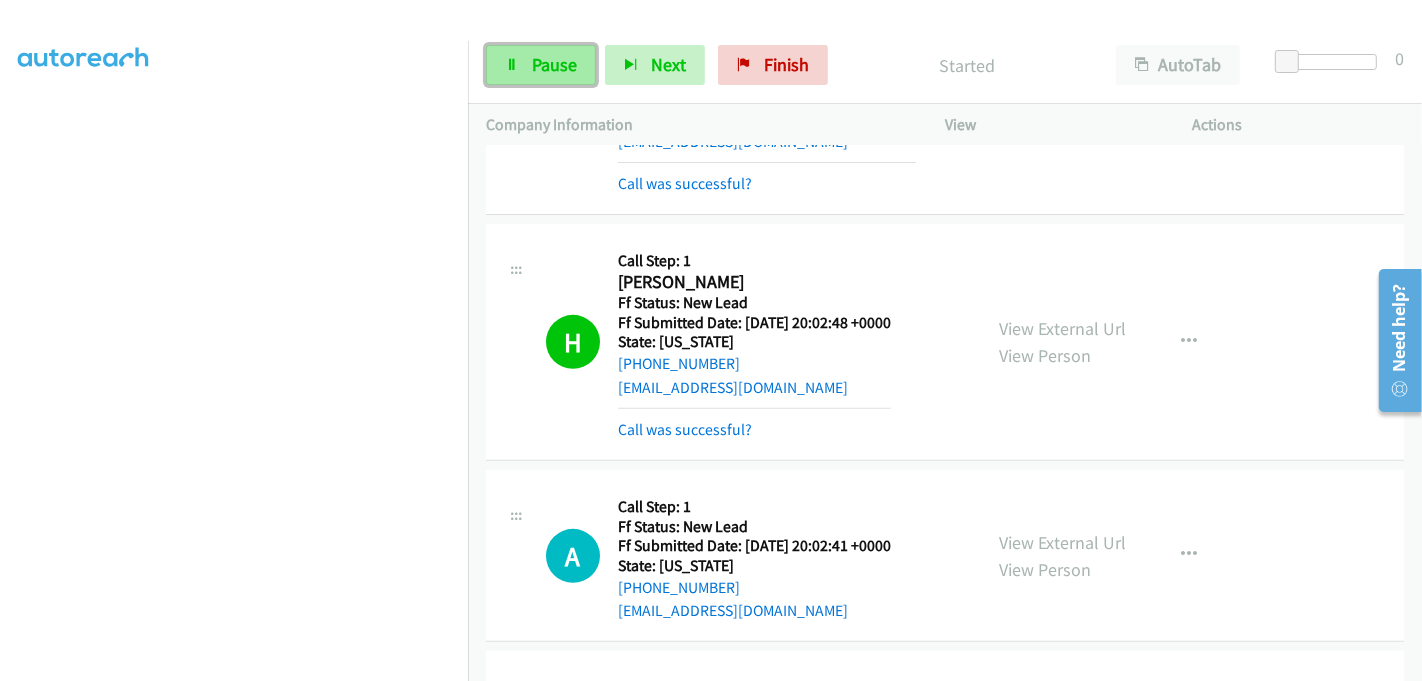 click on "Pause" at bounding box center (554, 64) 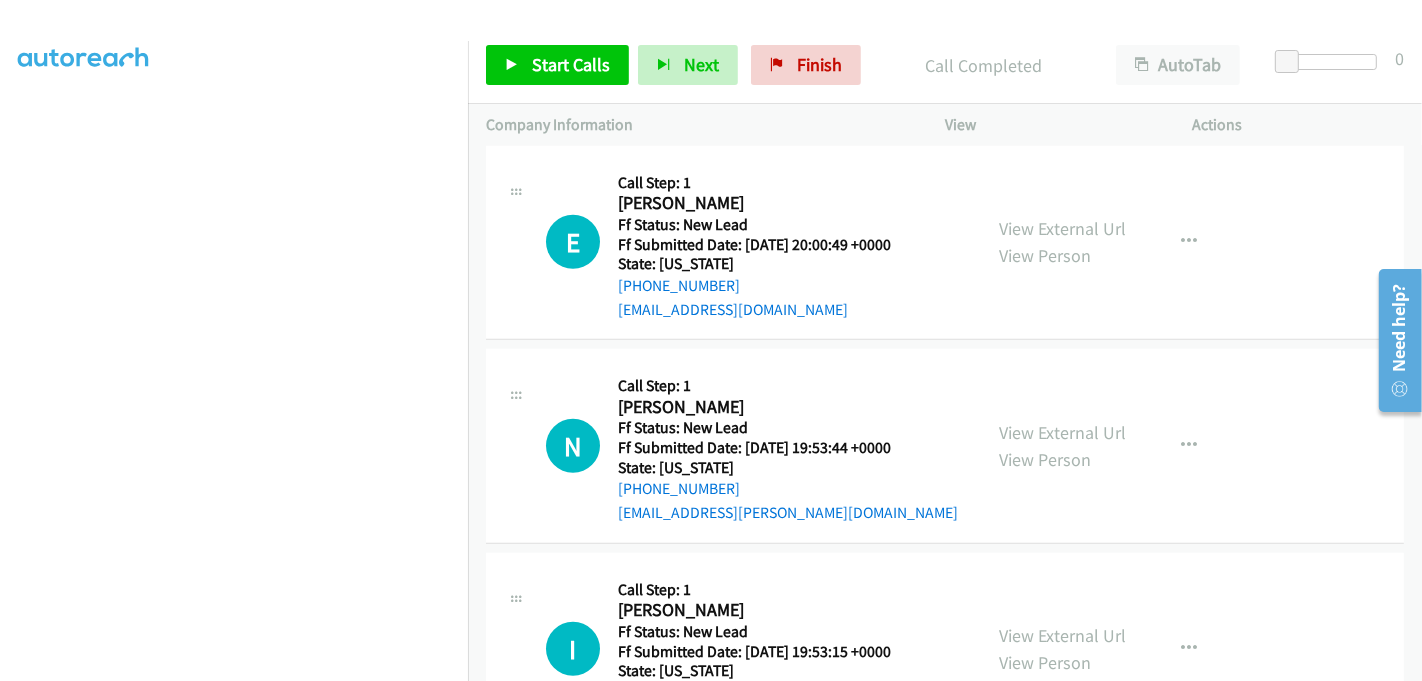 scroll, scrollTop: 1221, scrollLeft: 0, axis: vertical 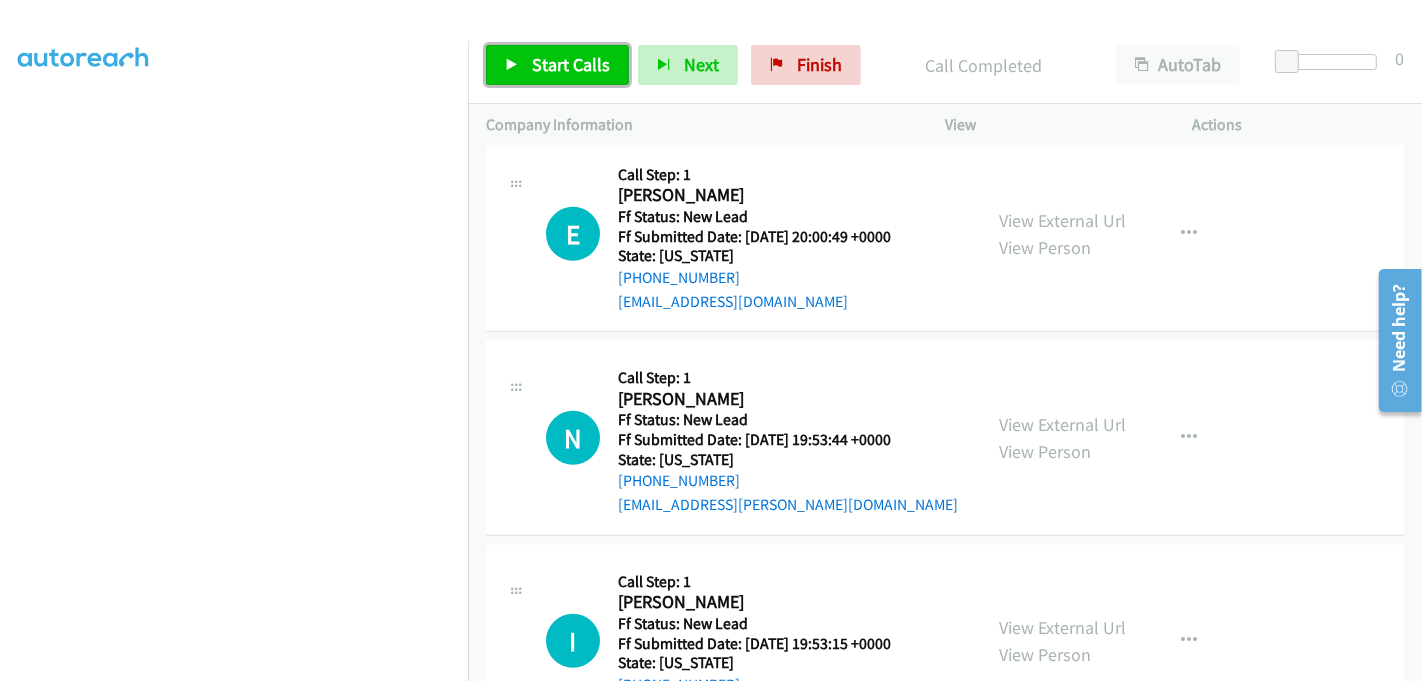 click on "Start Calls" at bounding box center [571, 64] 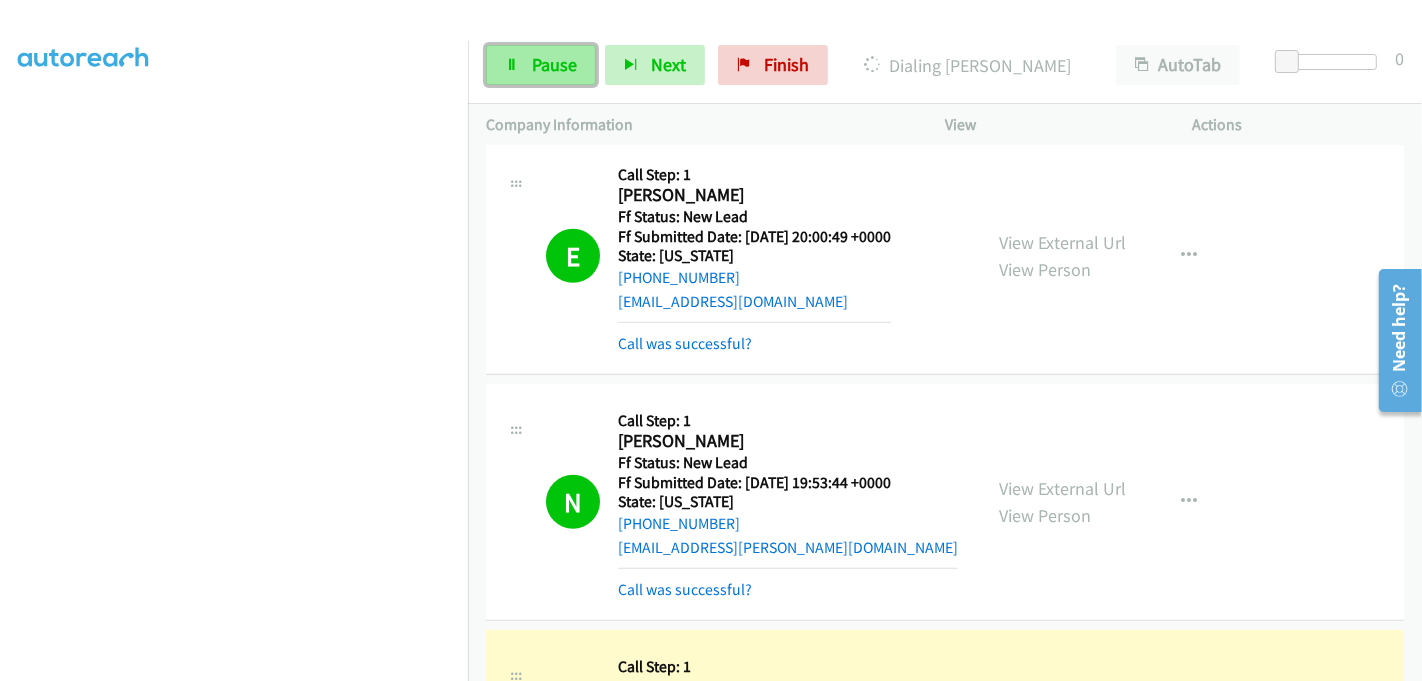 click on "Pause" at bounding box center [554, 64] 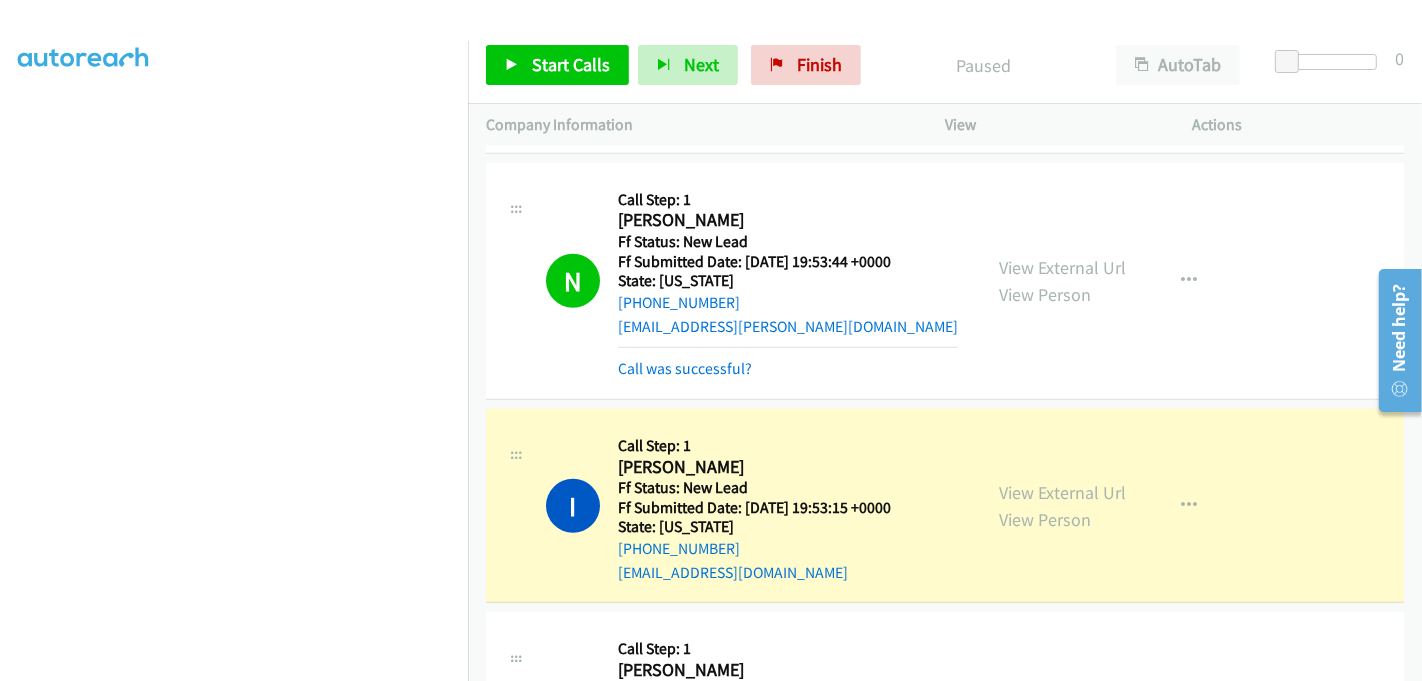 scroll, scrollTop: 1443, scrollLeft: 0, axis: vertical 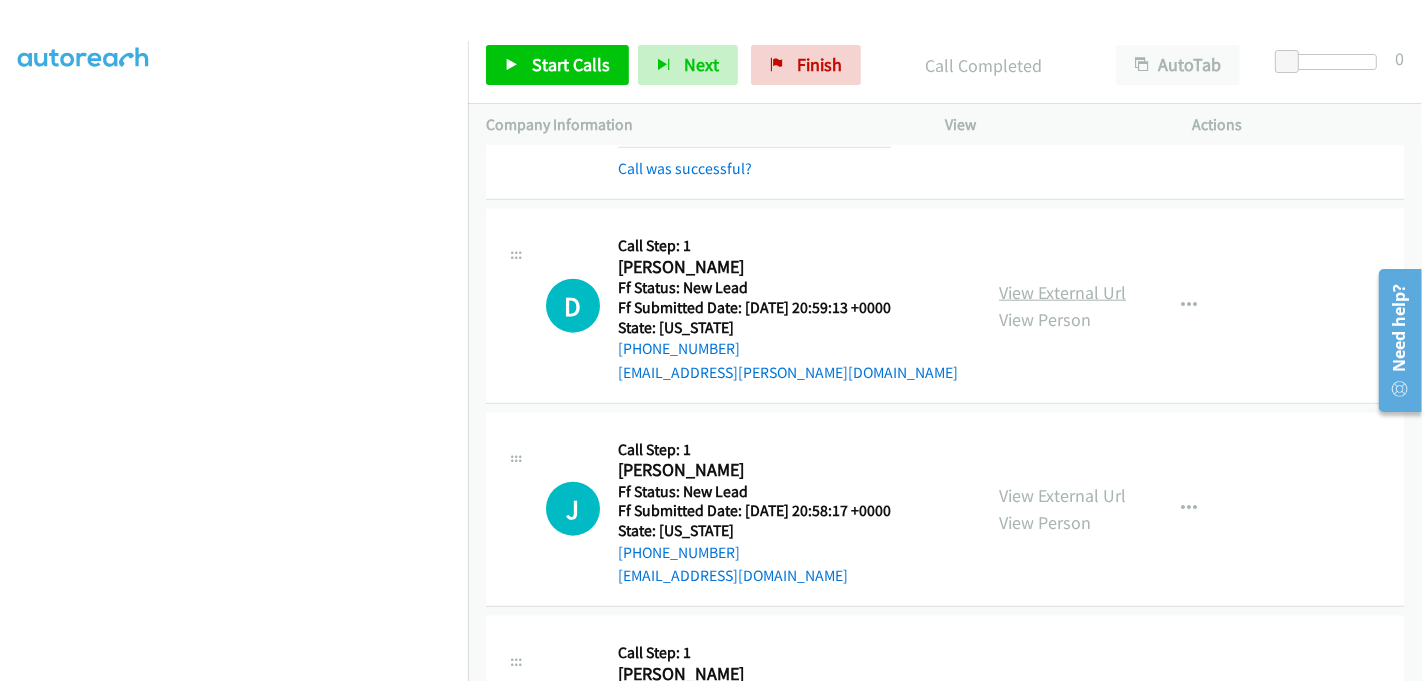 click on "View External Url" at bounding box center [1062, 292] 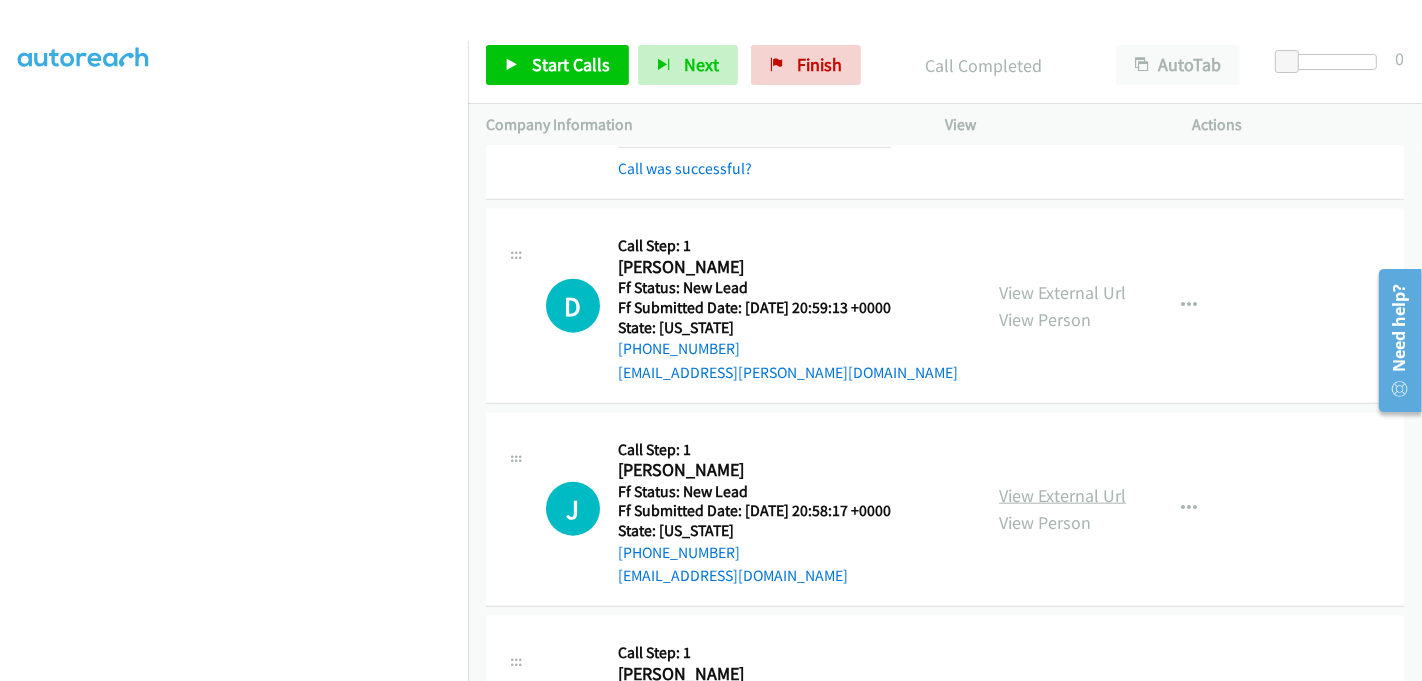 click on "View External Url" at bounding box center [1062, 495] 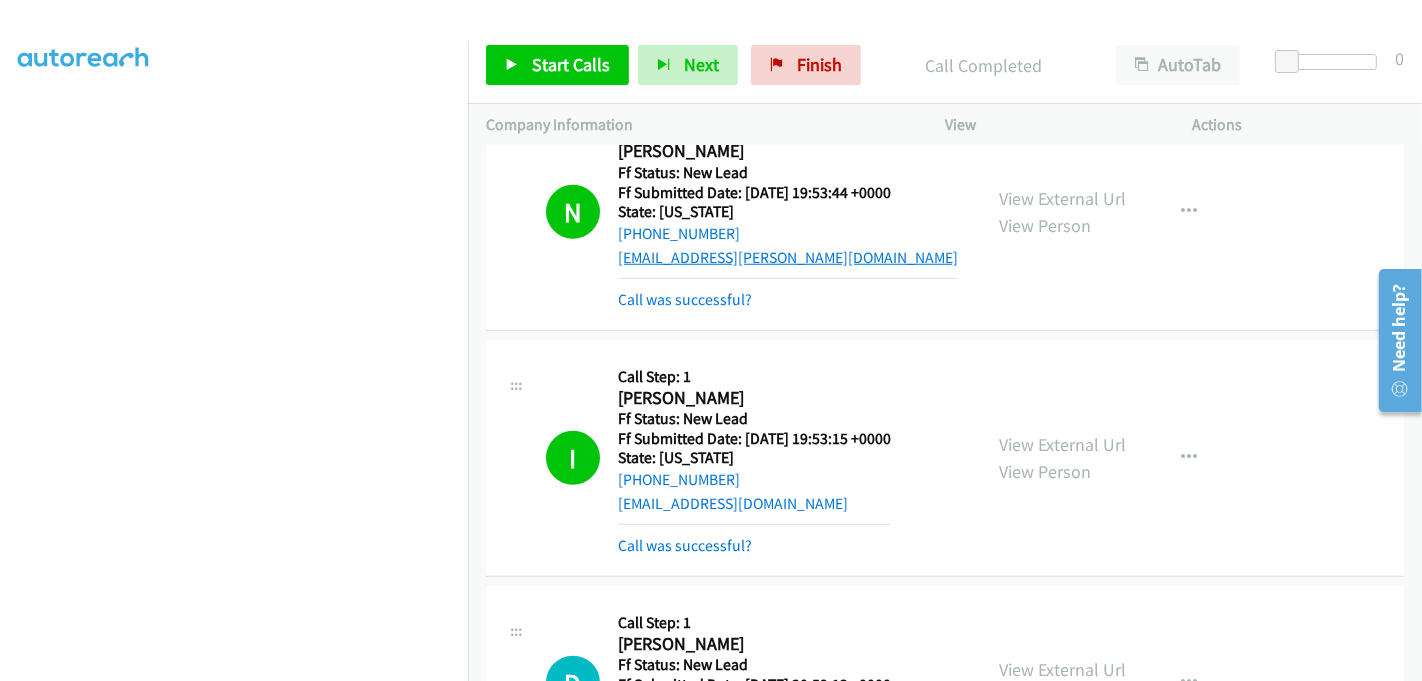 scroll, scrollTop: 1443, scrollLeft: 0, axis: vertical 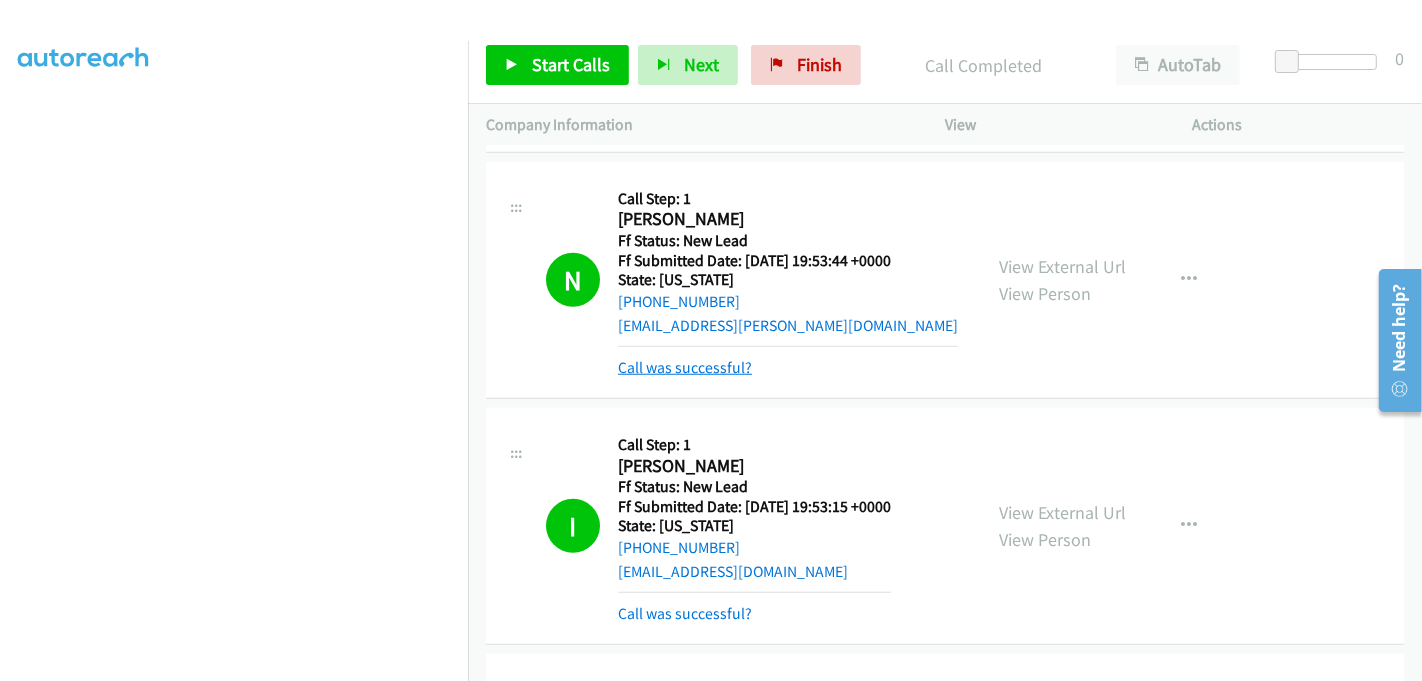 click on "Call was successful?" at bounding box center (685, 367) 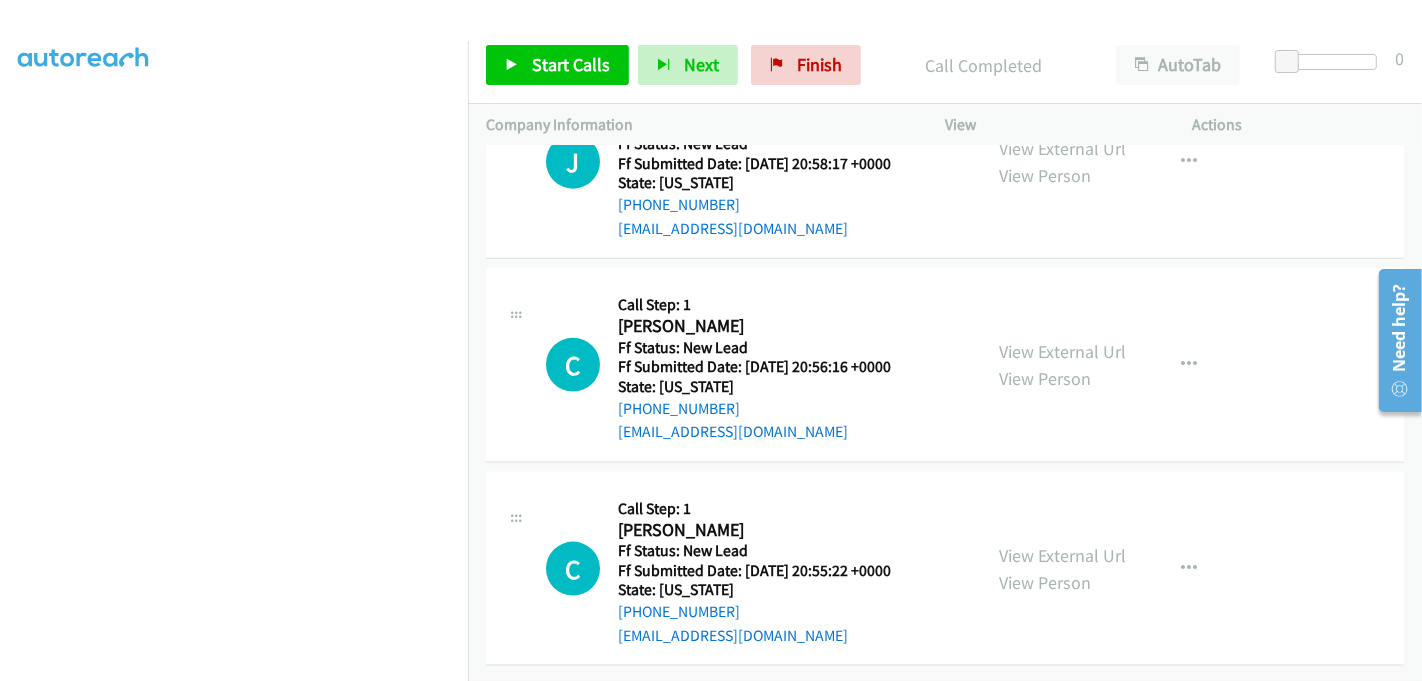scroll, scrollTop: 2203, scrollLeft: 0, axis: vertical 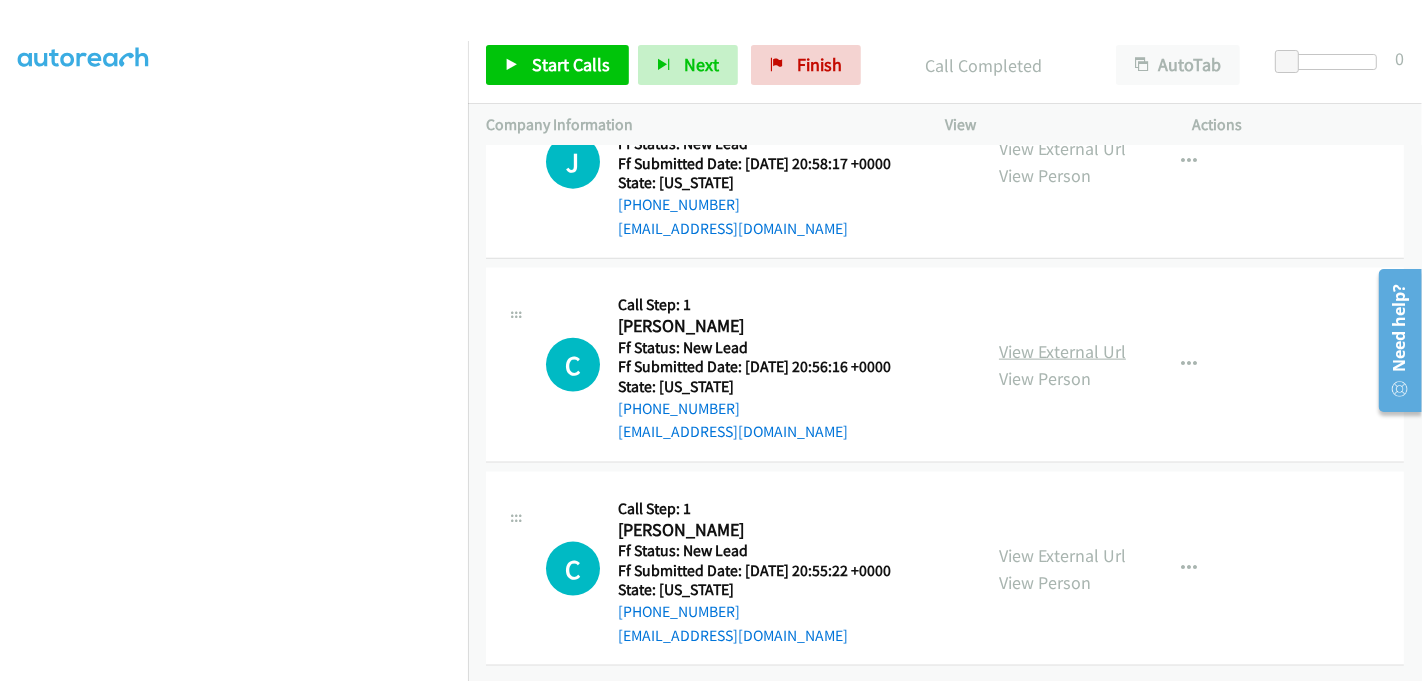 click on "View External Url" at bounding box center (1062, 351) 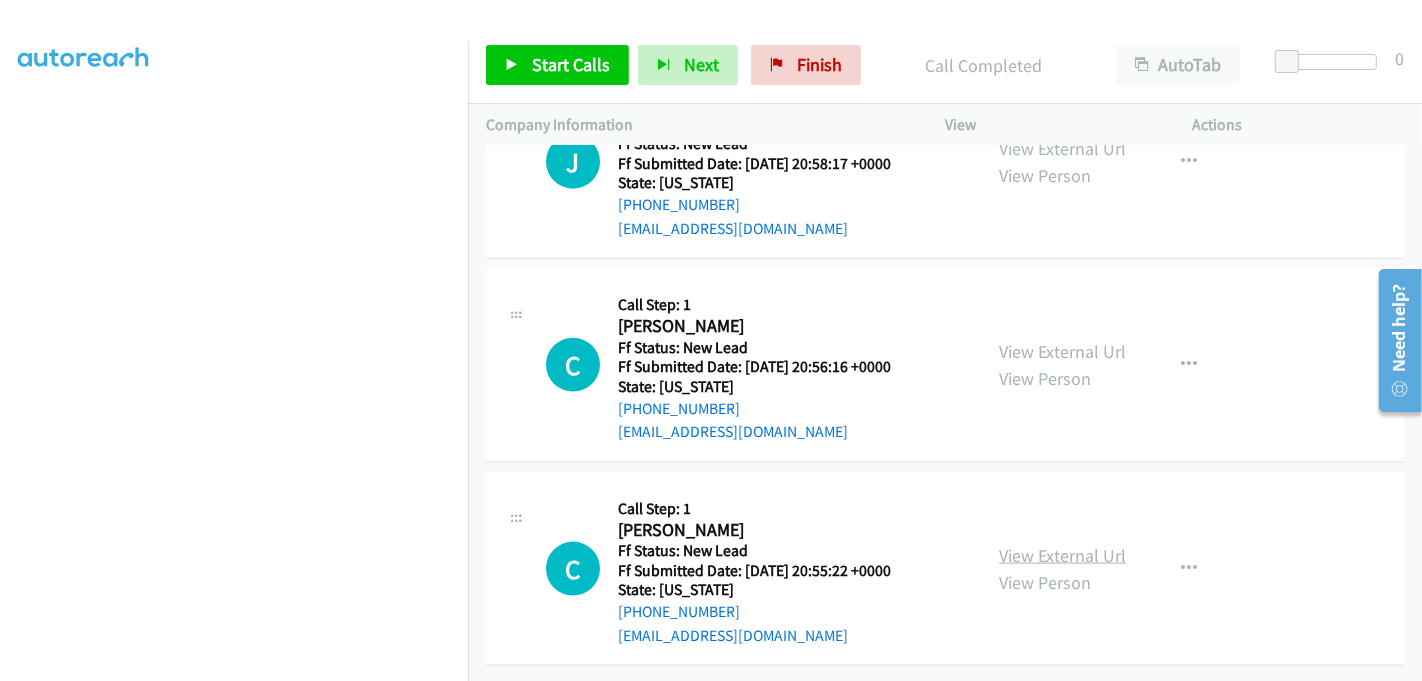 click on "View External Url" at bounding box center [1062, 555] 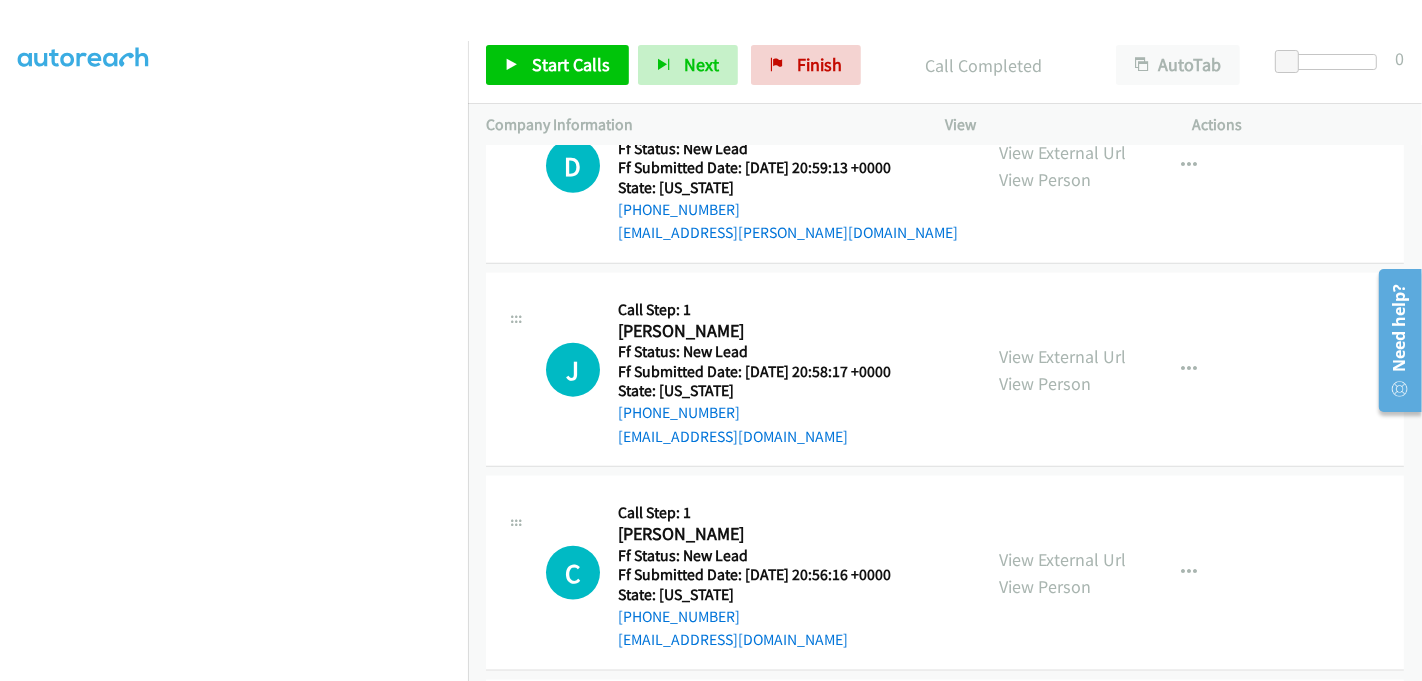 scroll, scrollTop: 2203, scrollLeft: 0, axis: vertical 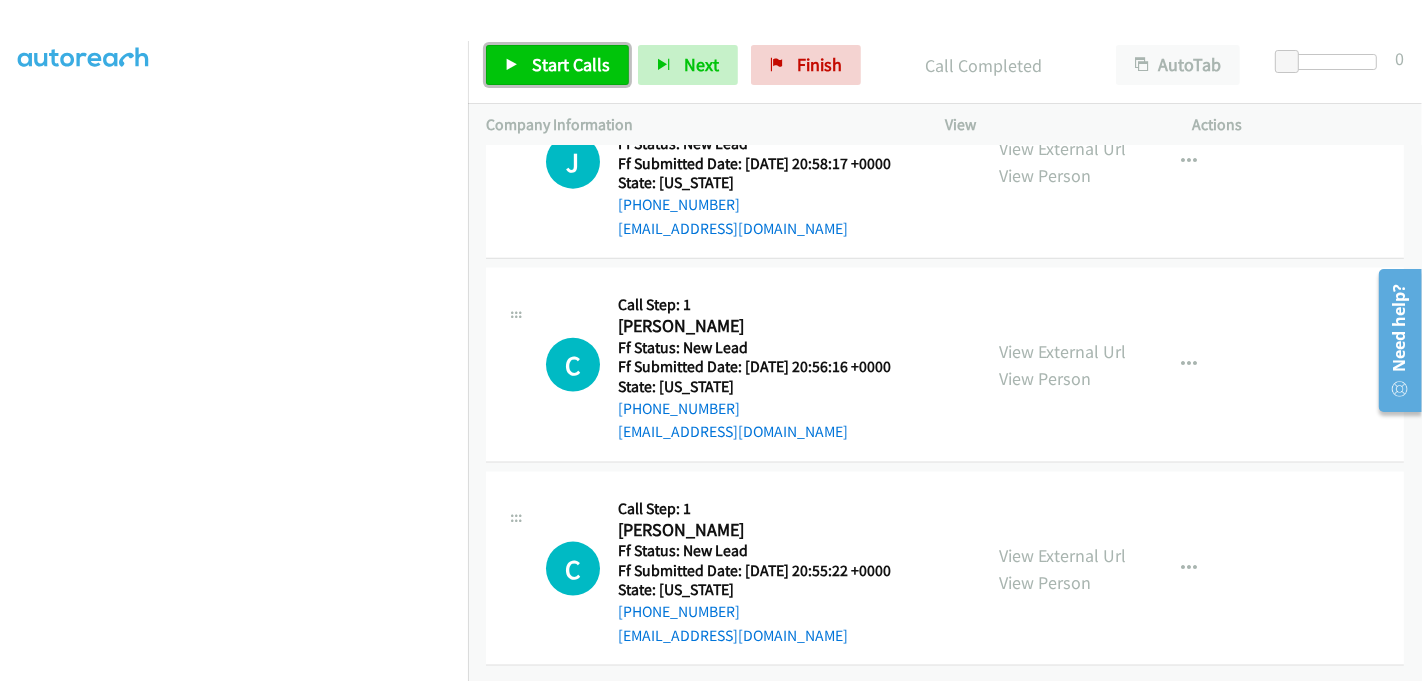 click on "Start Calls" at bounding box center [571, 64] 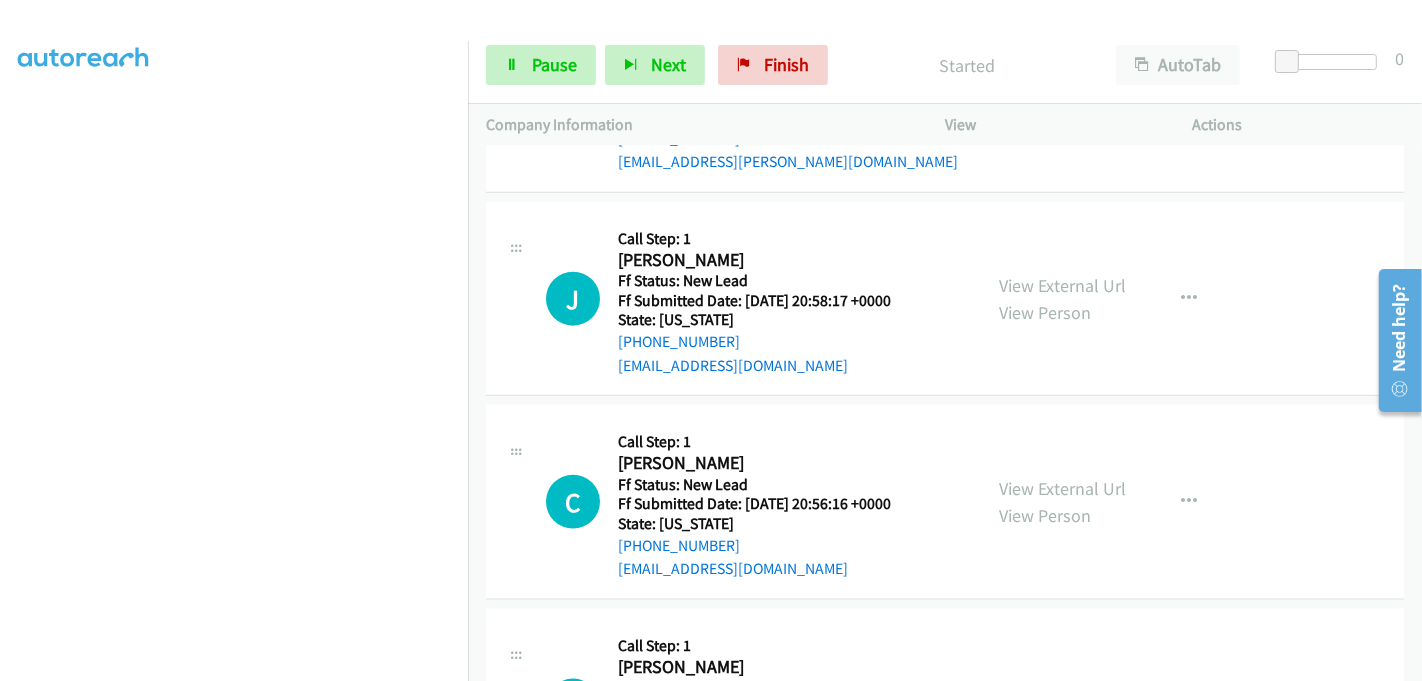 scroll, scrollTop: 1870, scrollLeft: 0, axis: vertical 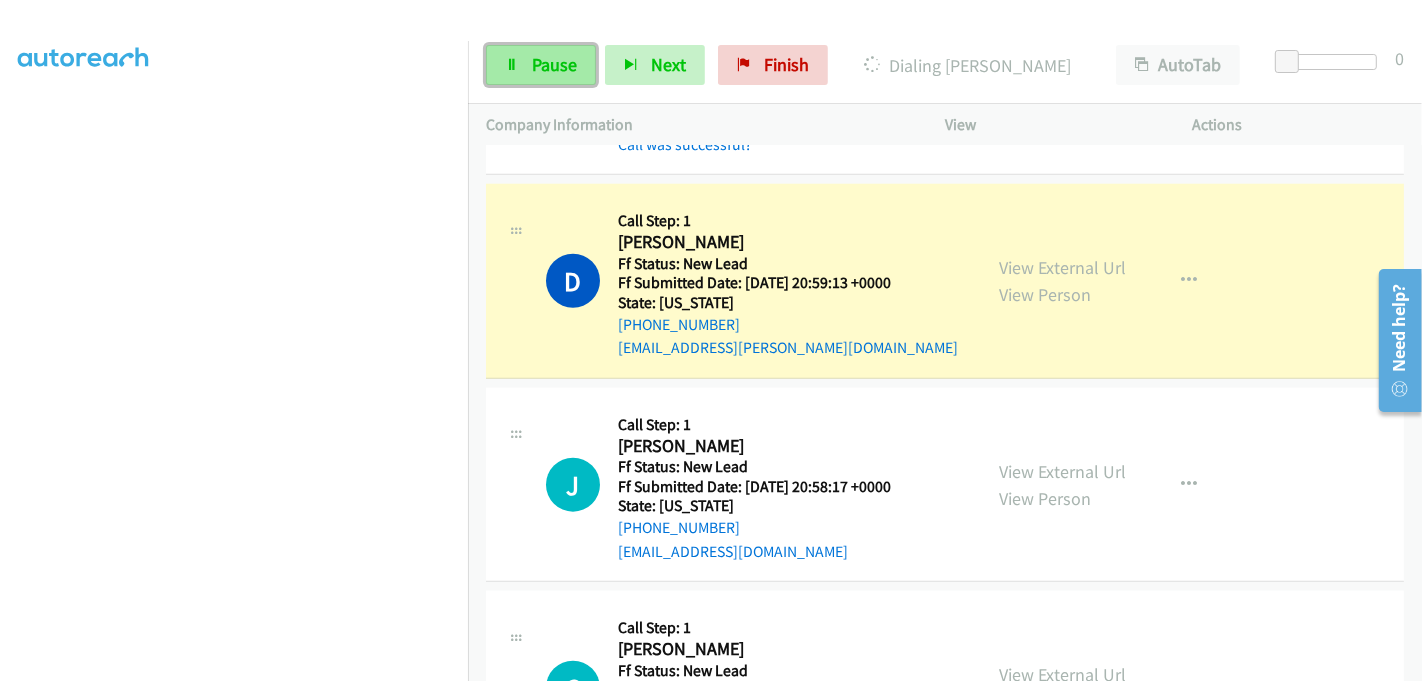 click on "Pause" at bounding box center [554, 64] 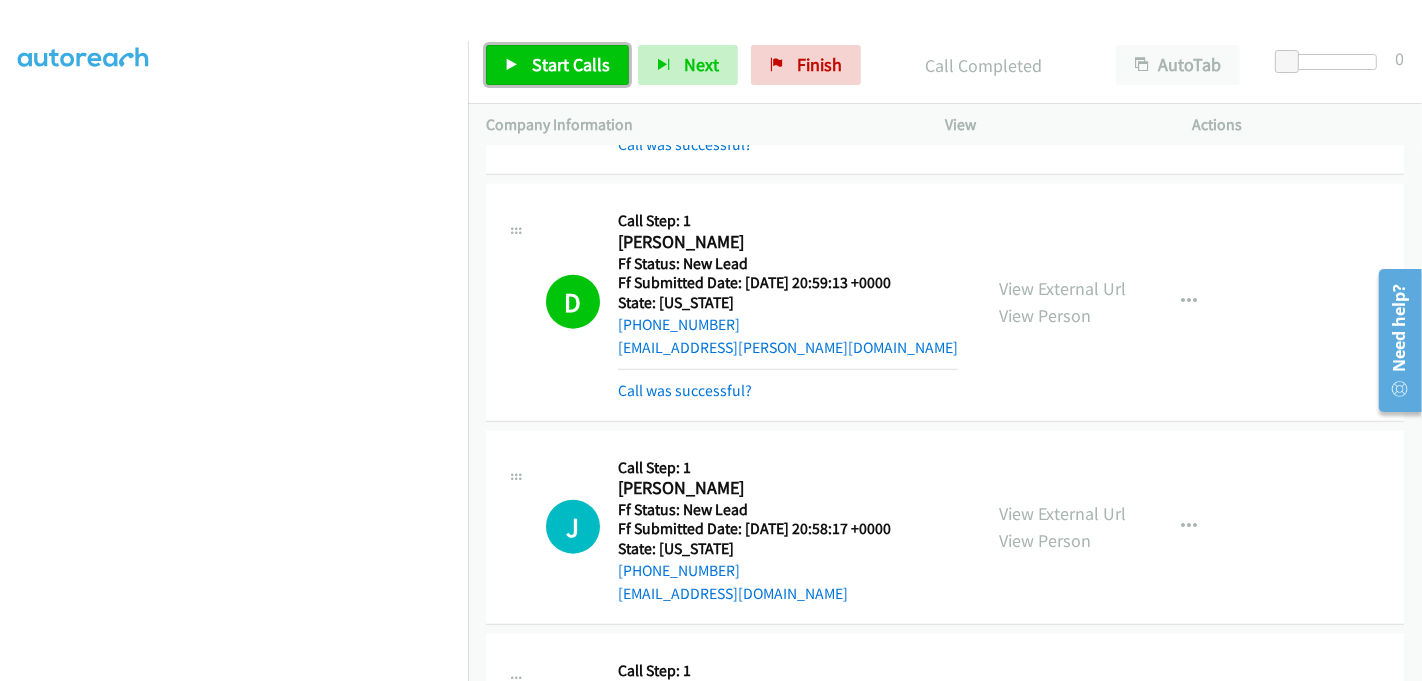 click on "Start Calls" at bounding box center [571, 64] 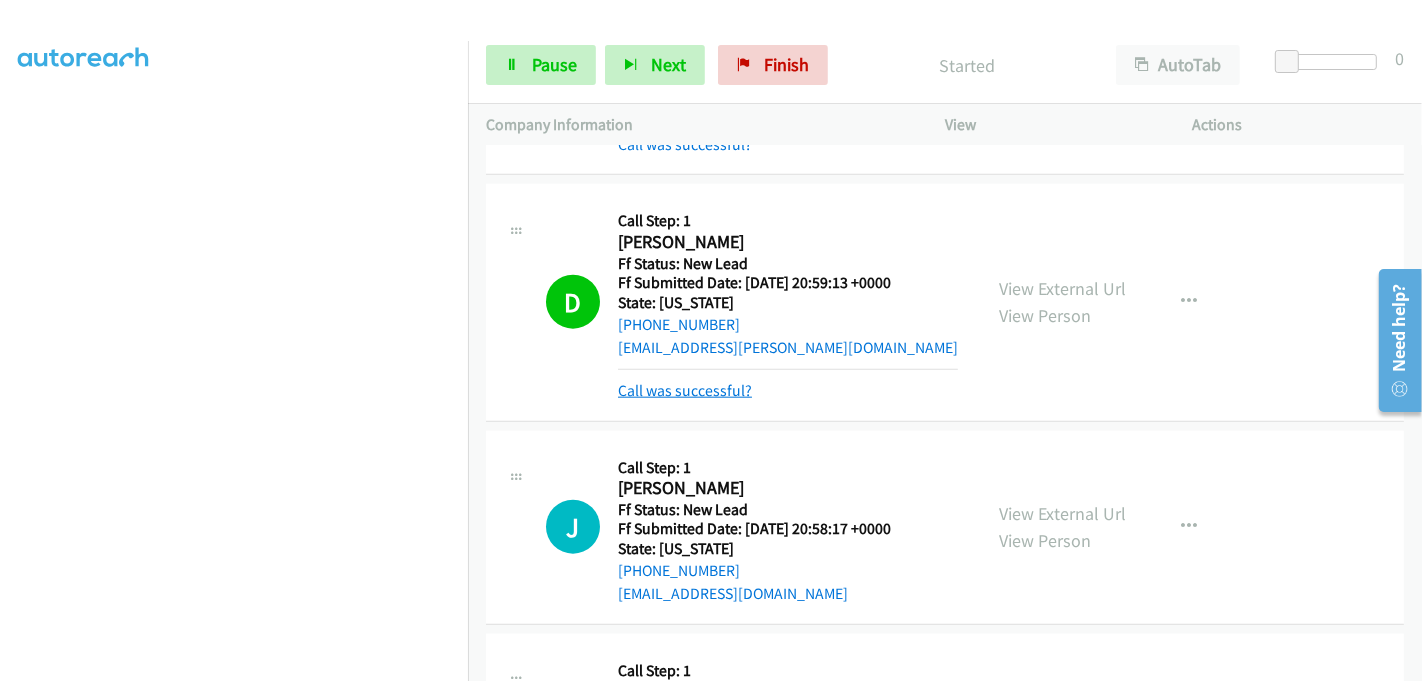 click on "Call was successful?" at bounding box center (685, 390) 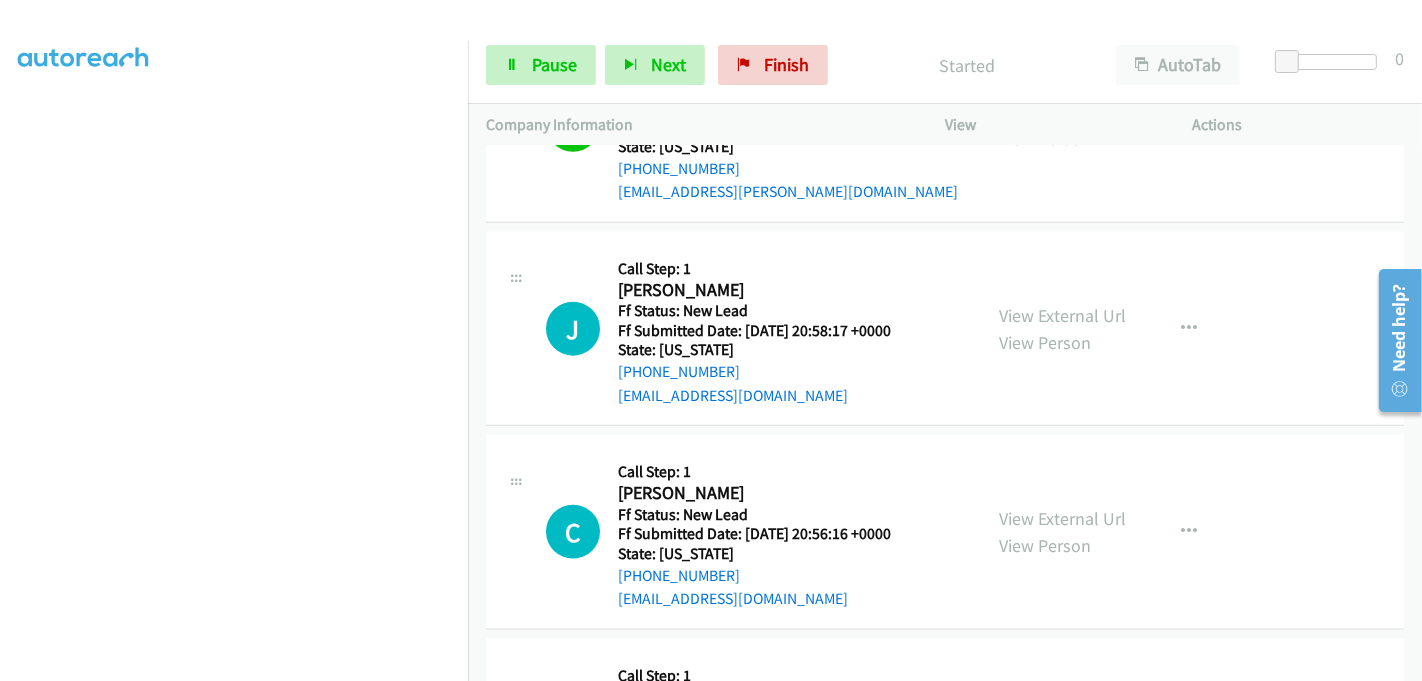 scroll, scrollTop: 2203, scrollLeft: 0, axis: vertical 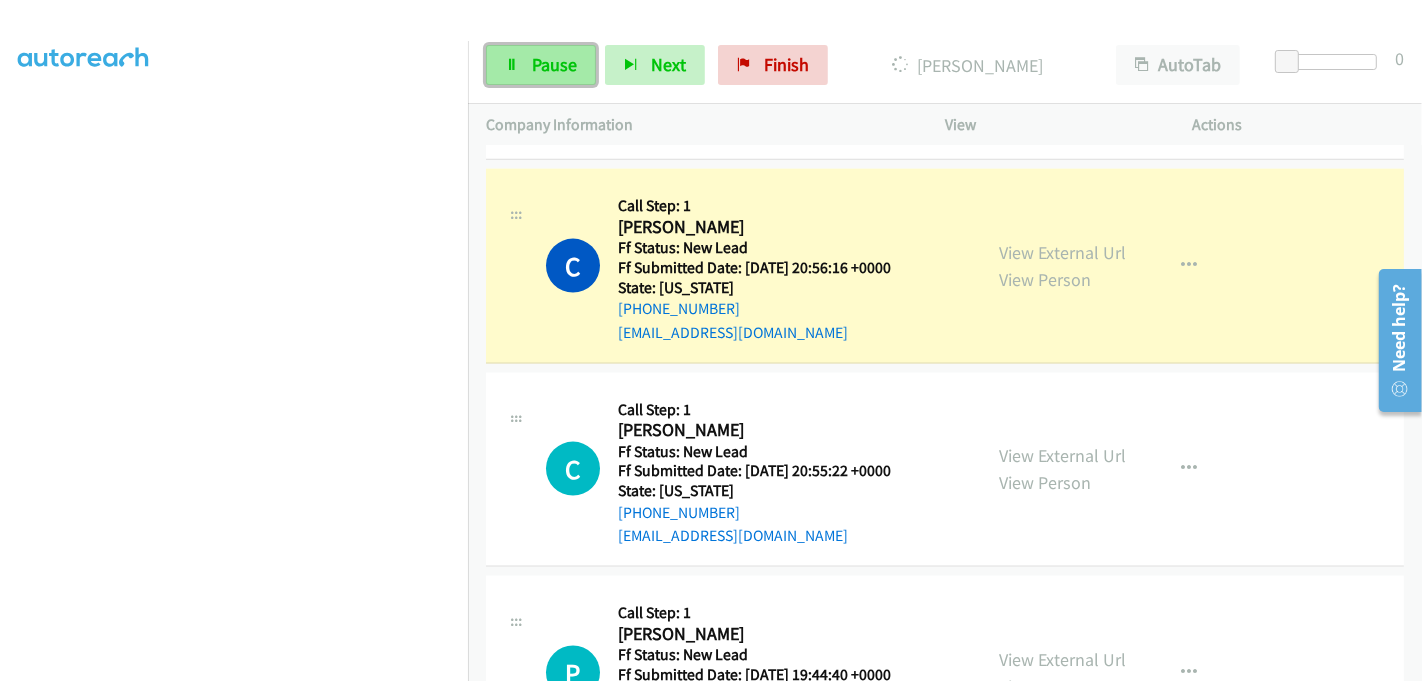 click on "Pause" at bounding box center (541, 65) 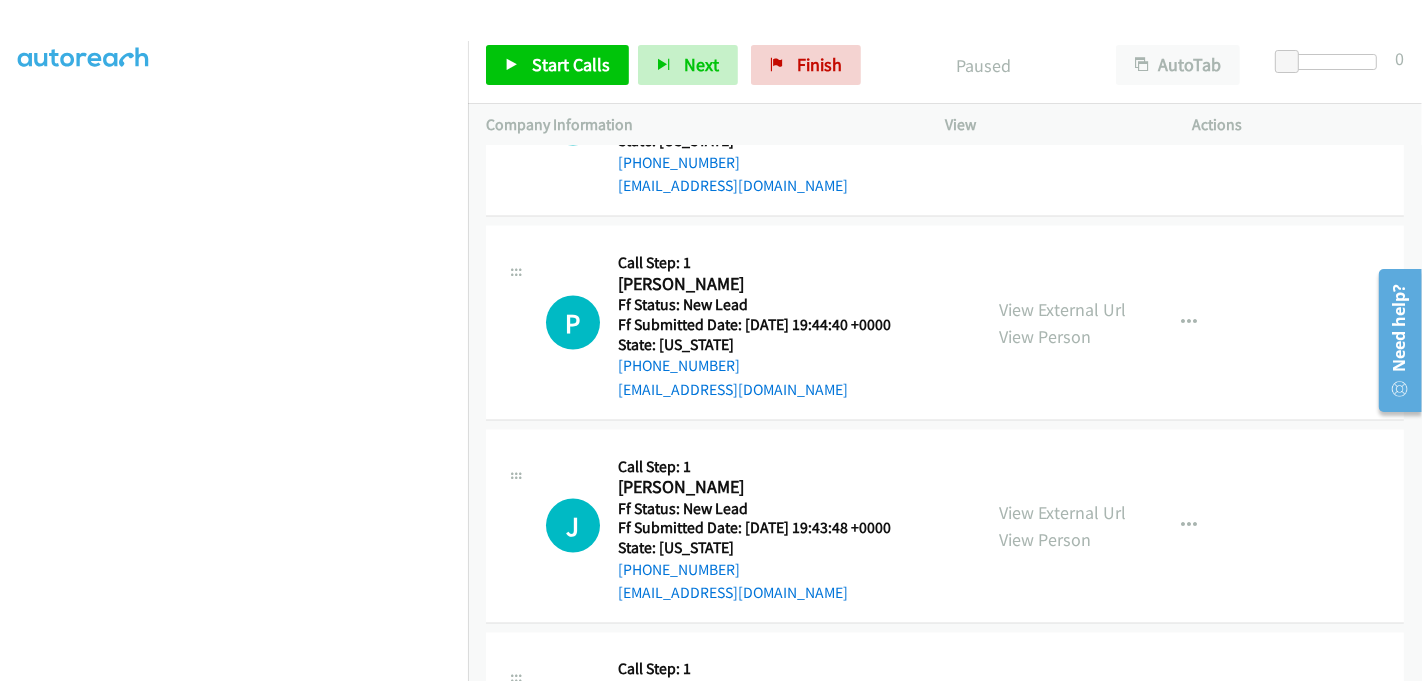 scroll, scrollTop: 2522, scrollLeft: 0, axis: vertical 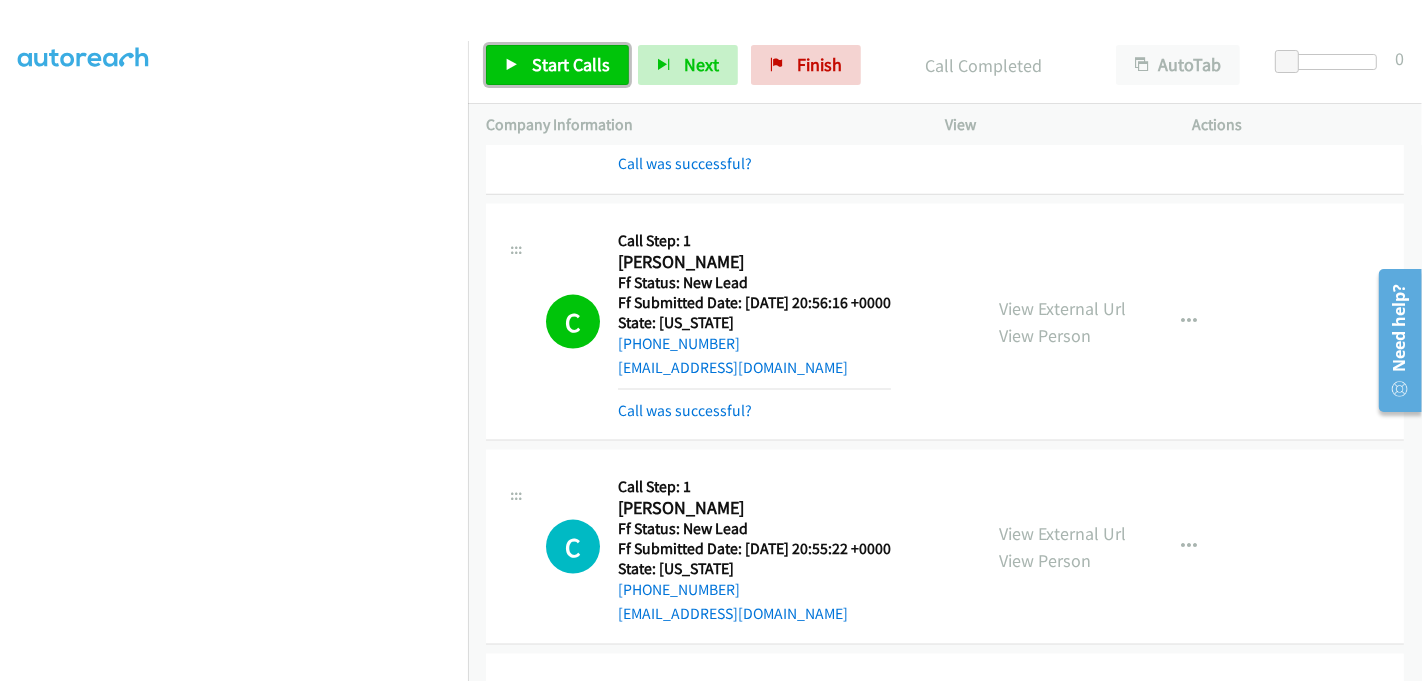 click on "Start Calls" at bounding box center [571, 64] 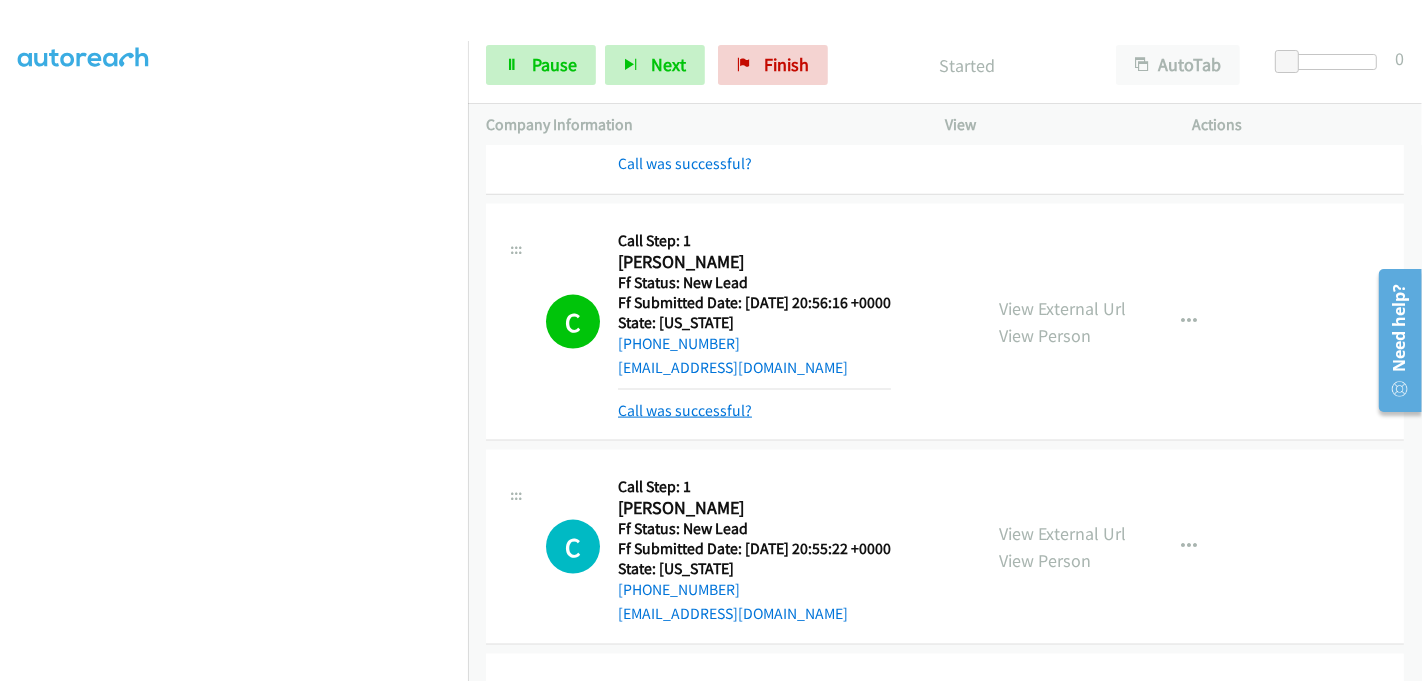 click on "Call was successful?" at bounding box center [685, 410] 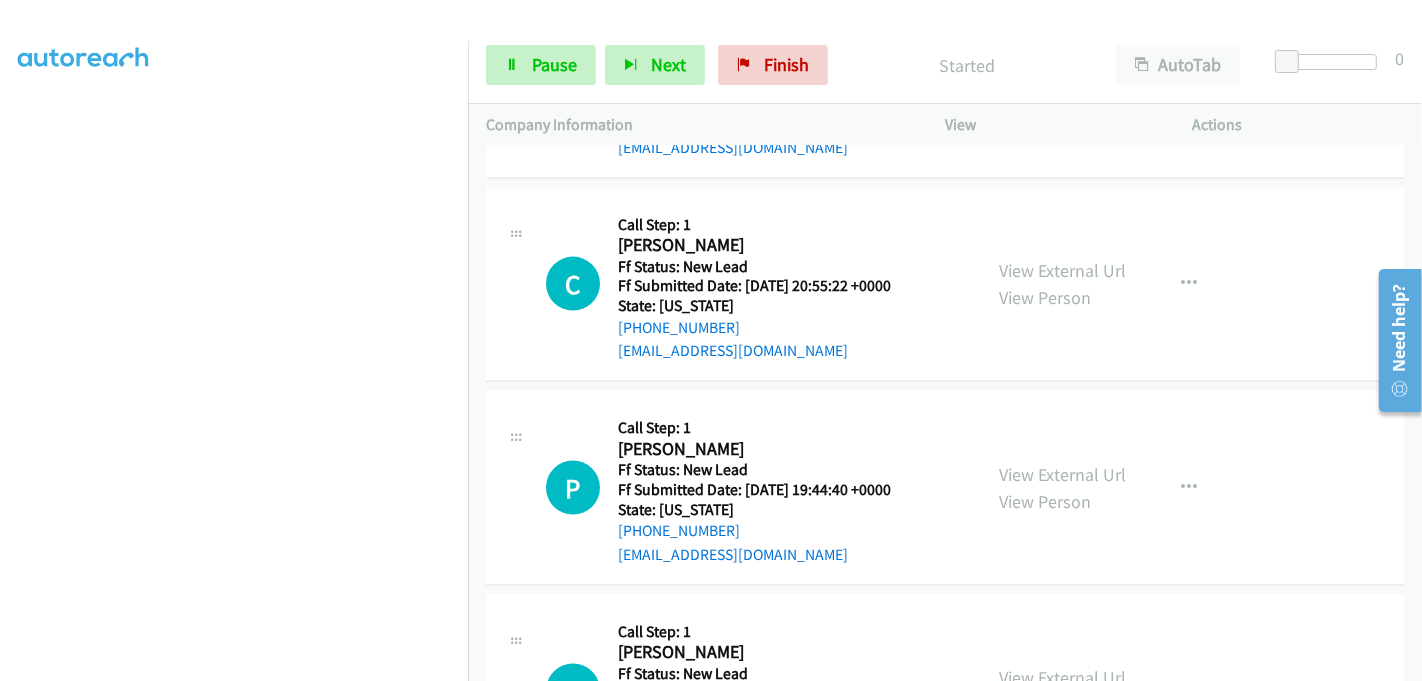 scroll, scrollTop: 2522, scrollLeft: 0, axis: vertical 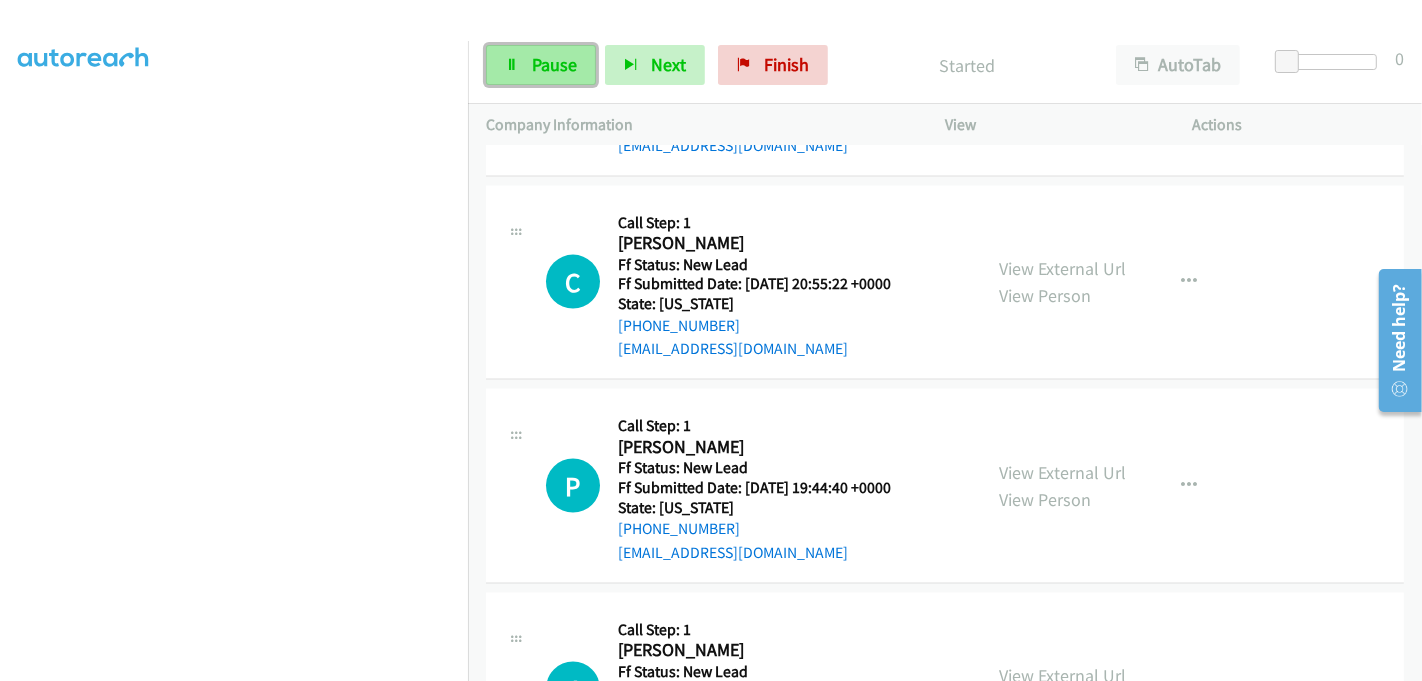 click on "Pause" at bounding box center (554, 64) 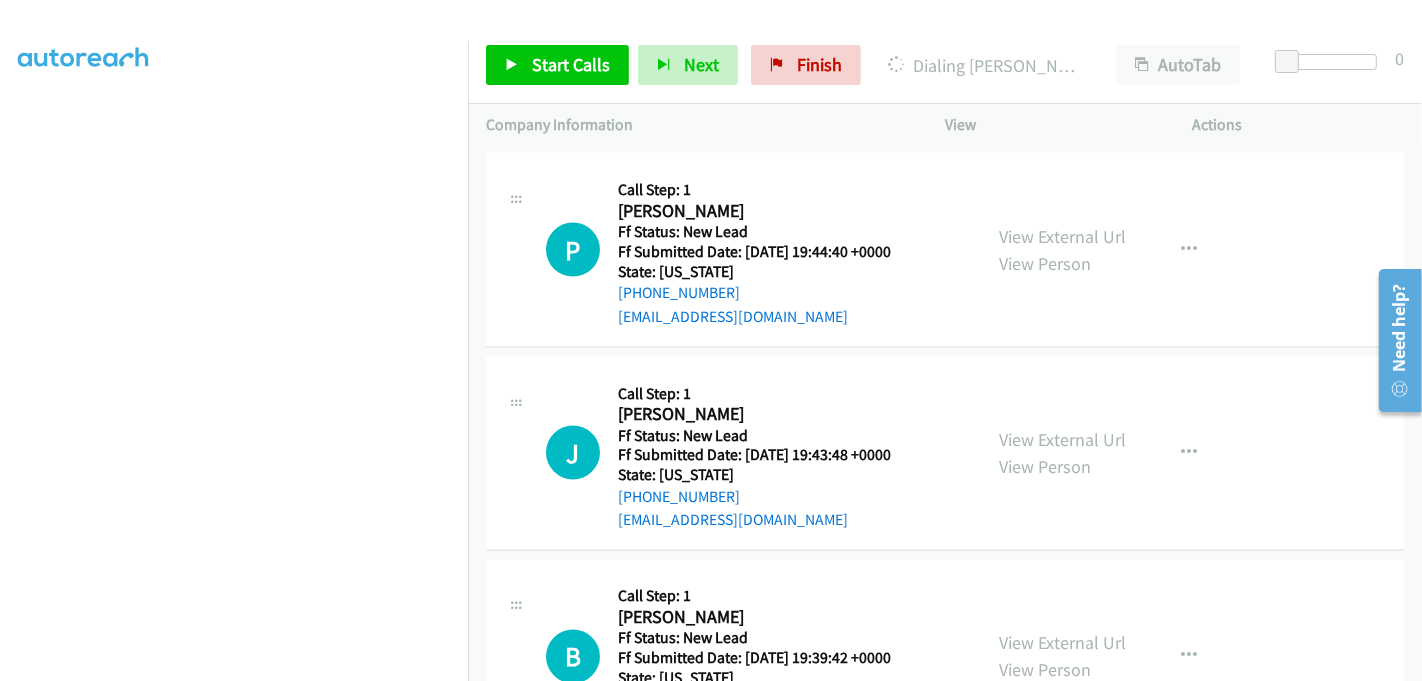 scroll, scrollTop: 2633, scrollLeft: 0, axis: vertical 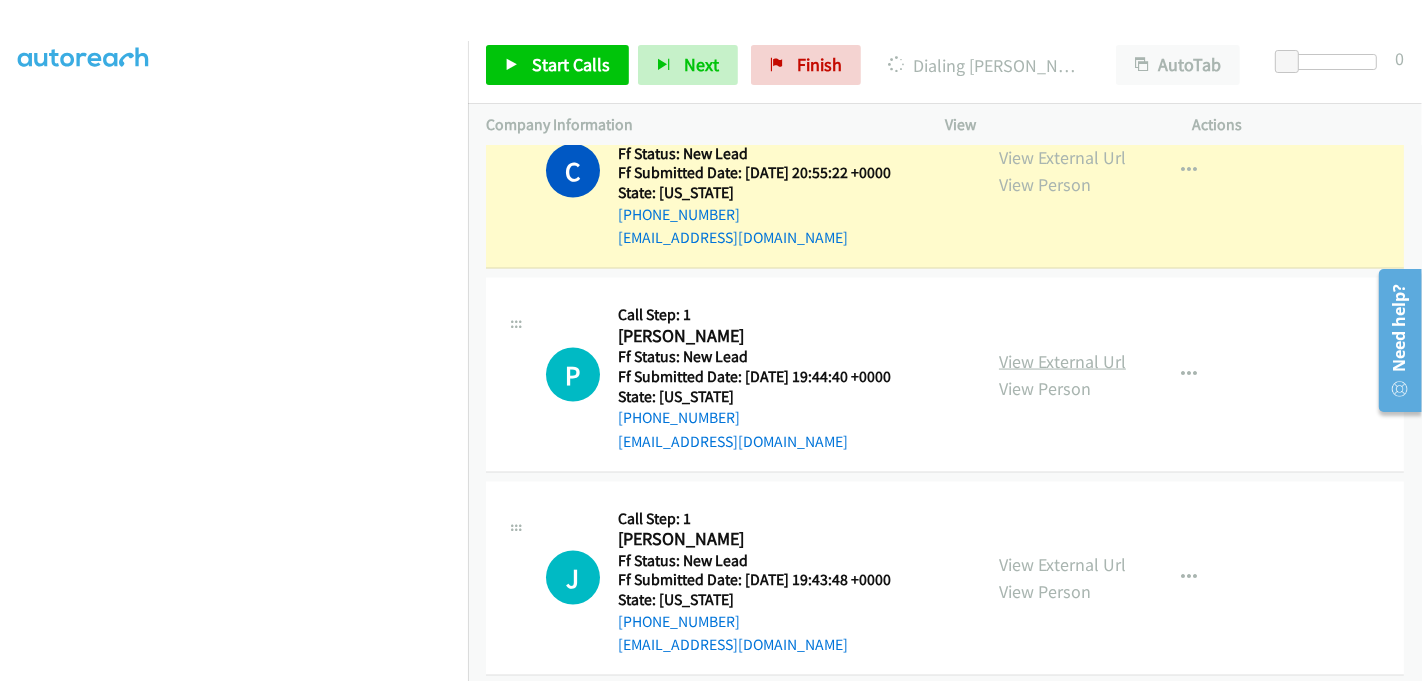 click on "View External Url" at bounding box center (1062, 361) 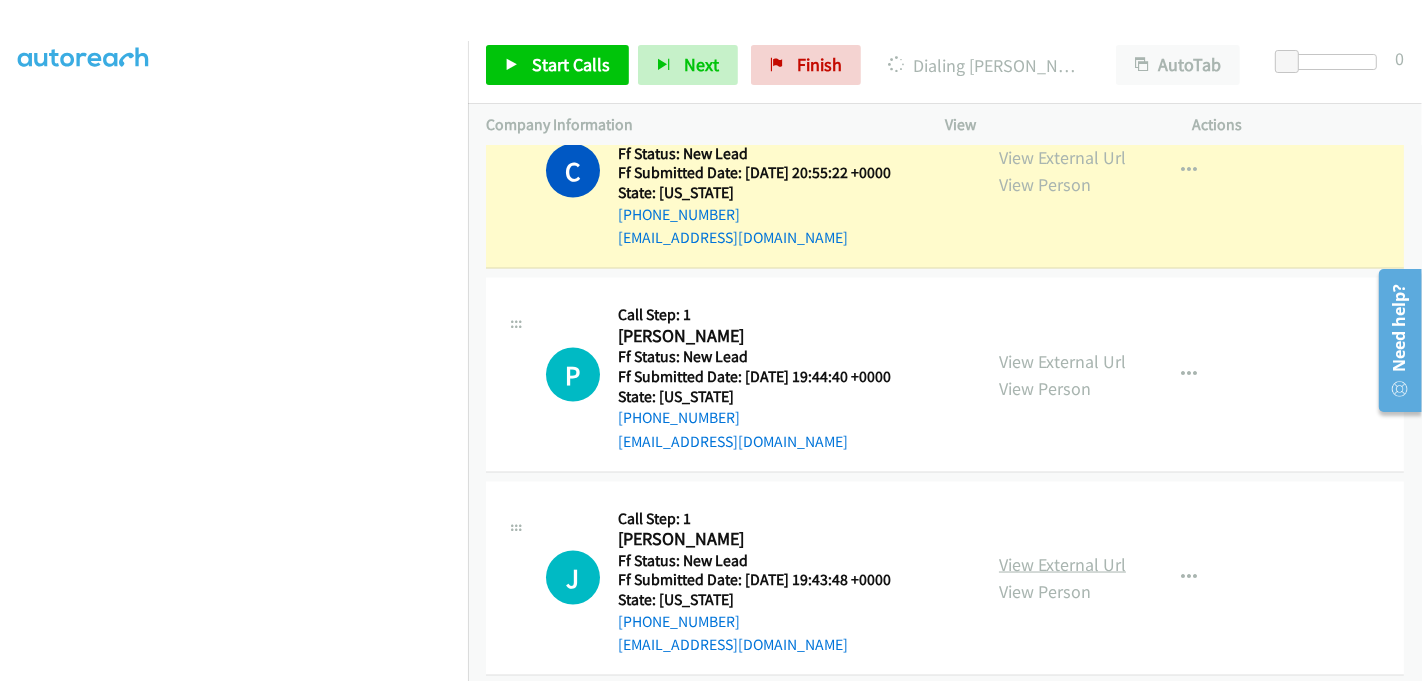 click on "View External Url" at bounding box center (1062, 564) 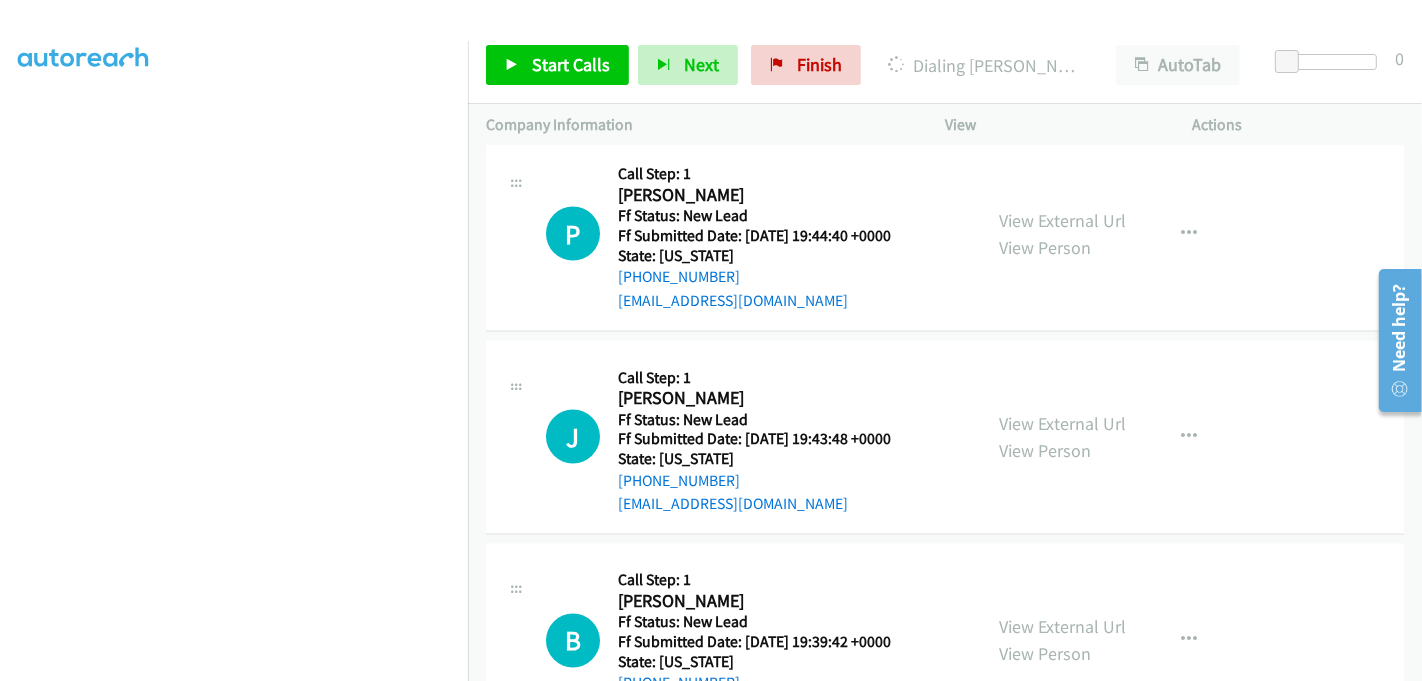 scroll, scrollTop: 2855, scrollLeft: 0, axis: vertical 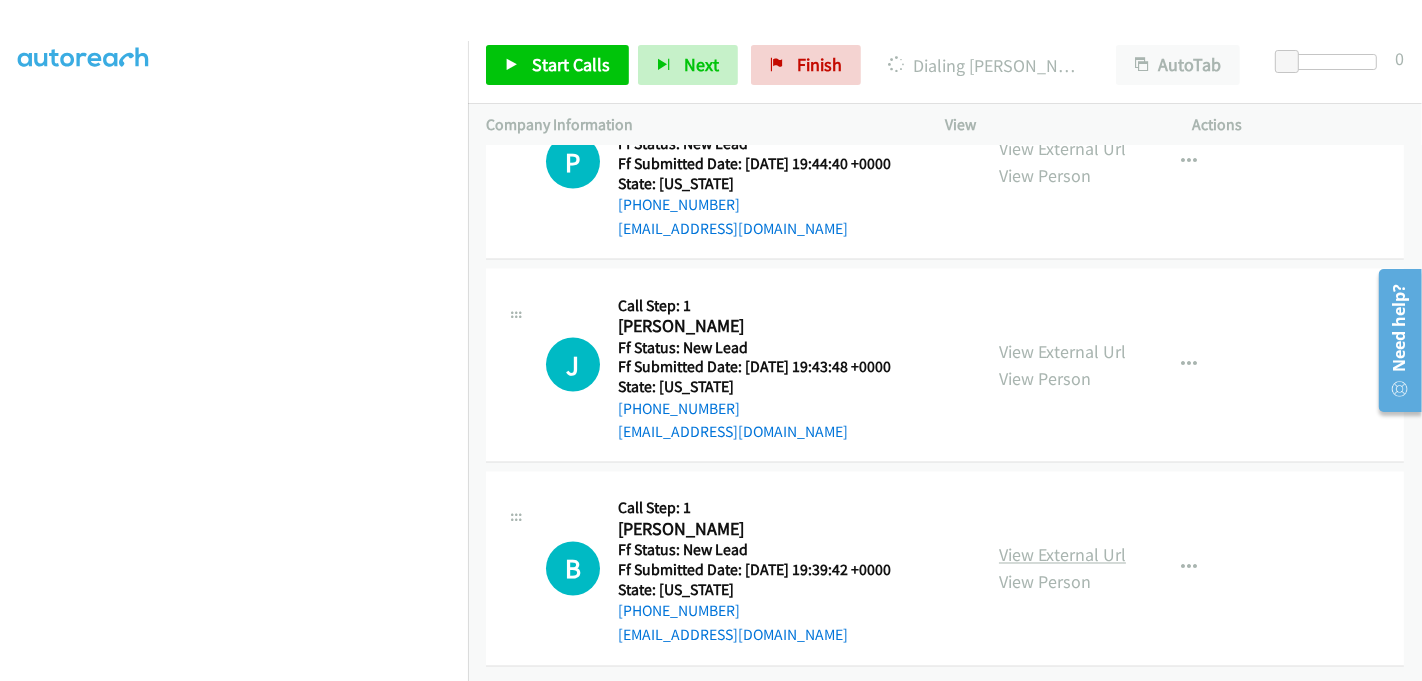 click on "View External Url" at bounding box center [1062, 555] 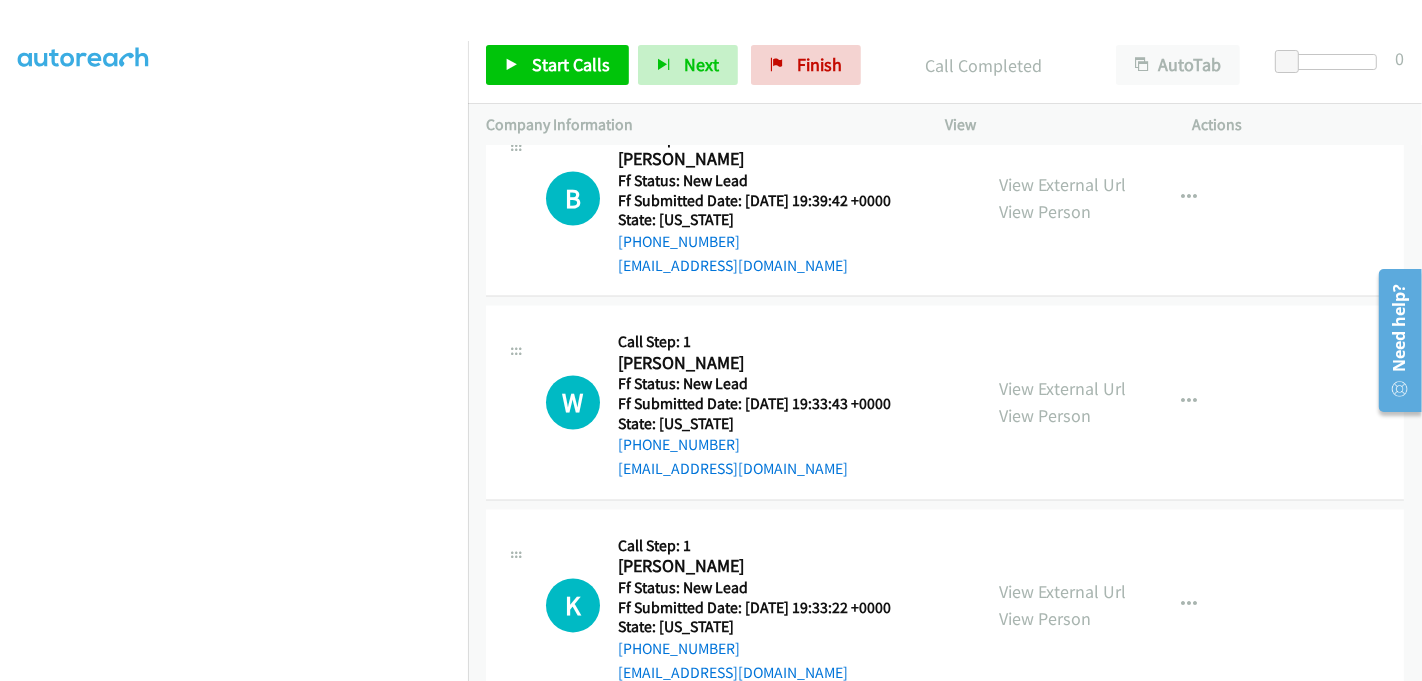 scroll, scrollTop: 3304, scrollLeft: 0, axis: vertical 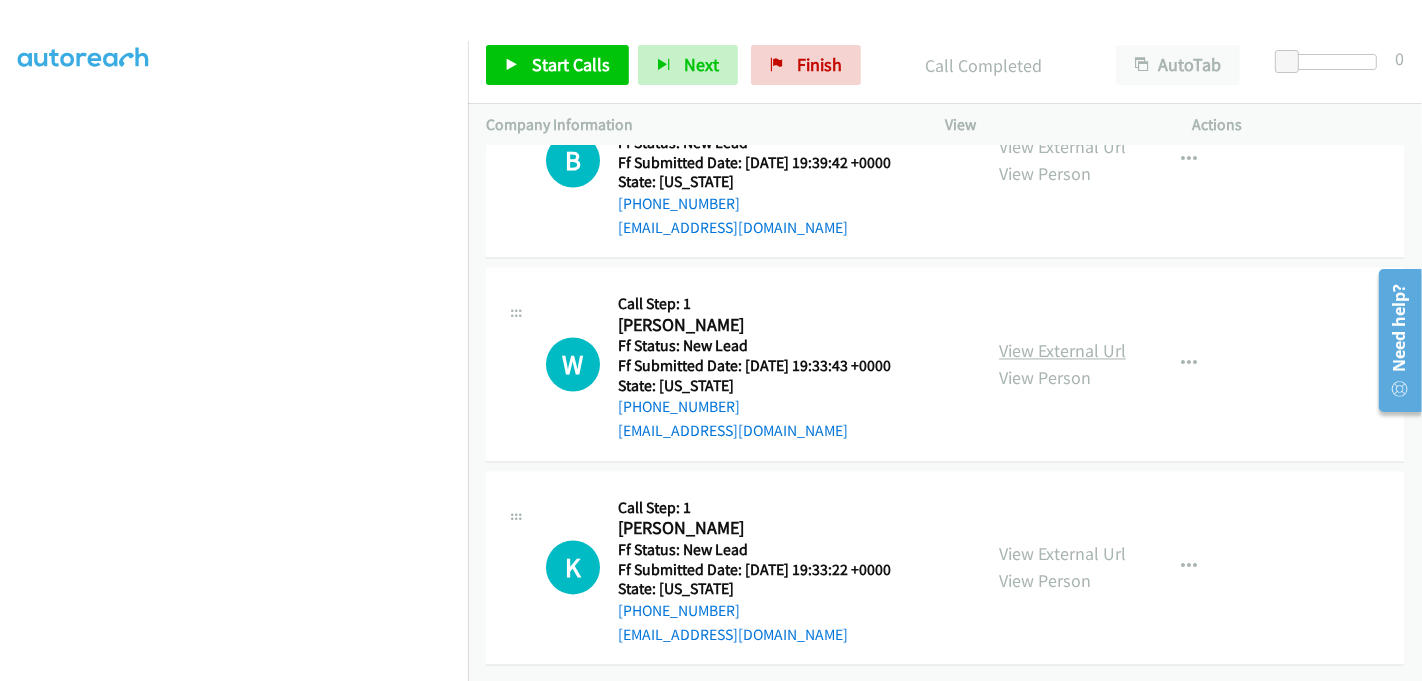click on "View External Url" at bounding box center (1062, 351) 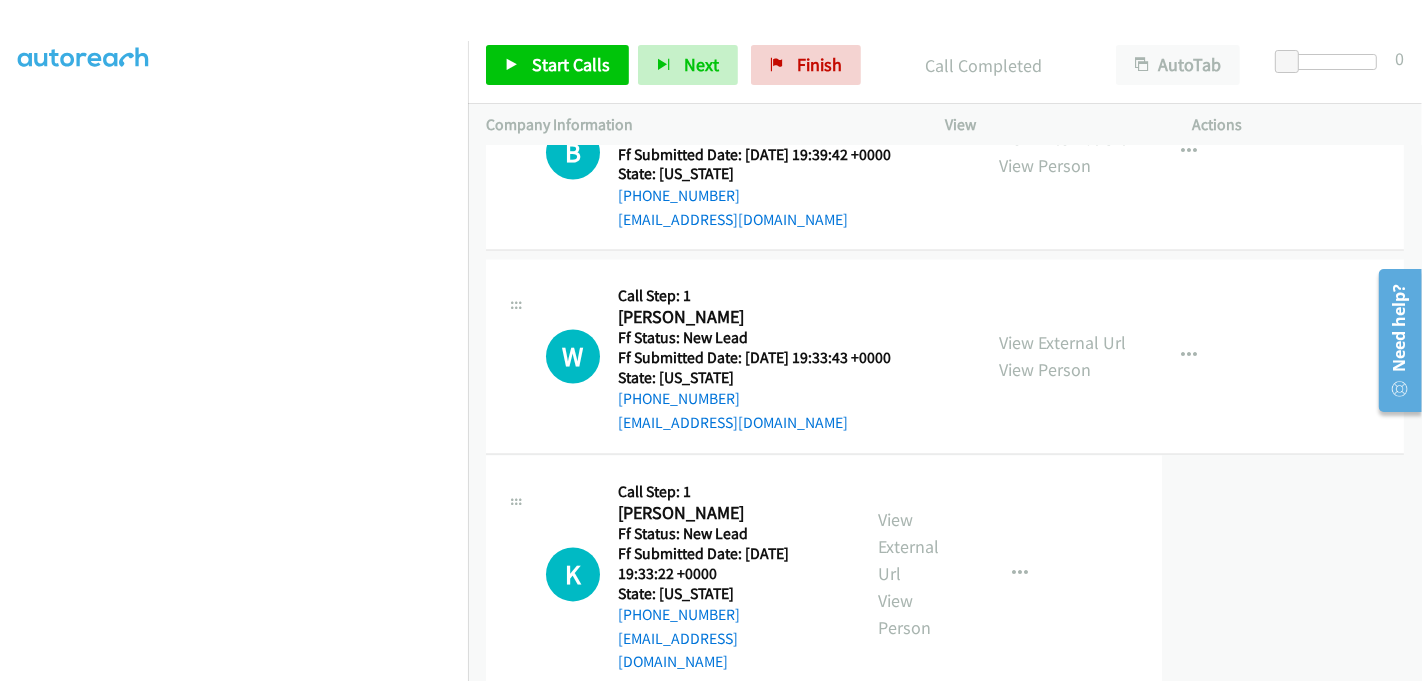 drag, startPoint x: 1048, startPoint y: 535, endPoint x: 1029, endPoint y: 521, distance: 23.600847 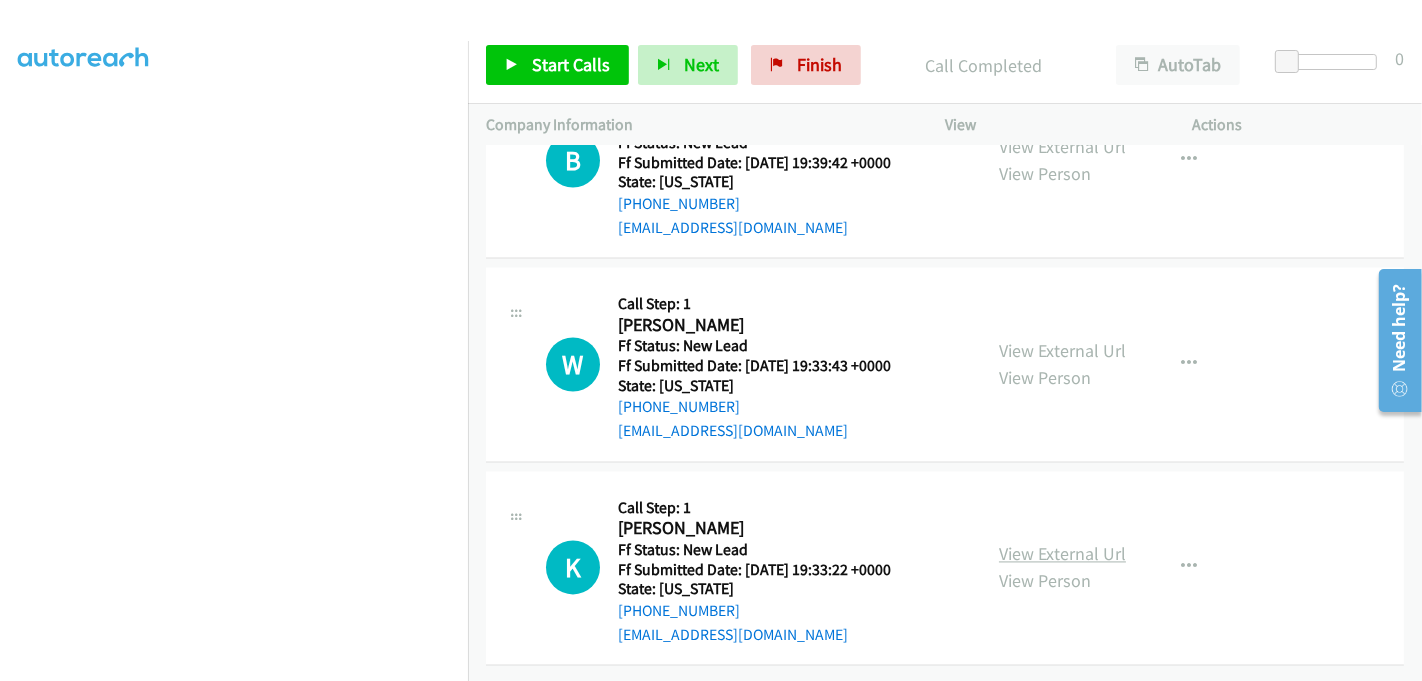 click on "View External Url" at bounding box center (1062, 554) 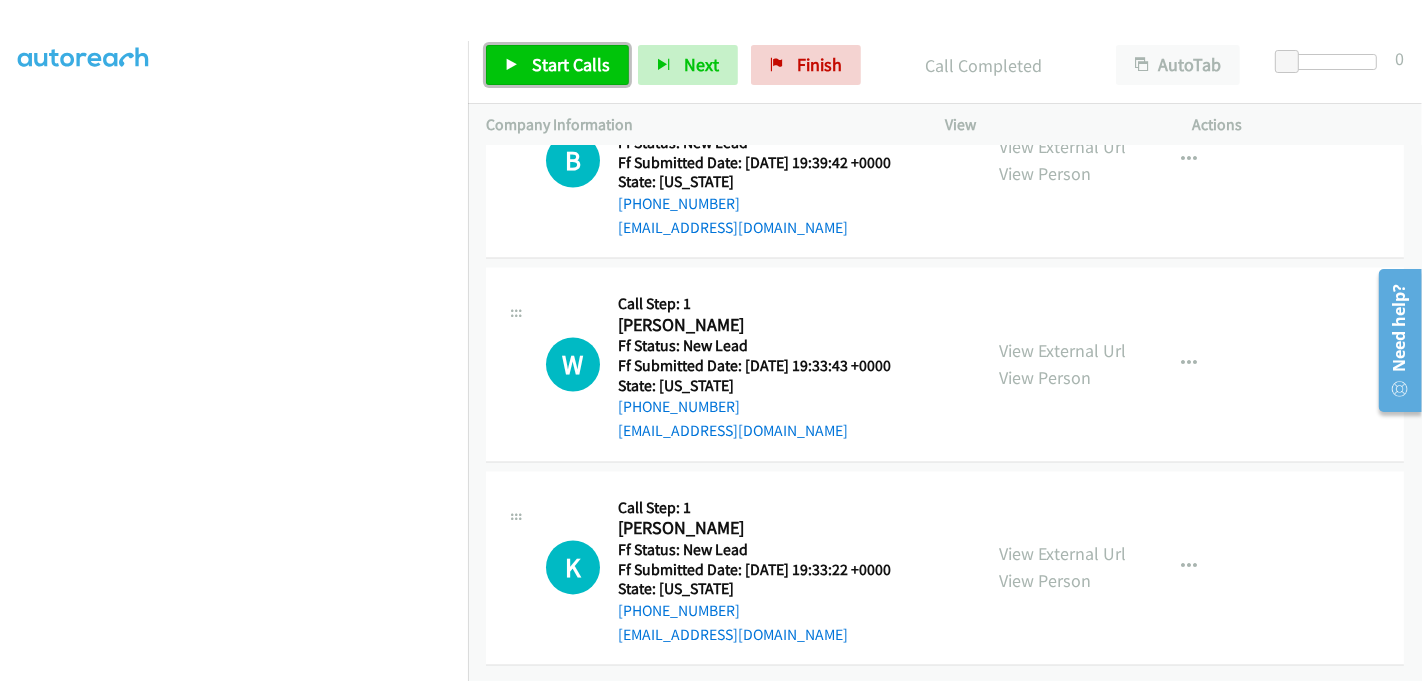 click on "Start Calls" at bounding box center (571, 64) 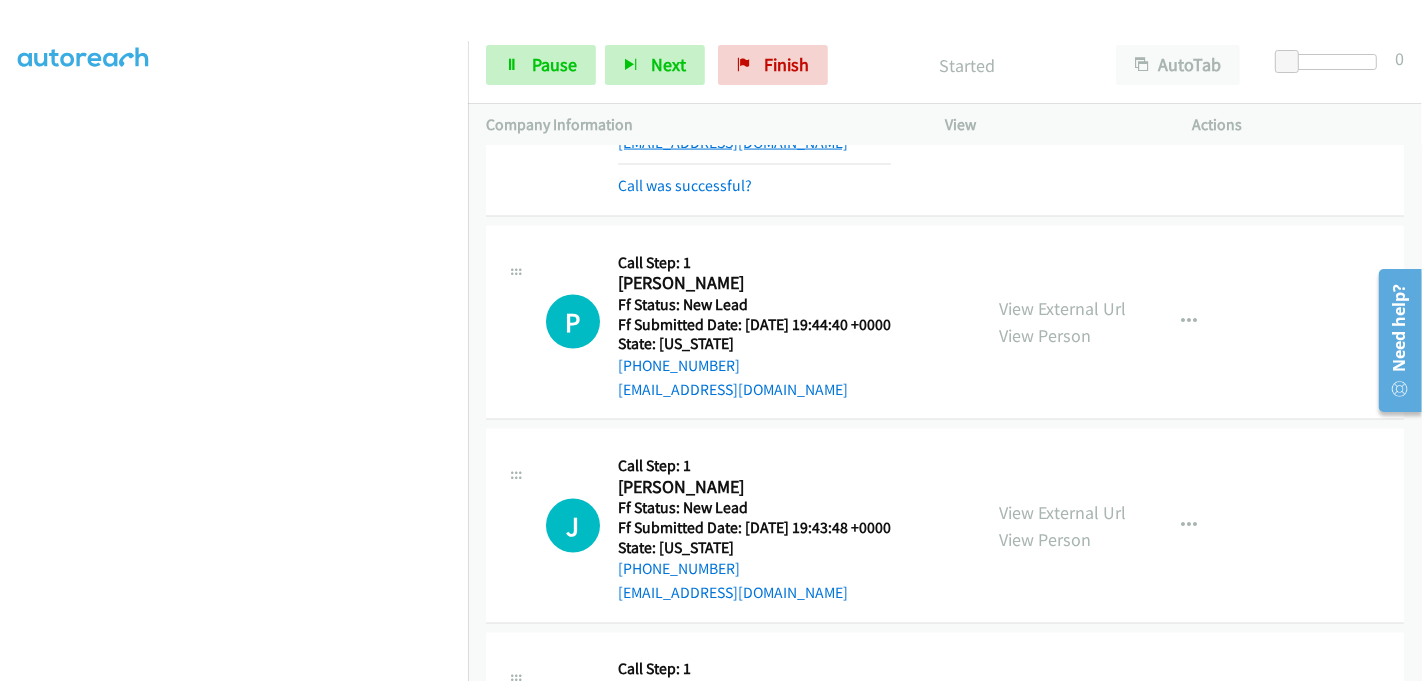 scroll, scrollTop: 2748, scrollLeft: 0, axis: vertical 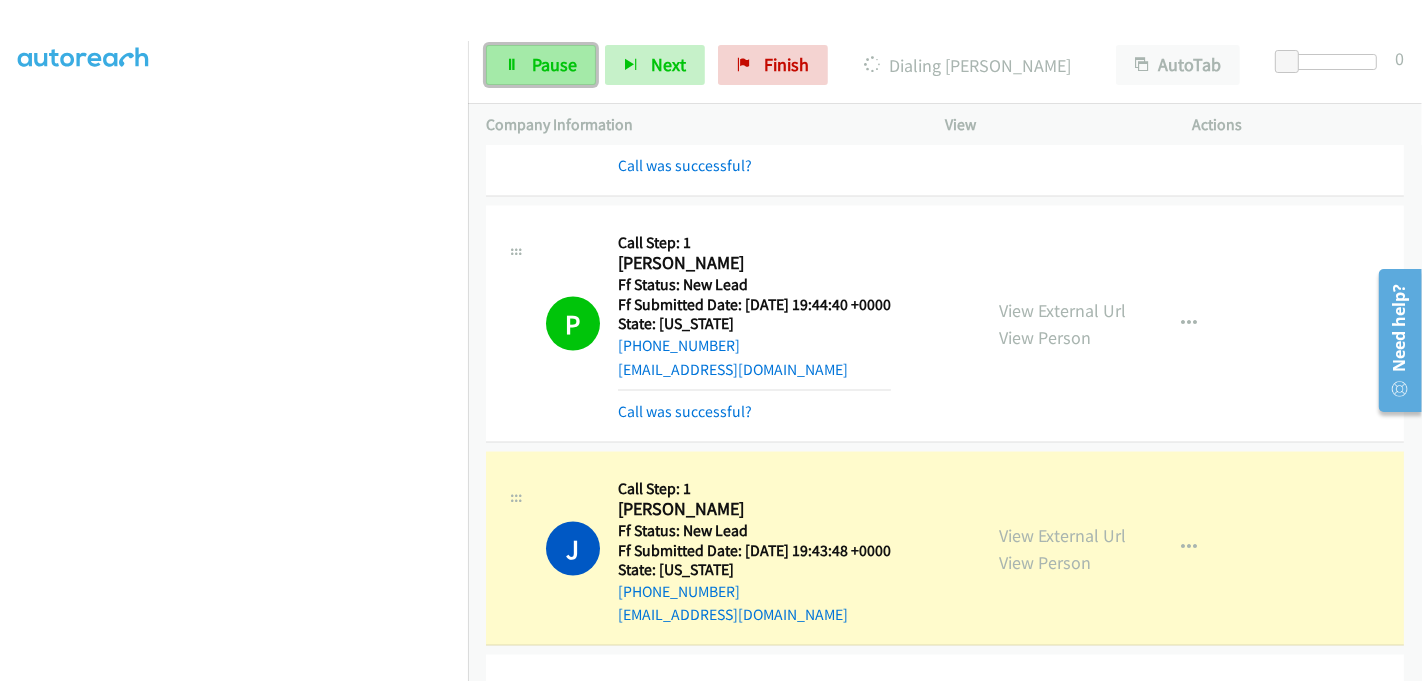 click on "Pause" at bounding box center (554, 64) 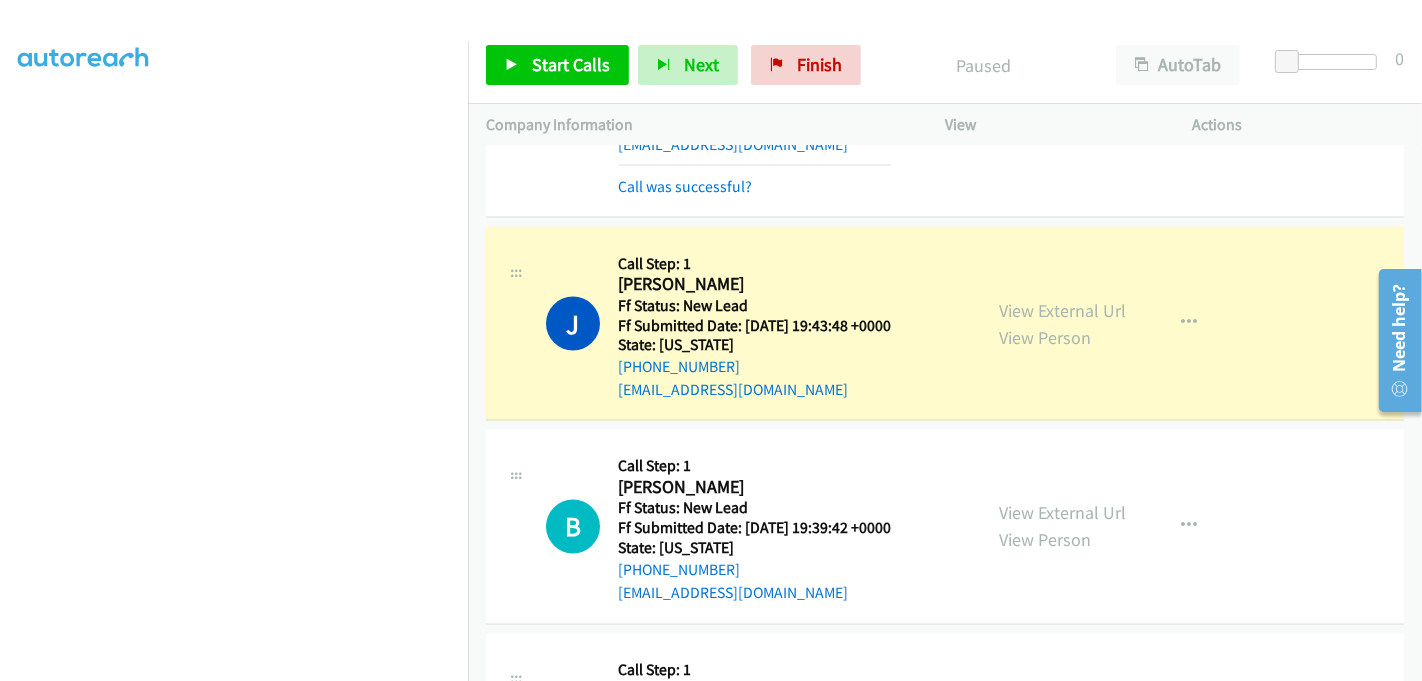scroll, scrollTop: 3082, scrollLeft: 0, axis: vertical 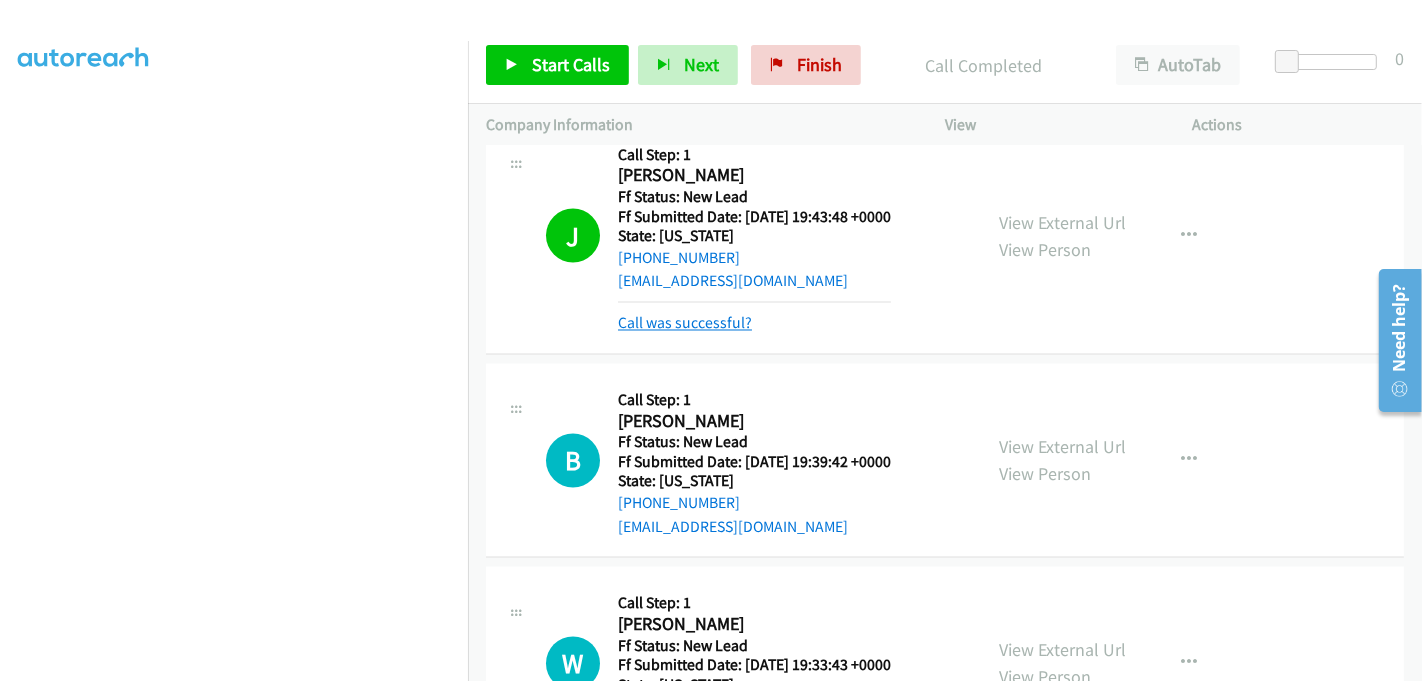 click on "Call was successful?" at bounding box center [685, 323] 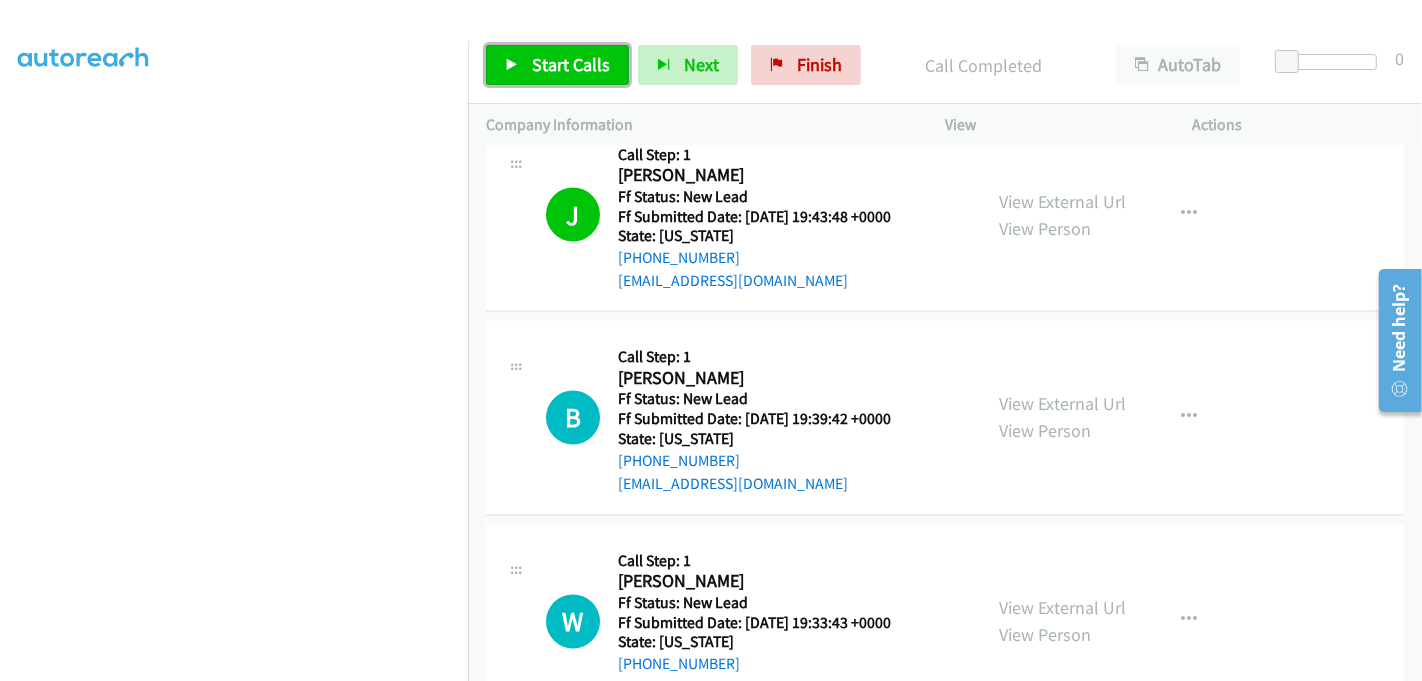 click on "Start Calls" at bounding box center [571, 64] 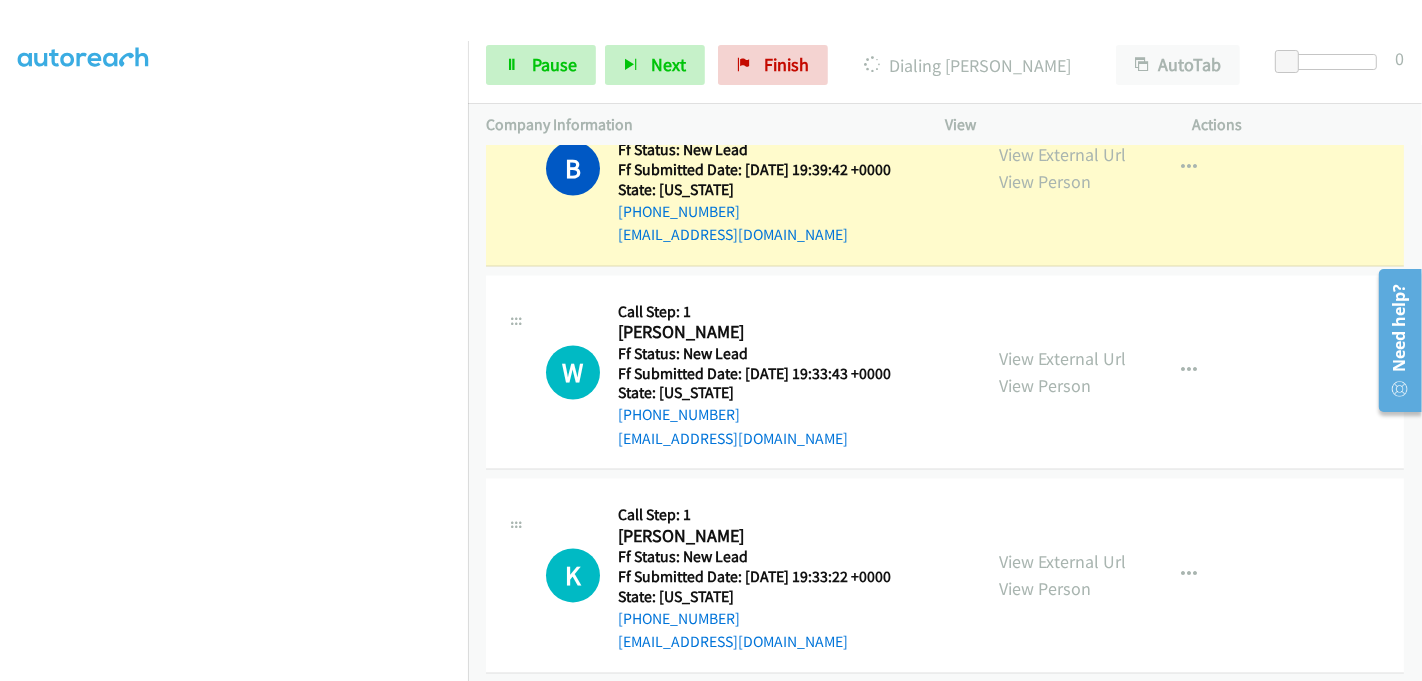 scroll, scrollTop: 3346, scrollLeft: 0, axis: vertical 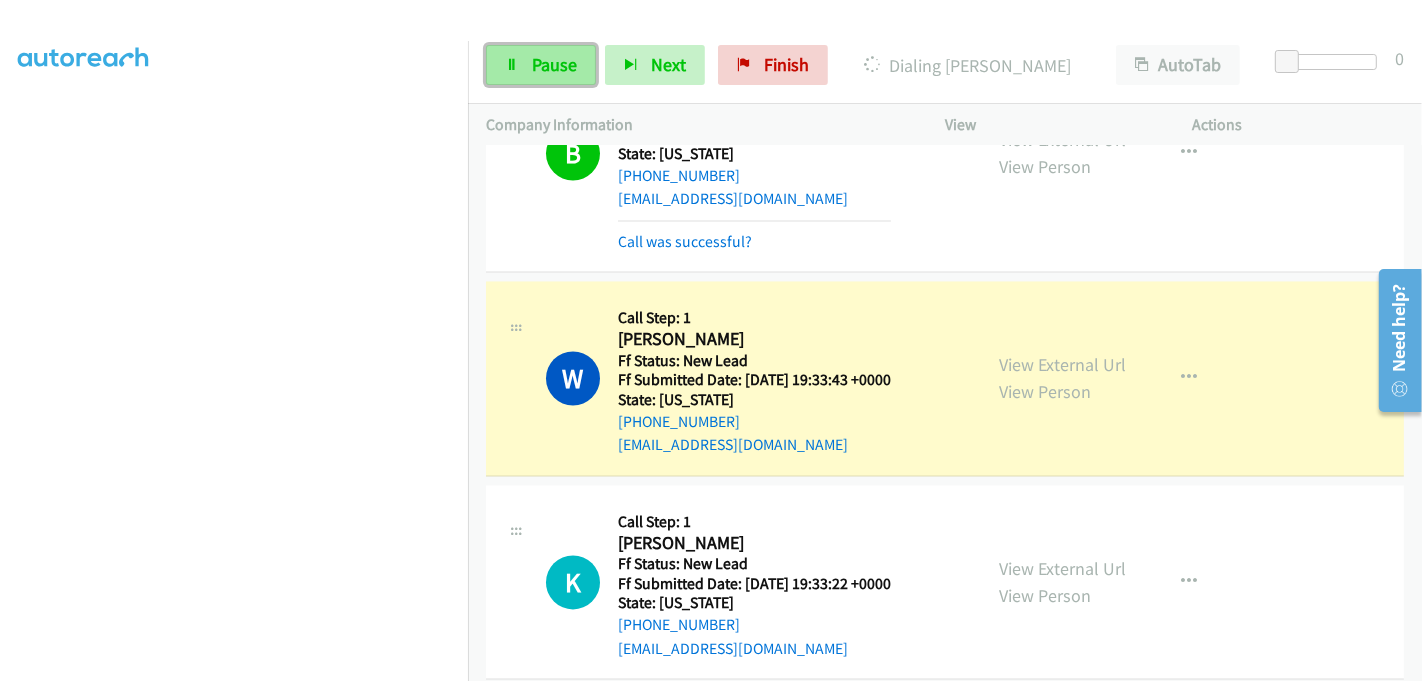 click on "Pause" at bounding box center [554, 64] 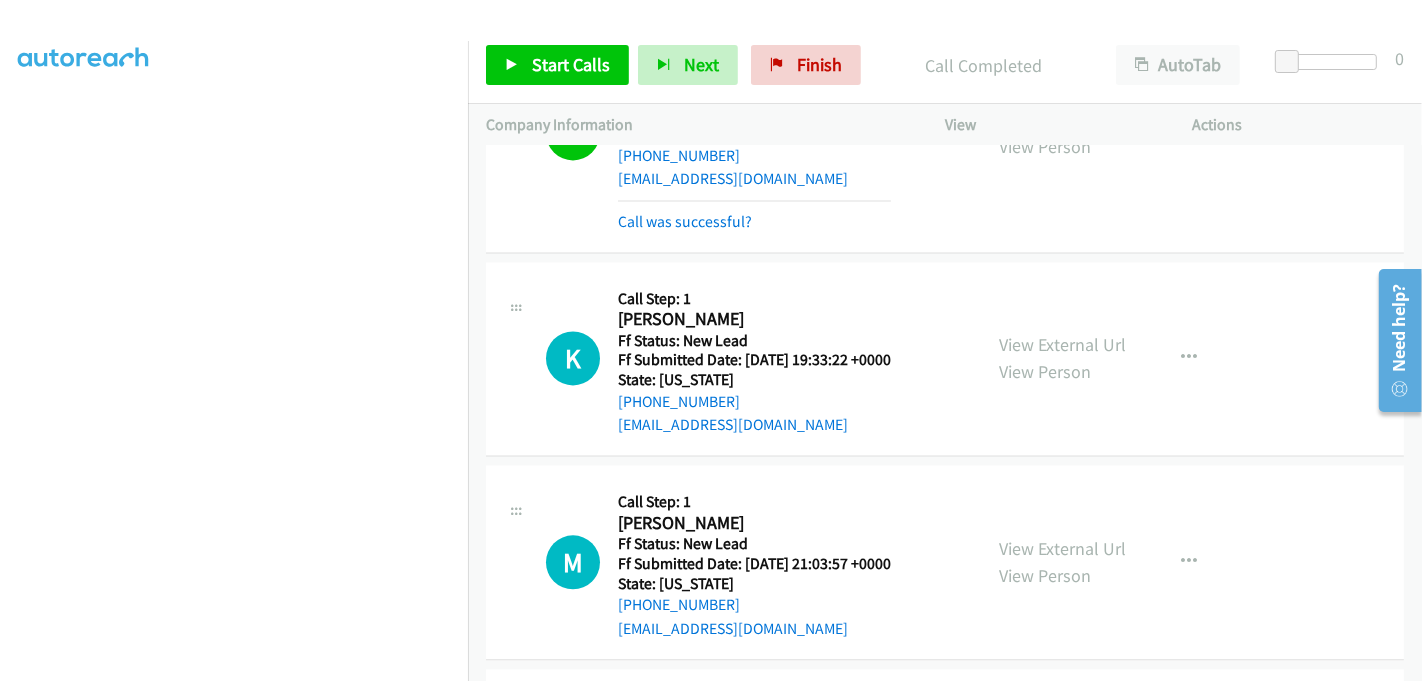 scroll, scrollTop: 3479, scrollLeft: 0, axis: vertical 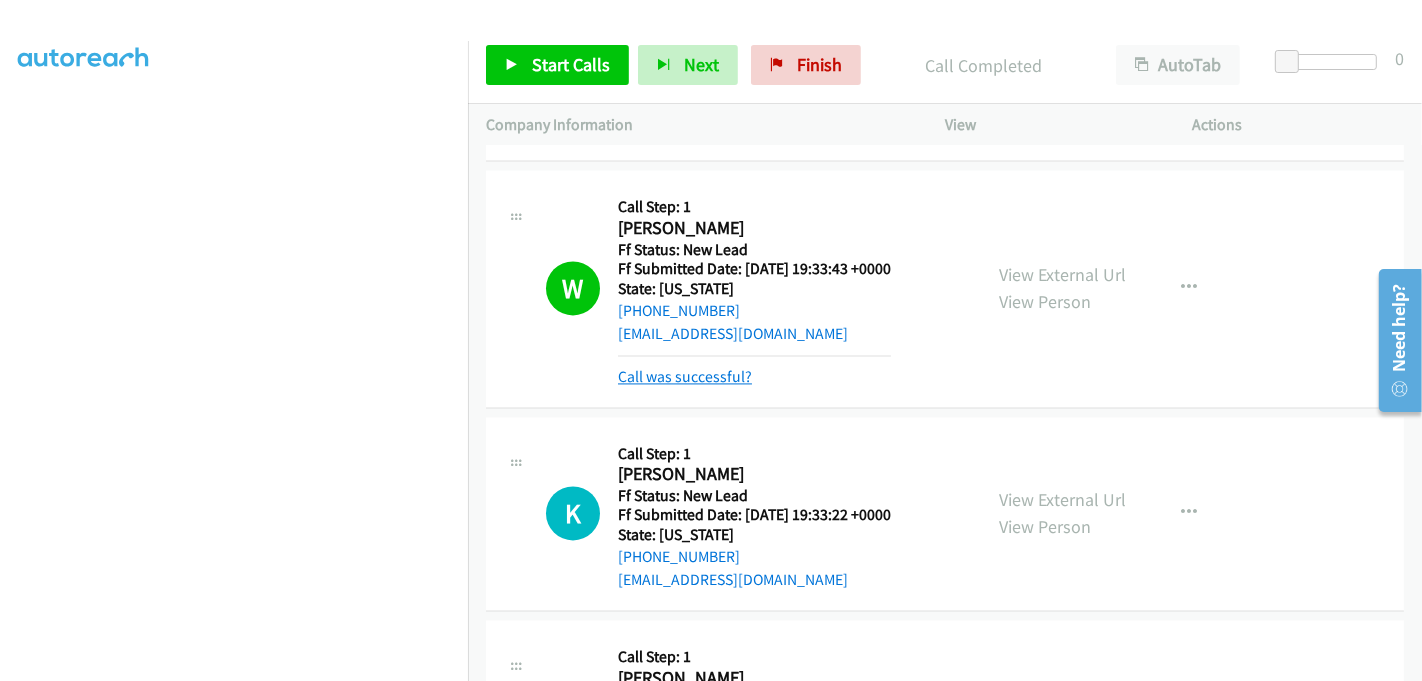 click on "Call was successful?" at bounding box center (685, 376) 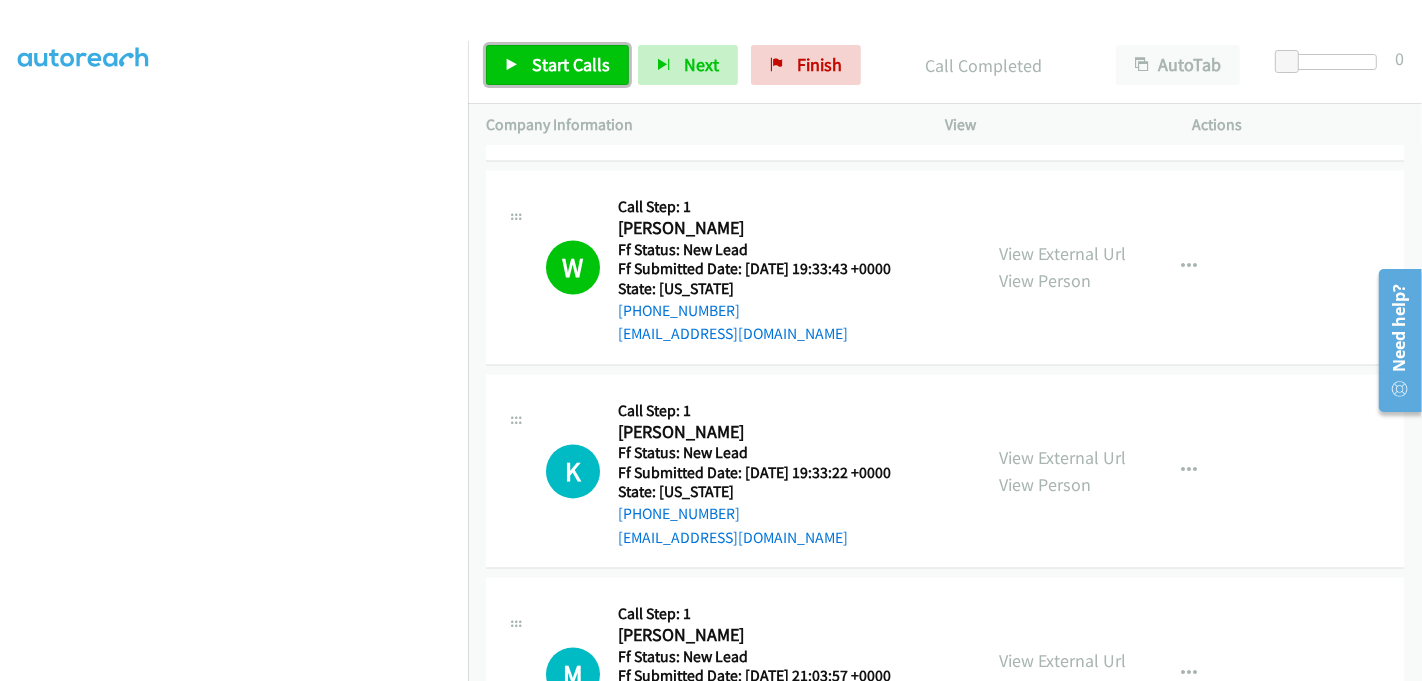 click on "Start Calls" at bounding box center (571, 64) 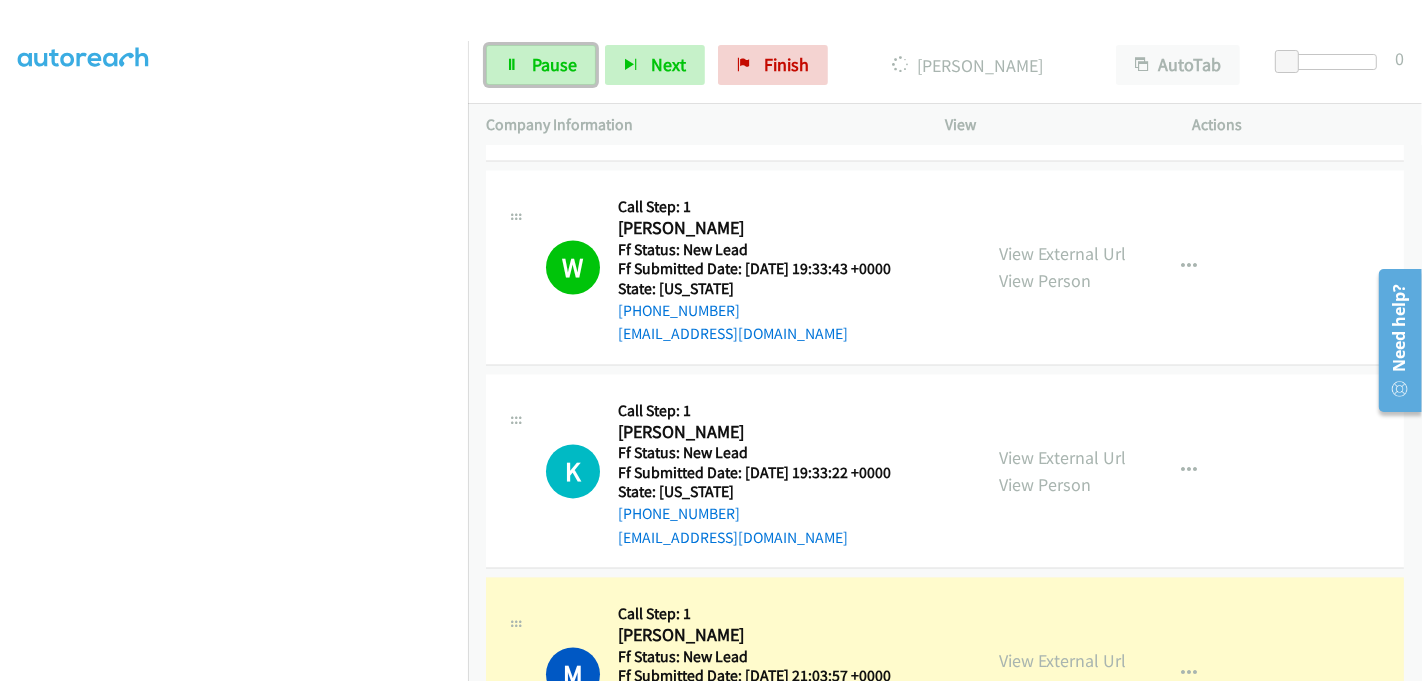 click on "Pause" at bounding box center [554, 64] 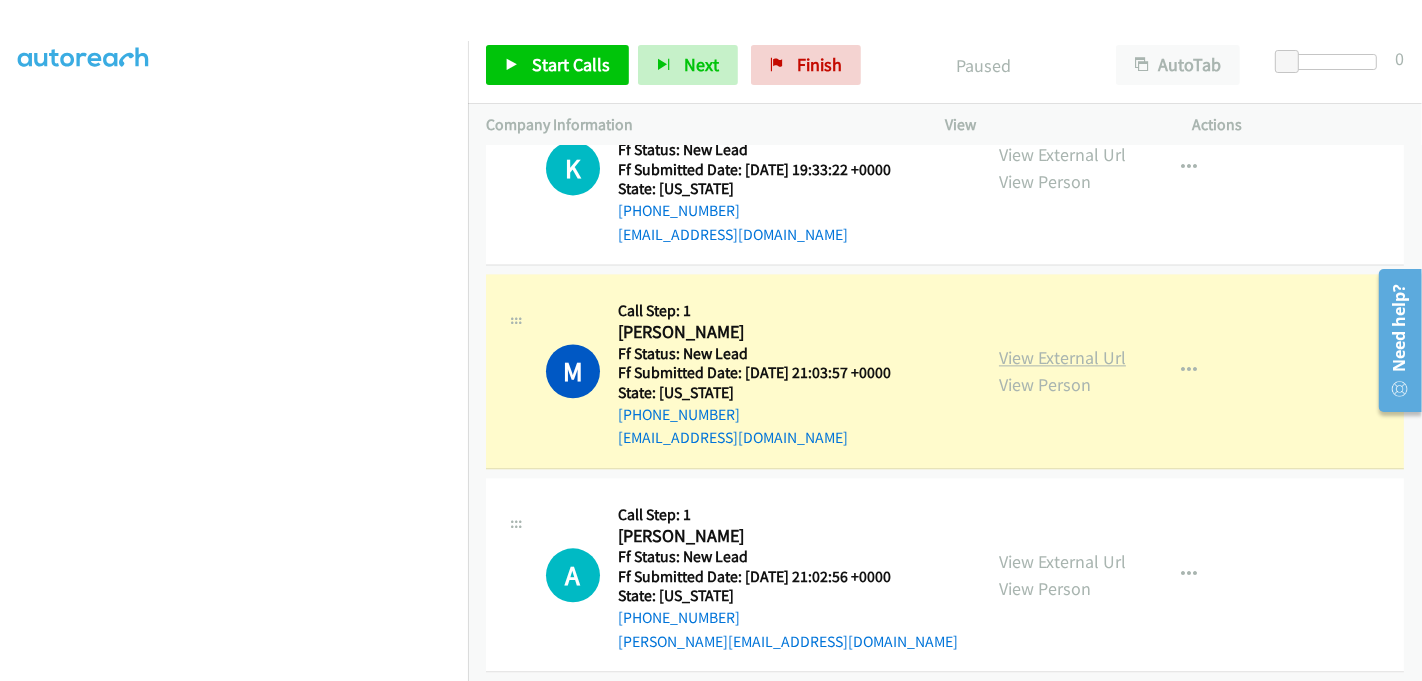 scroll, scrollTop: 3923, scrollLeft: 0, axis: vertical 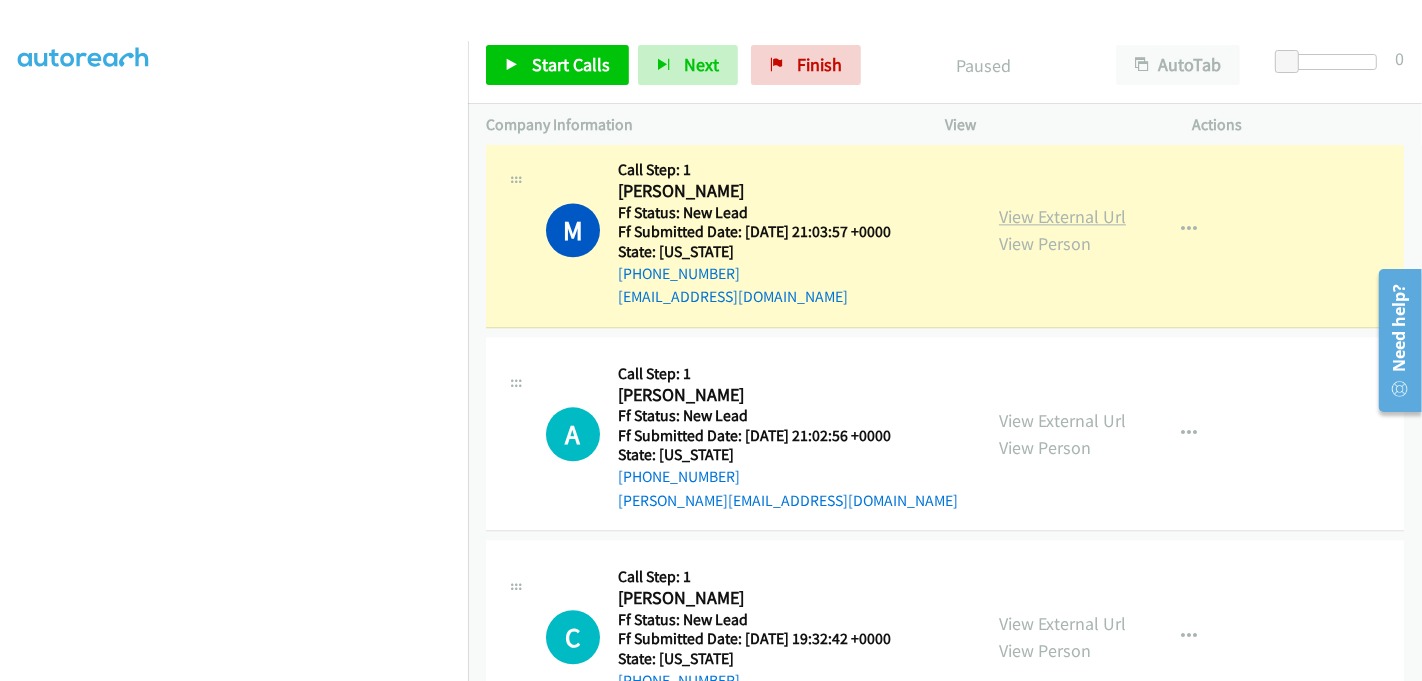 click on "View External Url" at bounding box center [1062, 216] 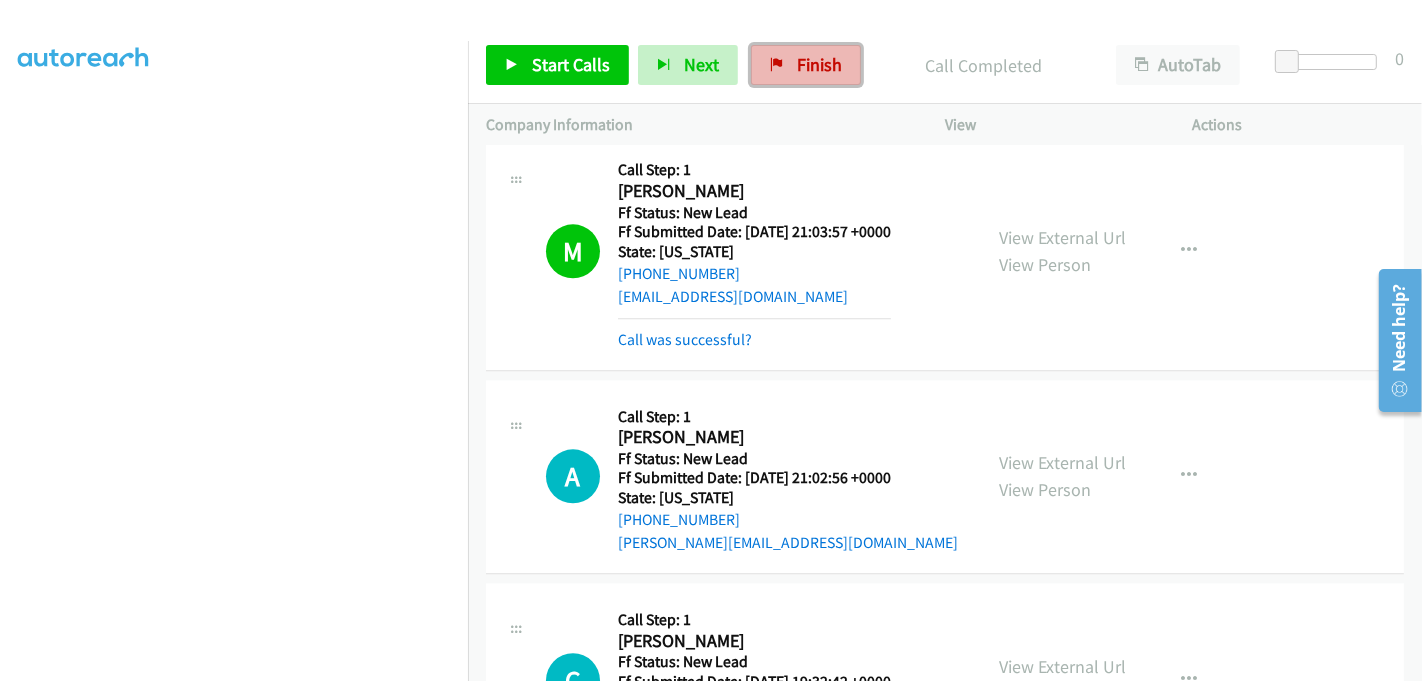 click on "Finish" at bounding box center [819, 64] 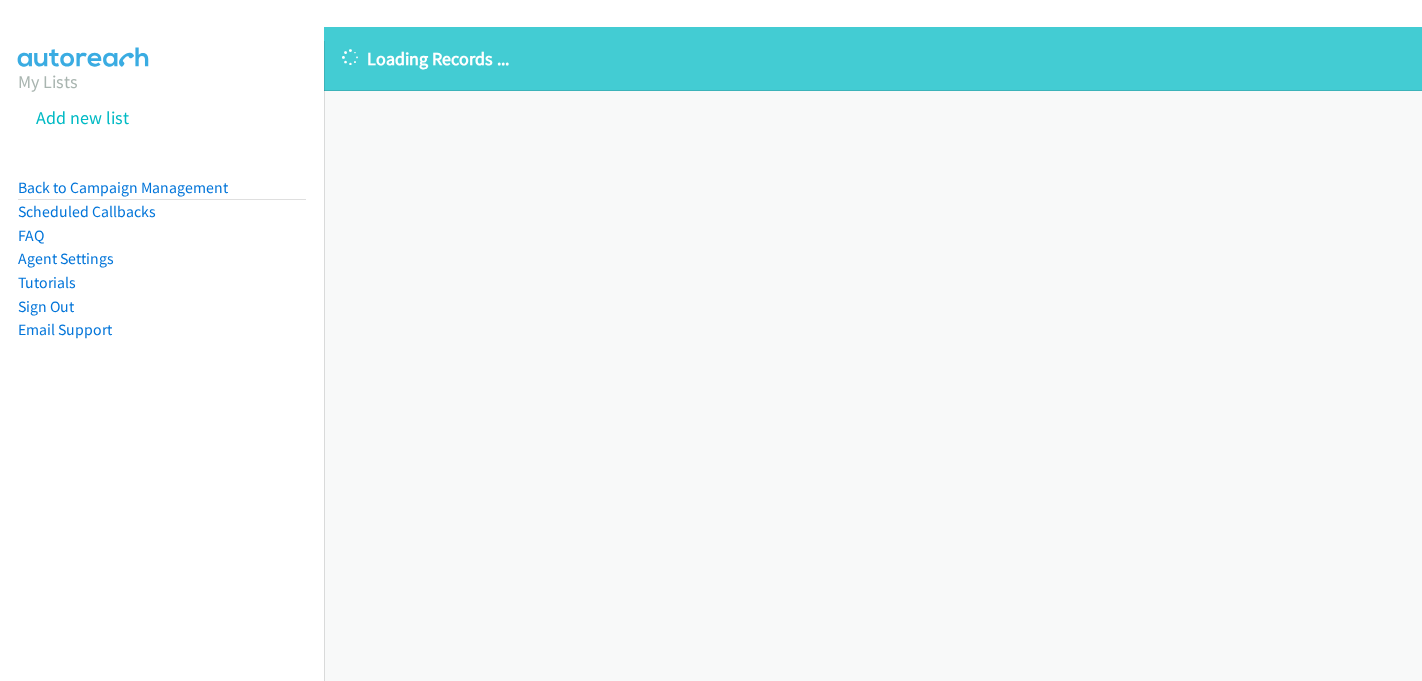 scroll, scrollTop: 0, scrollLeft: 0, axis: both 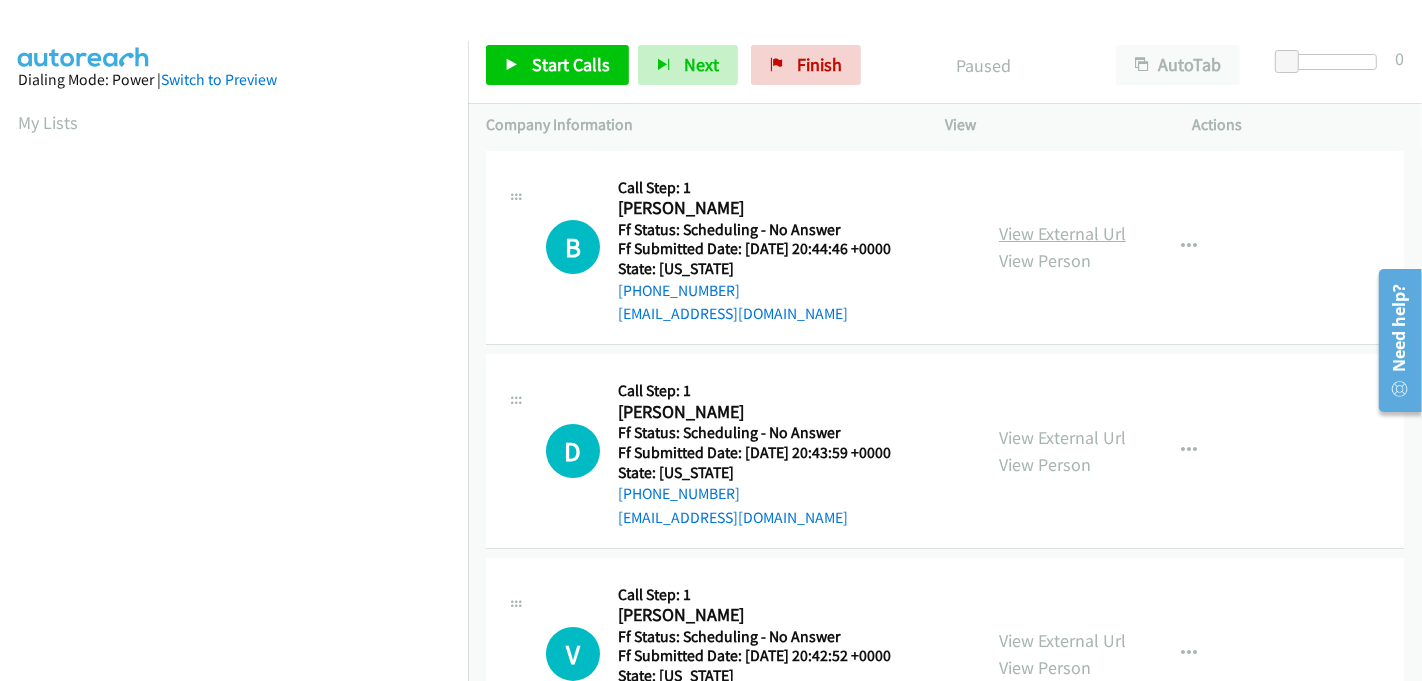 click on "View External Url" at bounding box center [1062, 233] 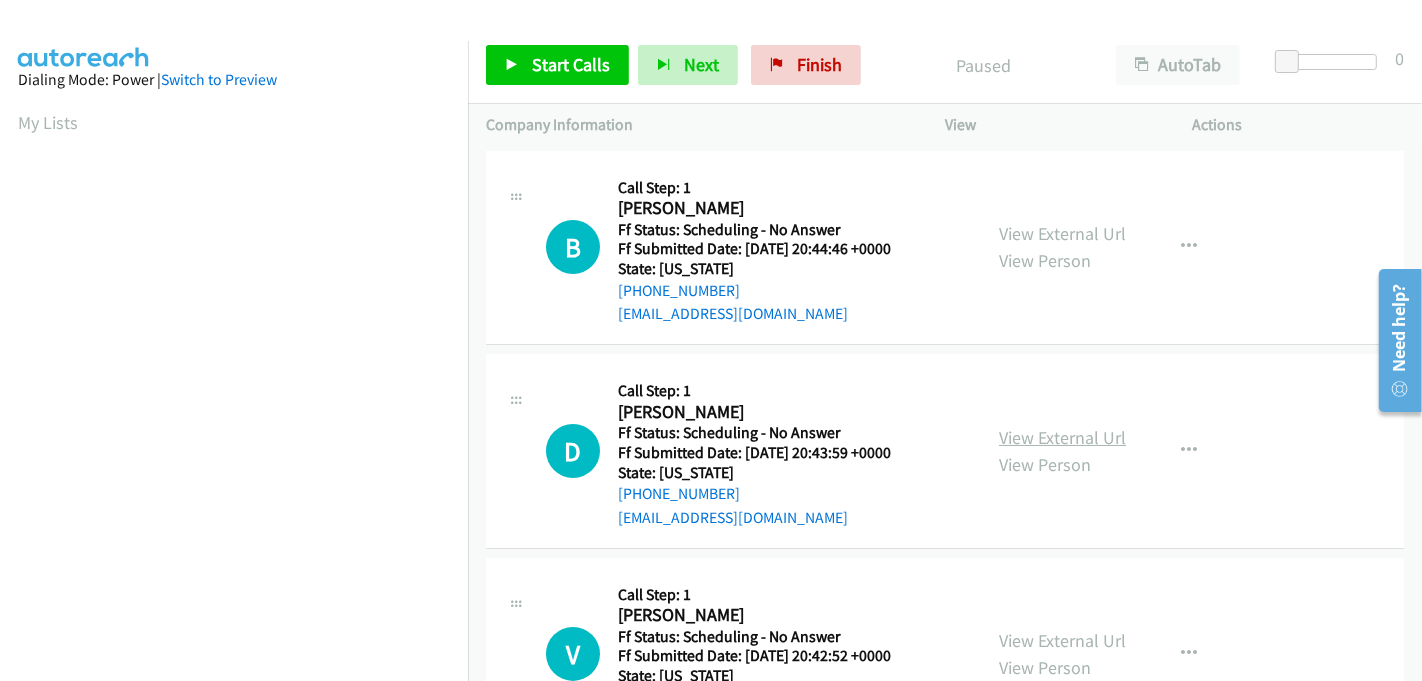 click on "View External Url" at bounding box center (1062, 437) 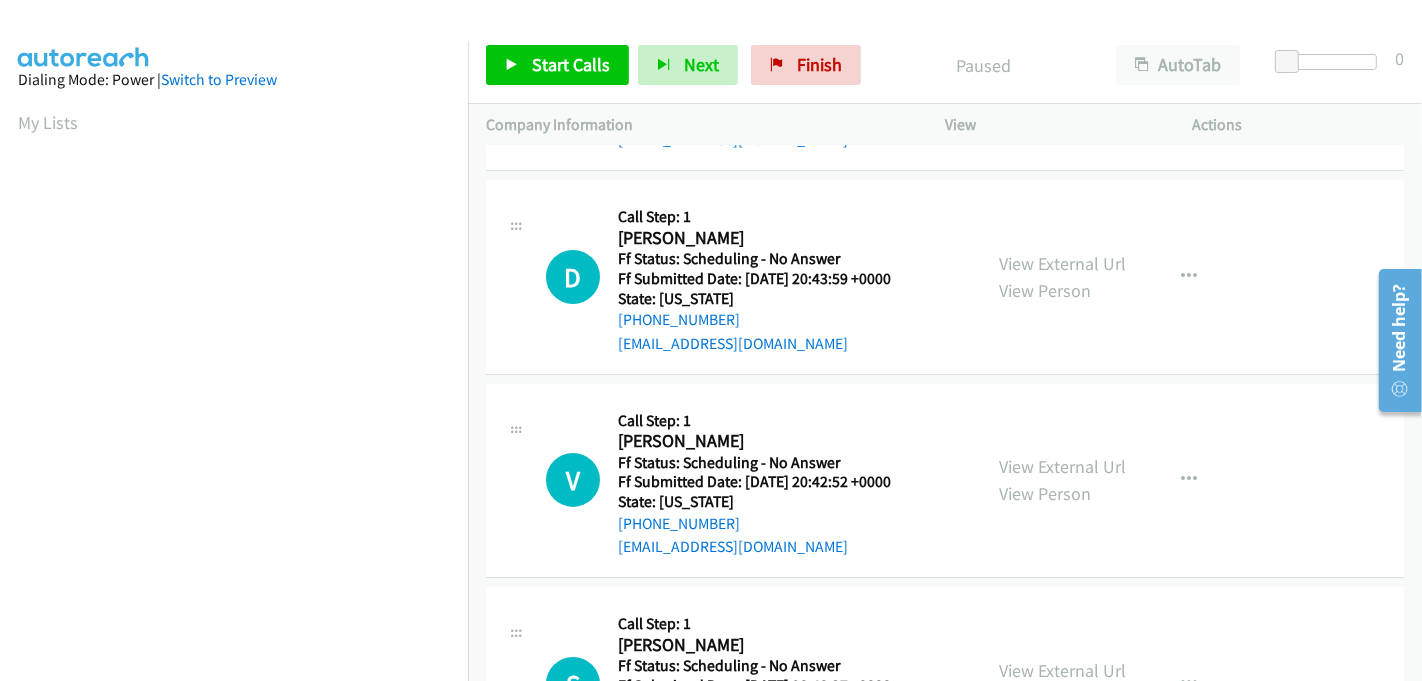 scroll, scrollTop: 333, scrollLeft: 0, axis: vertical 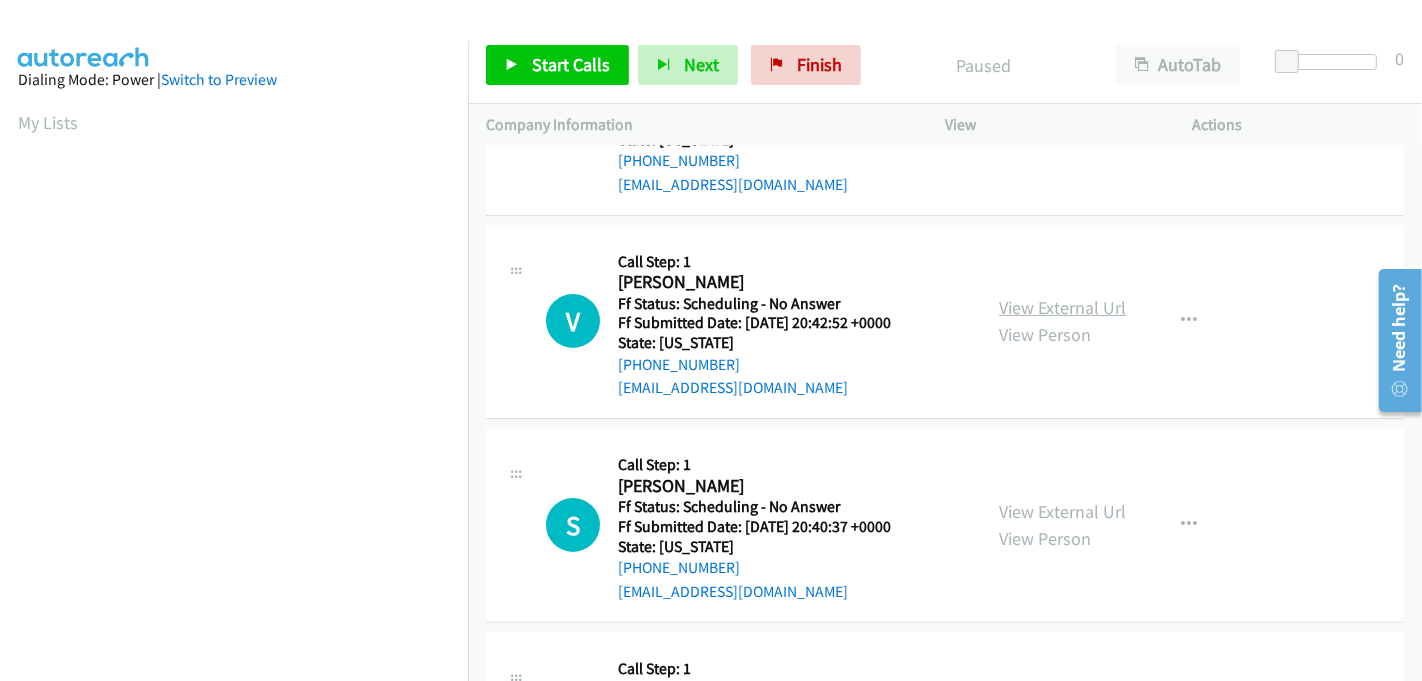click on "View External Url" at bounding box center (1062, 307) 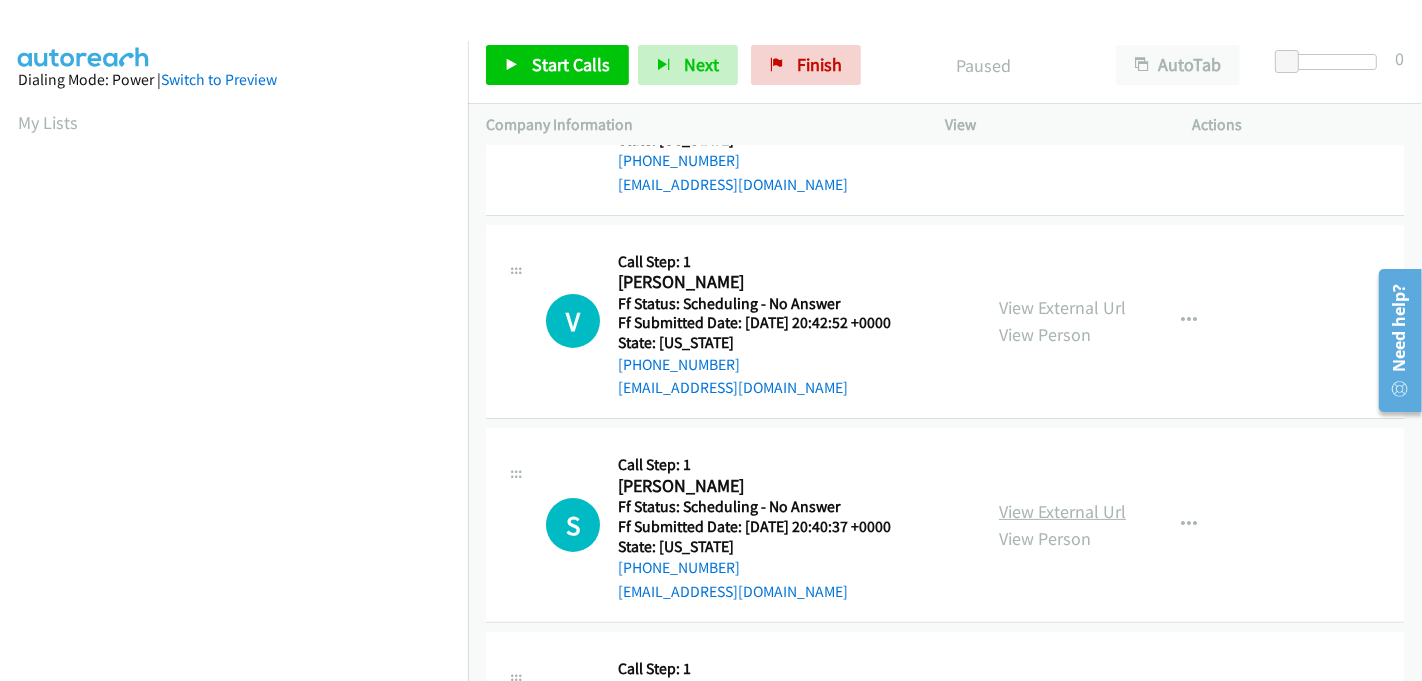 click on "View External Url" at bounding box center (1062, 511) 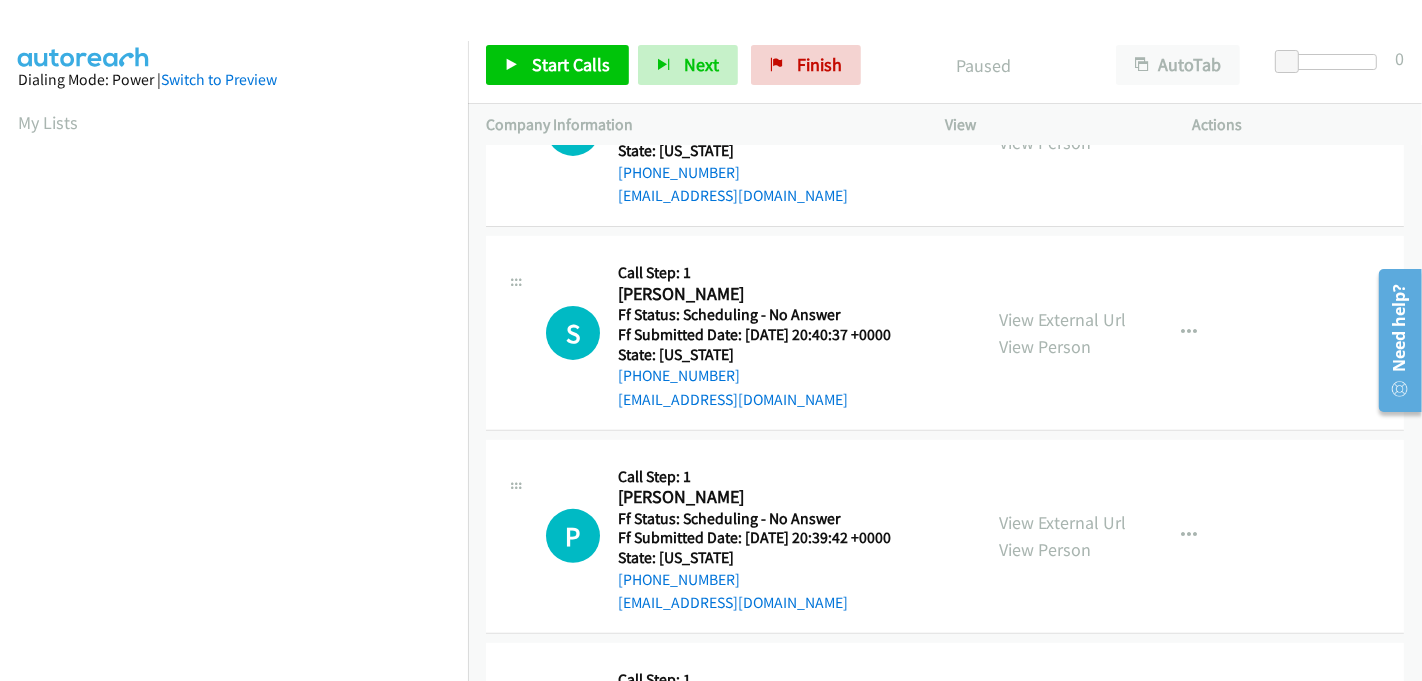 scroll, scrollTop: 666, scrollLeft: 0, axis: vertical 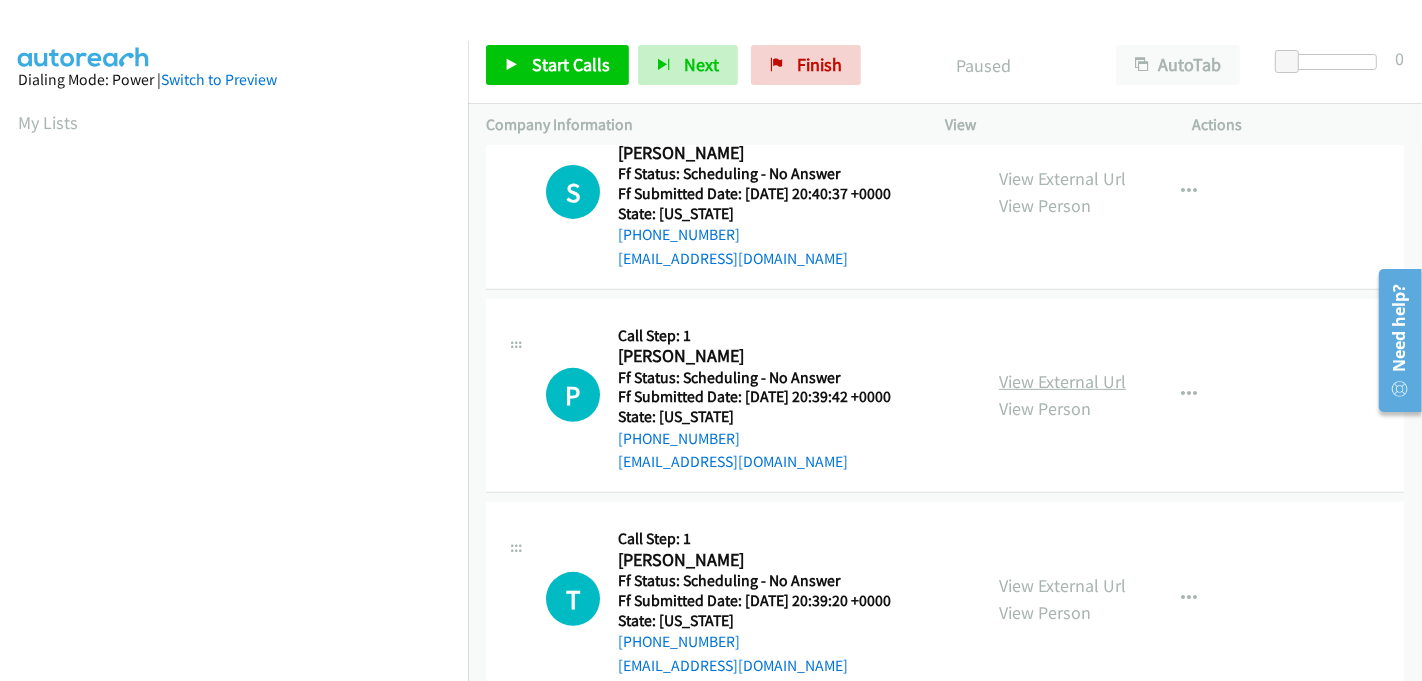 click on "View External Url" at bounding box center (1062, 381) 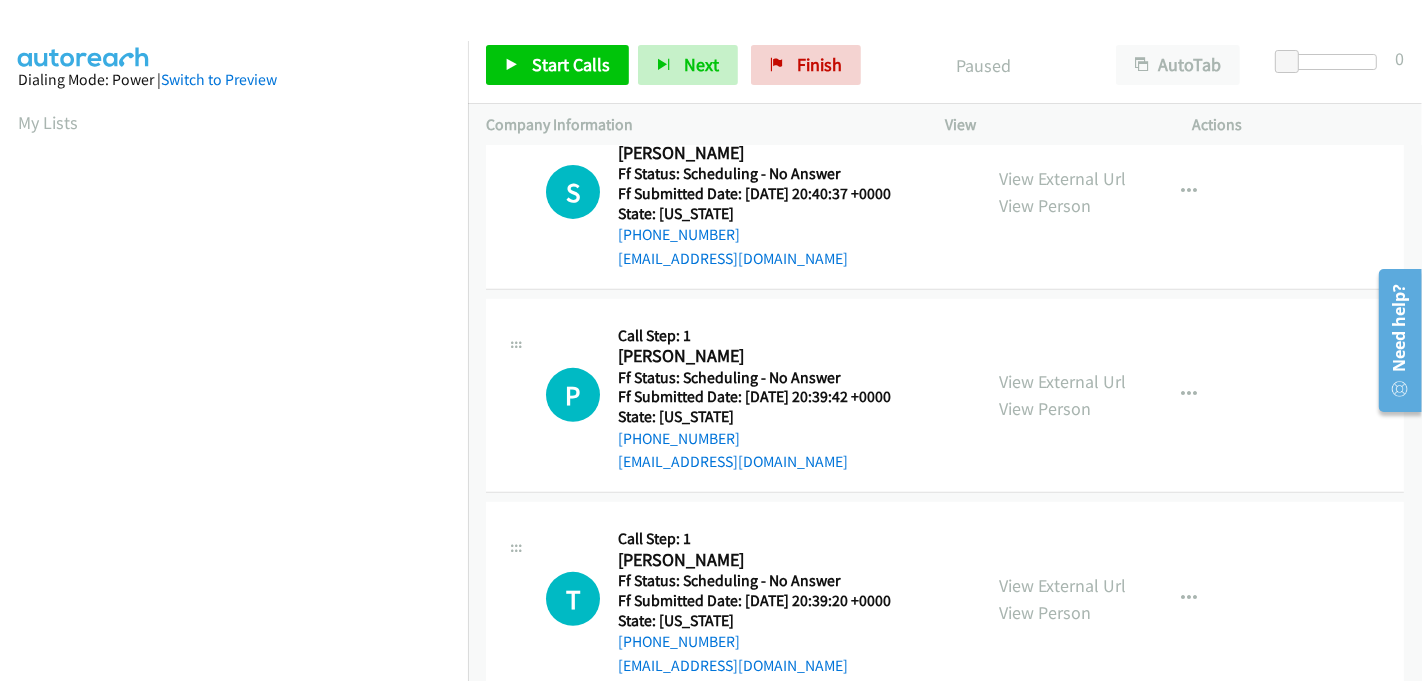 scroll, scrollTop: 0, scrollLeft: 0, axis: both 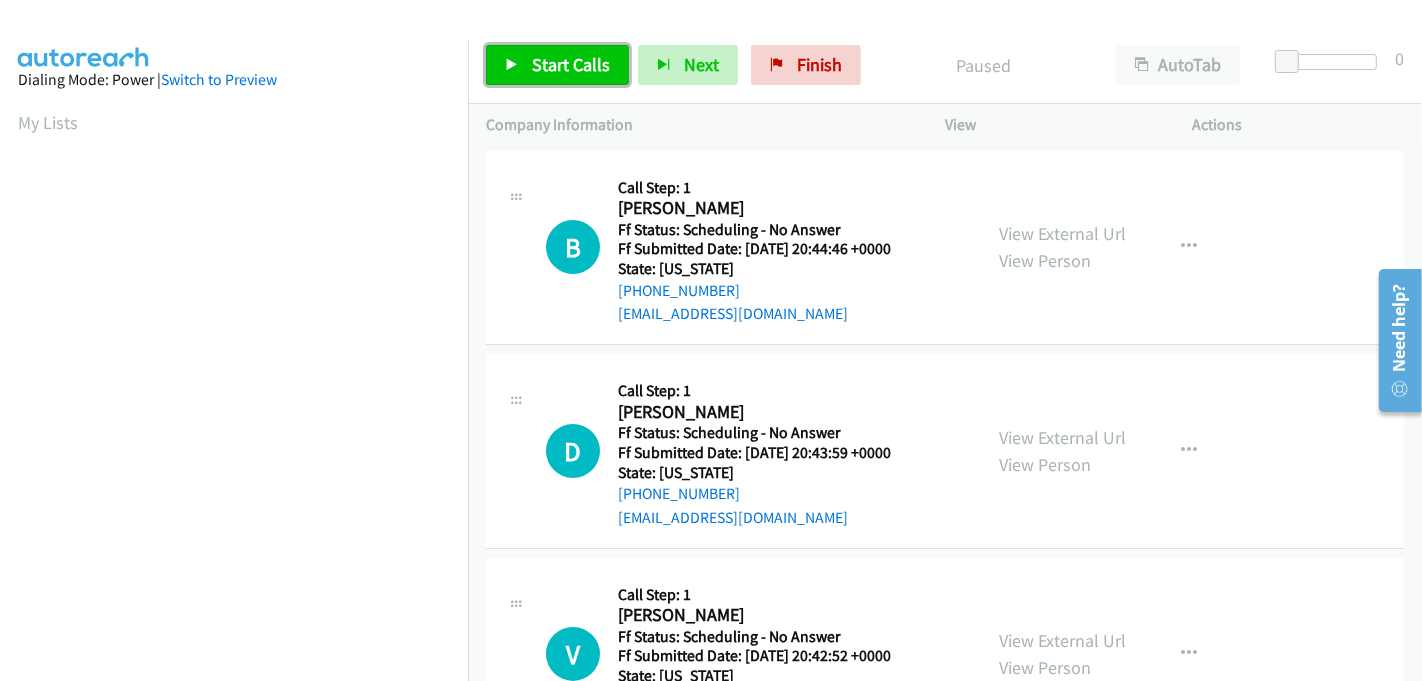 click on "Start Calls" at bounding box center [571, 64] 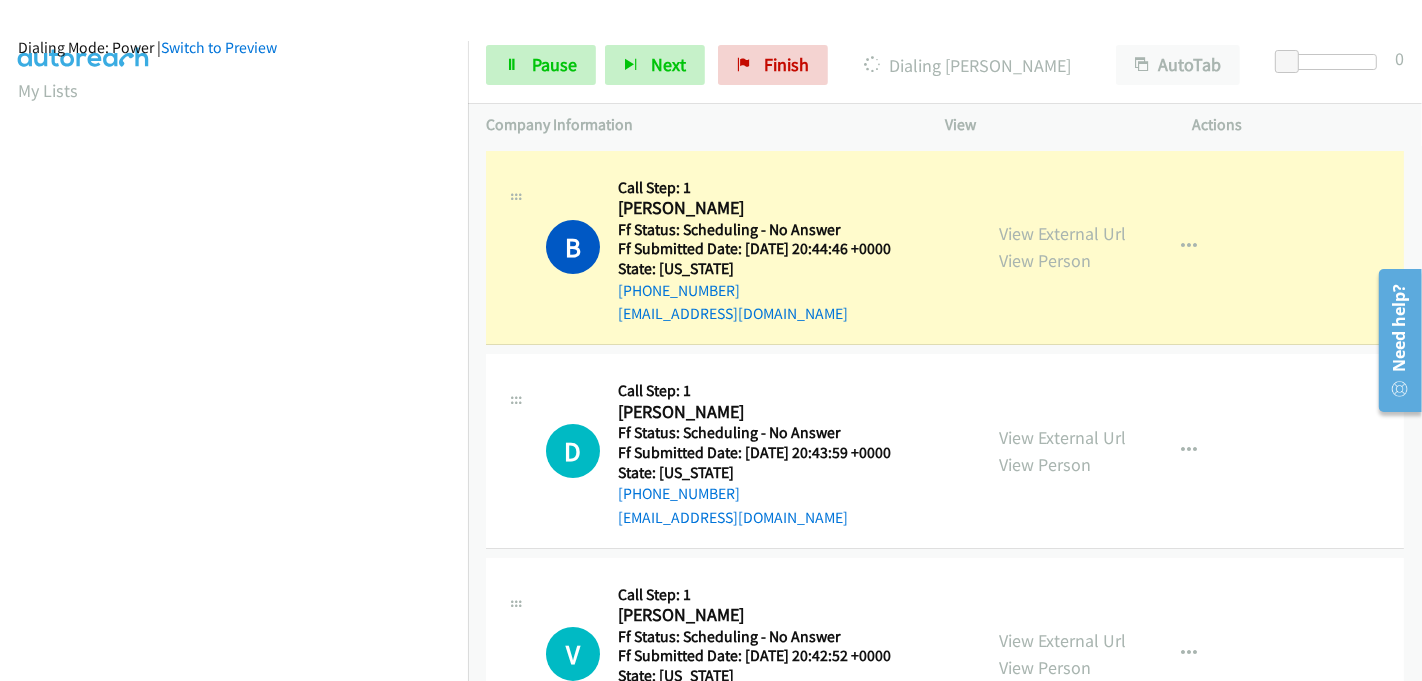 scroll, scrollTop: 0, scrollLeft: 0, axis: both 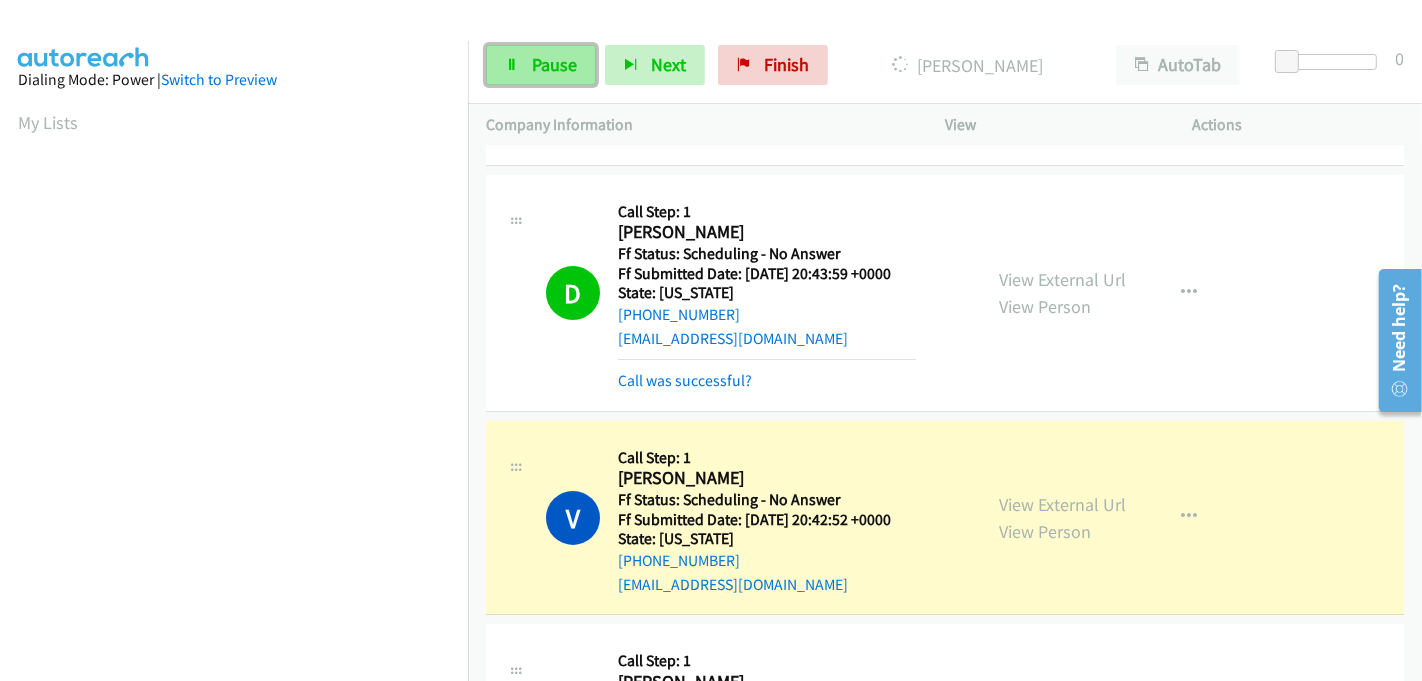 click on "Pause" at bounding box center [554, 64] 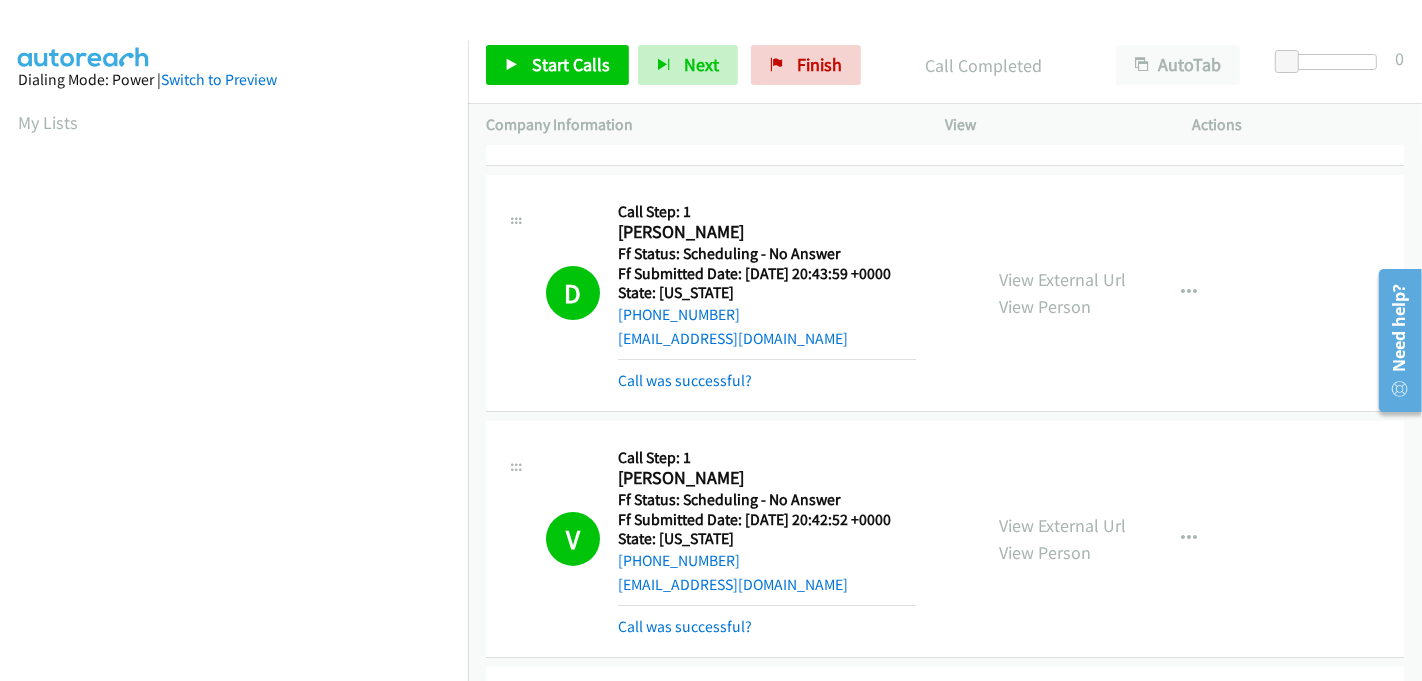 scroll, scrollTop: 442, scrollLeft: 0, axis: vertical 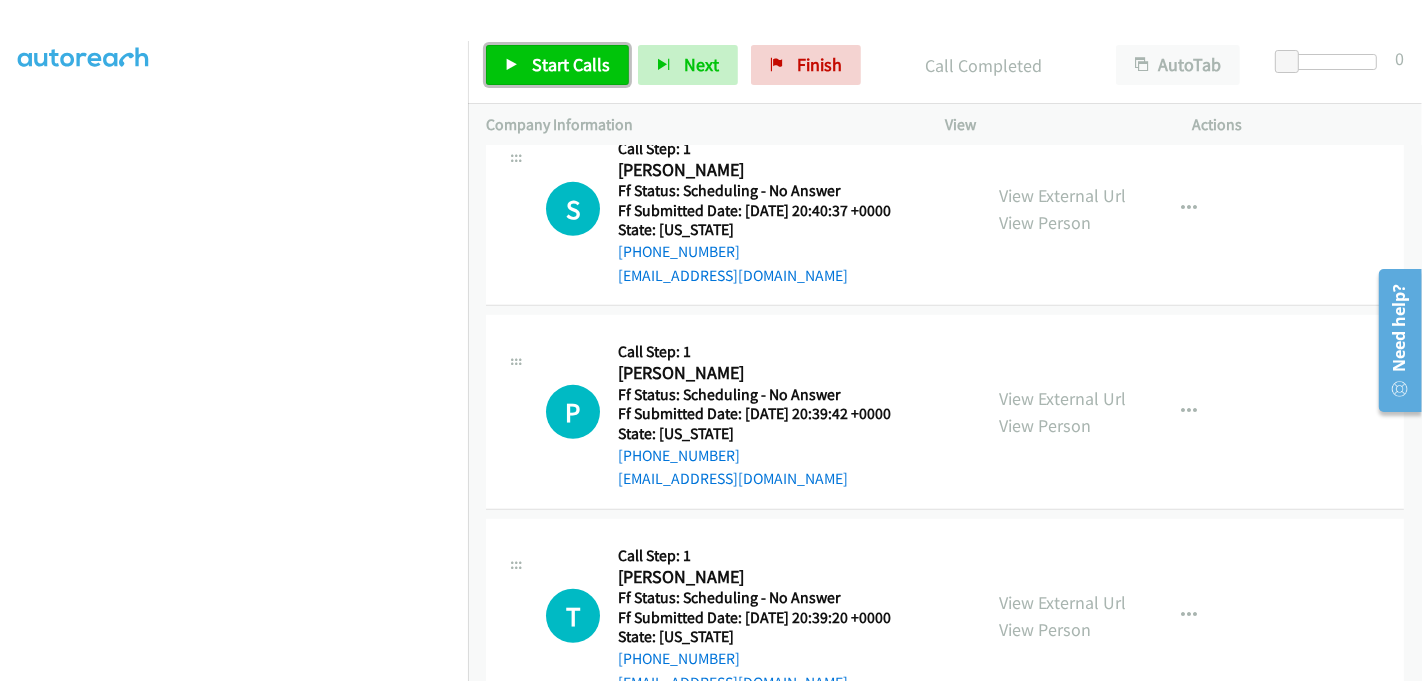 click on "Start Calls" at bounding box center (571, 64) 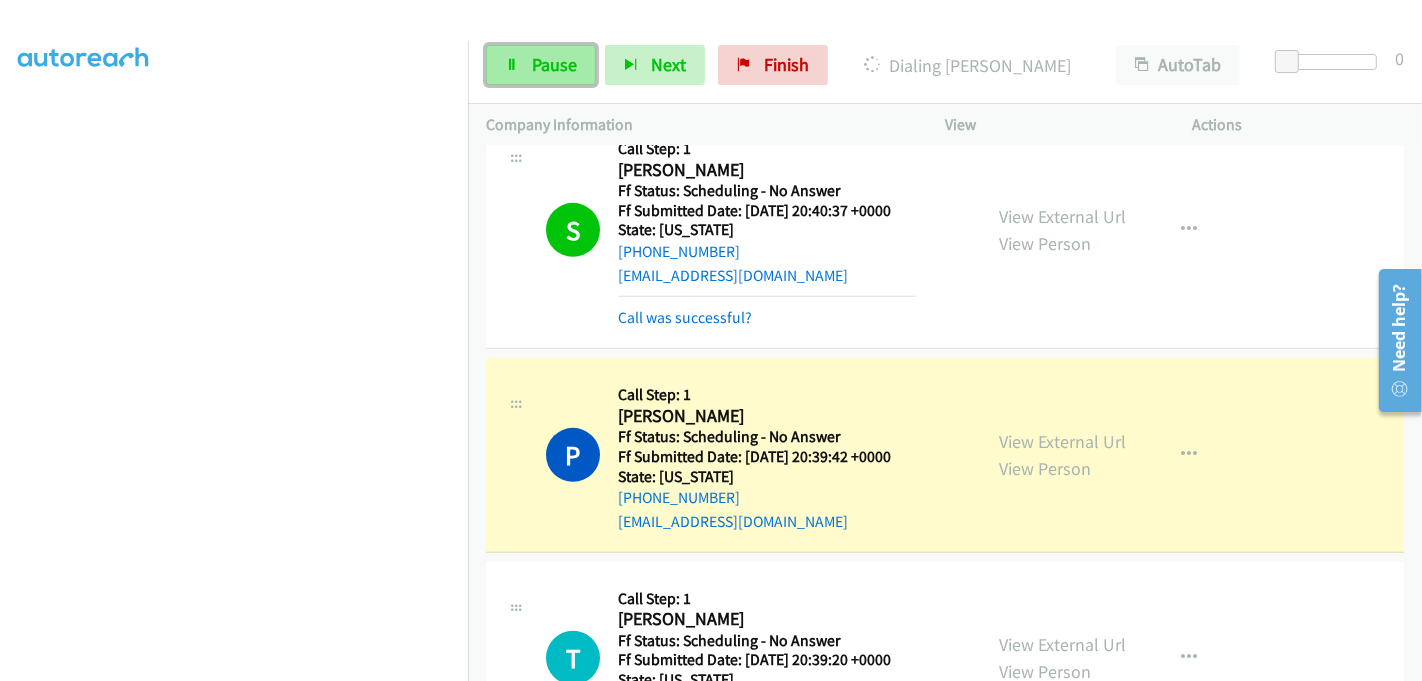 click on "Pause" at bounding box center [554, 64] 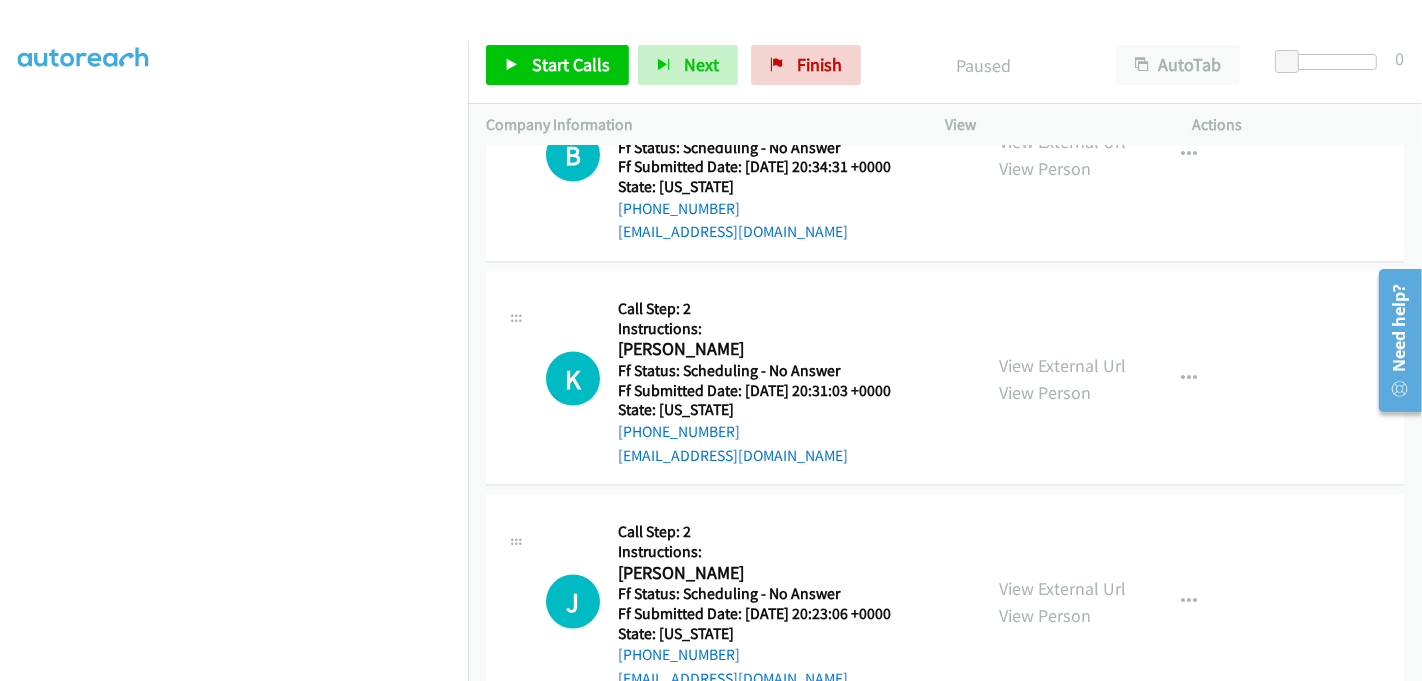 scroll, scrollTop: 2826, scrollLeft: 0, axis: vertical 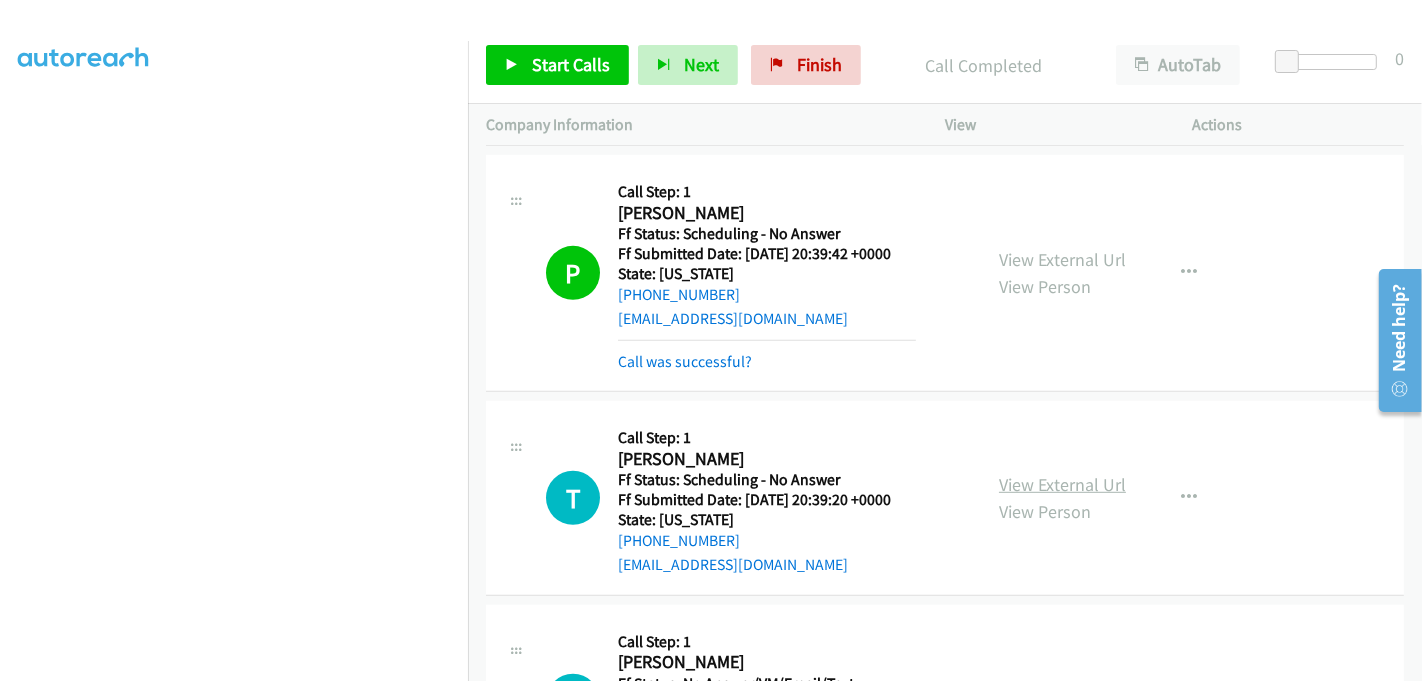 click on "View External Url" at bounding box center [1062, 484] 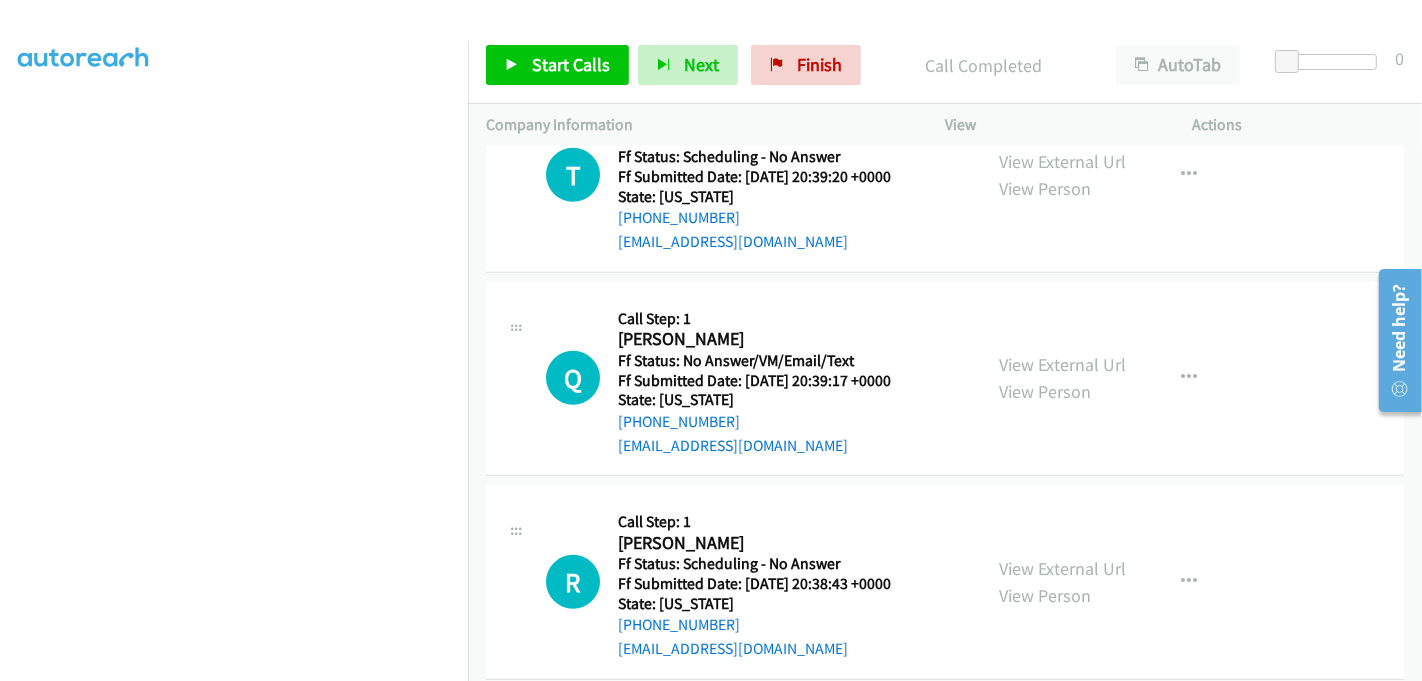 scroll, scrollTop: 1314, scrollLeft: 0, axis: vertical 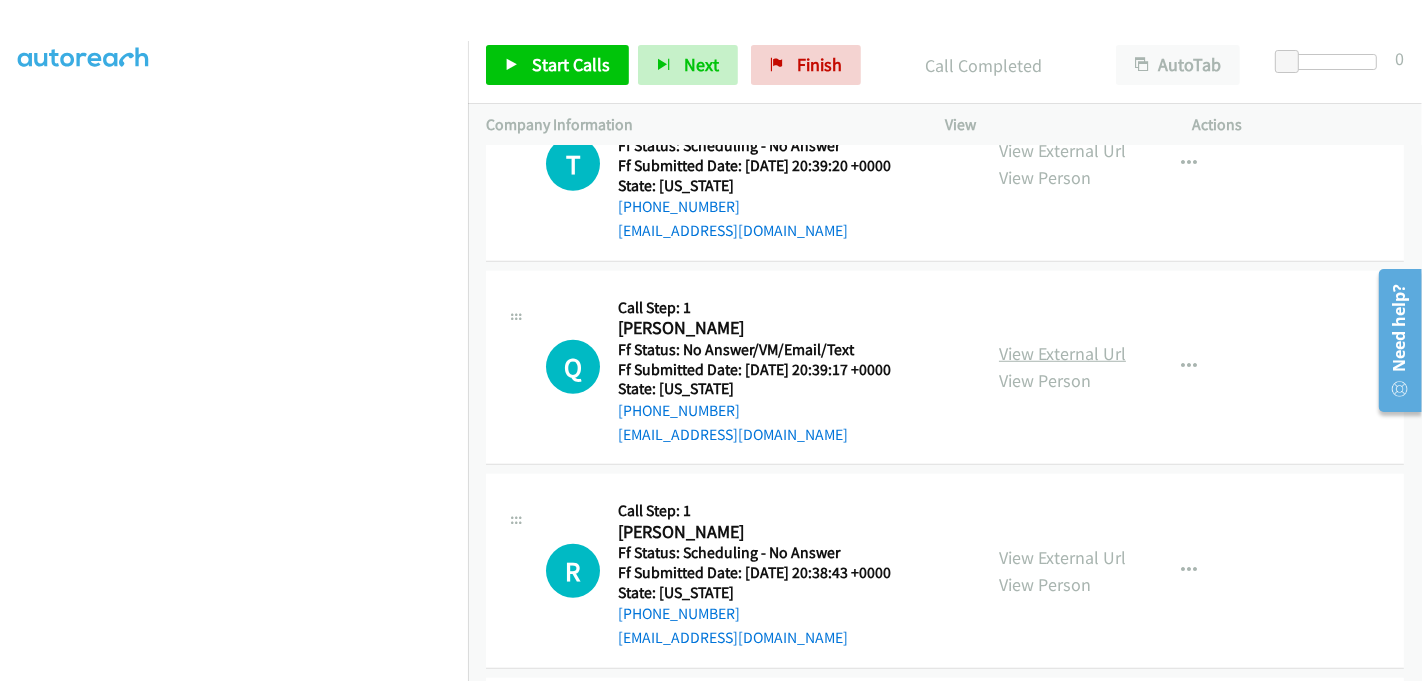 click on "View External Url" at bounding box center (1062, 353) 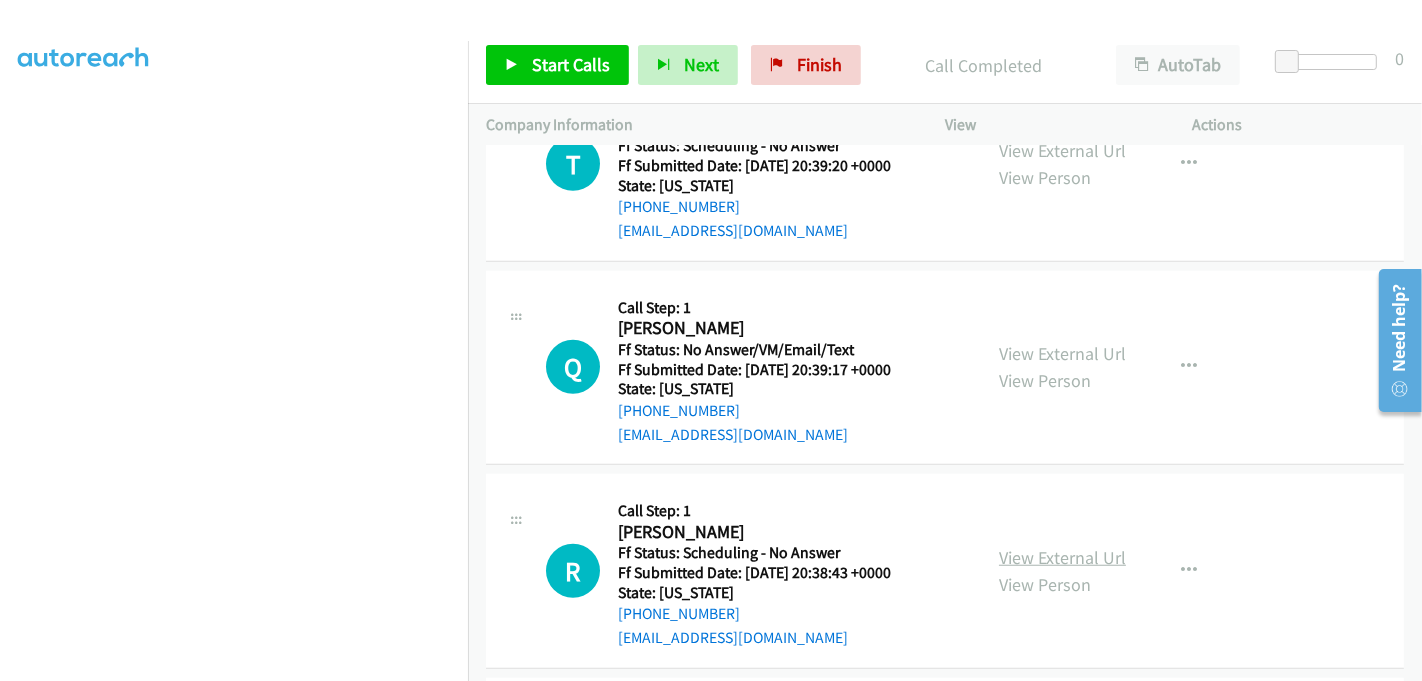 click on "View External Url" at bounding box center (1062, 557) 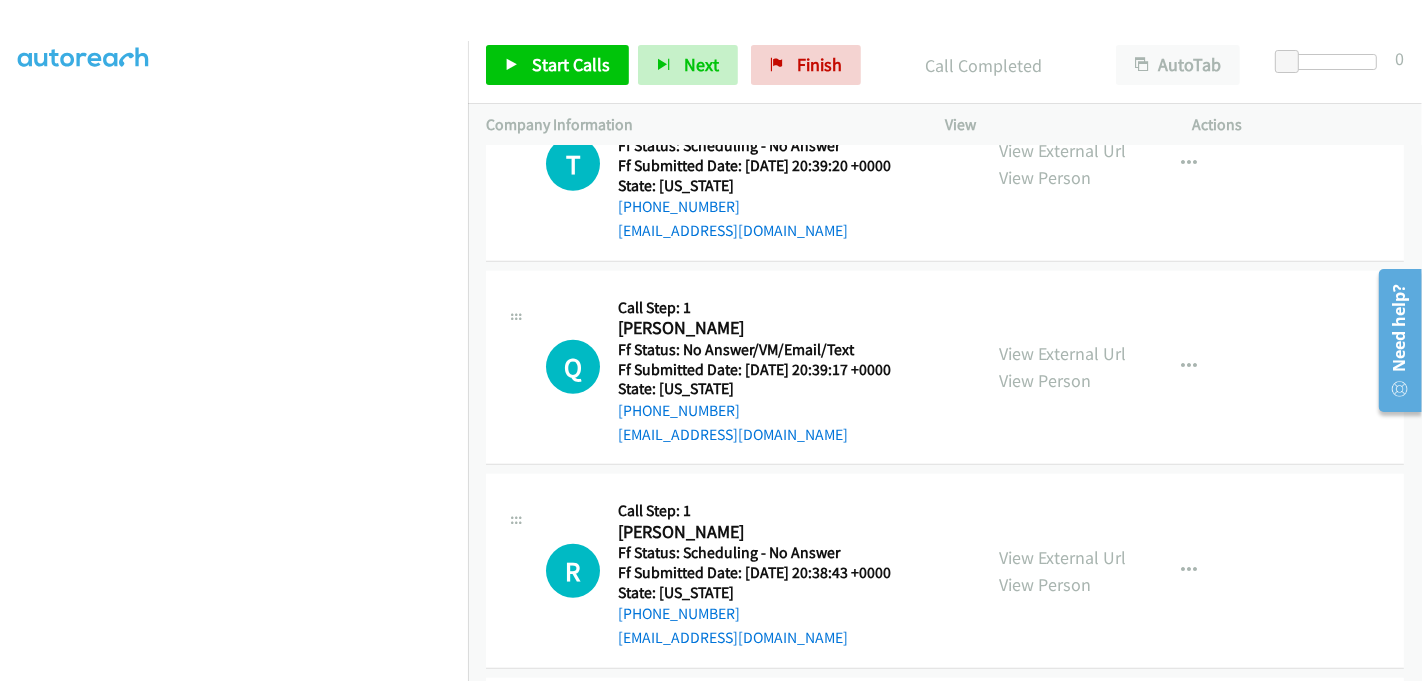 scroll, scrollTop: 1647, scrollLeft: 0, axis: vertical 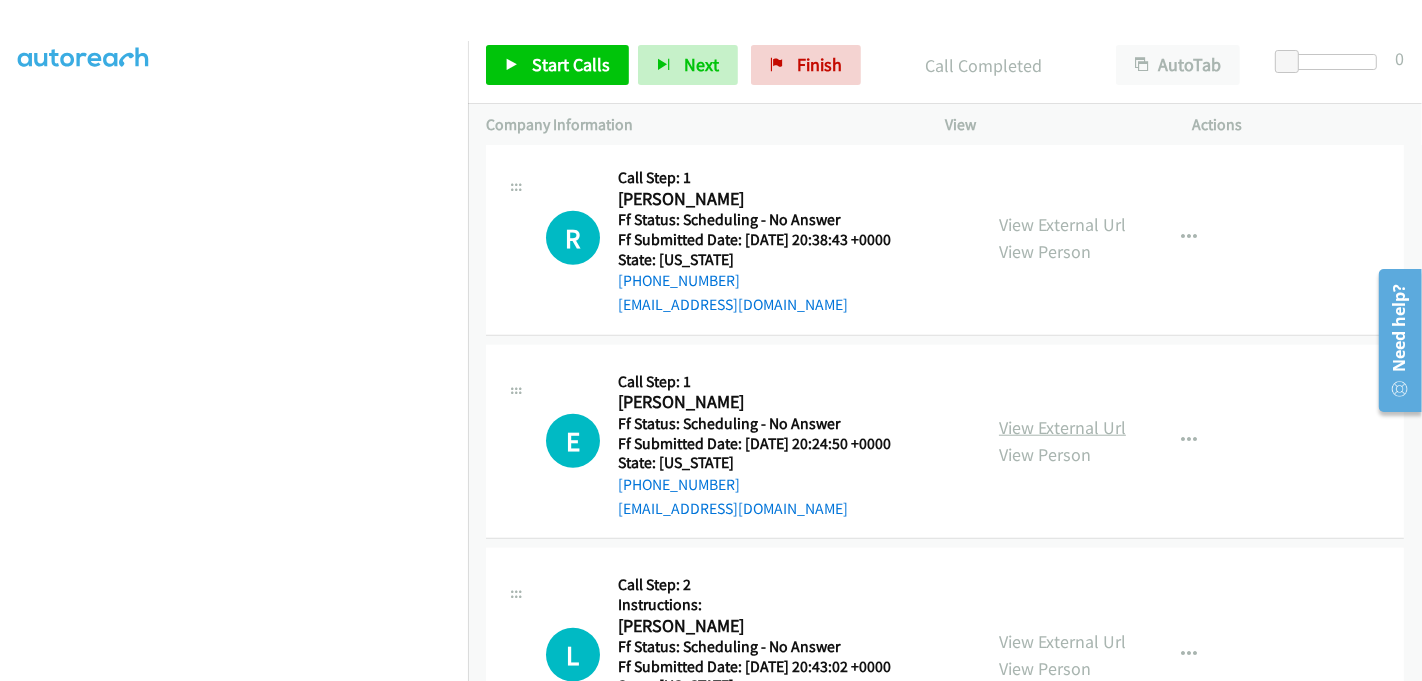 click on "View External Url" at bounding box center [1062, 427] 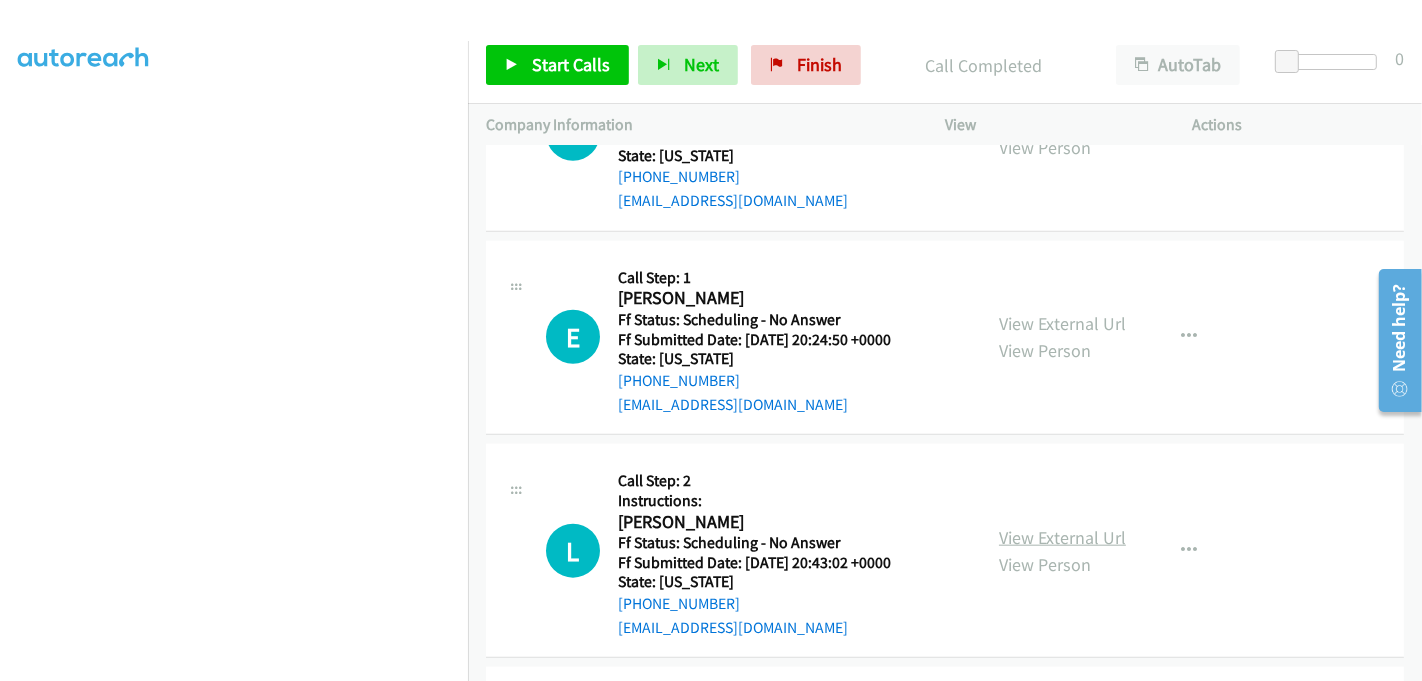 scroll, scrollTop: 1869, scrollLeft: 0, axis: vertical 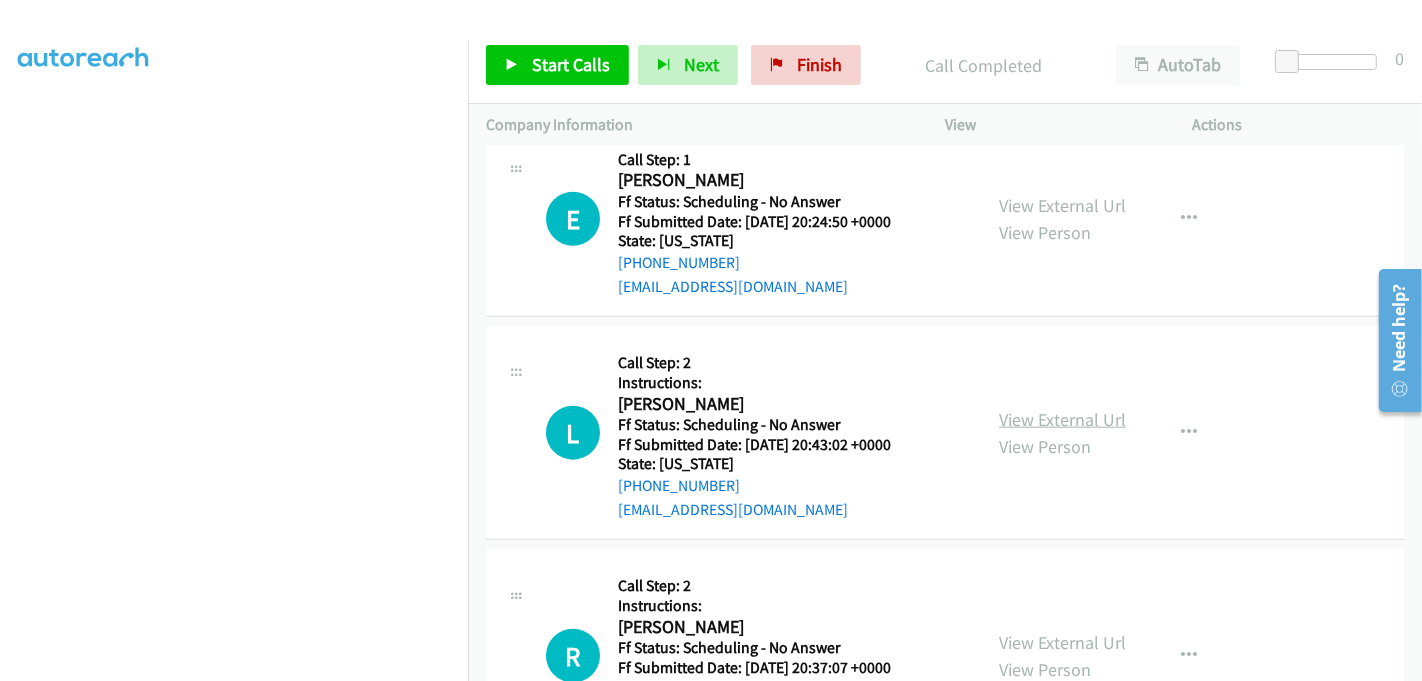 click on "View External Url" at bounding box center [1062, 419] 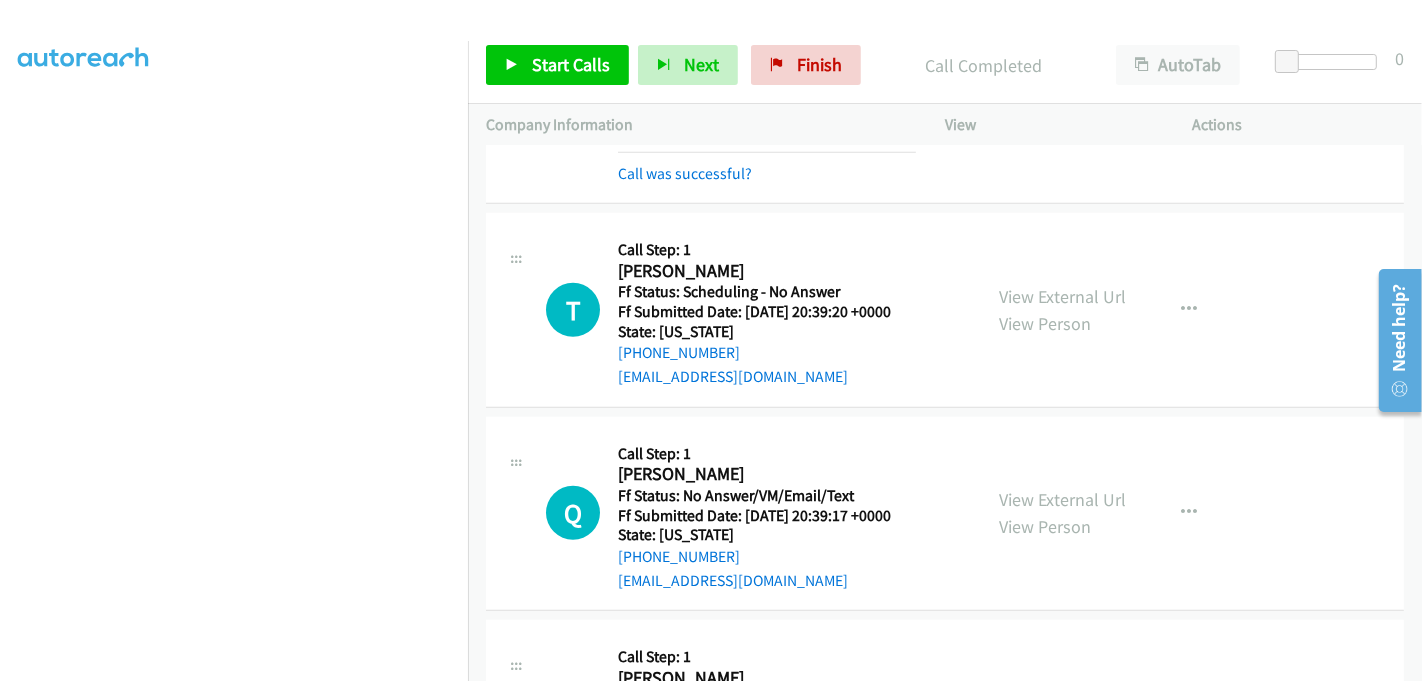 scroll, scrollTop: 1202, scrollLeft: 0, axis: vertical 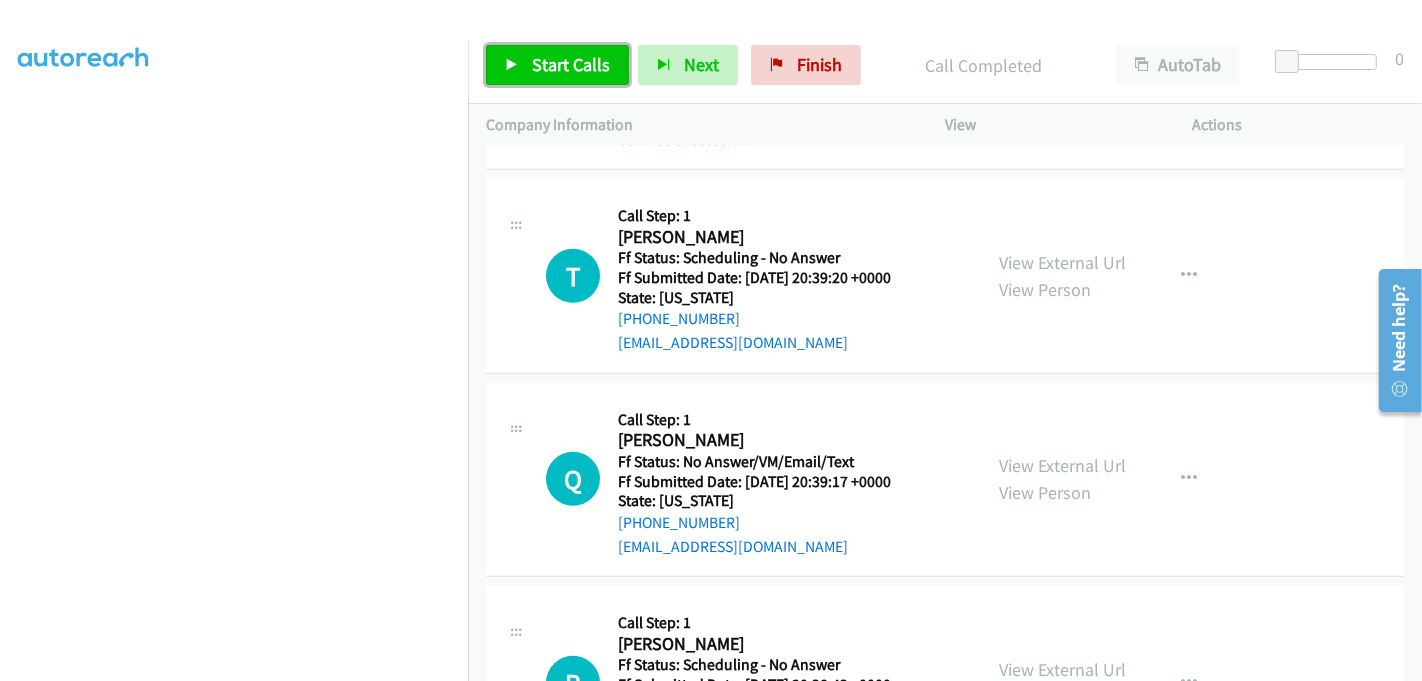 click on "Start Calls" at bounding box center (571, 64) 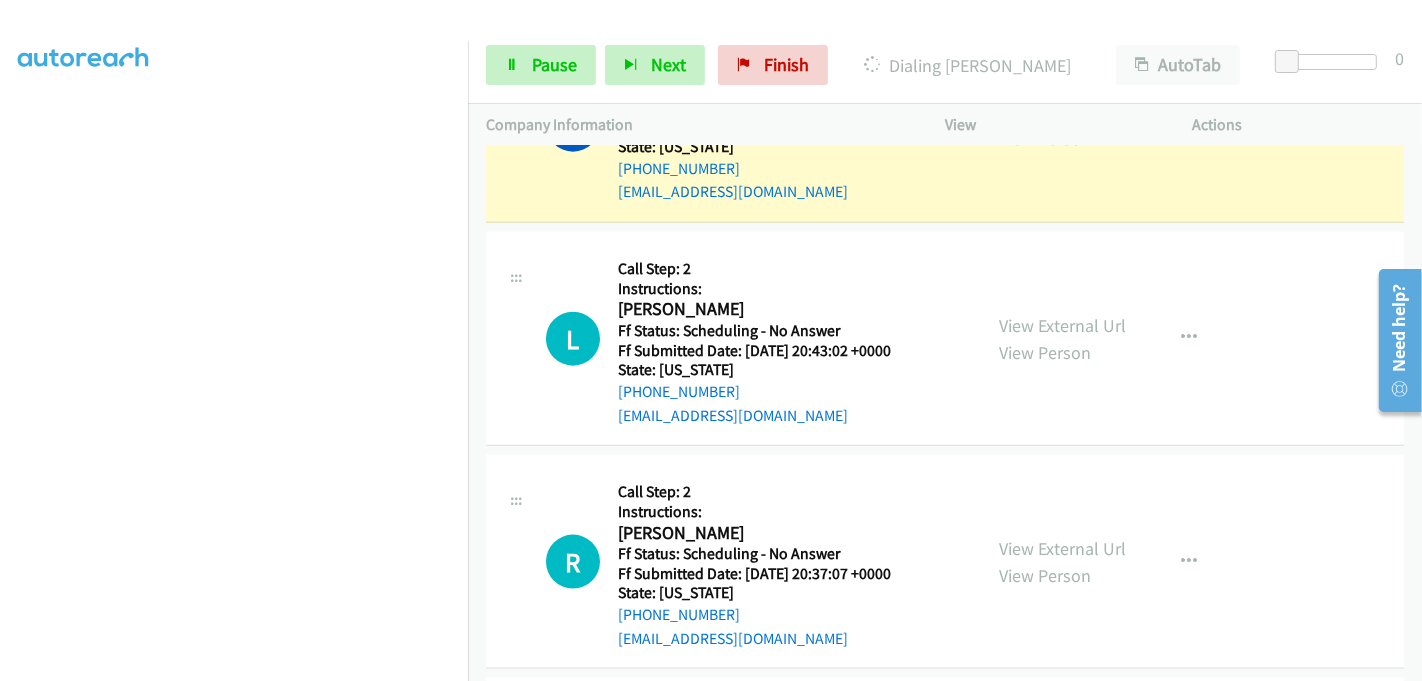 scroll, scrollTop: 1980, scrollLeft: 0, axis: vertical 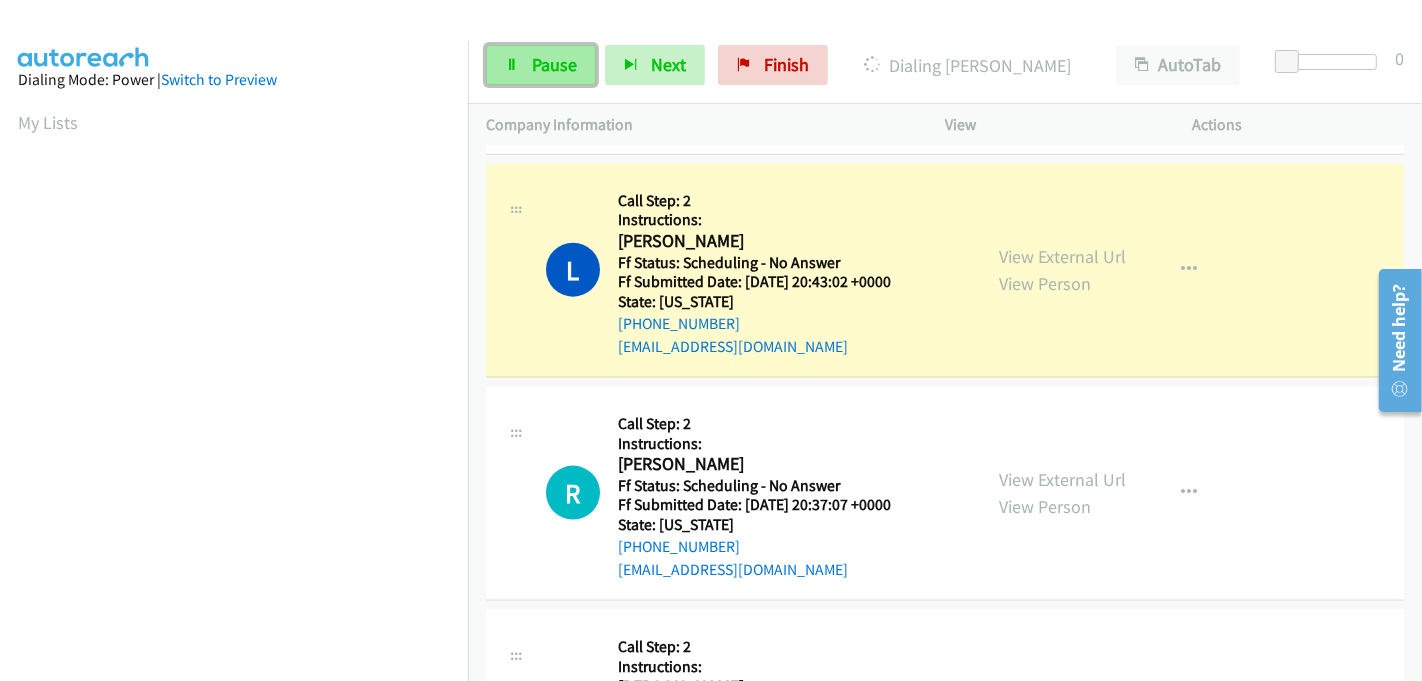 click on "Pause" at bounding box center (554, 64) 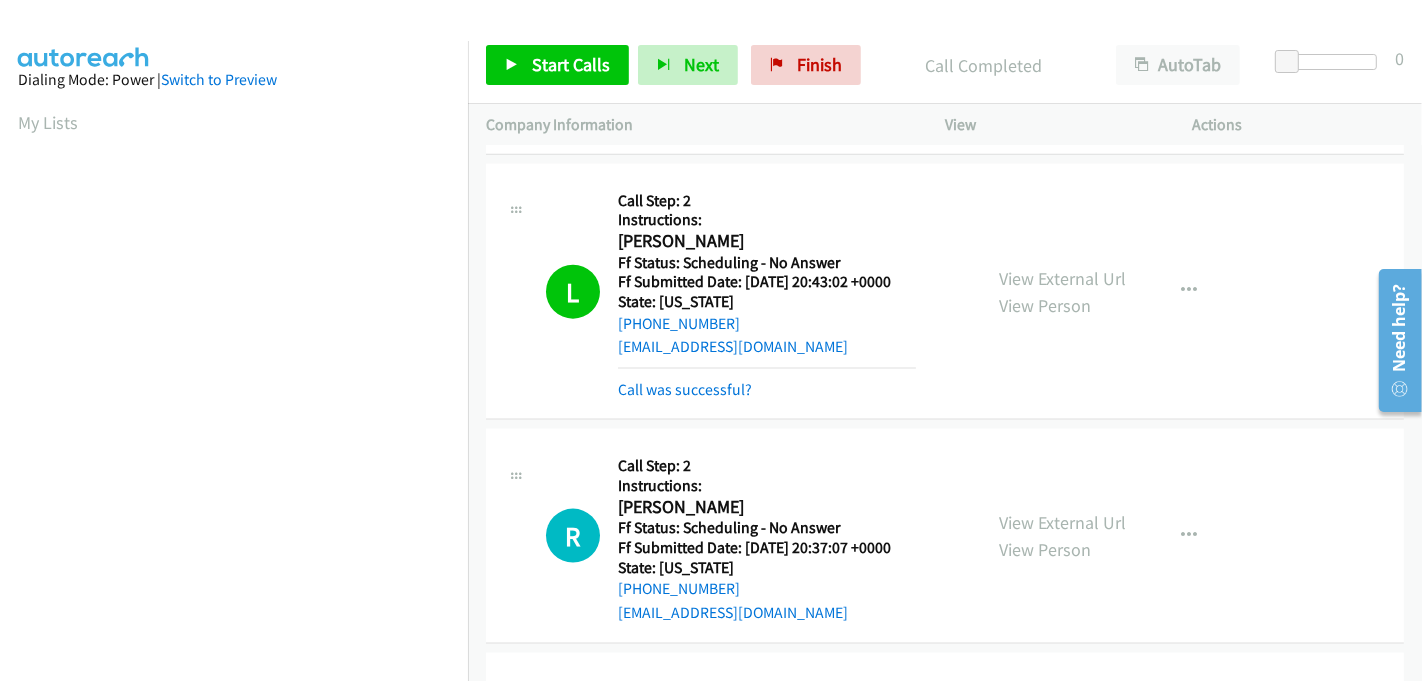 scroll, scrollTop: 442, scrollLeft: 0, axis: vertical 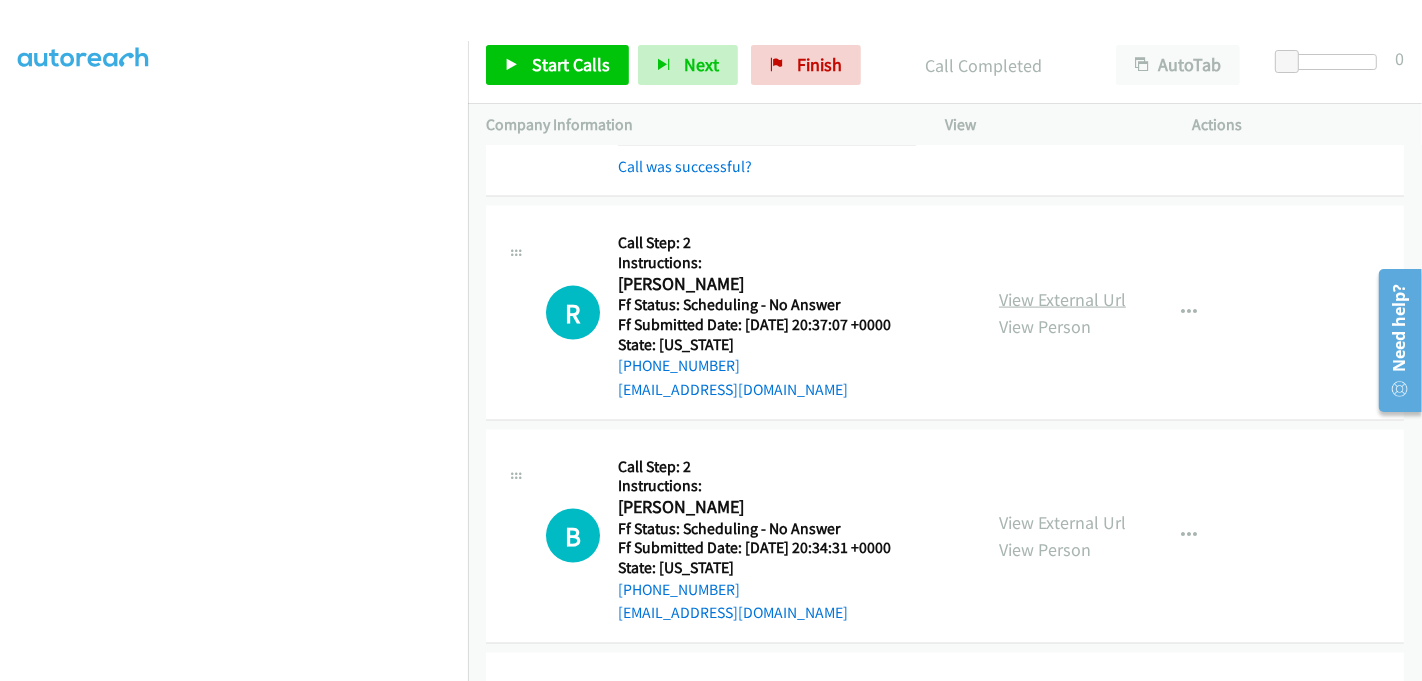 click on "View External Url" at bounding box center (1062, 299) 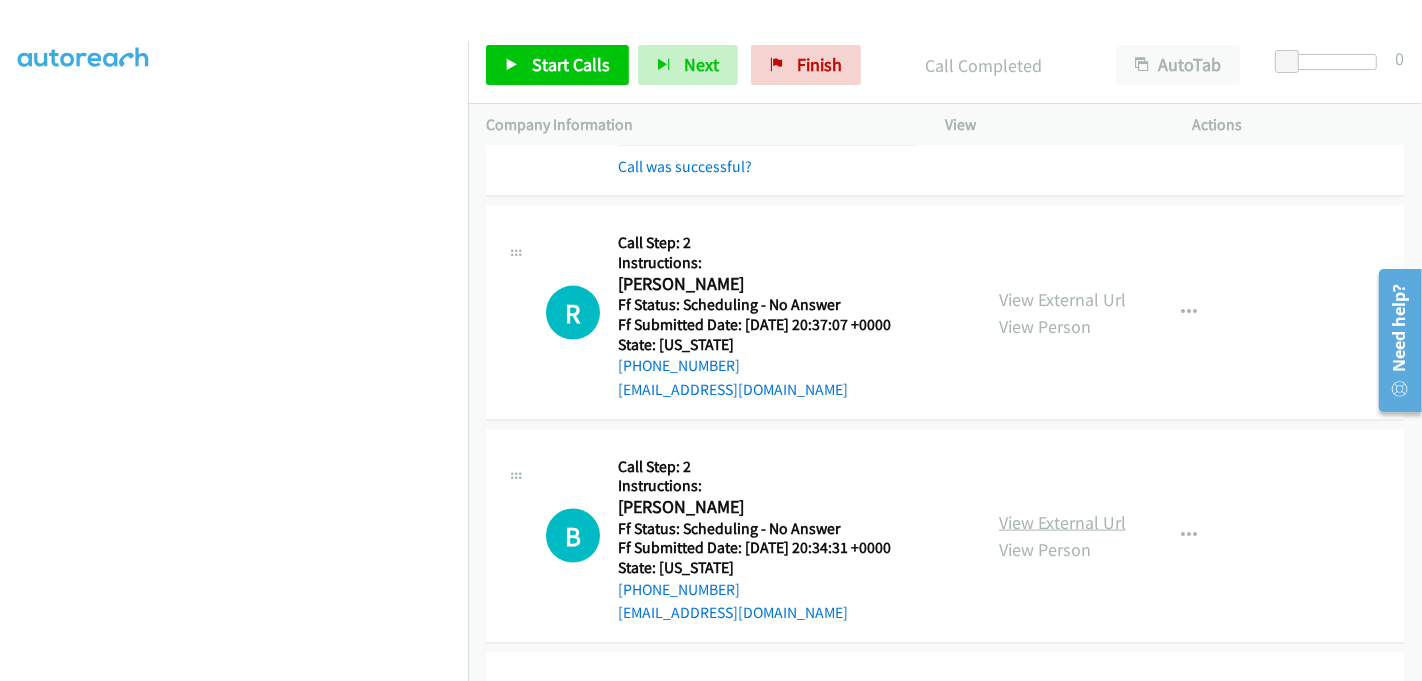 click on "View External Url" at bounding box center (1062, 522) 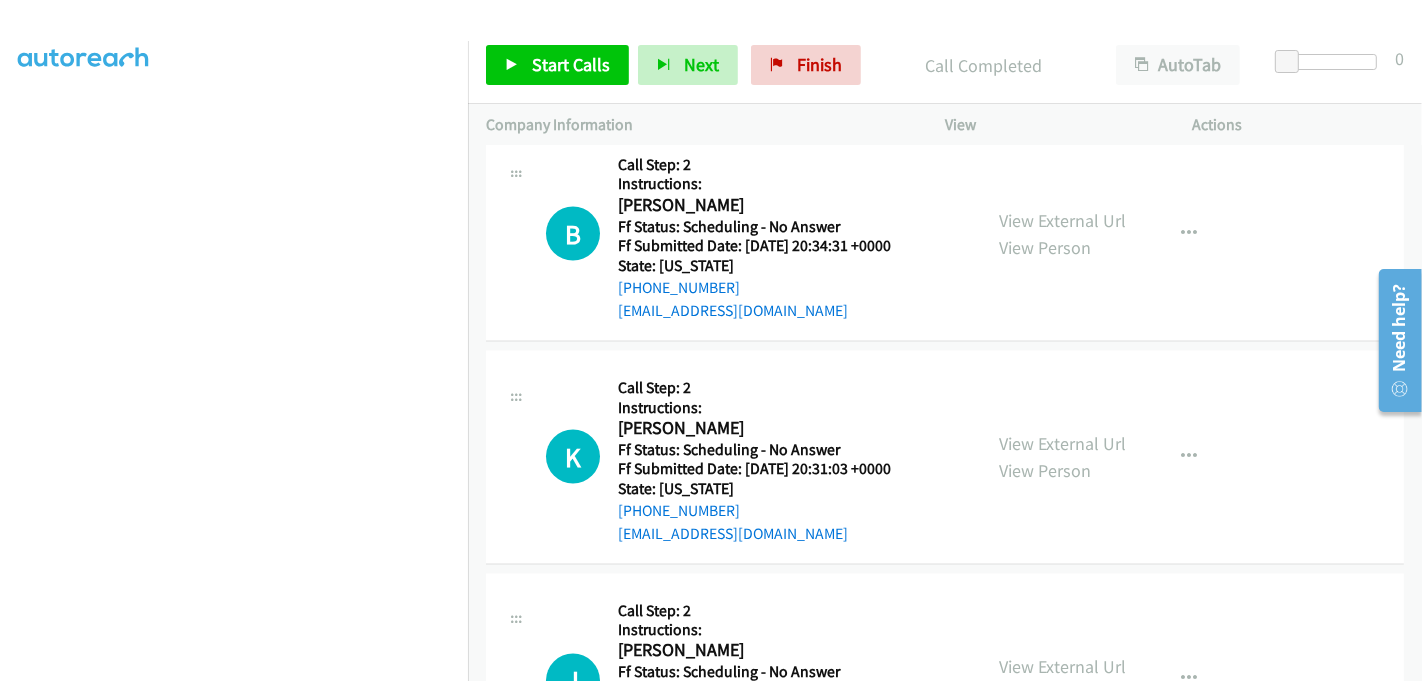 scroll, scrollTop: 2758, scrollLeft: 0, axis: vertical 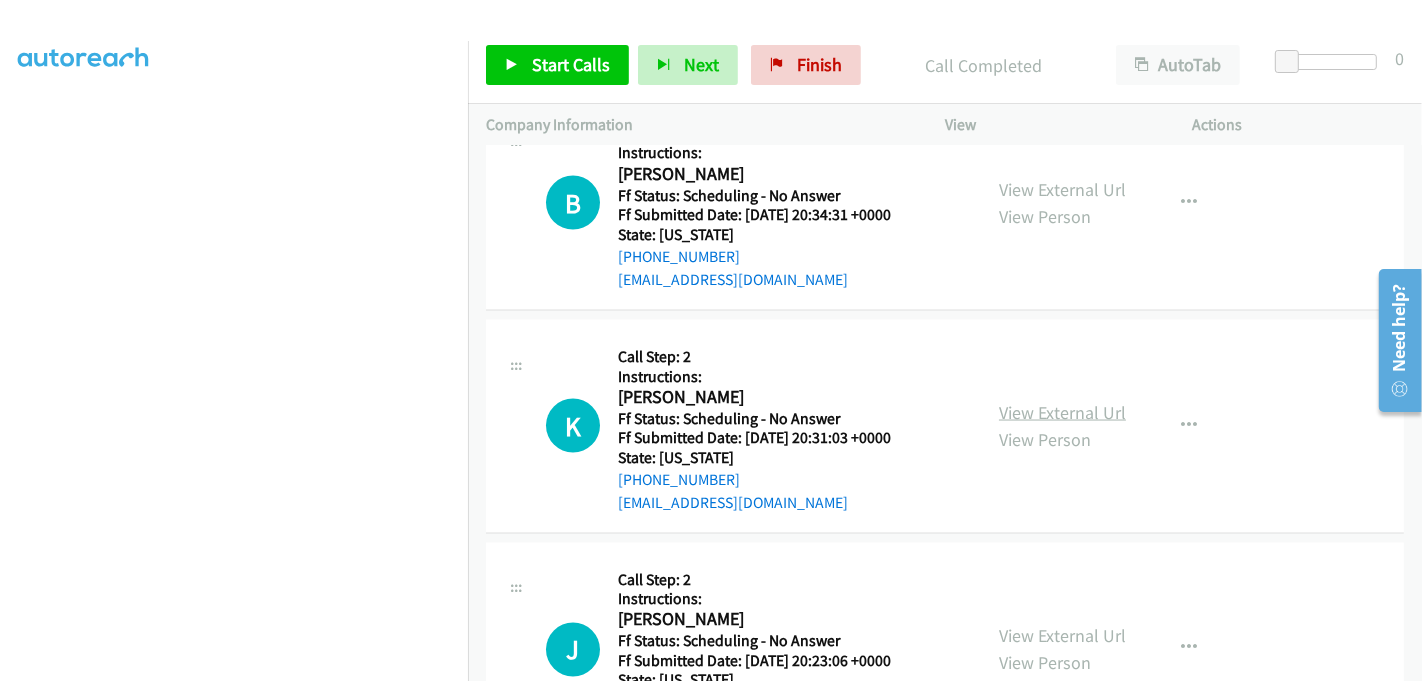 click on "View External Url" at bounding box center [1062, 412] 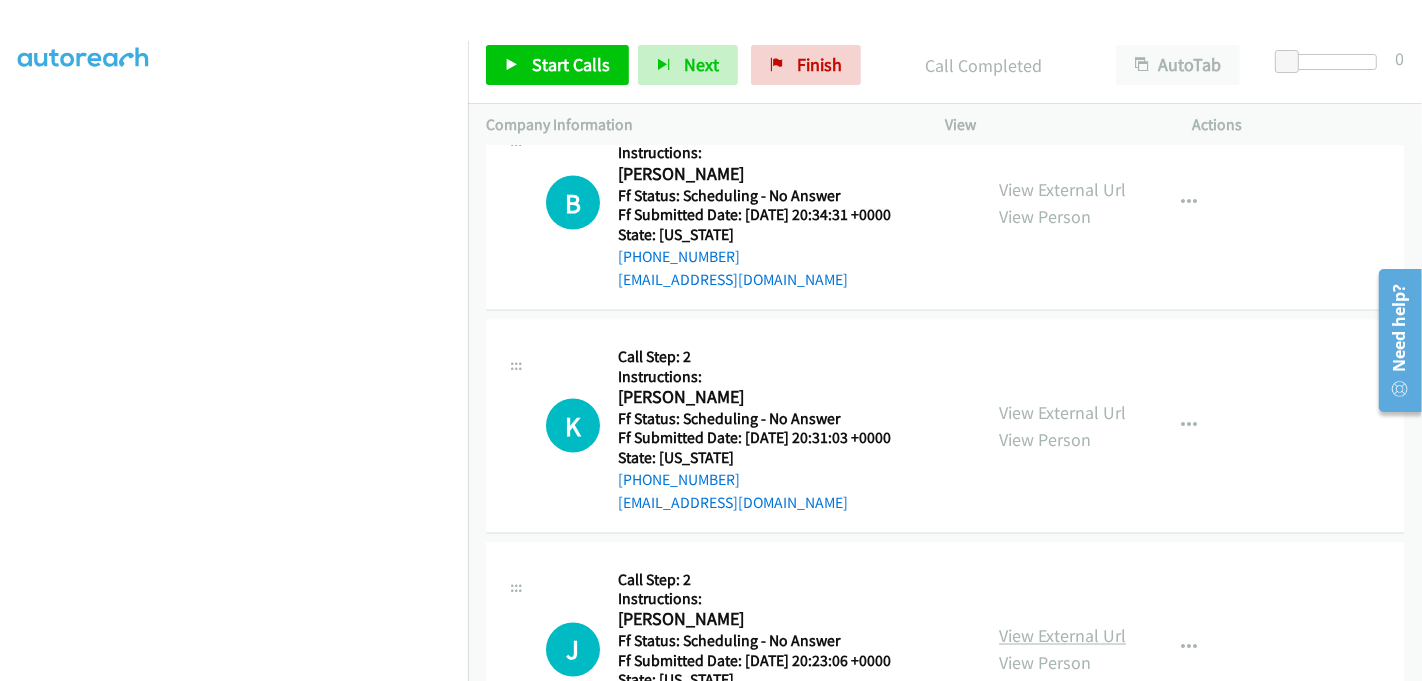 click on "View External Url" at bounding box center (1062, 636) 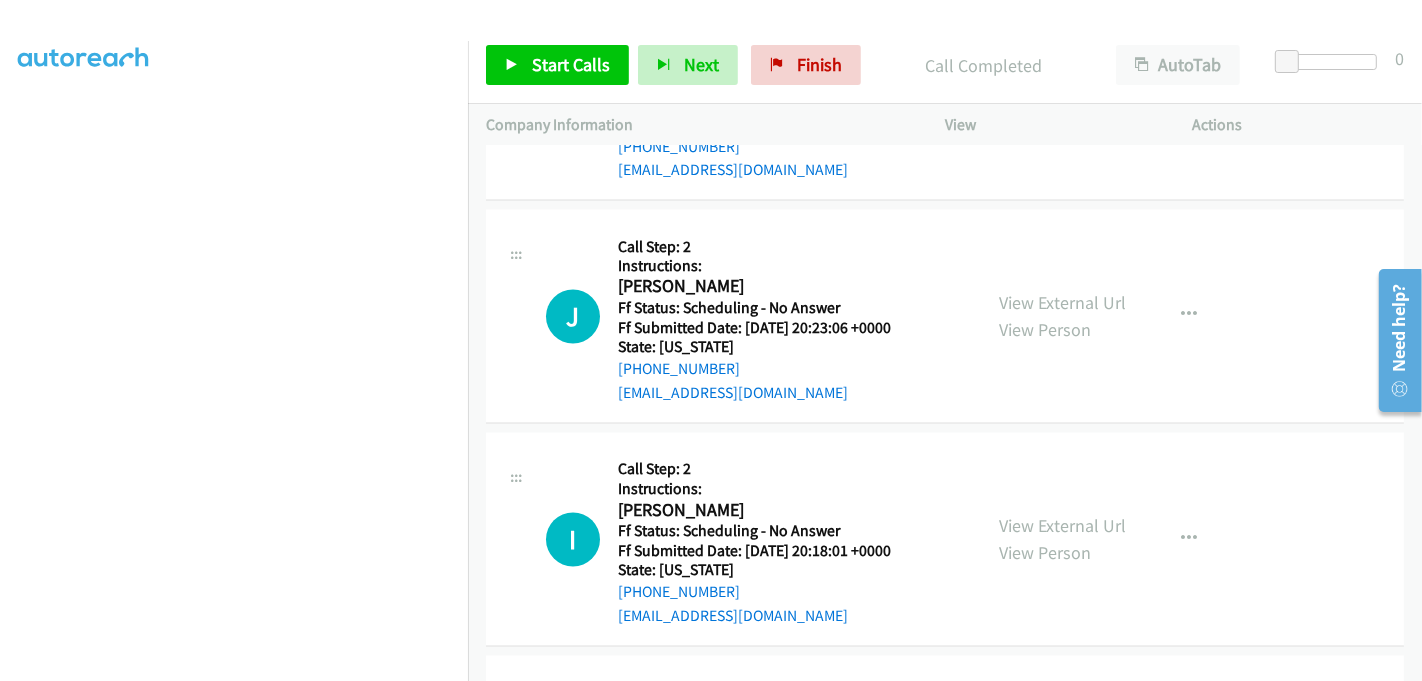 scroll, scrollTop: 3202, scrollLeft: 0, axis: vertical 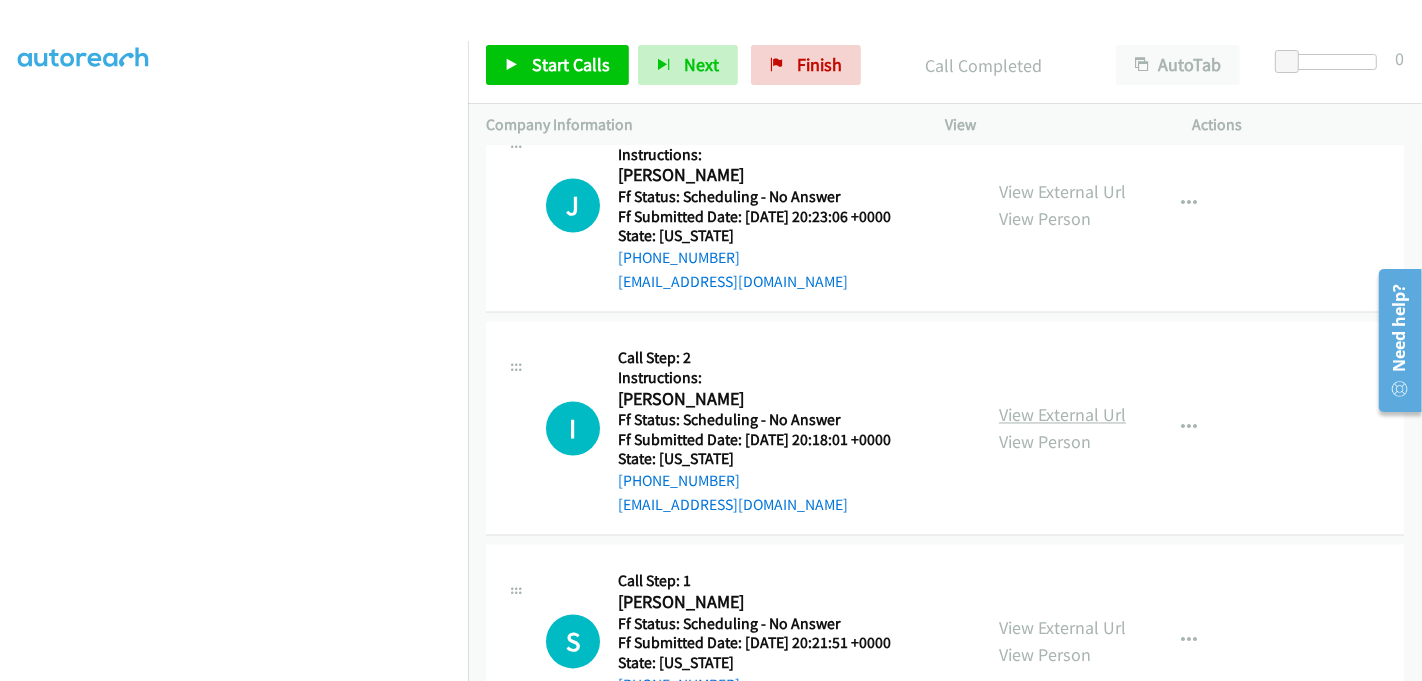 click on "View External Url" at bounding box center [1062, 415] 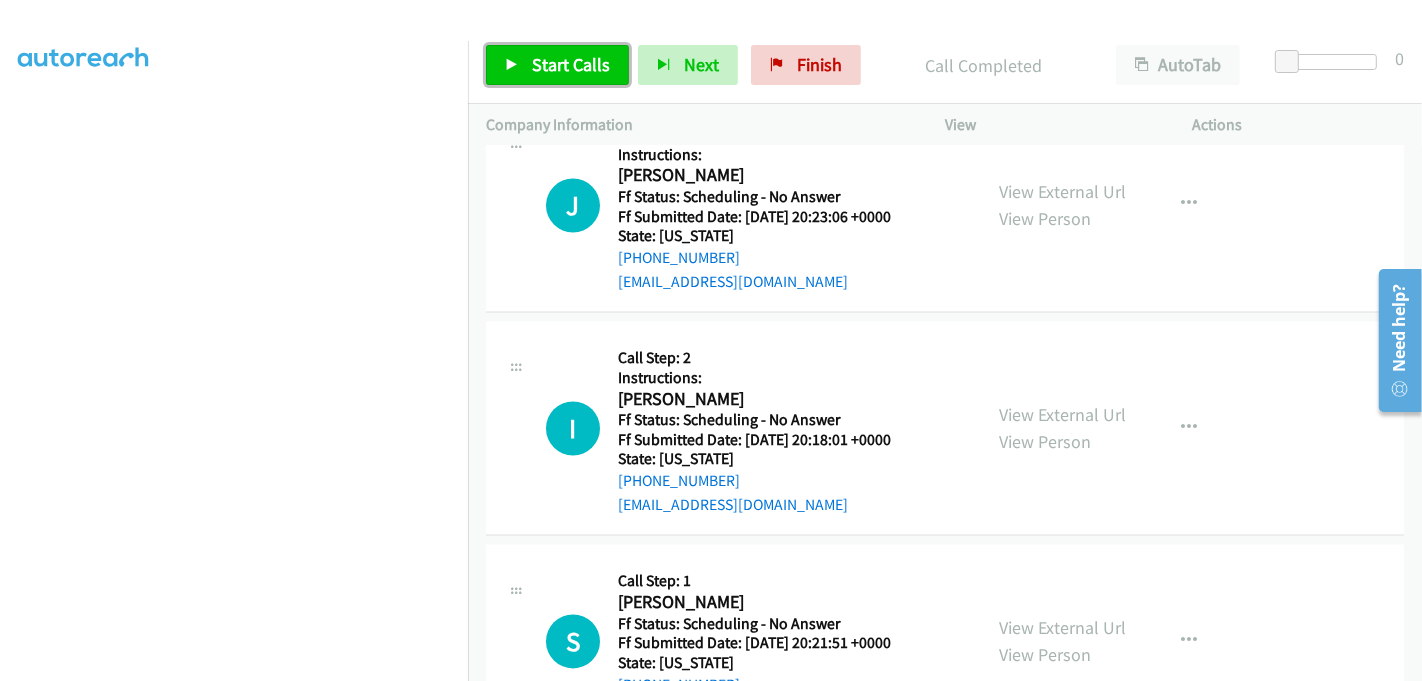 click on "Start Calls" at bounding box center [571, 64] 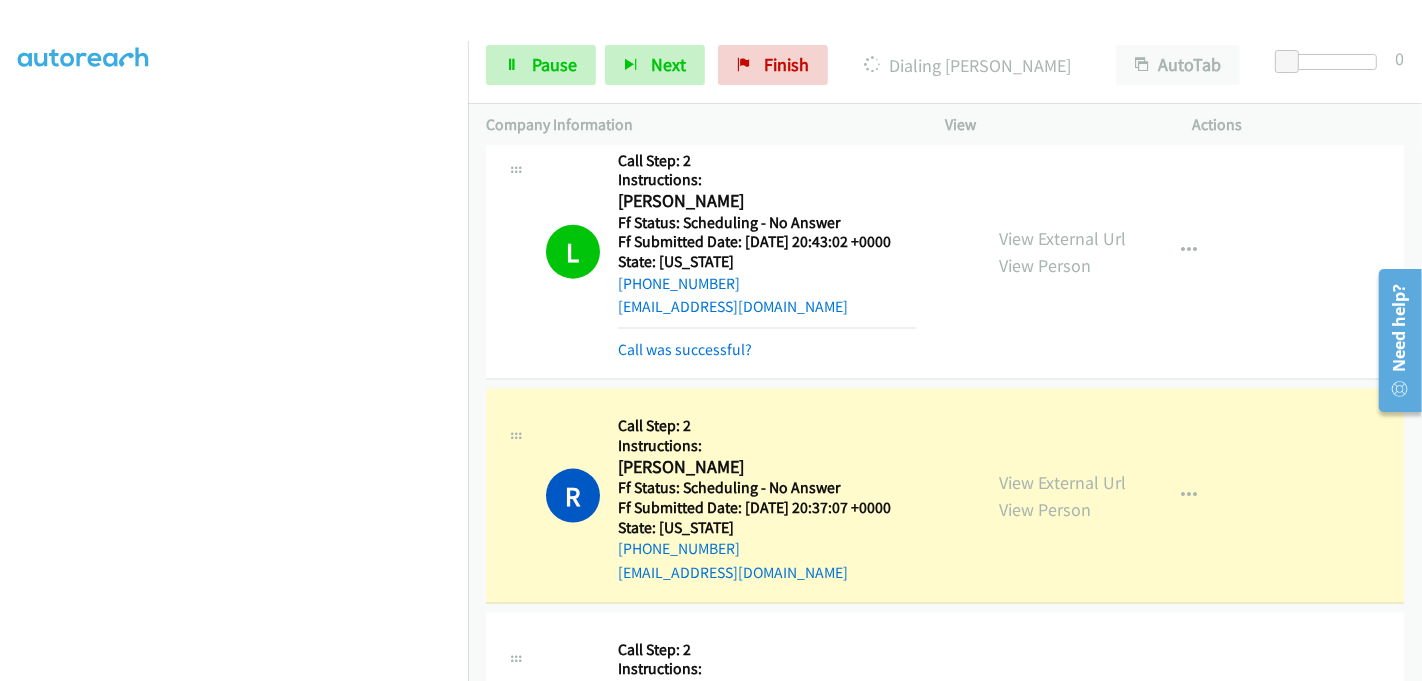 scroll, scrollTop: 2354, scrollLeft: 0, axis: vertical 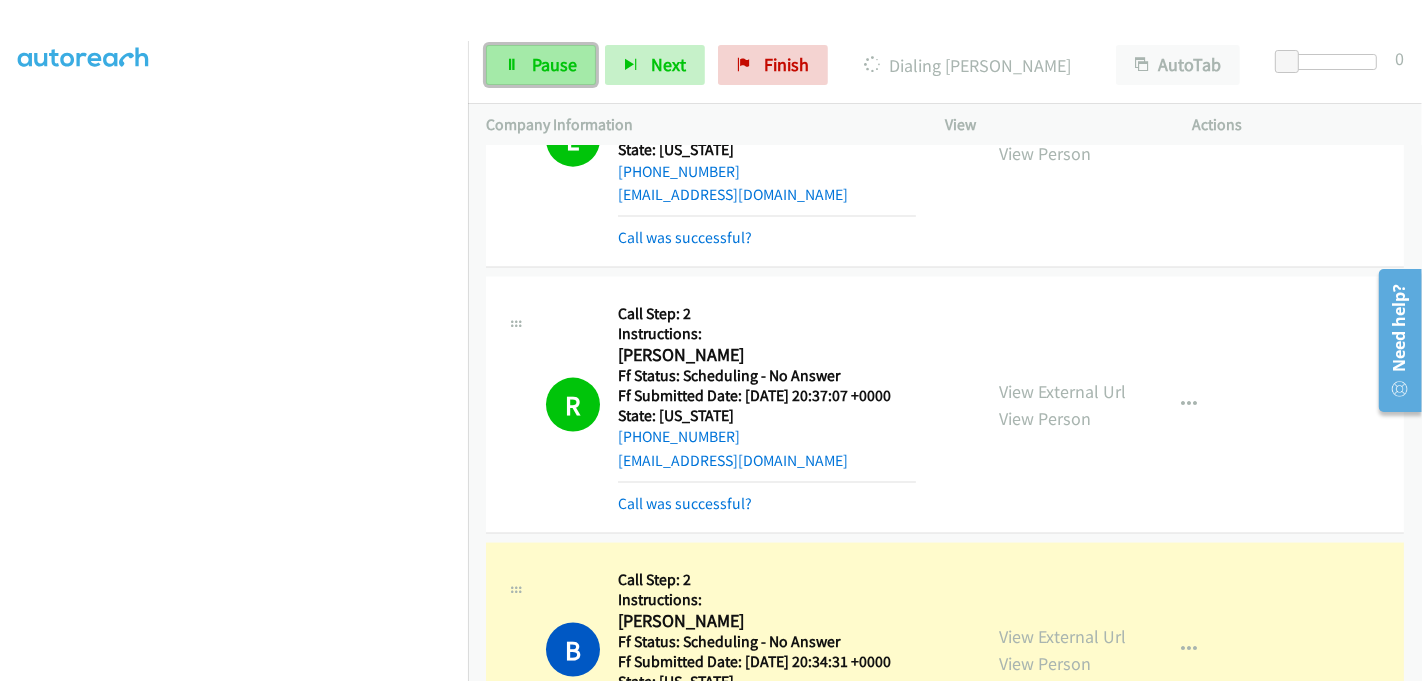 click on "Pause" at bounding box center (554, 64) 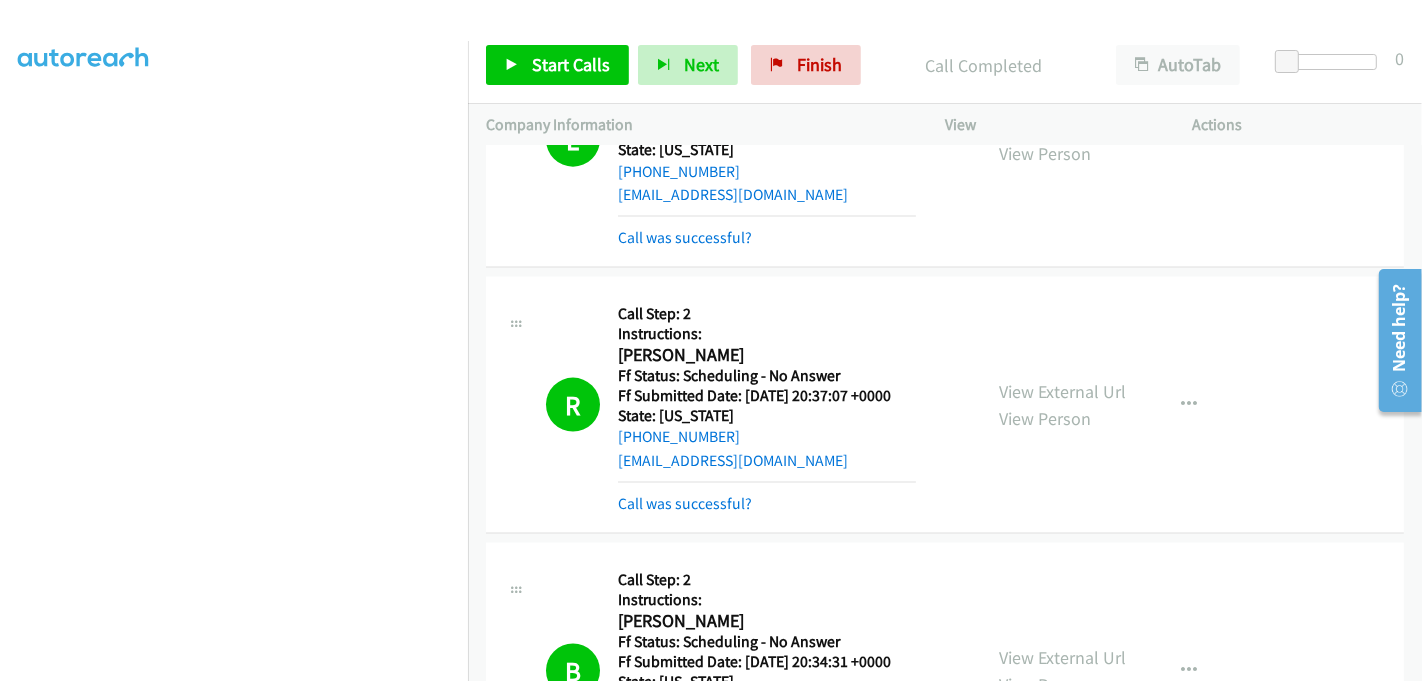 scroll, scrollTop: 442, scrollLeft: 0, axis: vertical 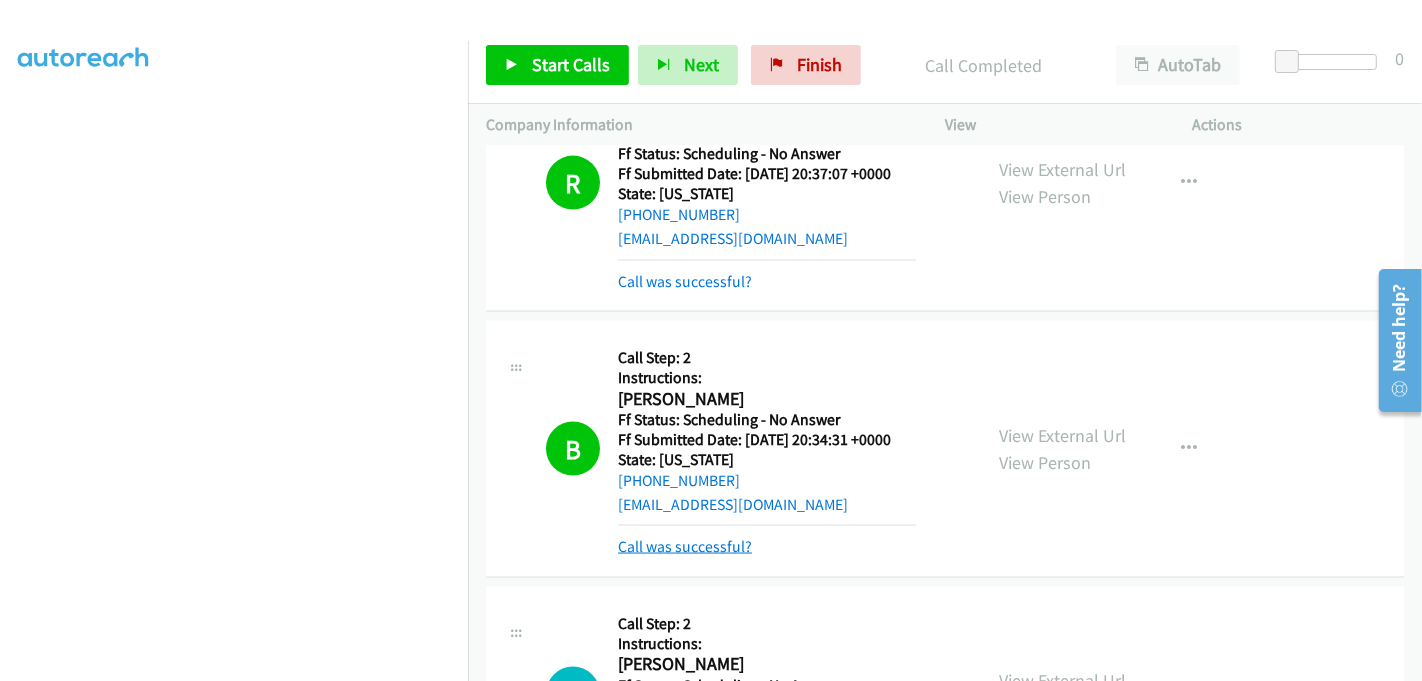 click on "Call was successful?" at bounding box center [685, 546] 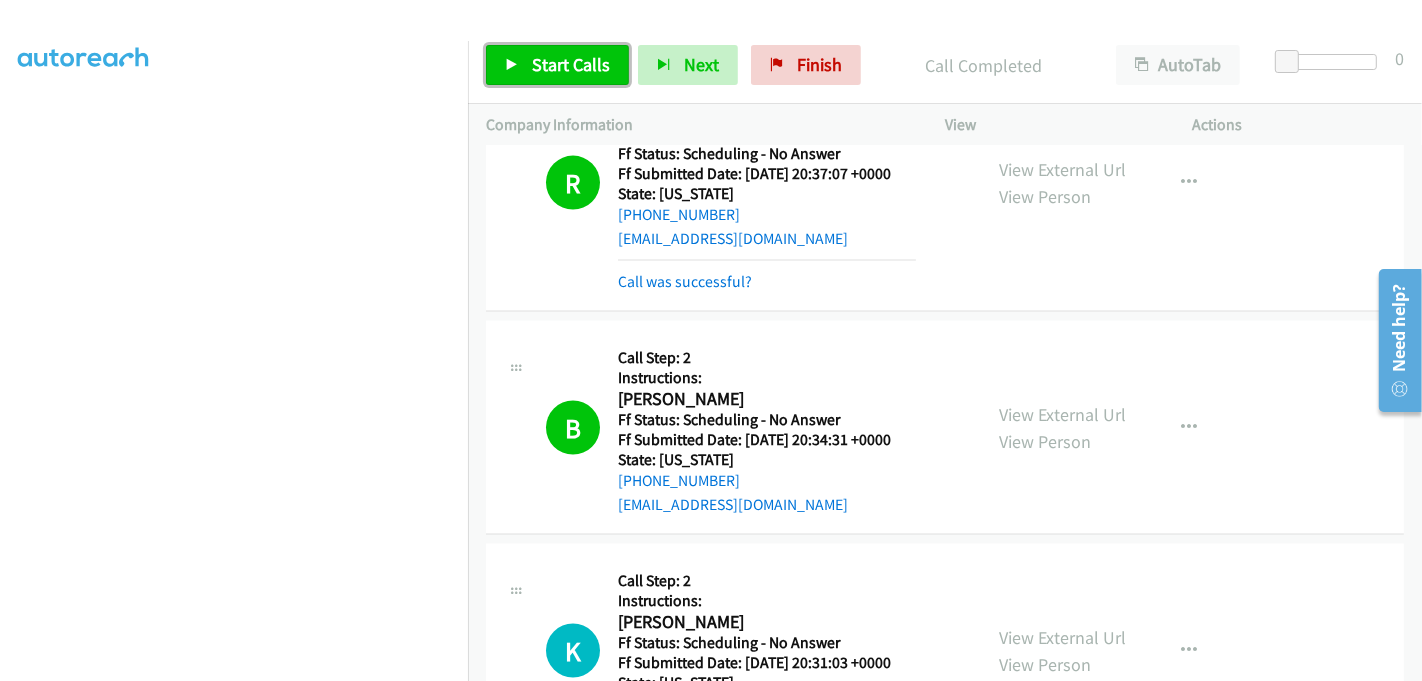 click on "Start Calls" at bounding box center (571, 64) 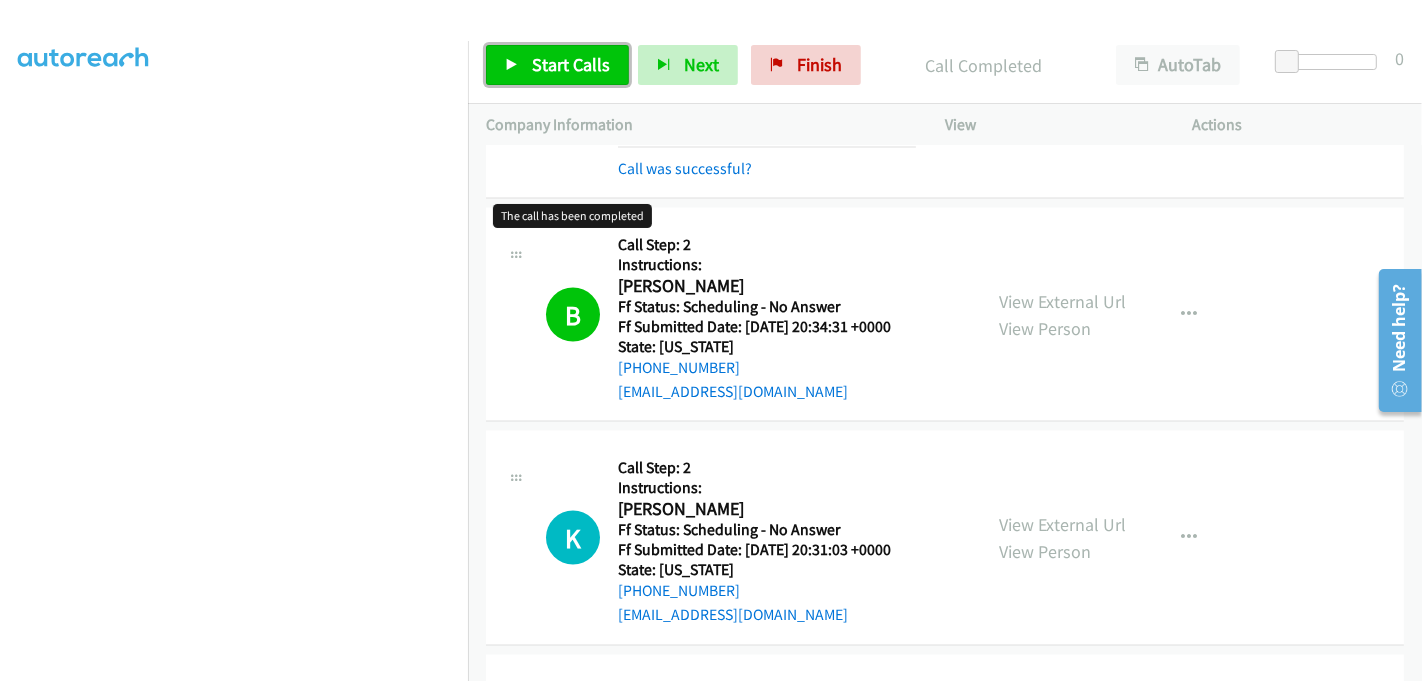 scroll, scrollTop: 2909, scrollLeft: 0, axis: vertical 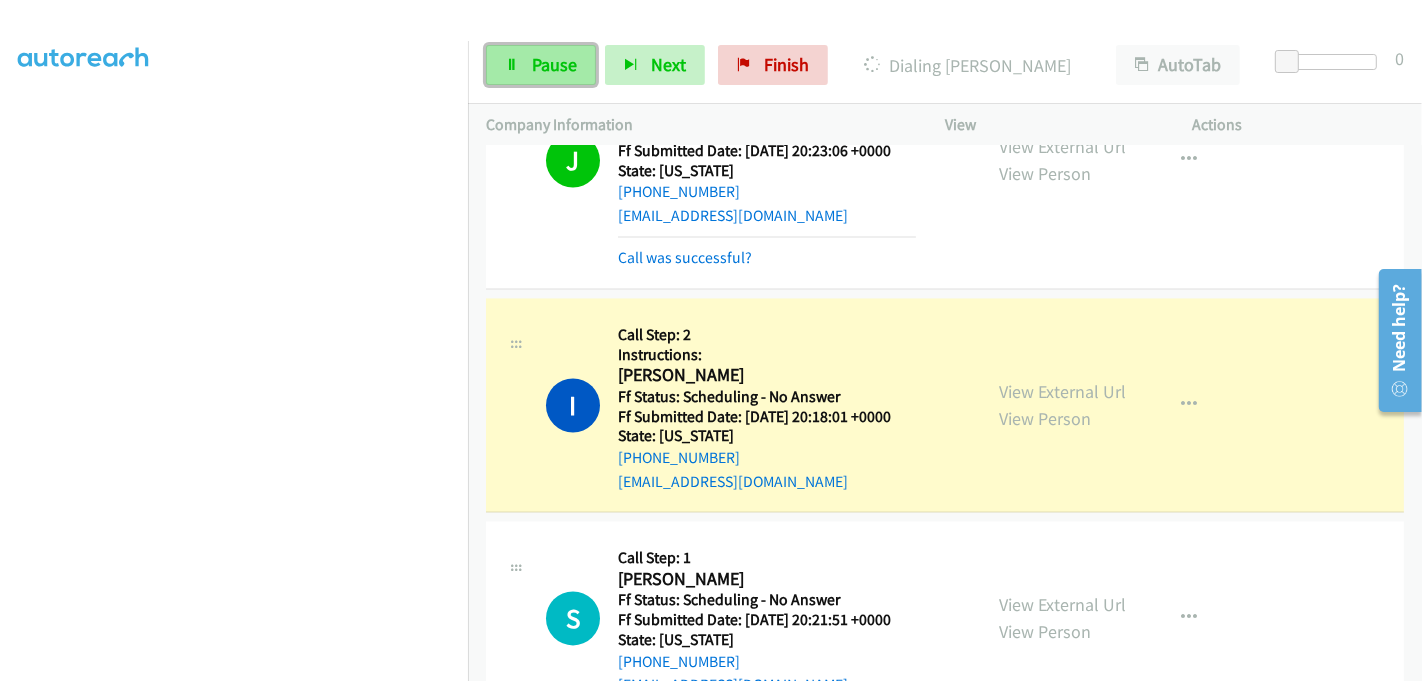 click on "Pause" at bounding box center [541, 65] 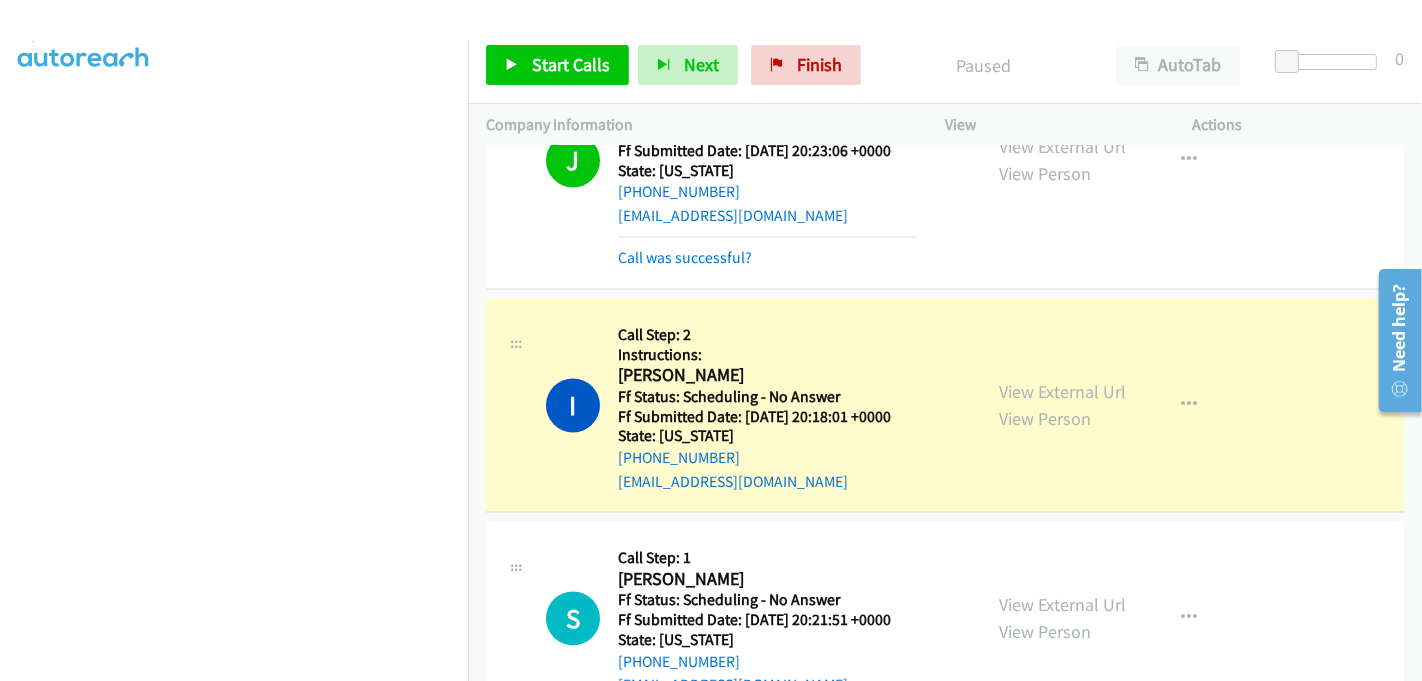 scroll, scrollTop: 0, scrollLeft: 0, axis: both 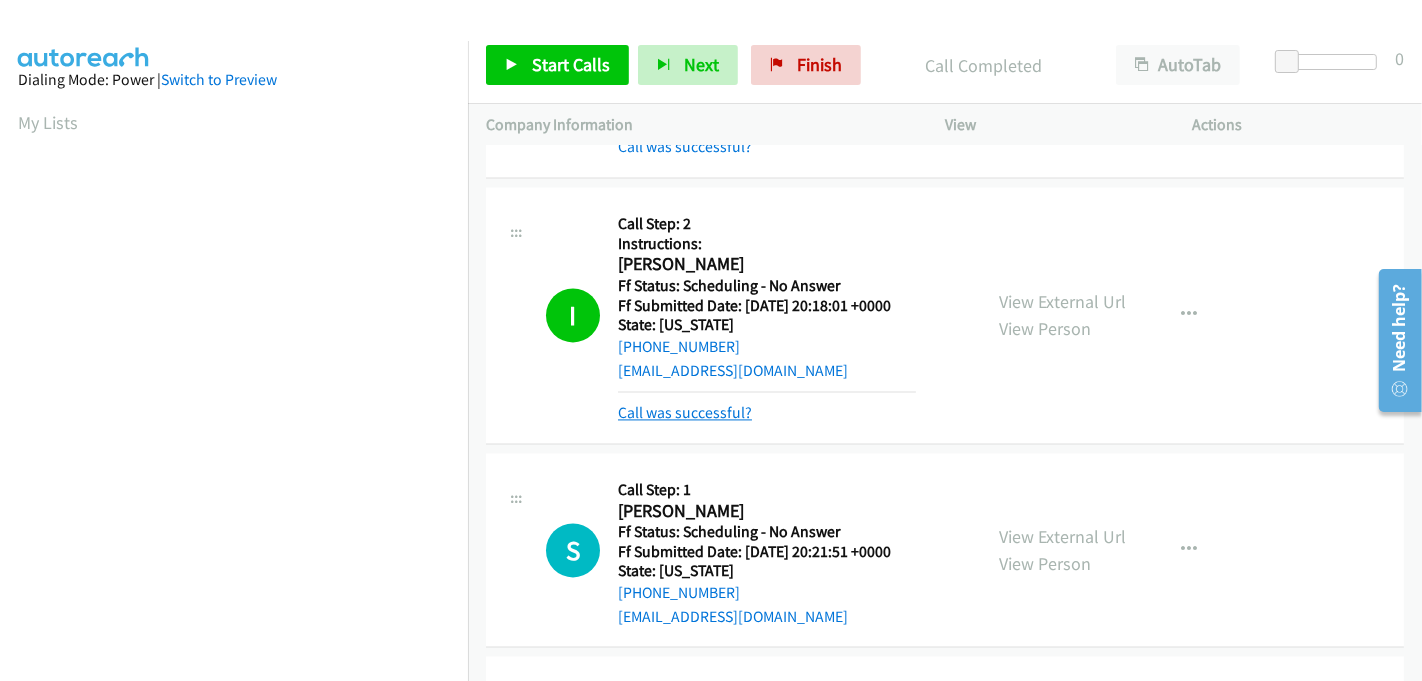 click on "Call was successful?" at bounding box center (685, 412) 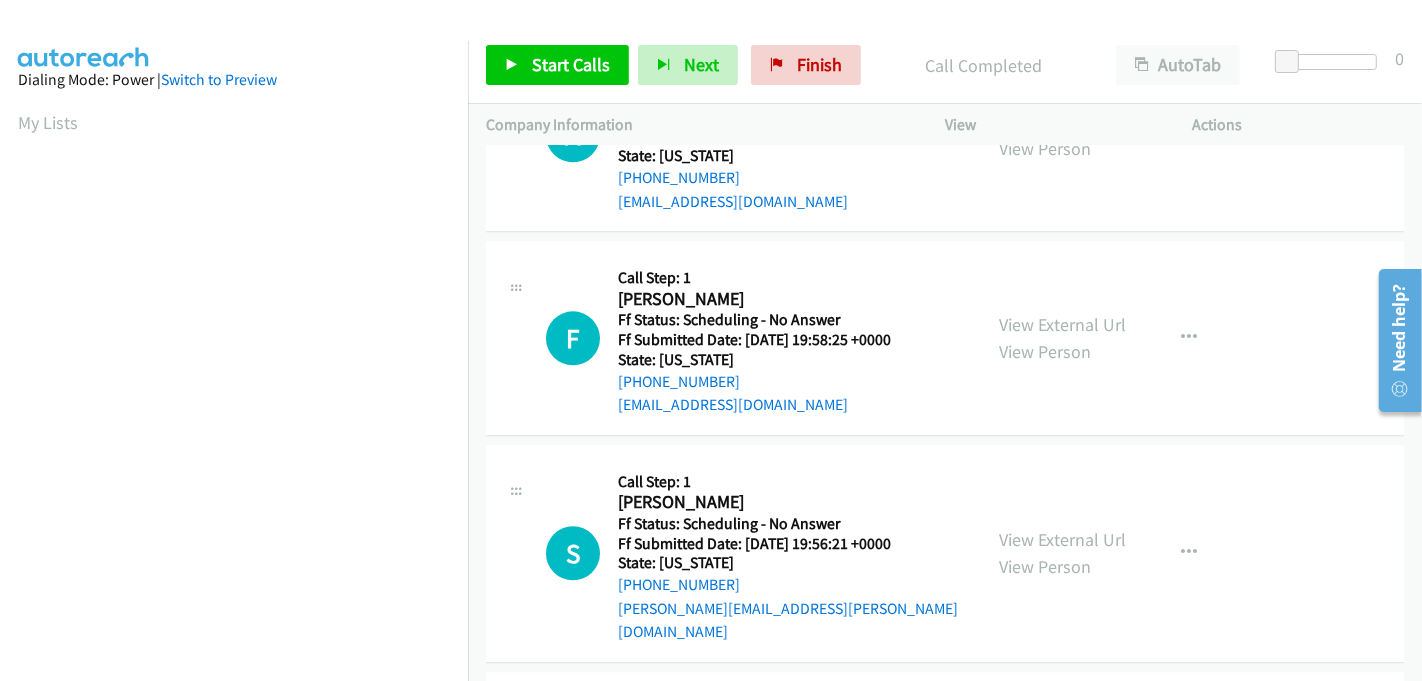 scroll, scrollTop: 4037, scrollLeft: 0, axis: vertical 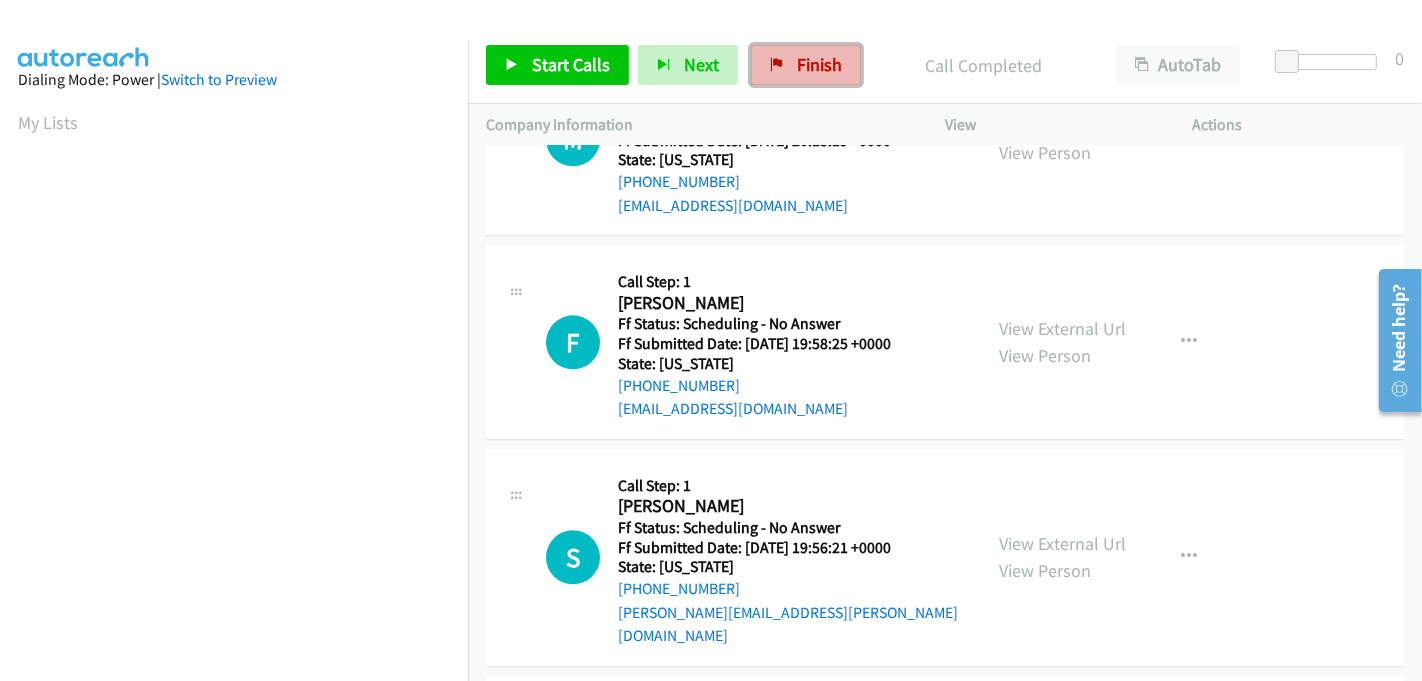 click on "Finish" at bounding box center [806, 65] 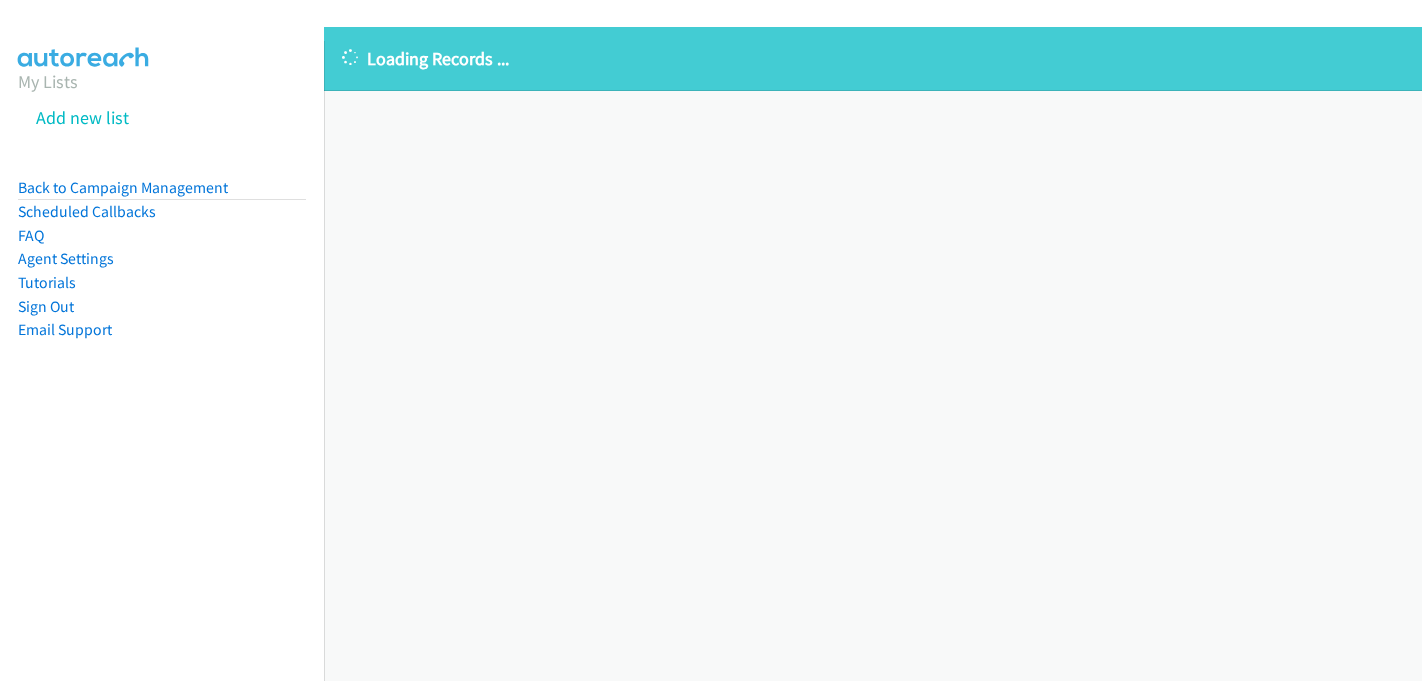 scroll, scrollTop: 0, scrollLeft: 0, axis: both 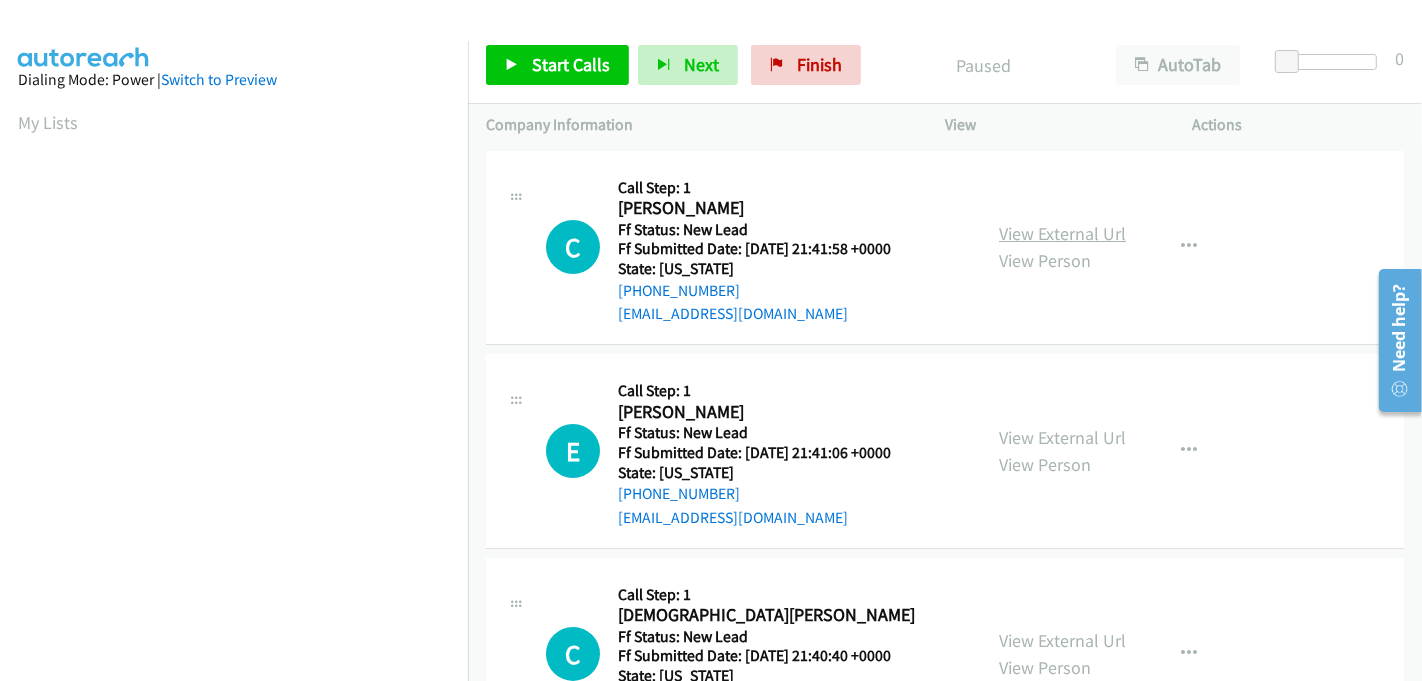click on "View External Url" at bounding box center [1062, 233] 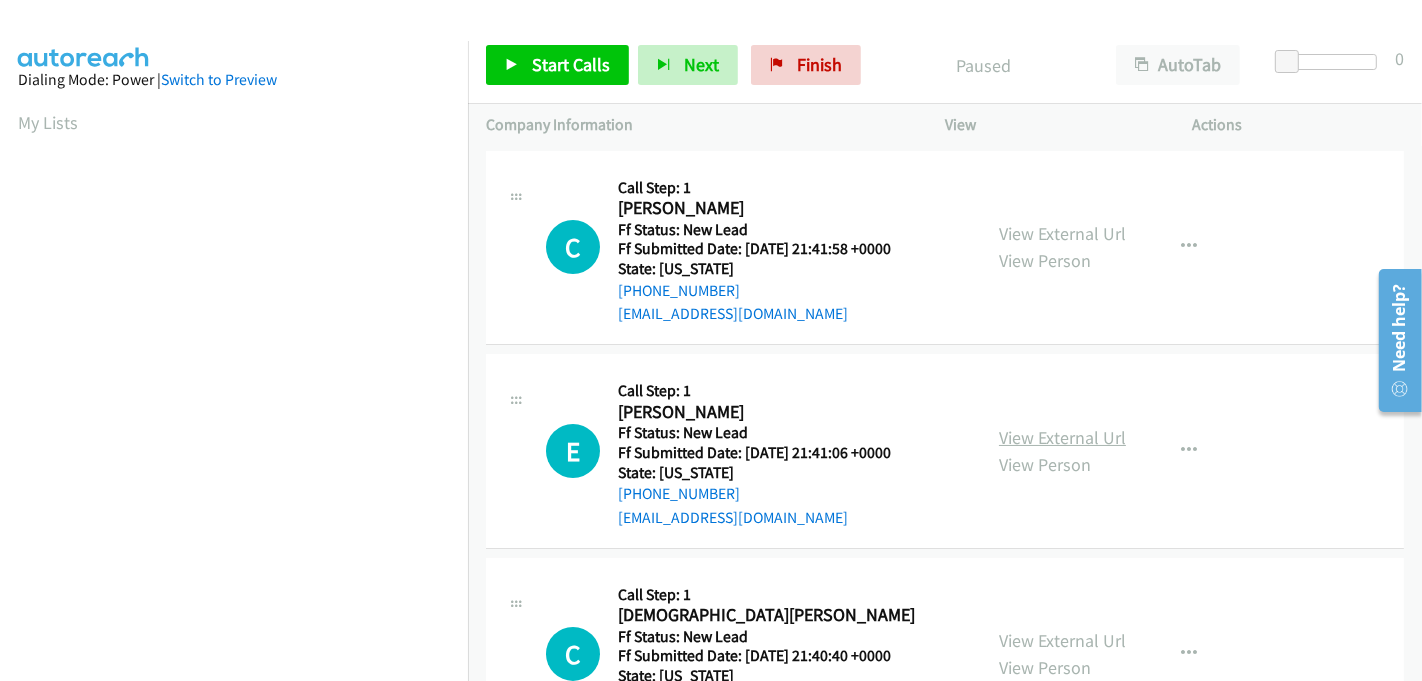 click on "View External Url" at bounding box center (1062, 437) 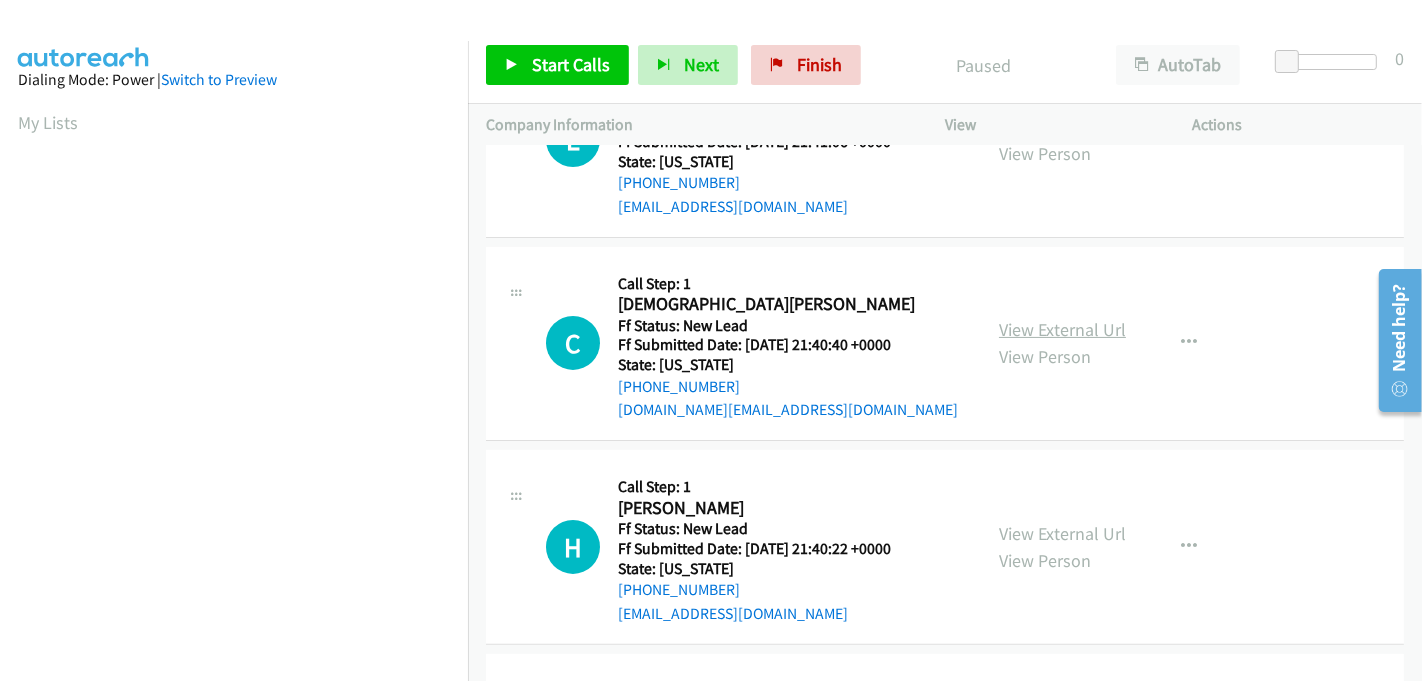 scroll, scrollTop: 333, scrollLeft: 0, axis: vertical 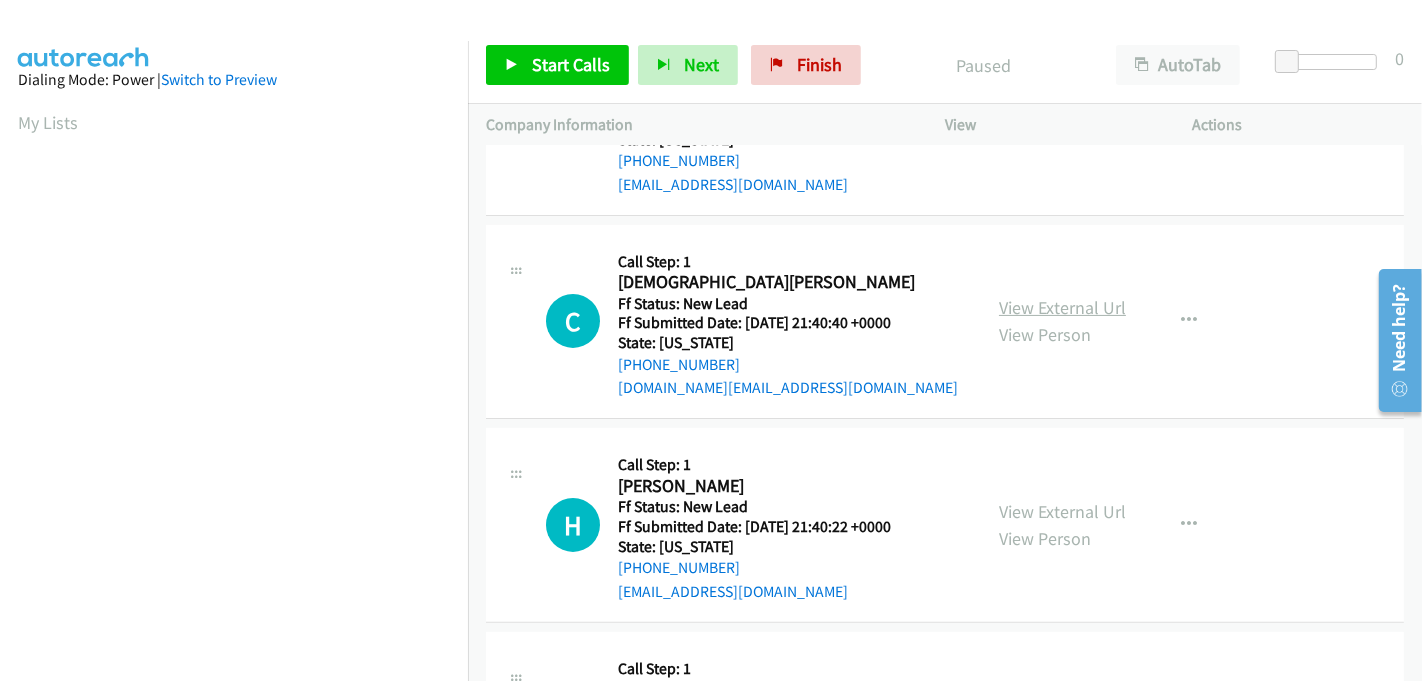 click on "View External Url" at bounding box center (1062, 307) 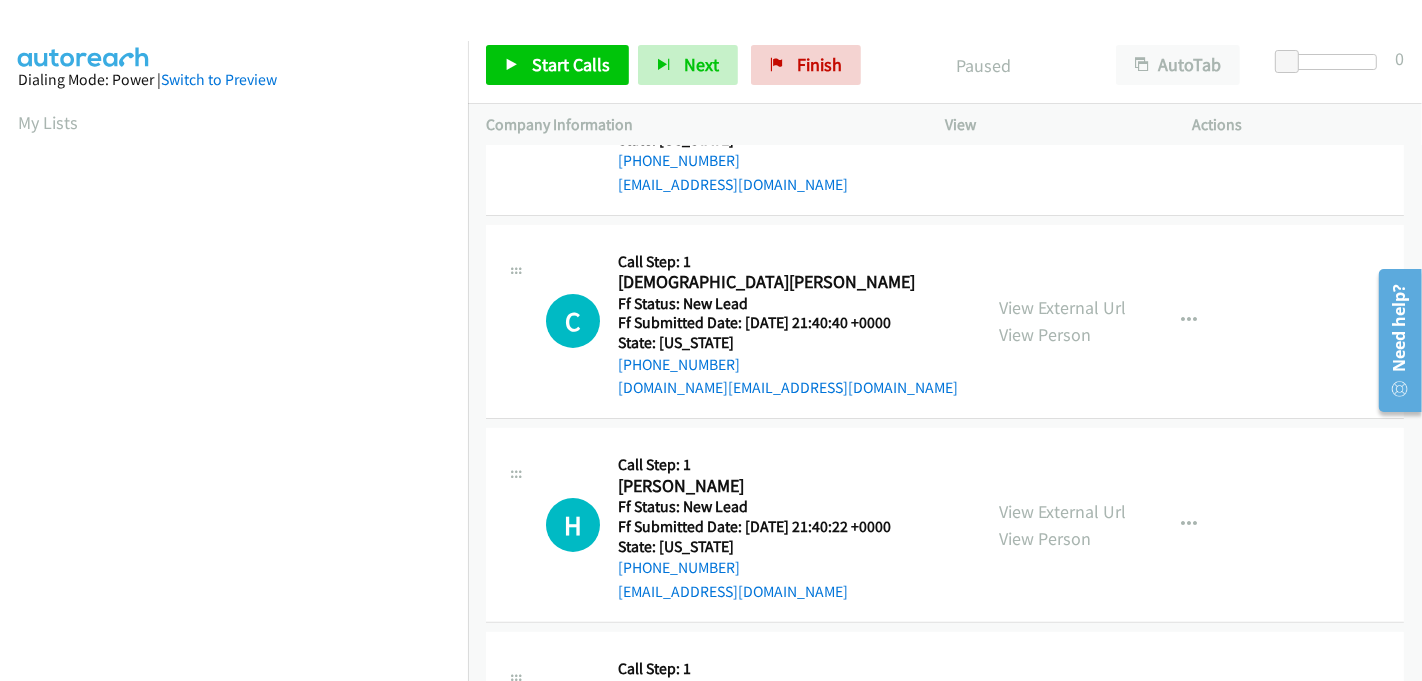 click on "View External Url
View Person
View External Url
Email
Schedule/Manage Callback
Skip Call
Add to do not call list" at bounding box center [1114, 525] 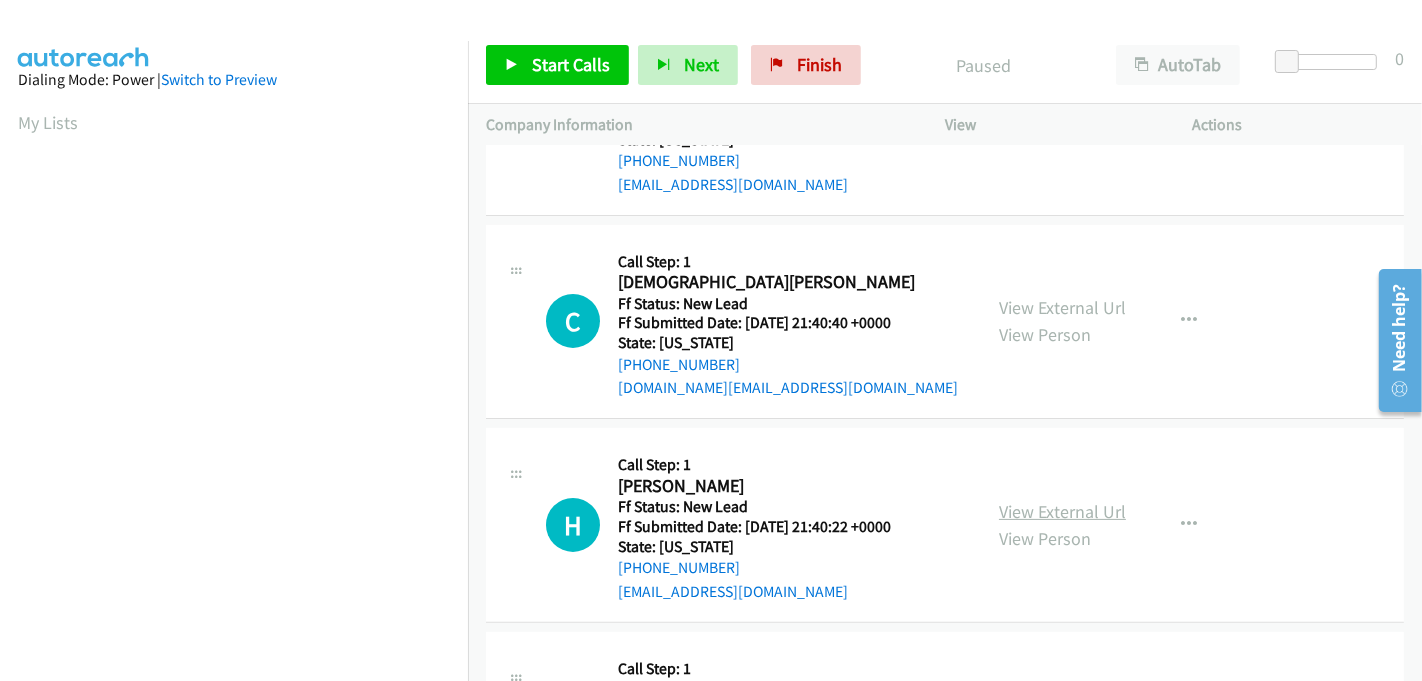 click on "View External Url" at bounding box center [1062, 511] 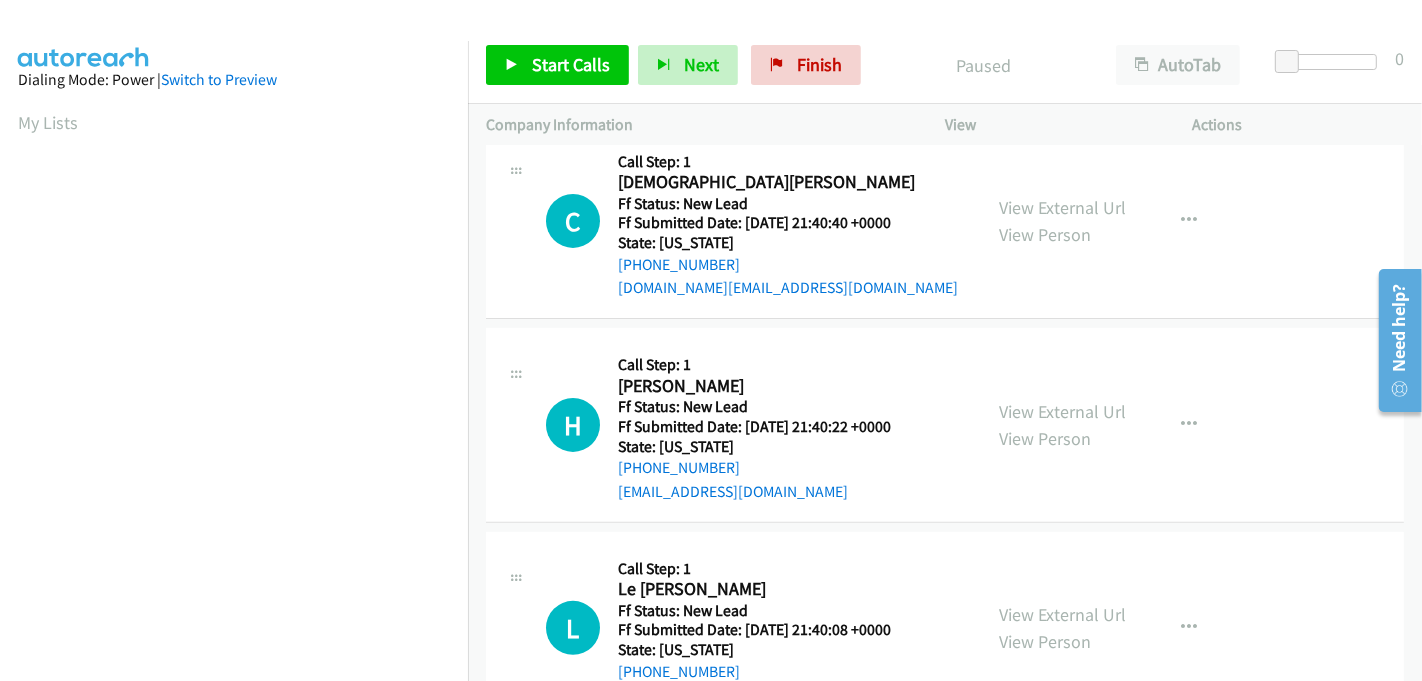 scroll, scrollTop: 507, scrollLeft: 0, axis: vertical 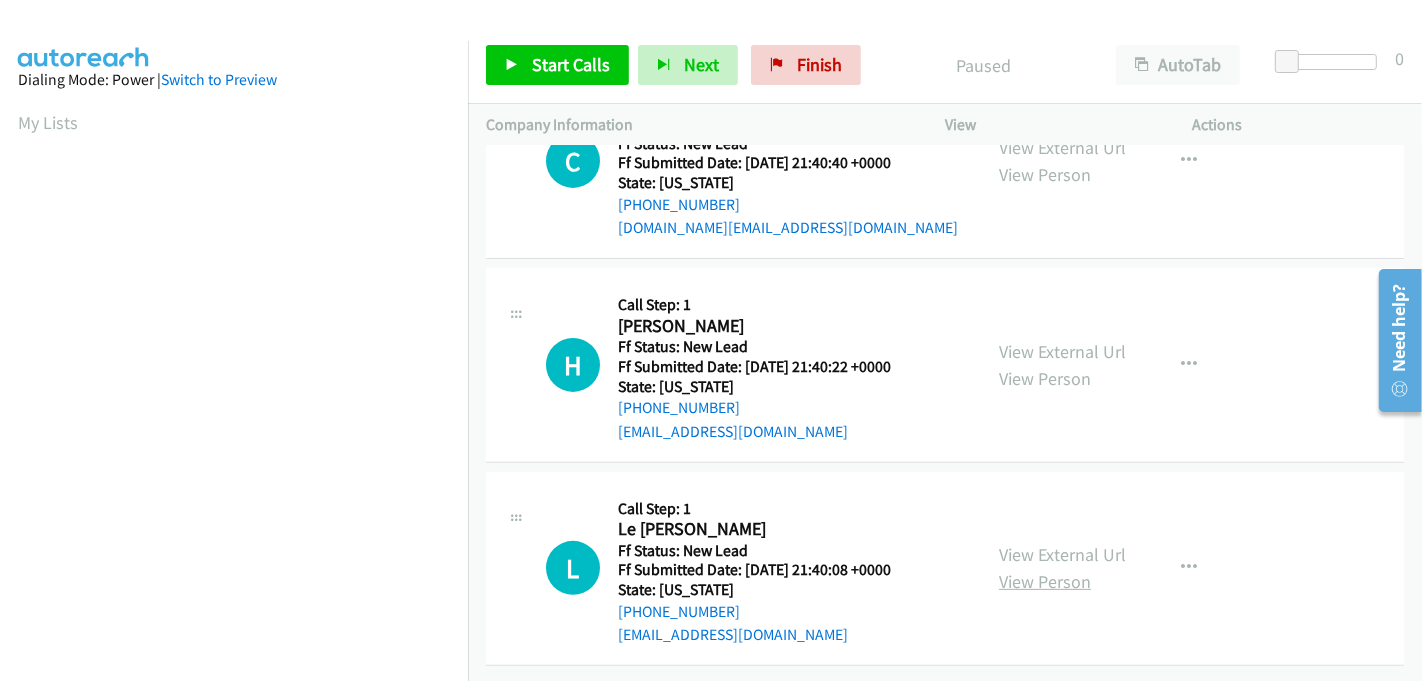 click on "View Person" at bounding box center (1045, 581) 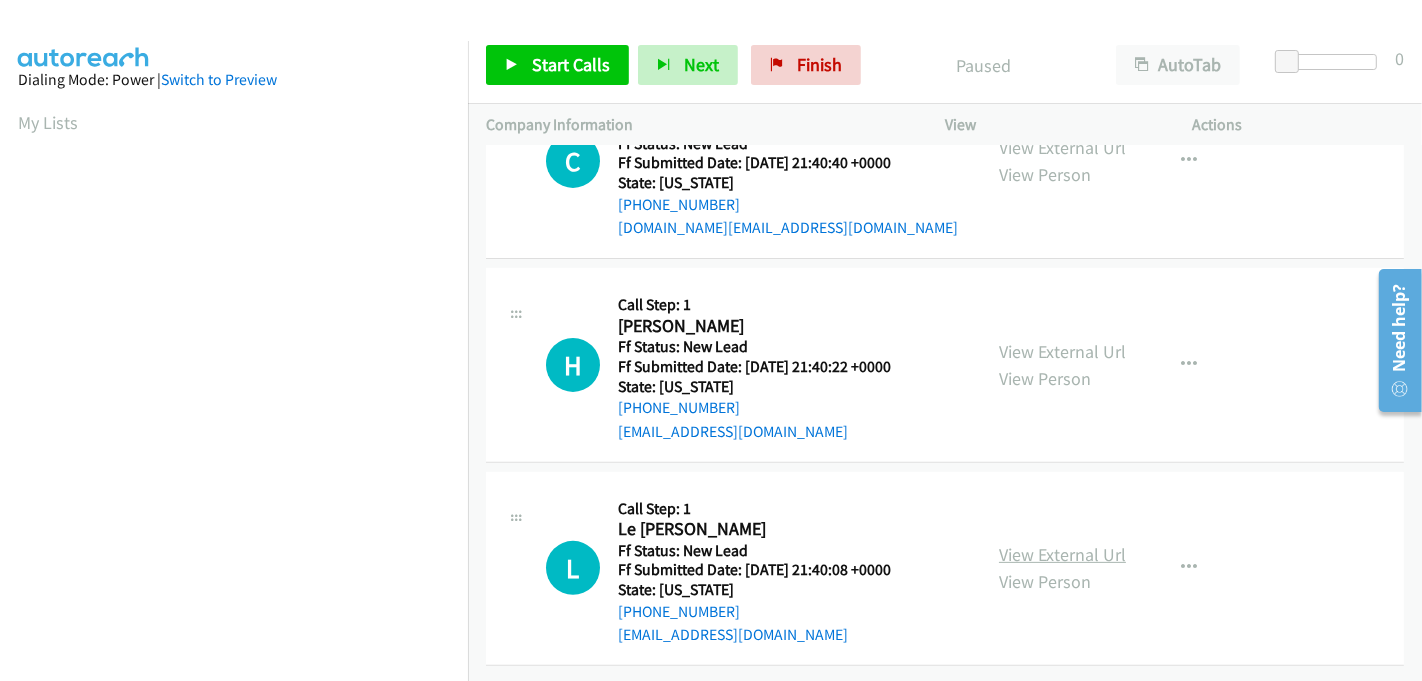 click on "View External Url" at bounding box center (1062, 554) 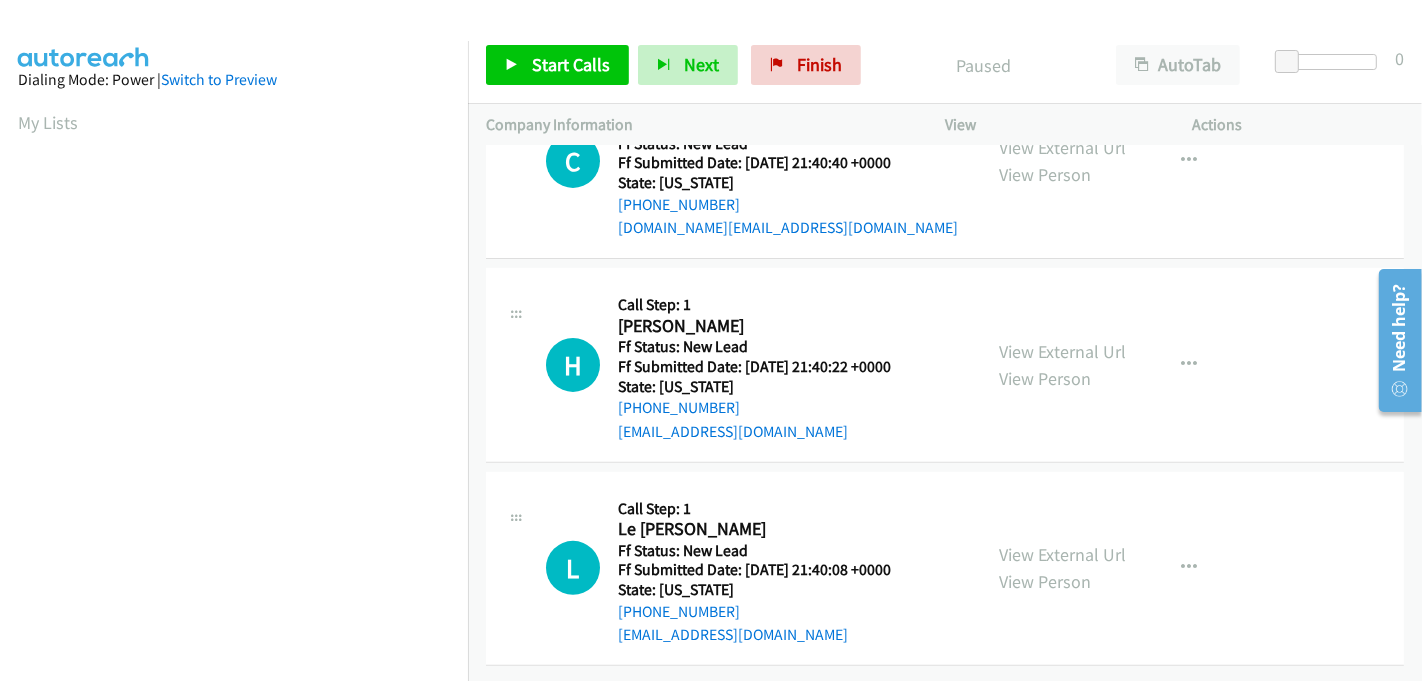 scroll, scrollTop: 0, scrollLeft: 0, axis: both 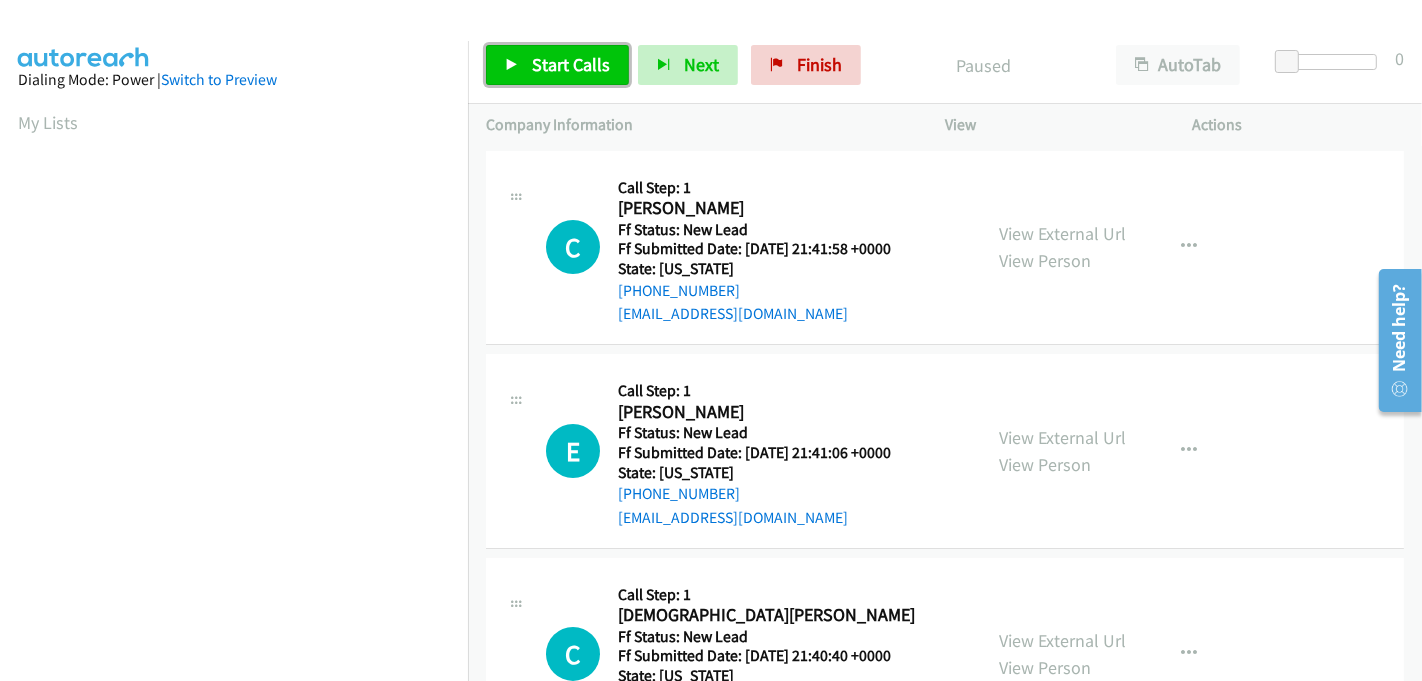 click on "Start Calls" at bounding box center (571, 64) 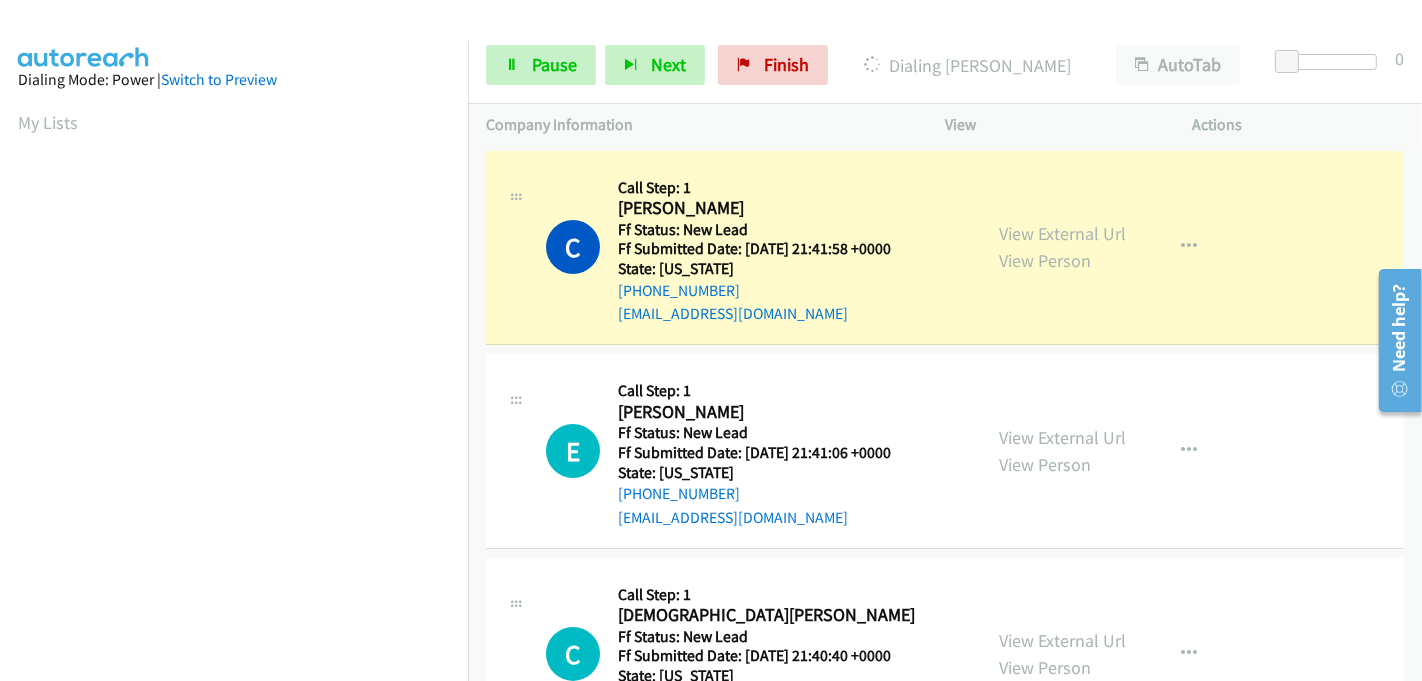 scroll, scrollTop: 442, scrollLeft: 0, axis: vertical 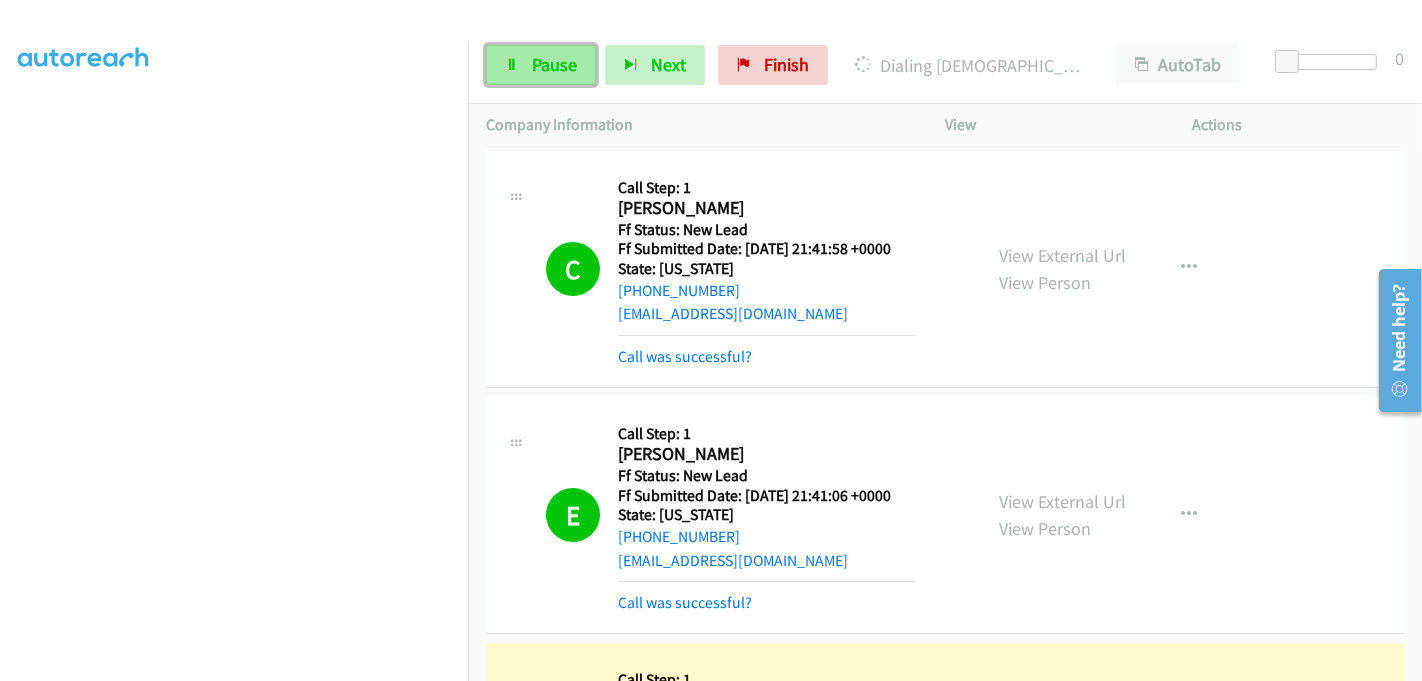 click on "Pause" at bounding box center [554, 64] 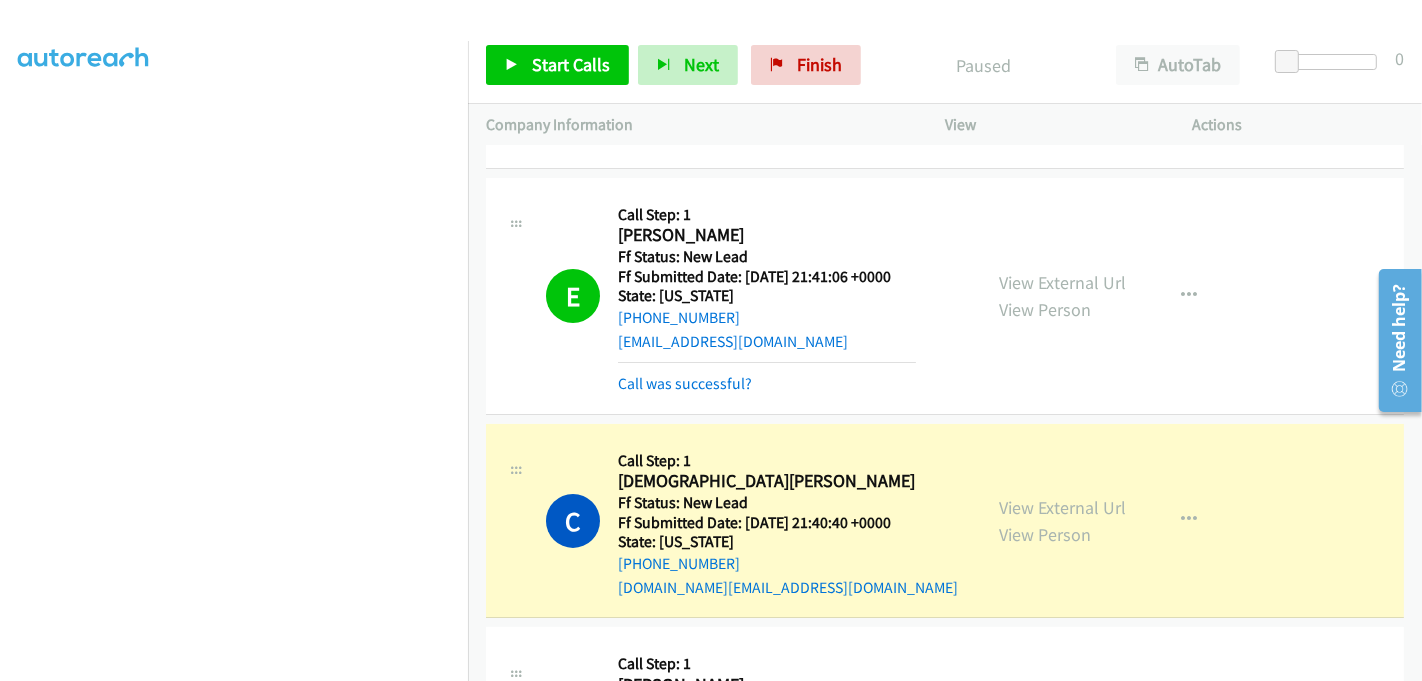 scroll, scrollTop: 444, scrollLeft: 0, axis: vertical 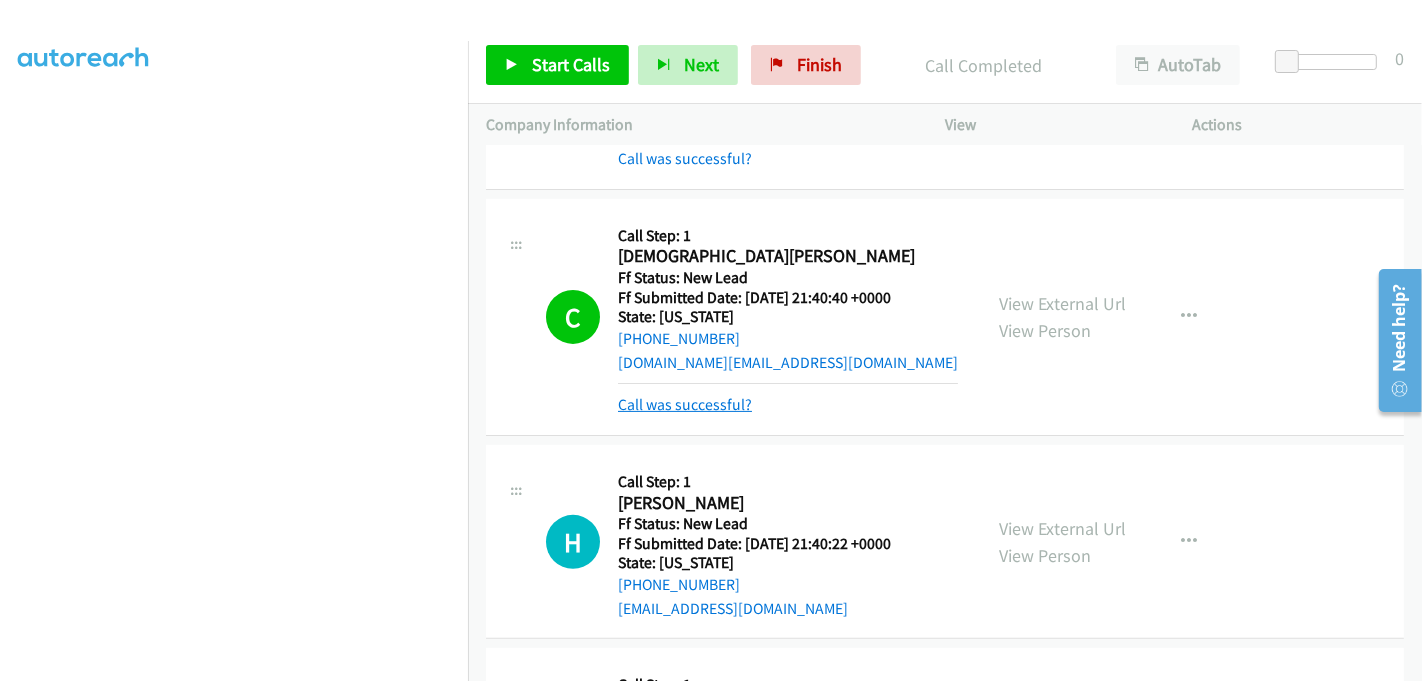click on "Call was successful?" at bounding box center [685, 404] 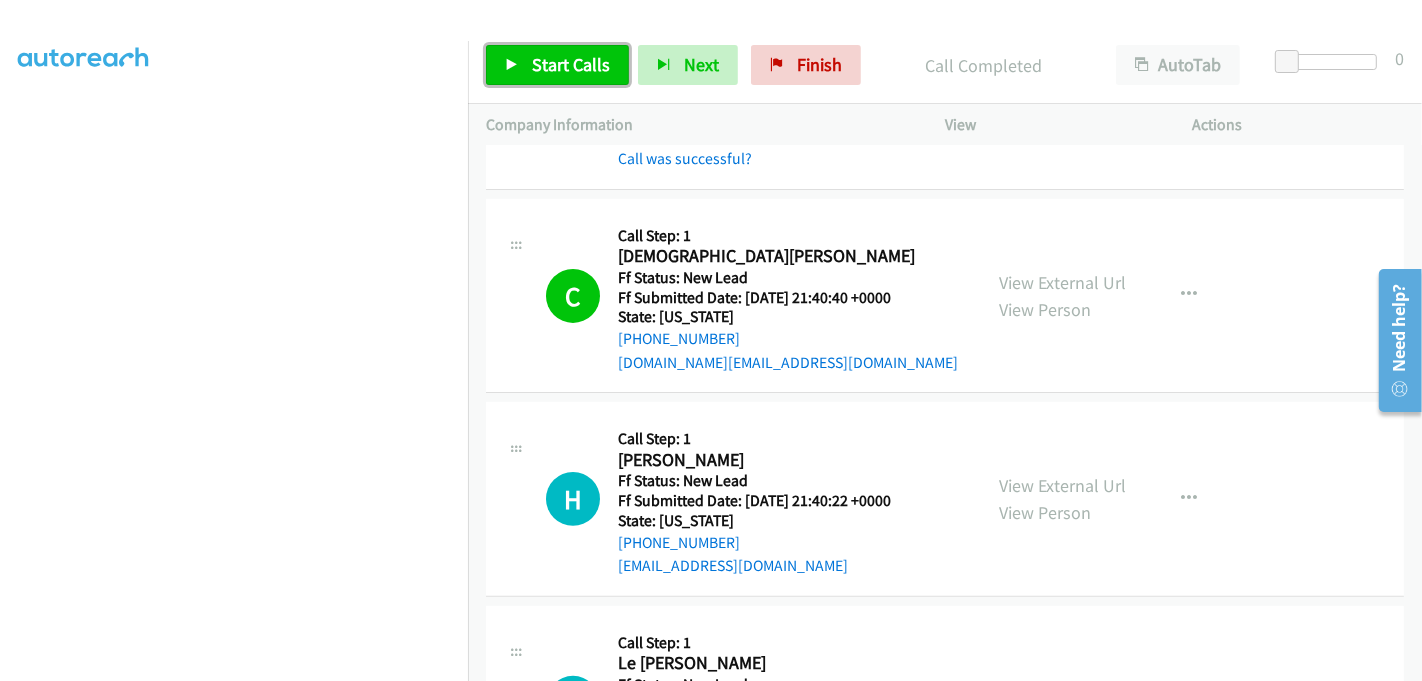 click on "Start Calls" at bounding box center [571, 64] 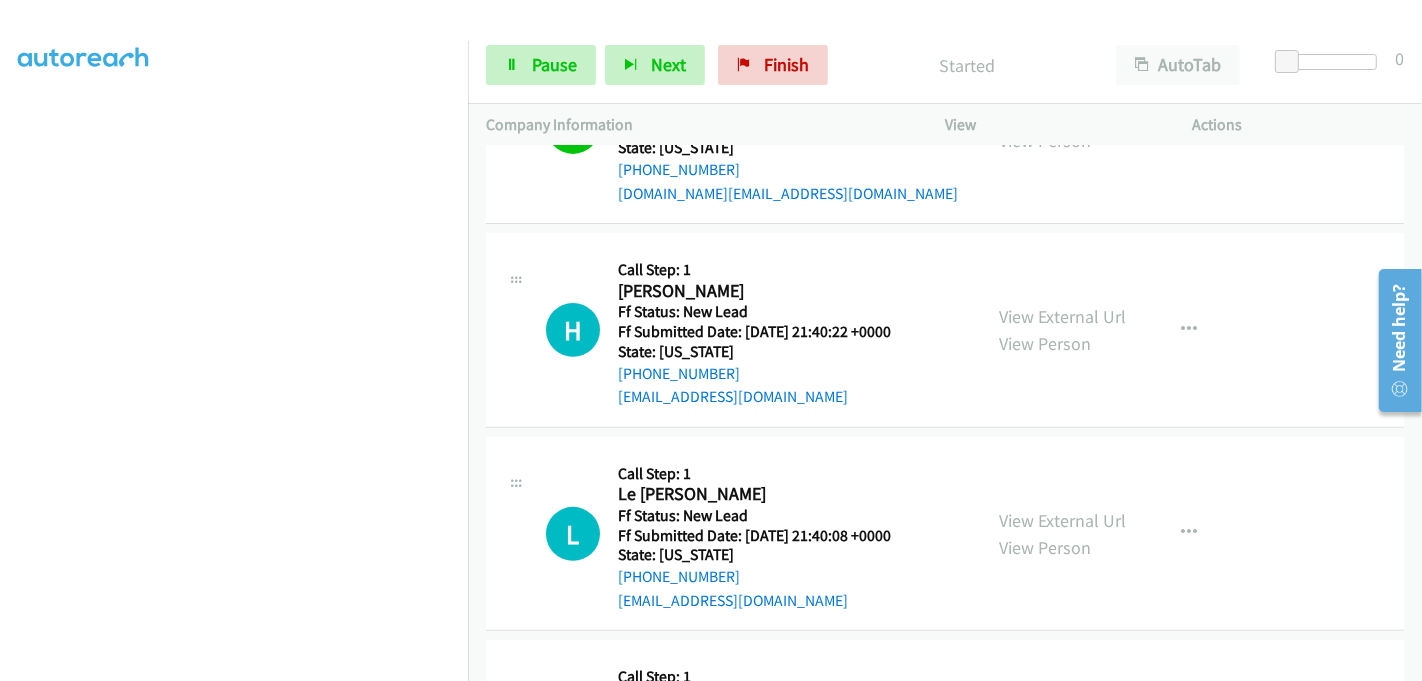 scroll, scrollTop: 666, scrollLeft: 0, axis: vertical 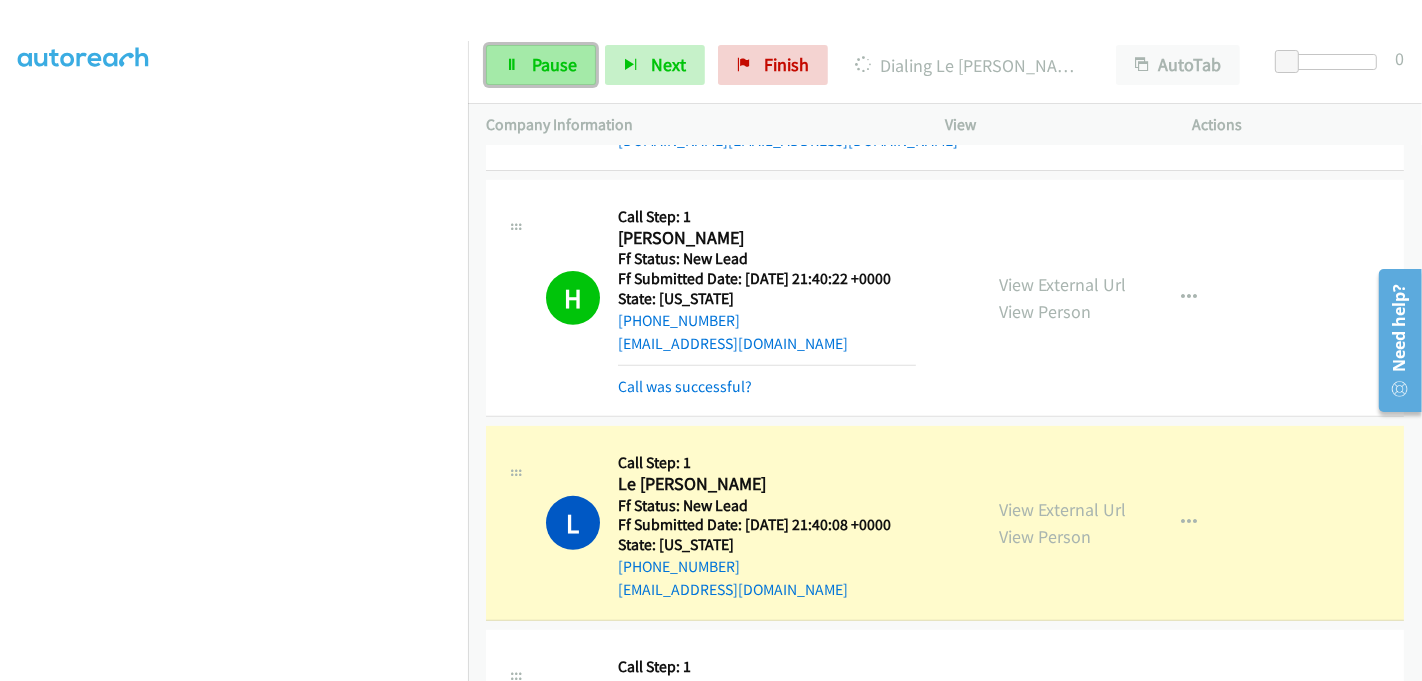 click on "Pause" at bounding box center (554, 64) 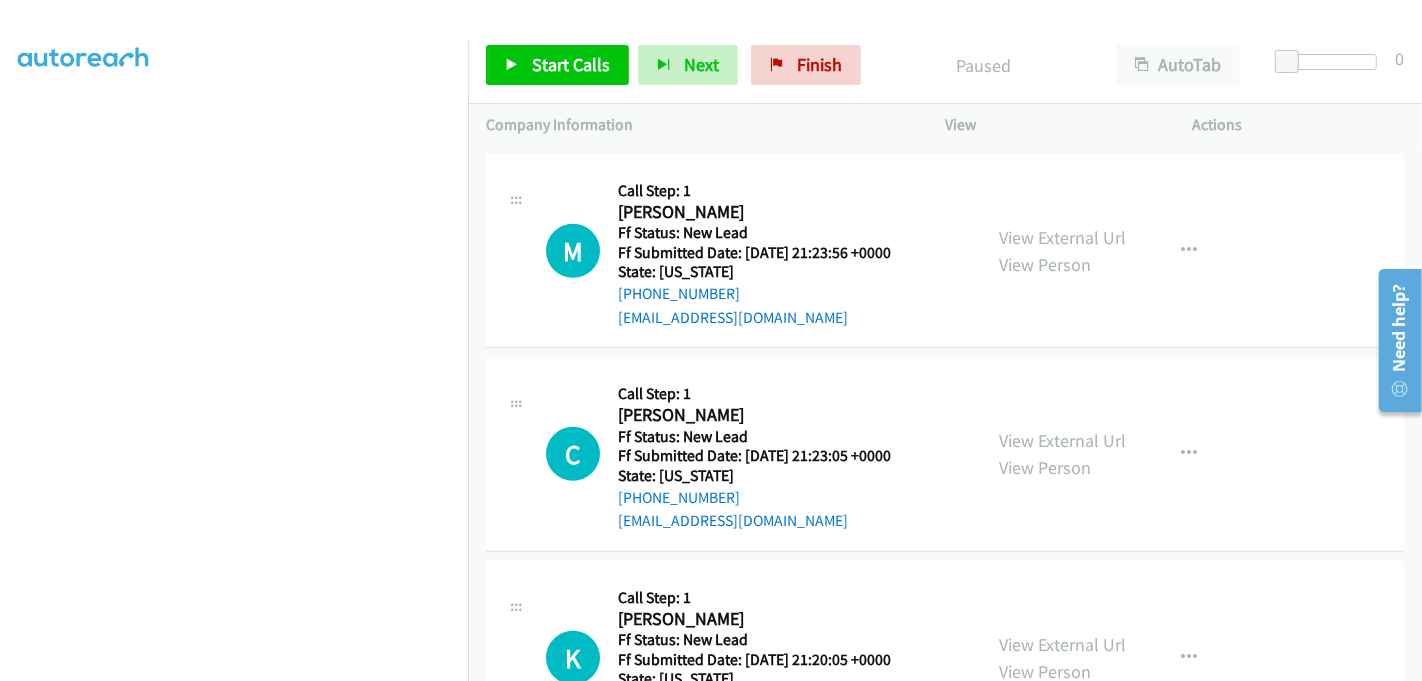 scroll, scrollTop: 1111, scrollLeft: 0, axis: vertical 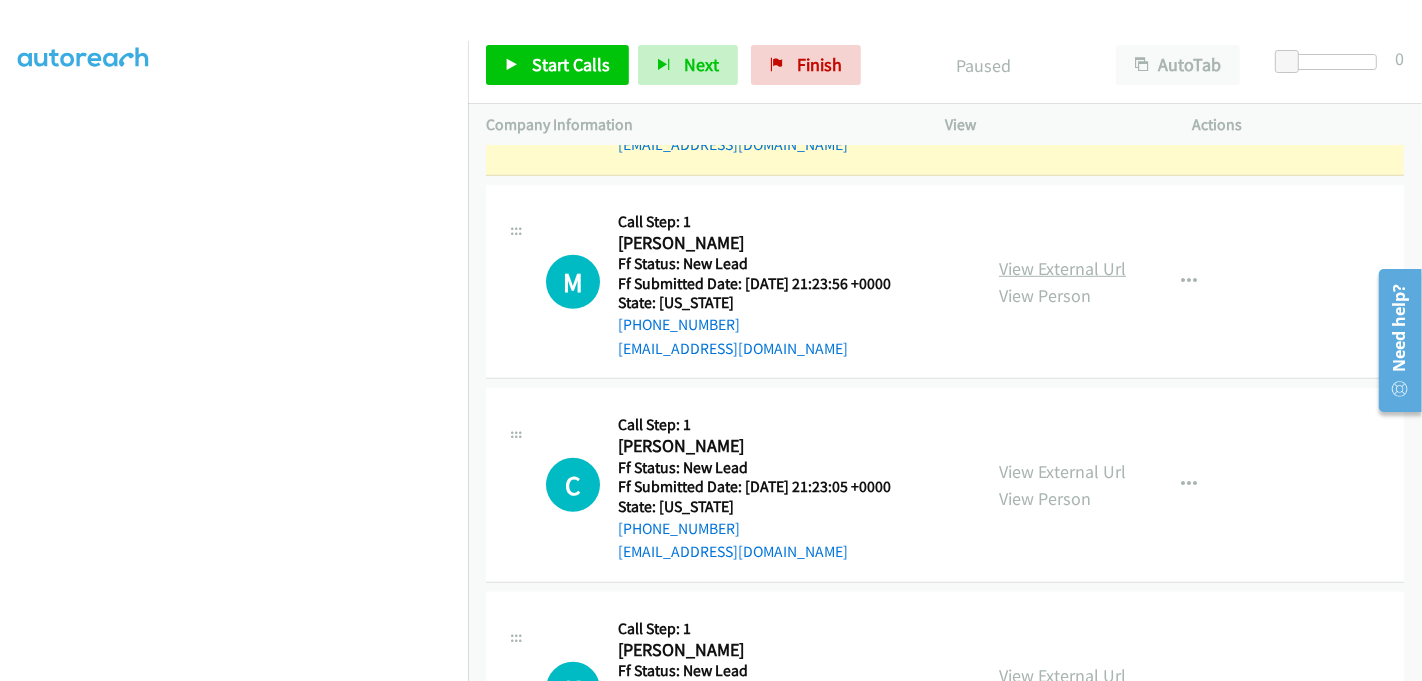 click on "View External Url" at bounding box center [1062, 268] 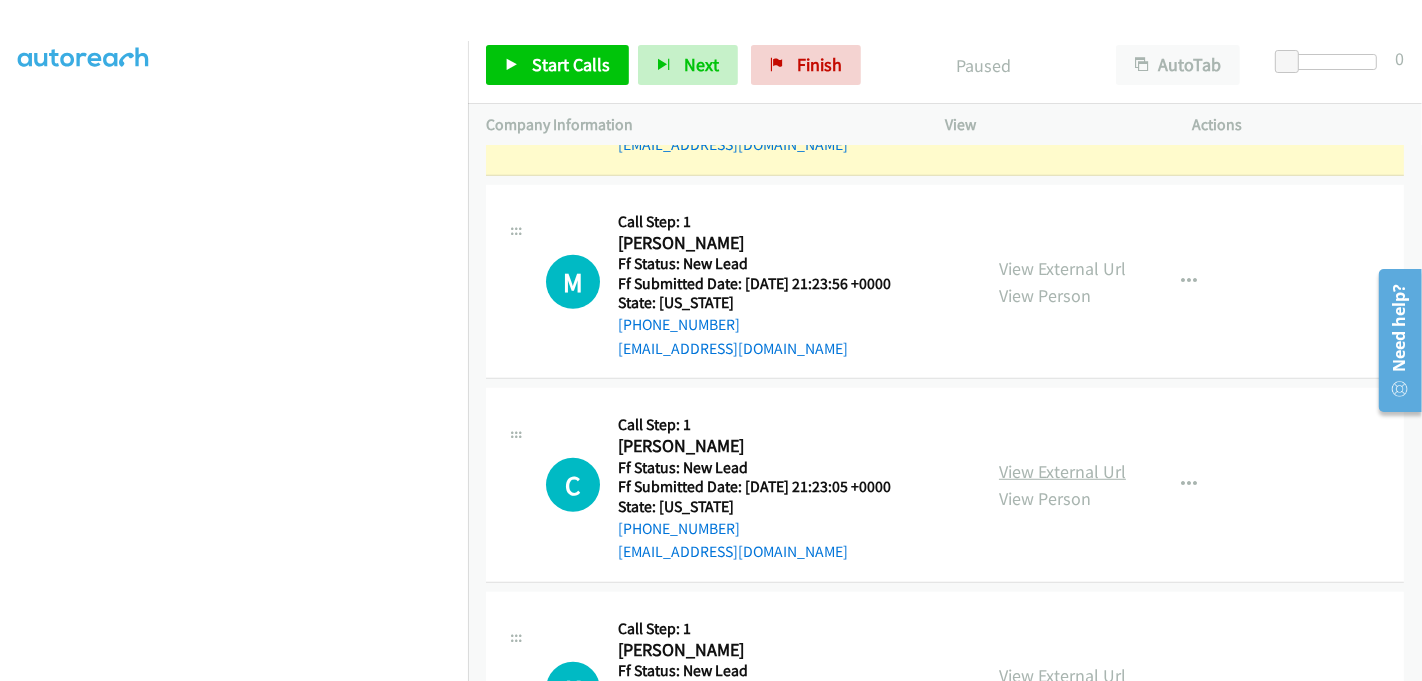 click on "View External Url" at bounding box center [1062, 471] 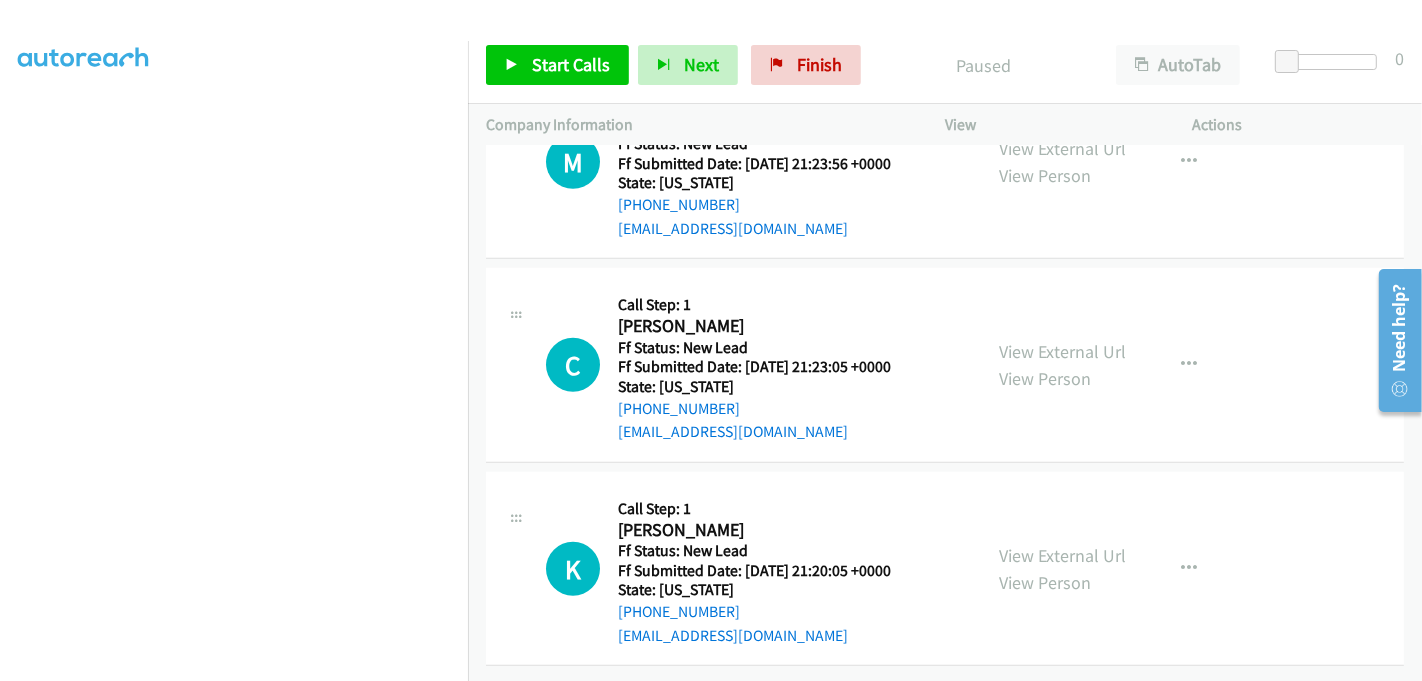 scroll, scrollTop: 1244, scrollLeft: 0, axis: vertical 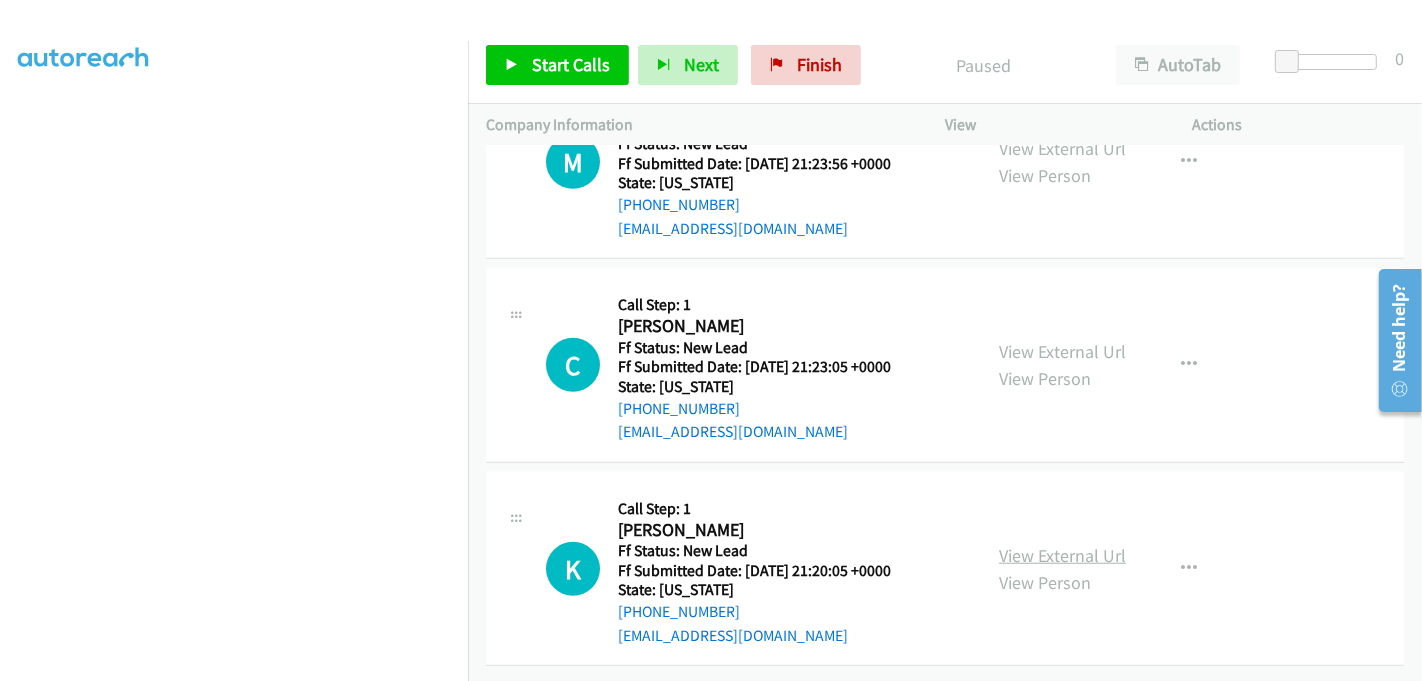 click on "View External Url" at bounding box center (1062, 555) 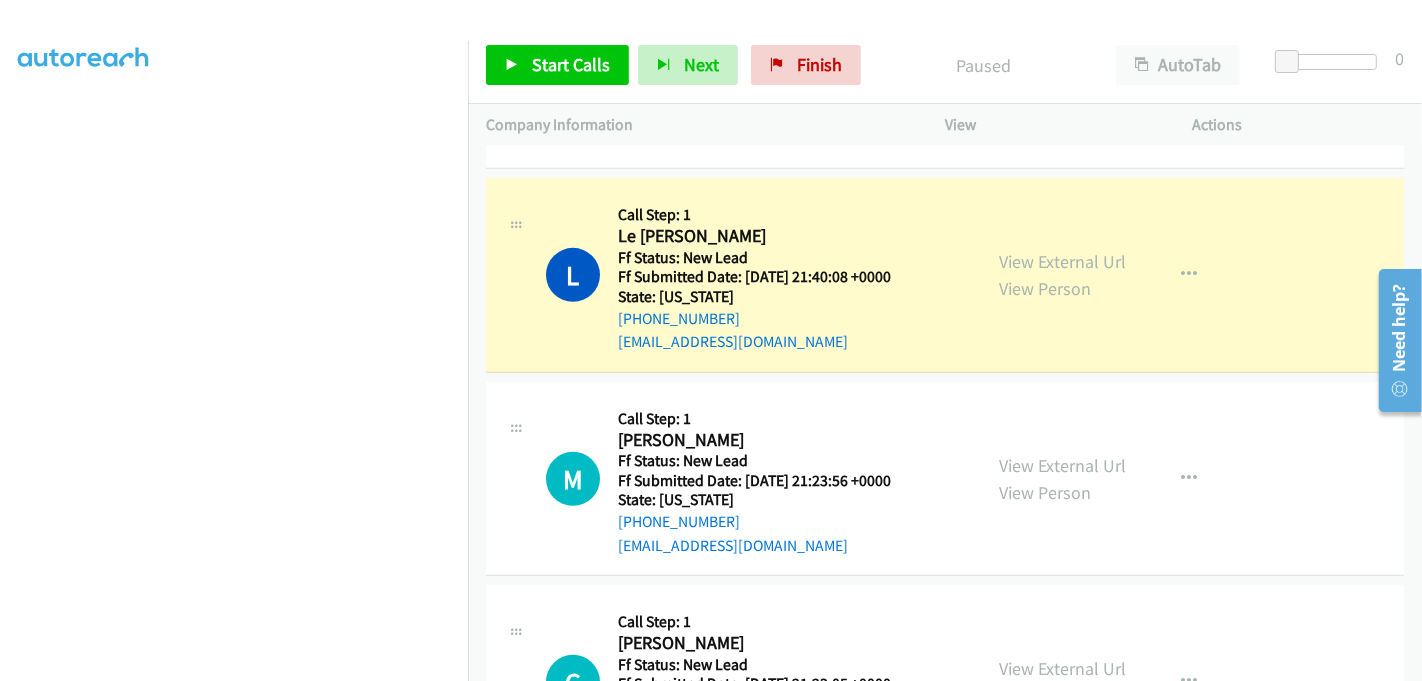 scroll, scrollTop: 911, scrollLeft: 0, axis: vertical 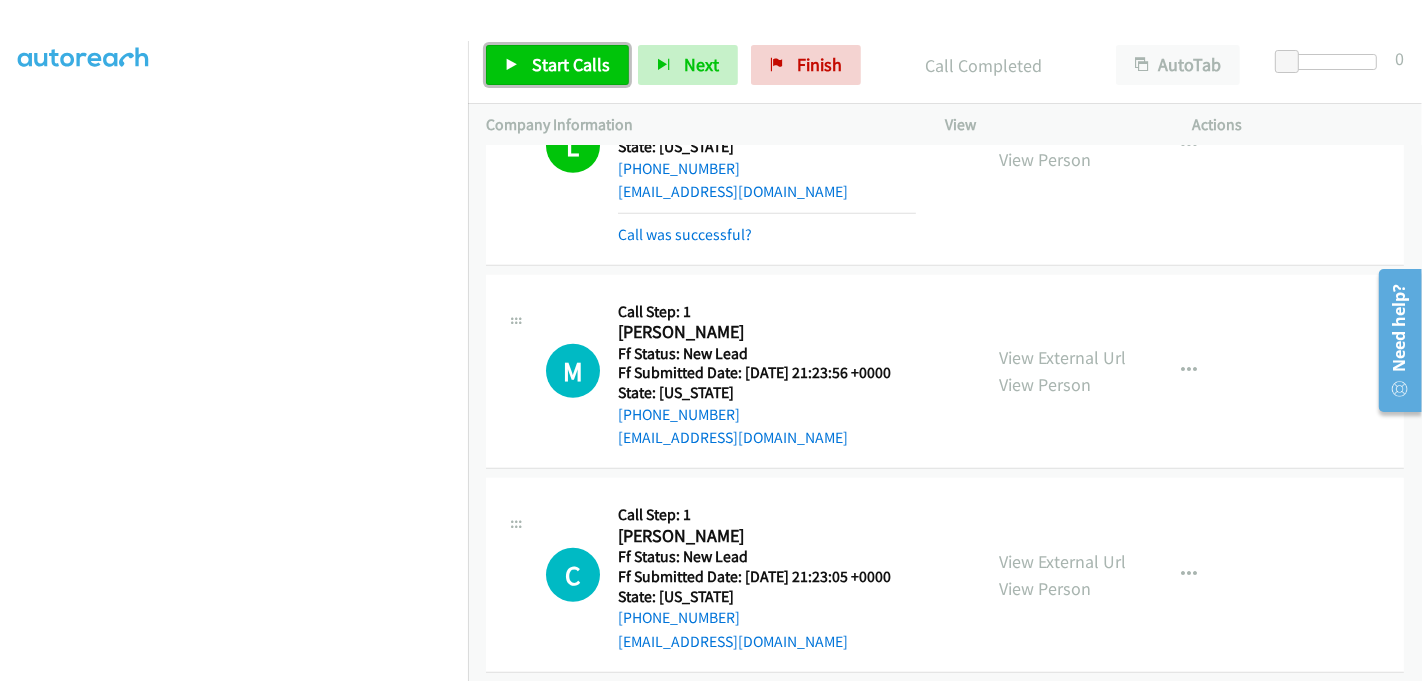 click on "Start Calls" at bounding box center [571, 64] 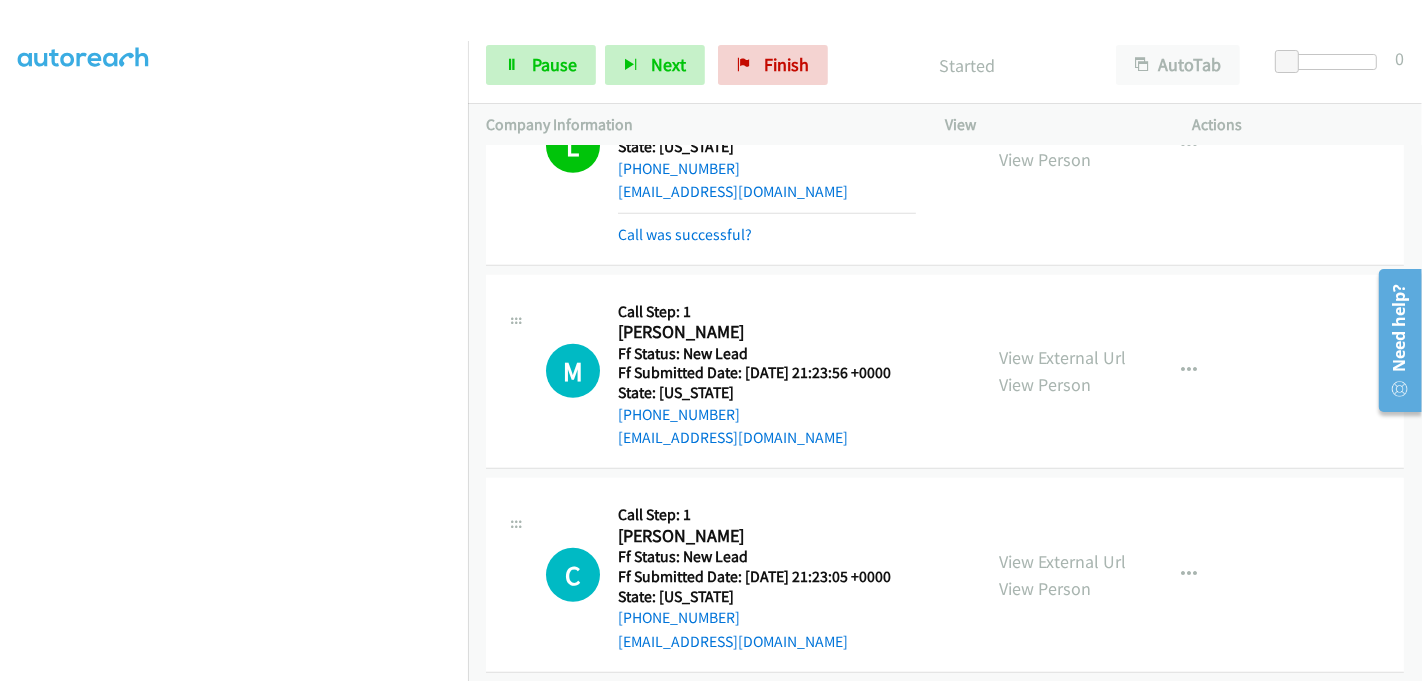 scroll, scrollTop: 842, scrollLeft: 0, axis: vertical 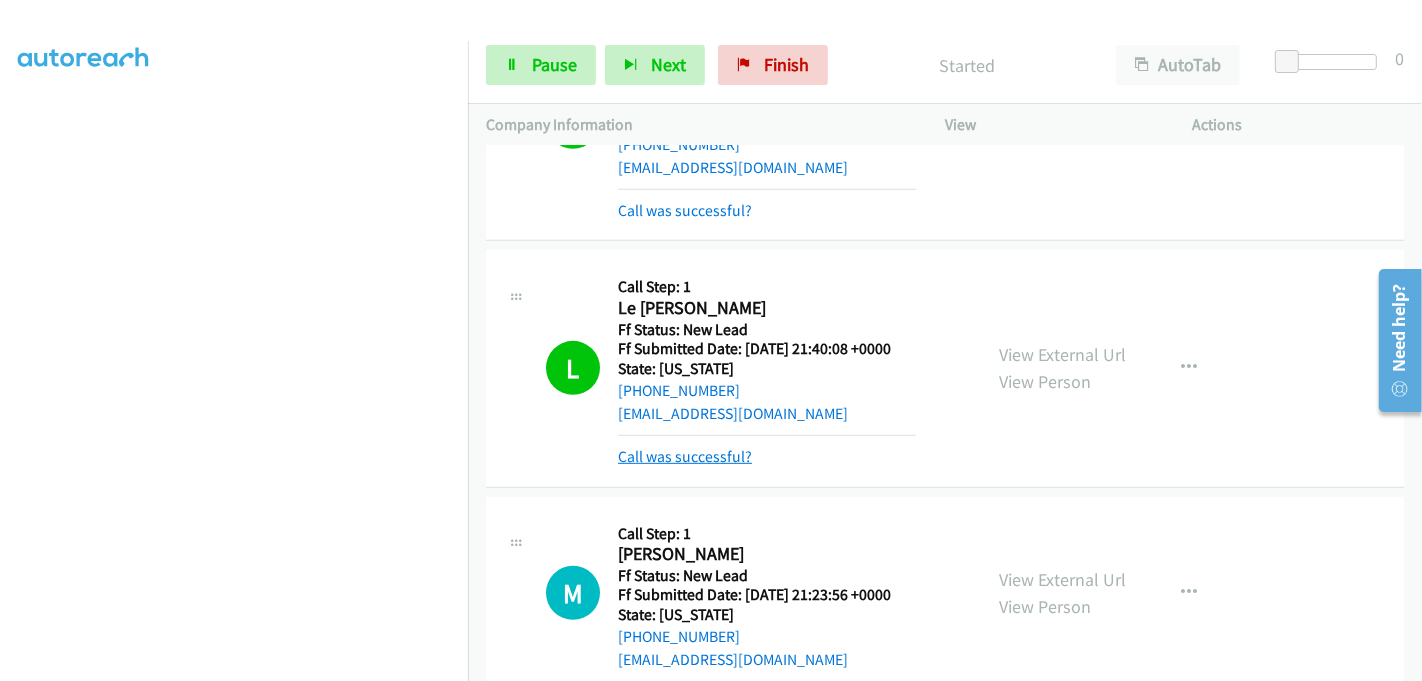 click on "Call was successful?" at bounding box center [685, 456] 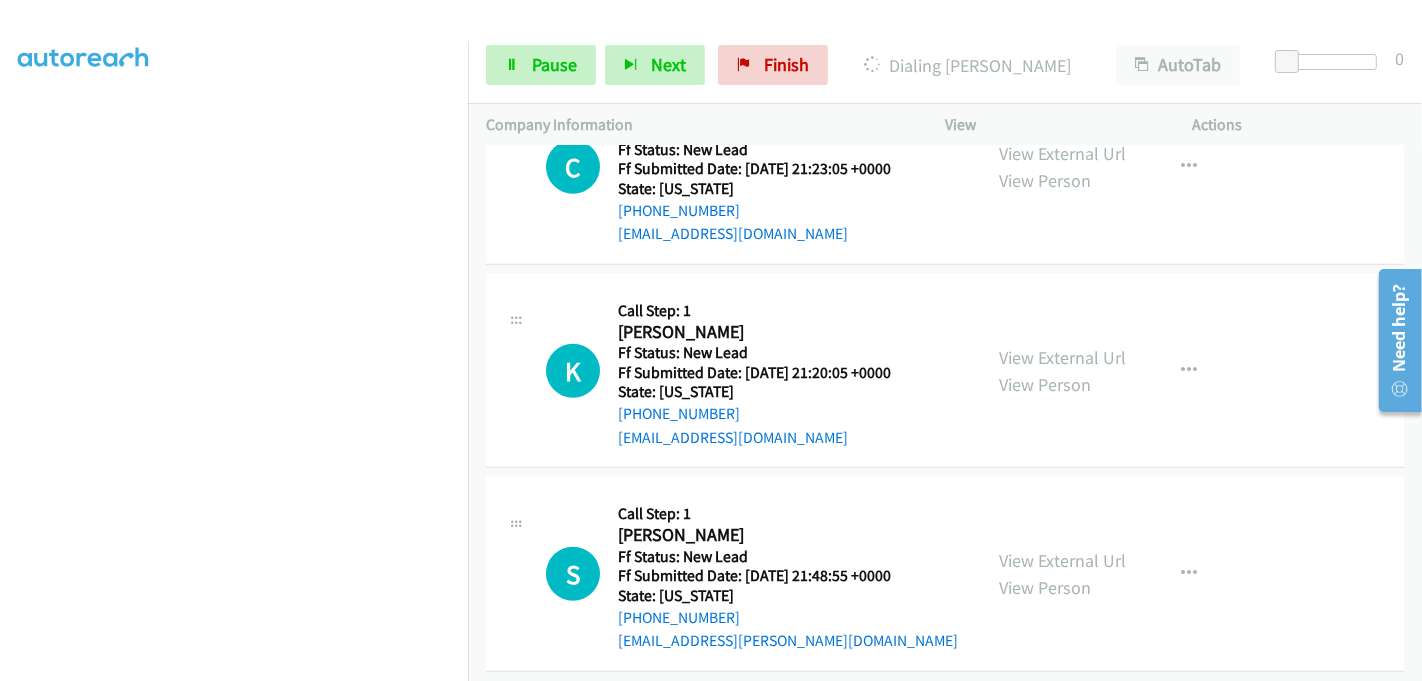 scroll, scrollTop: 1447, scrollLeft: 0, axis: vertical 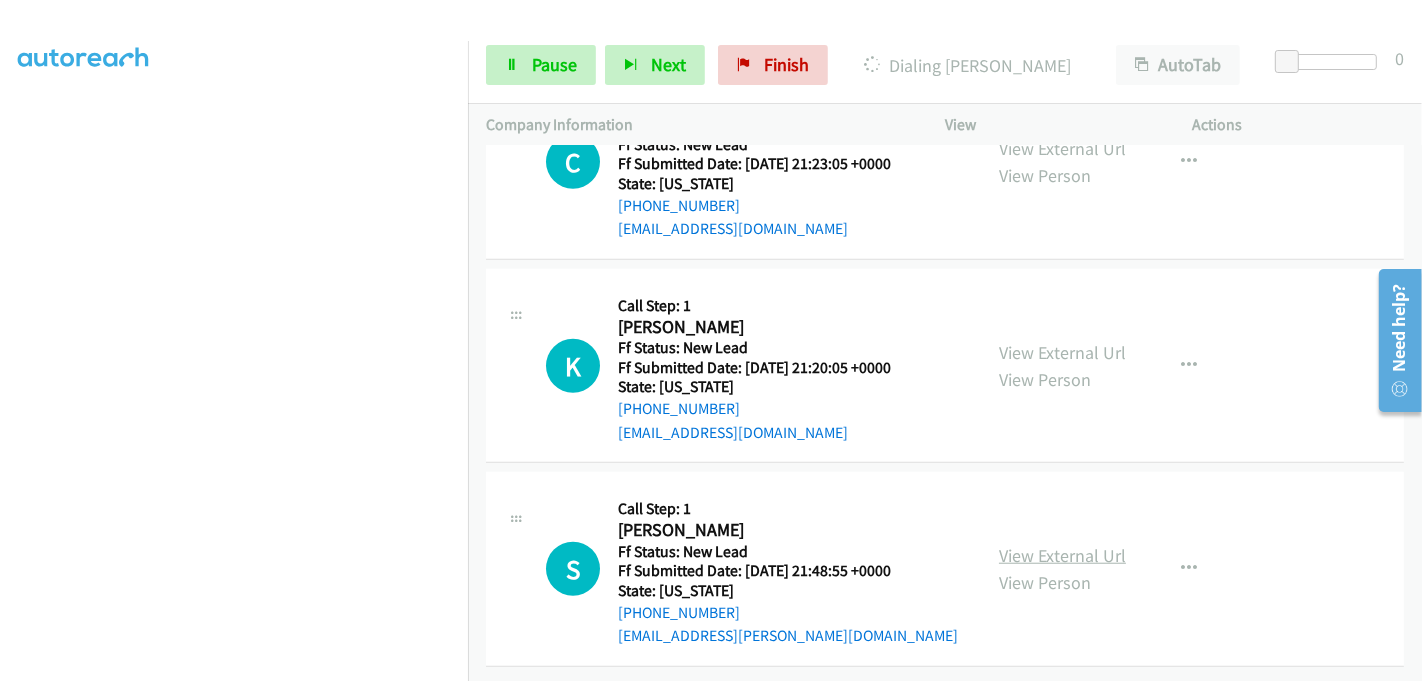 click on "View External Url" at bounding box center [1062, 555] 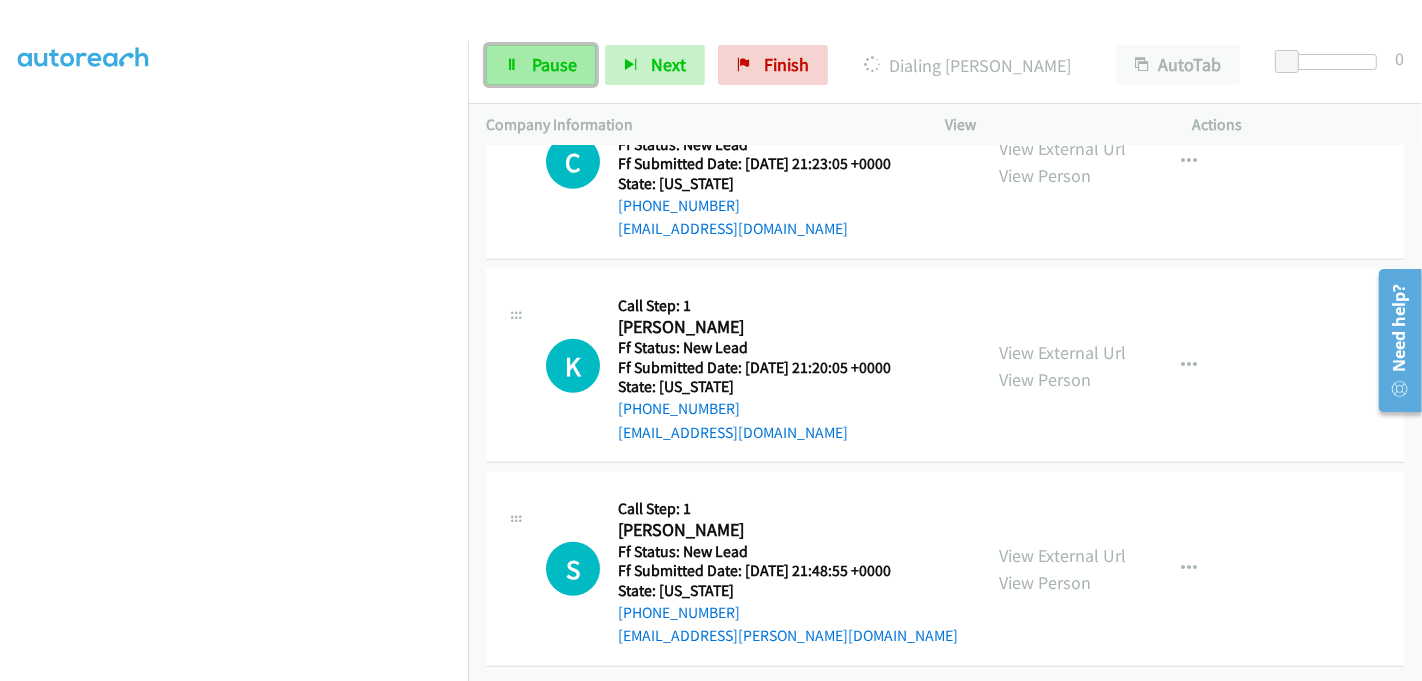 click on "Pause" at bounding box center (554, 64) 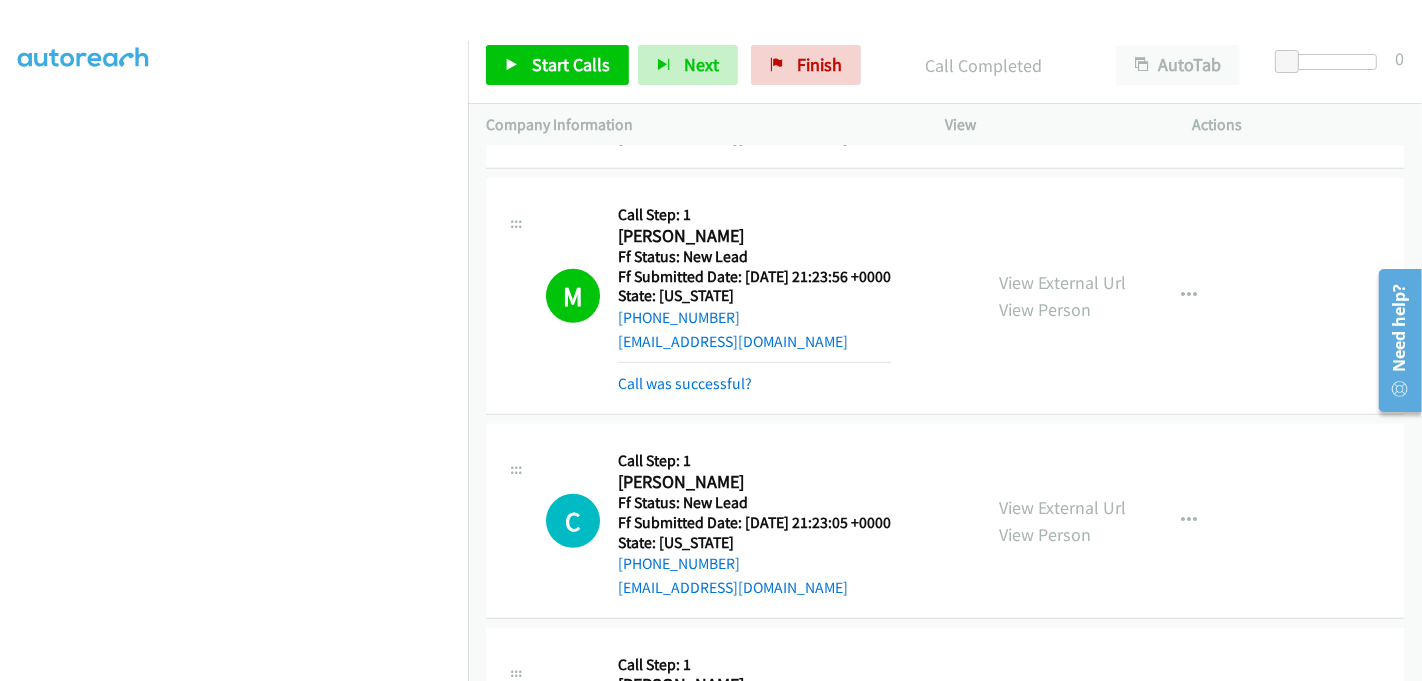 scroll, scrollTop: 1336, scrollLeft: 0, axis: vertical 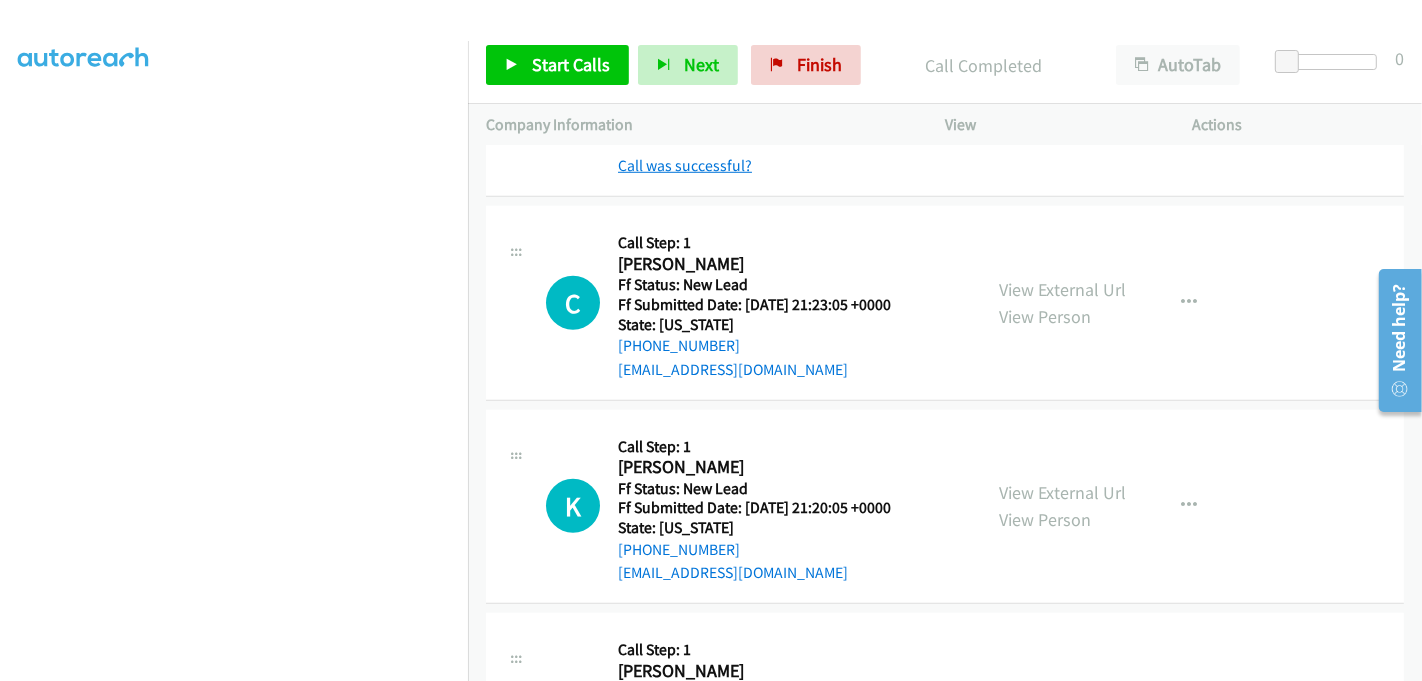 click on "Call was successful?" at bounding box center [685, 165] 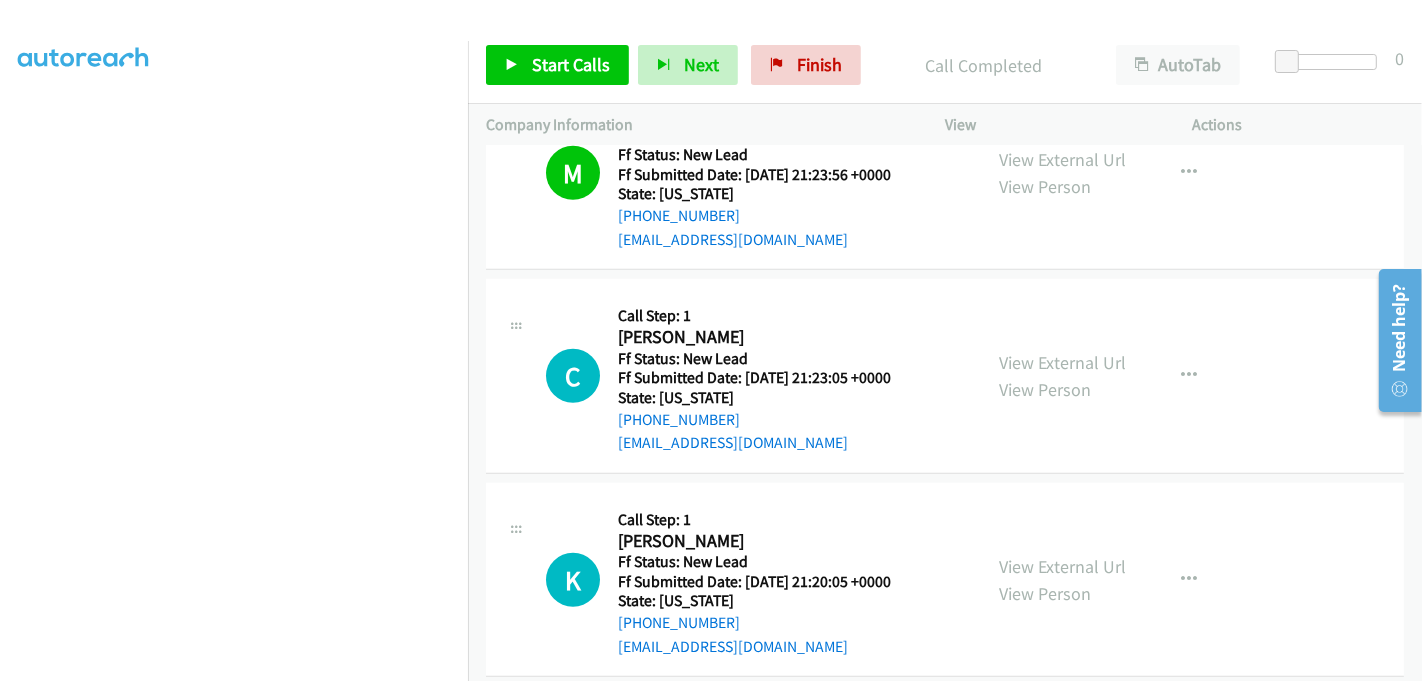 scroll, scrollTop: 1114, scrollLeft: 0, axis: vertical 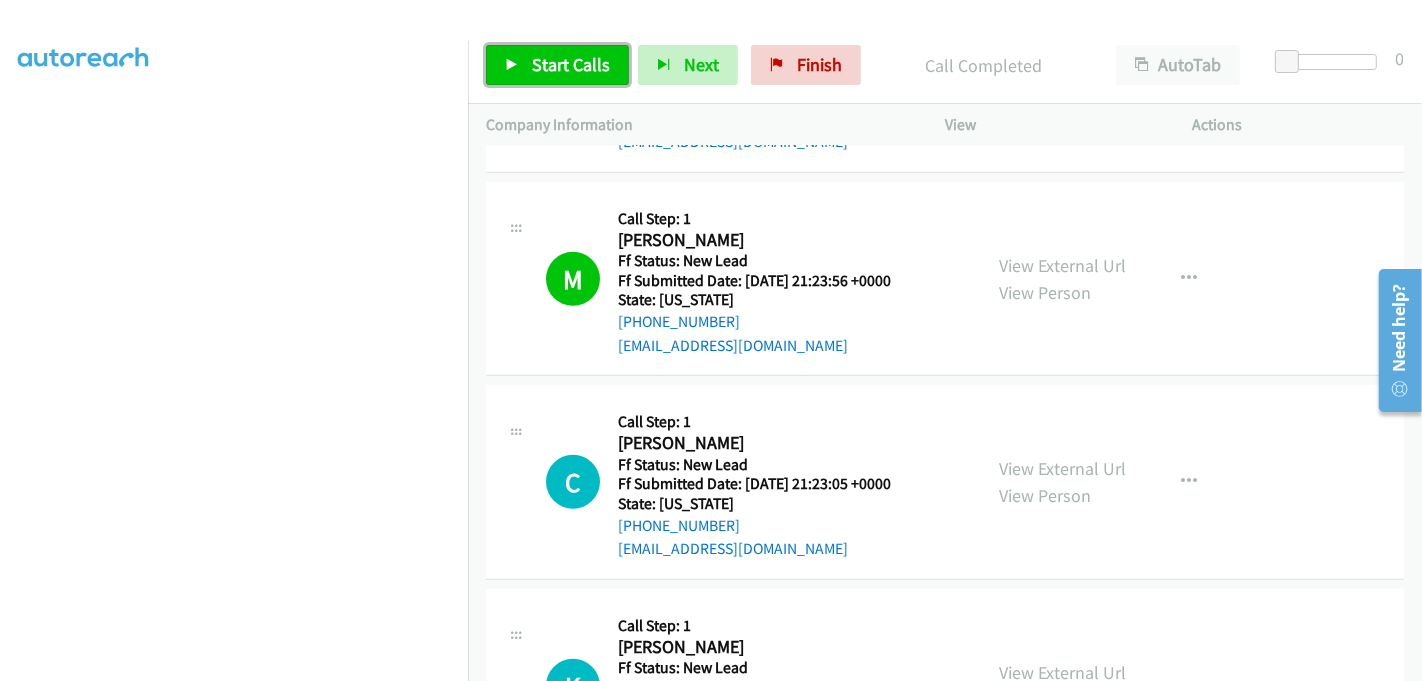click on "Start Calls" at bounding box center (571, 64) 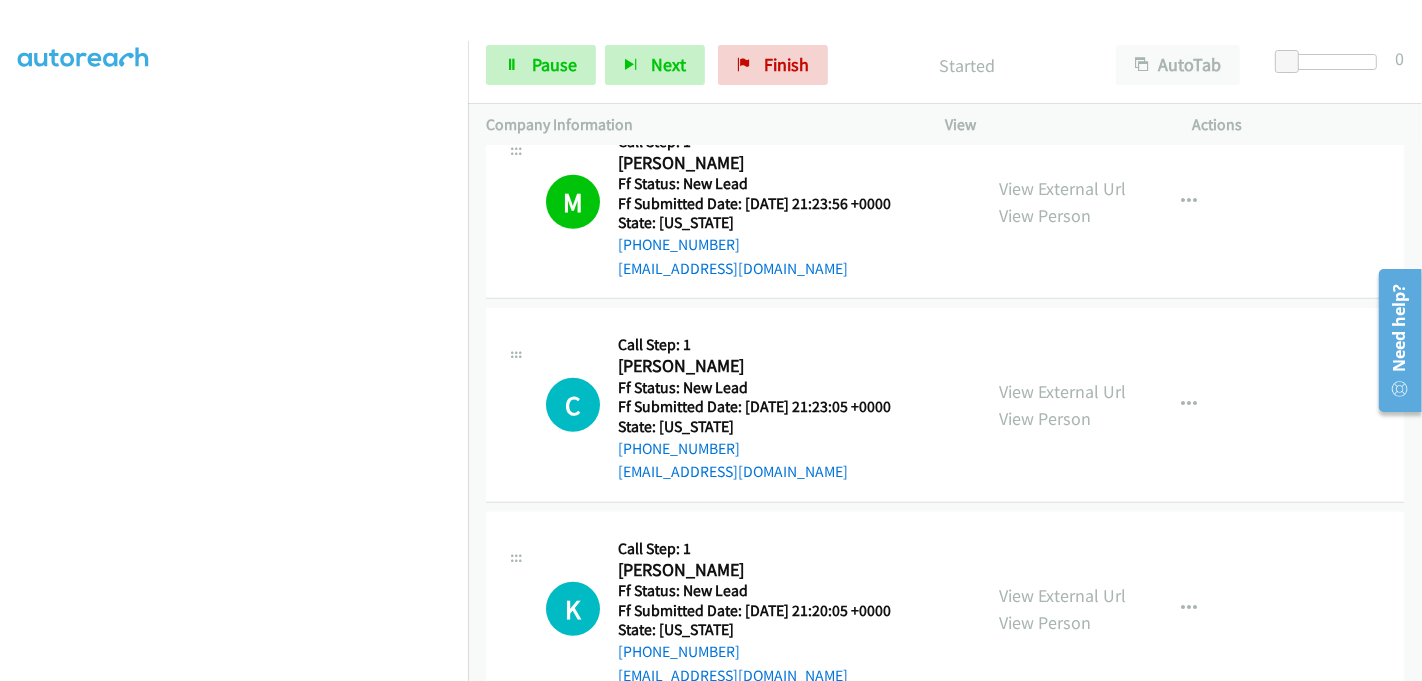 scroll, scrollTop: 1225, scrollLeft: 0, axis: vertical 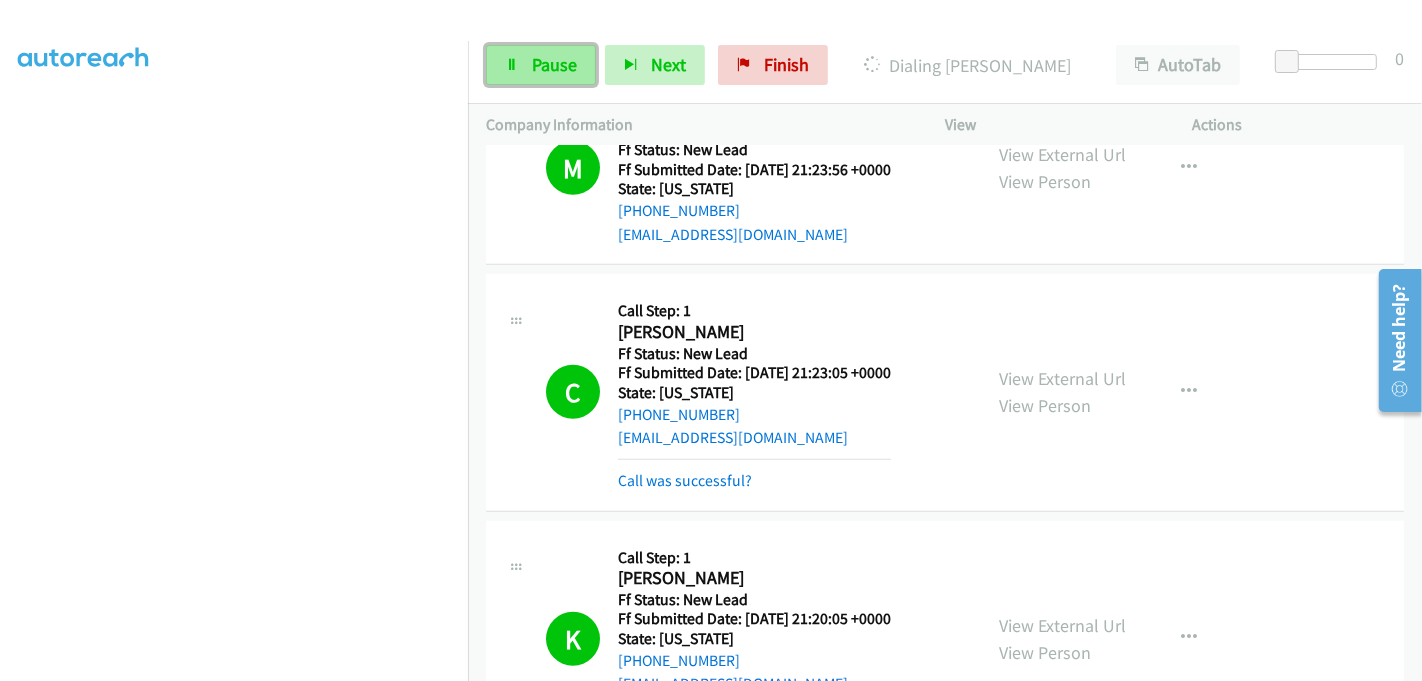 click on "Pause" at bounding box center [554, 64] 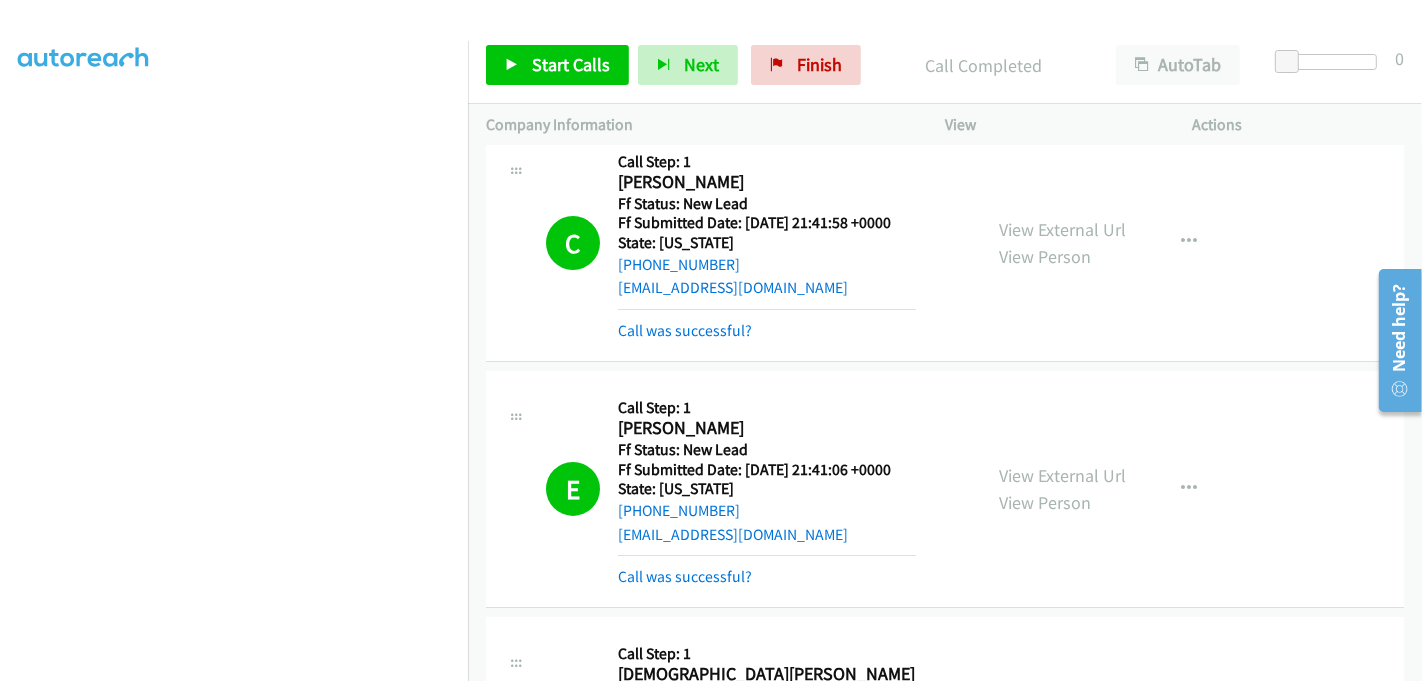 scroll, scrollTop: 0, scrollLeft: 0, axis: both 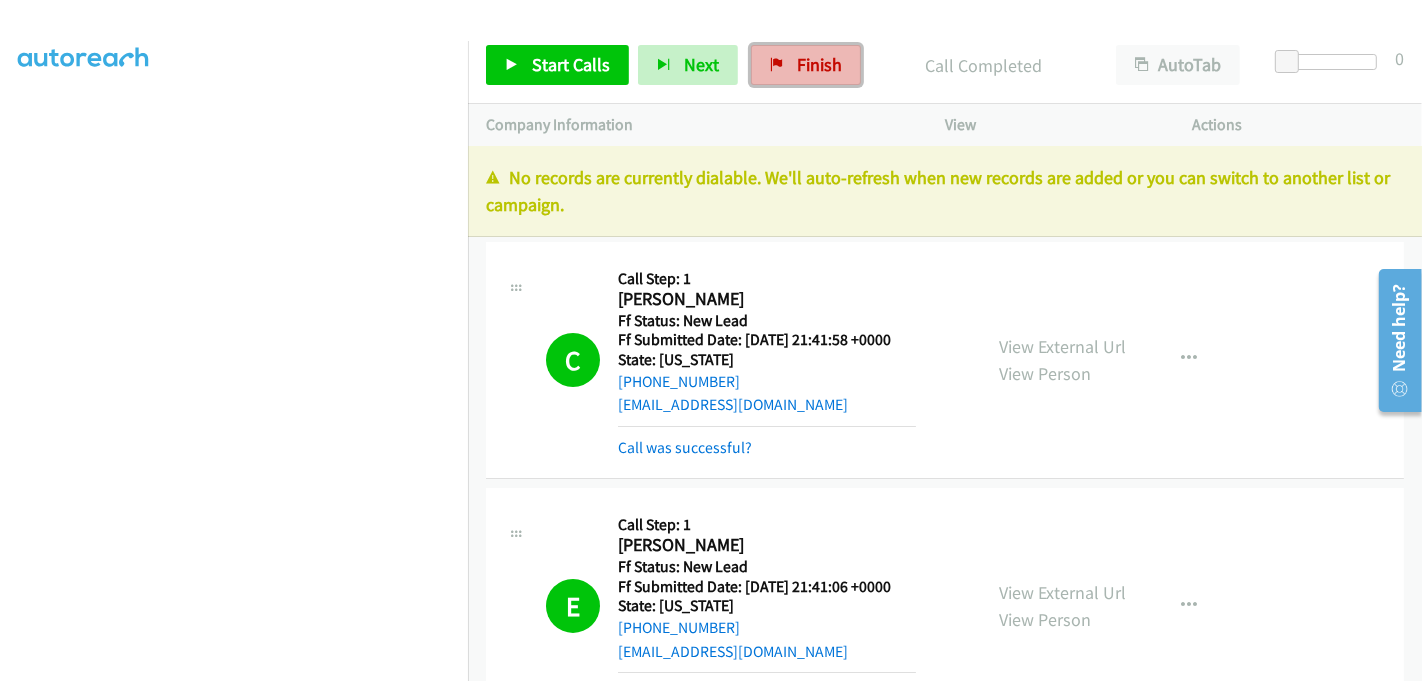 click on "Finish" at bounding box center [819, 64] 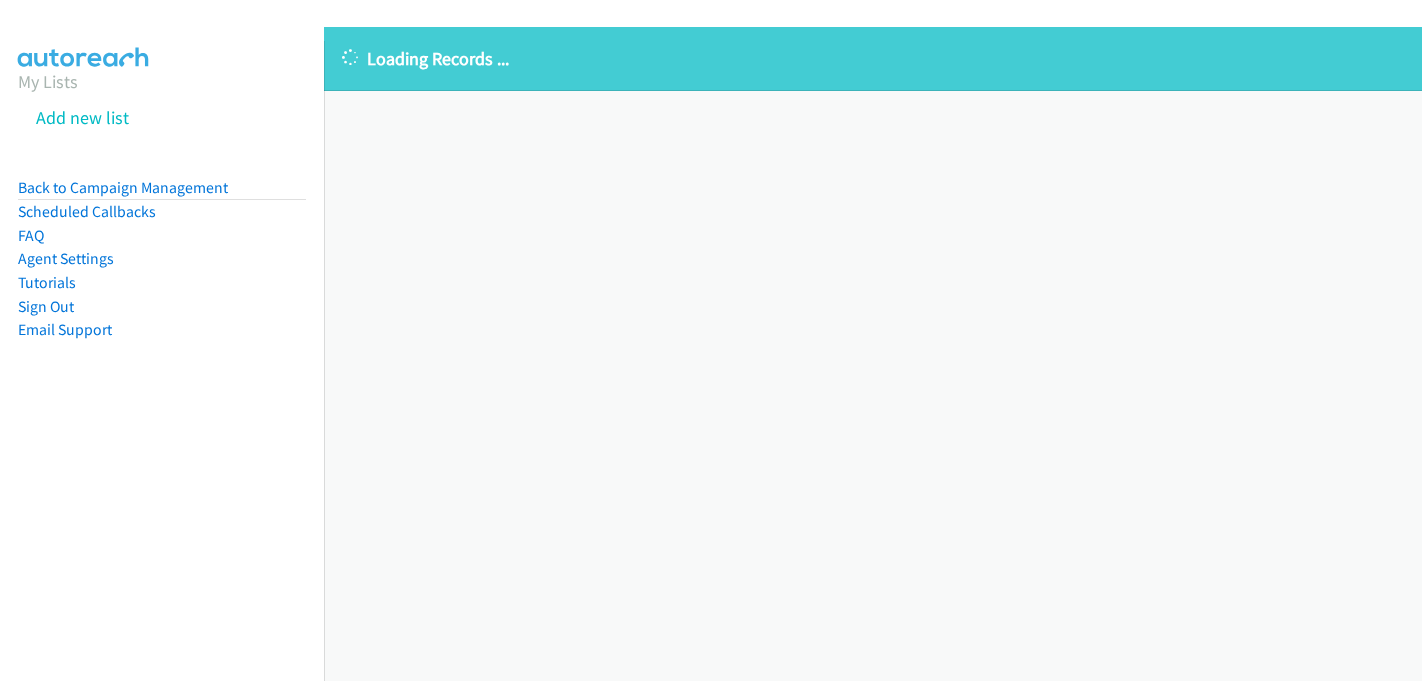 scroll, scrollTop: 0, scrollLeft: 0, axis: both 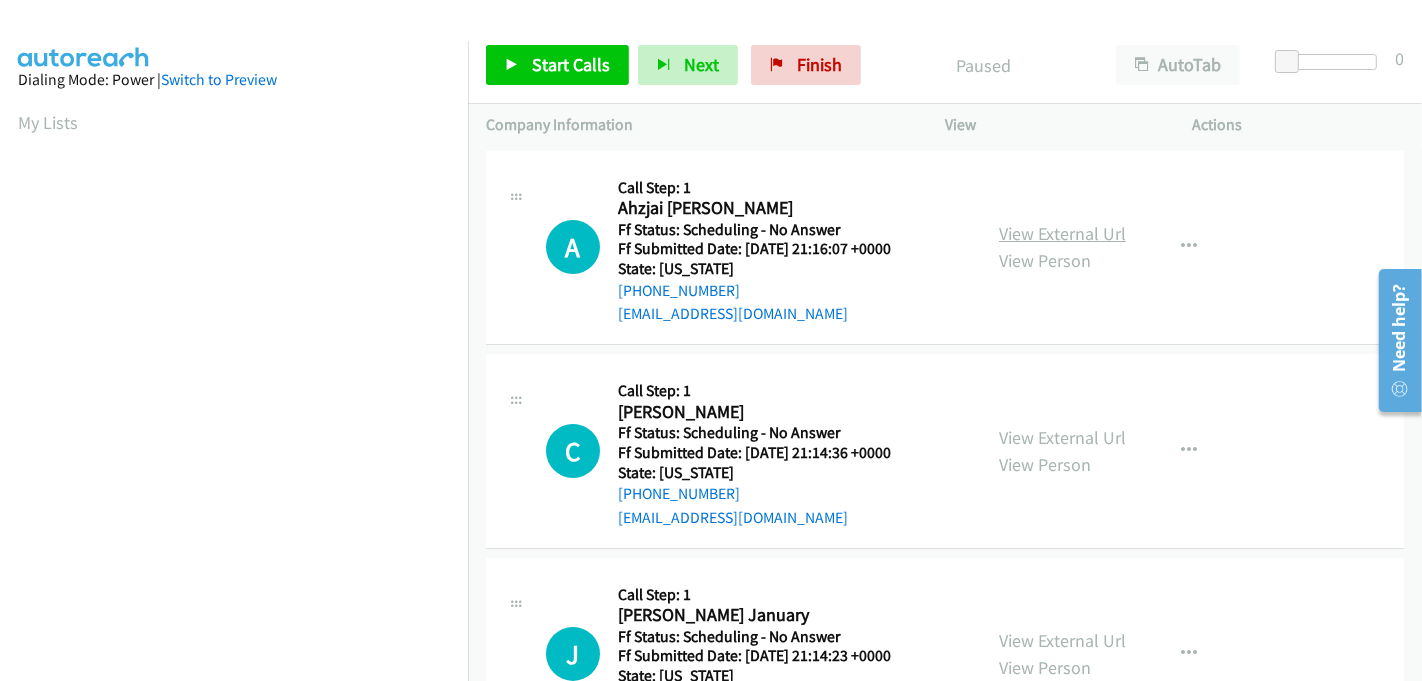 click on "View External Url" at bounding box center (1062, 233) 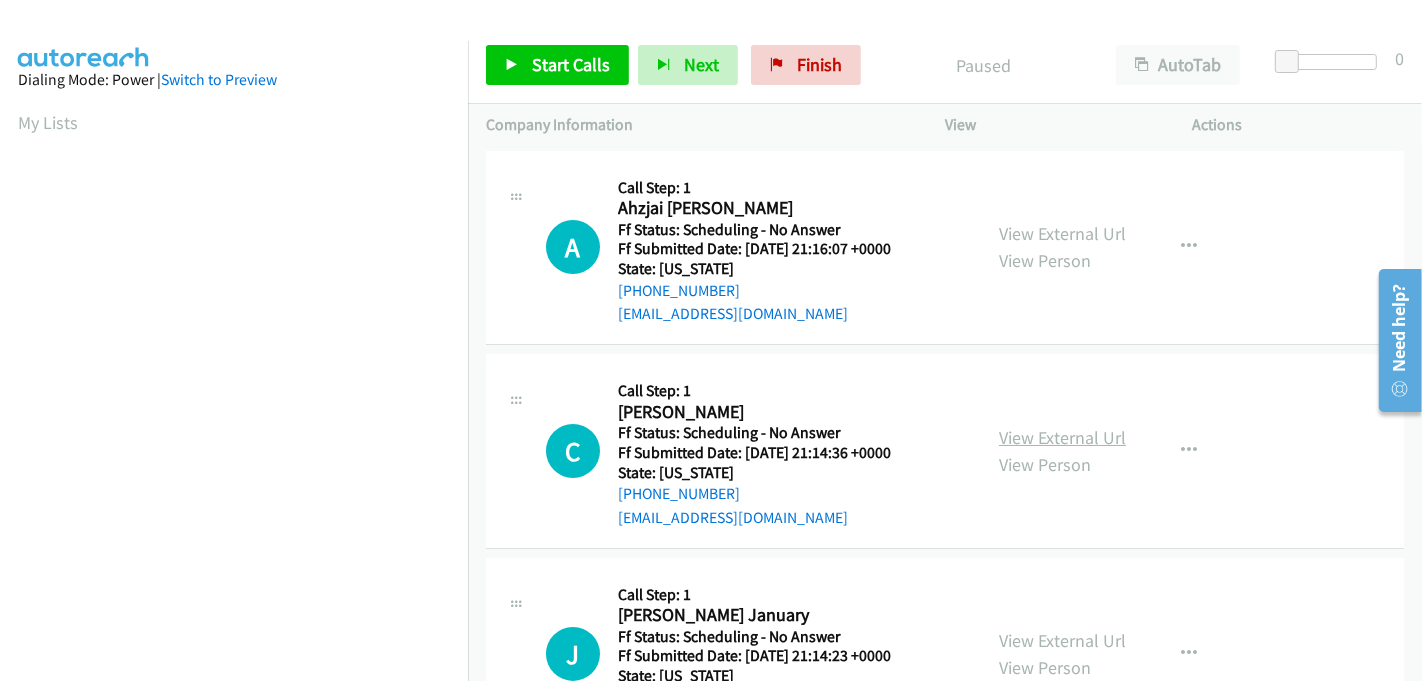 click on "View External Url" at bounding box center (1062, 437) 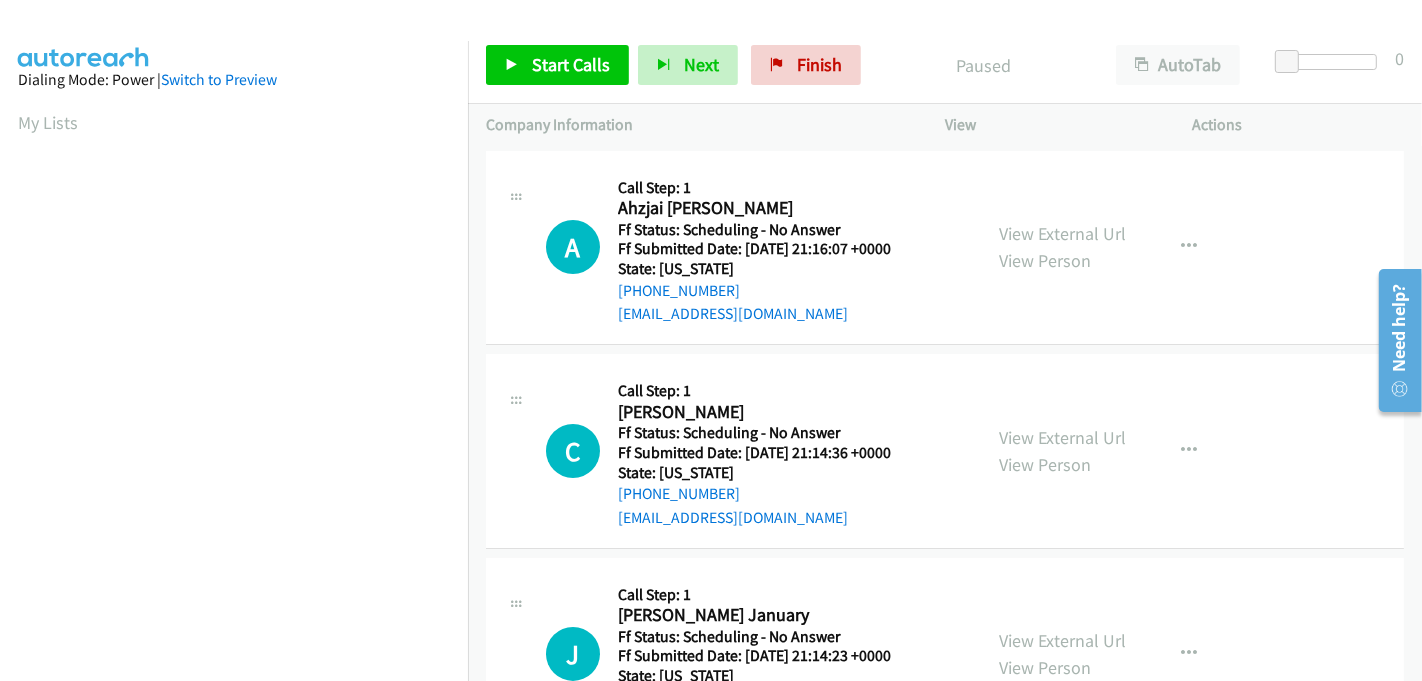 scroll, scrollTop: 111, scrollLeft: 0, axis: vertical 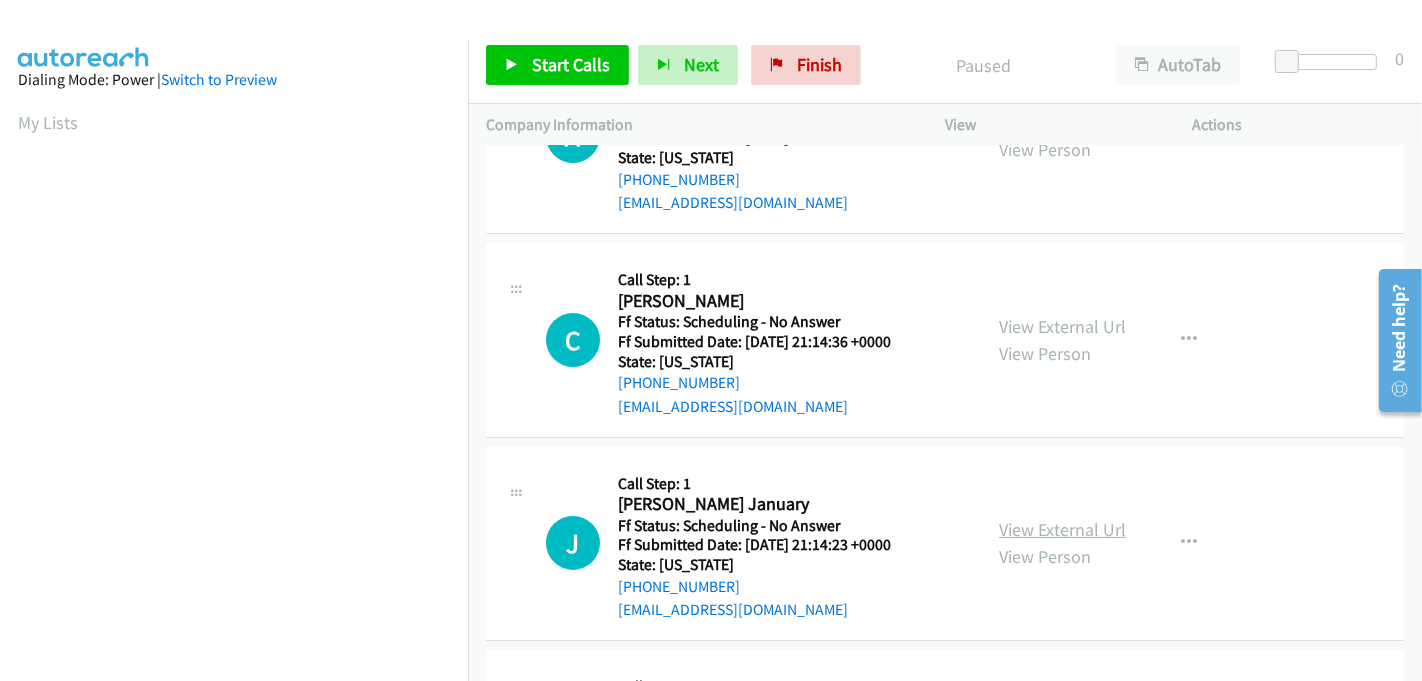 click on "View External Url" at bounding box center (1062, 529) 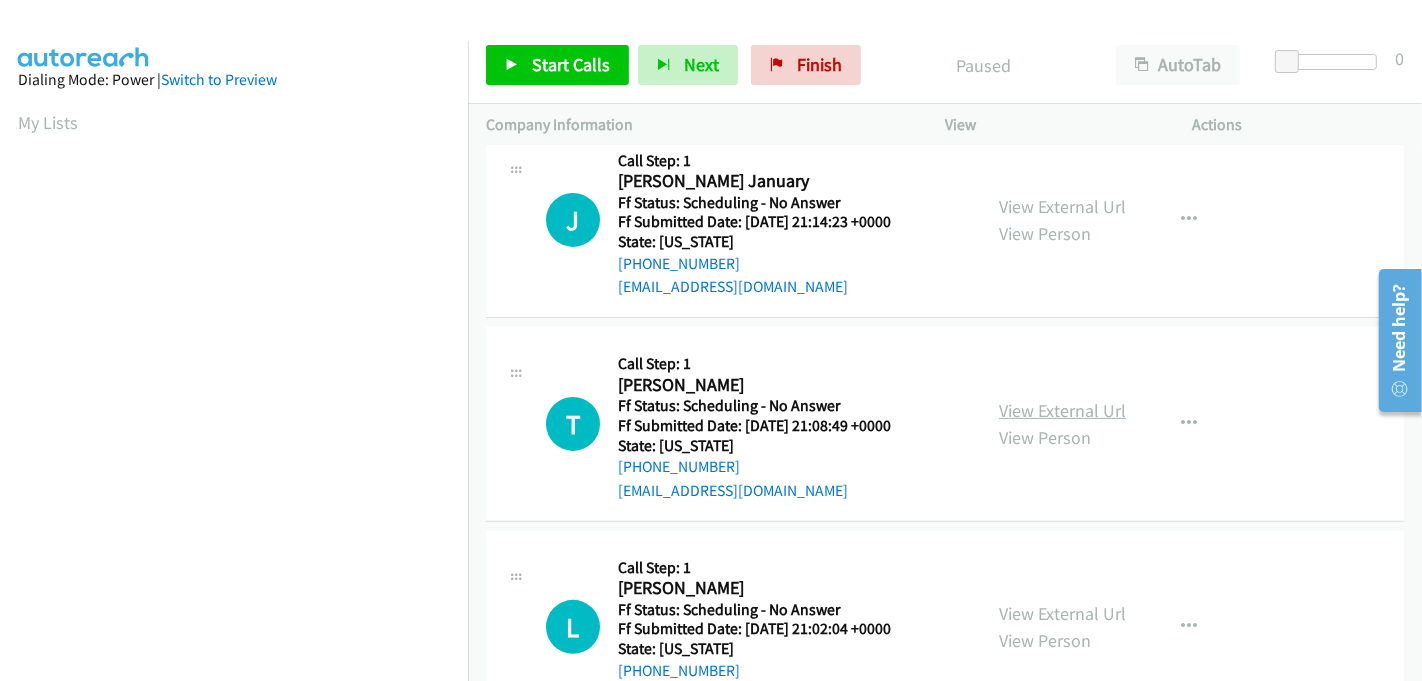 scroll, scrollTop: 444, scrollLeft: 0, axis: vertical 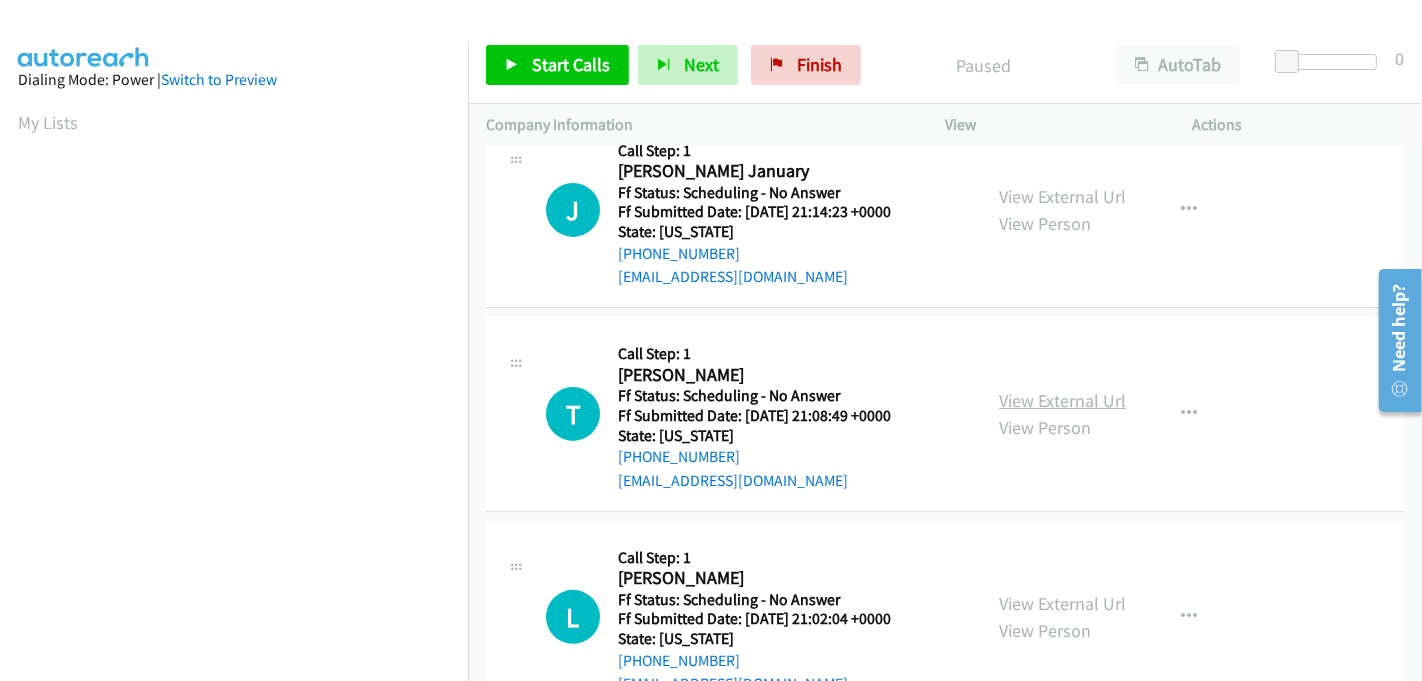 click on "View External Url" at bounding box center (1062, 400) 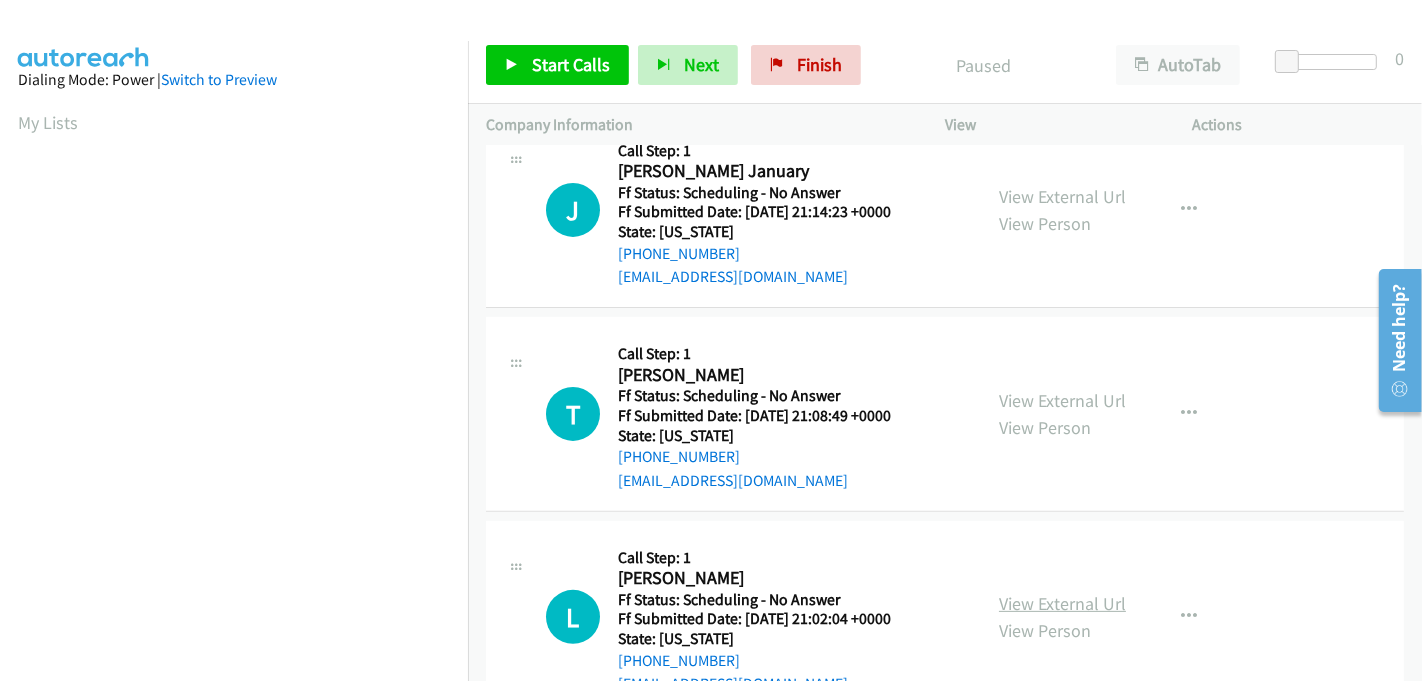 click on "View External Url" at bounding box center (1062, 603) 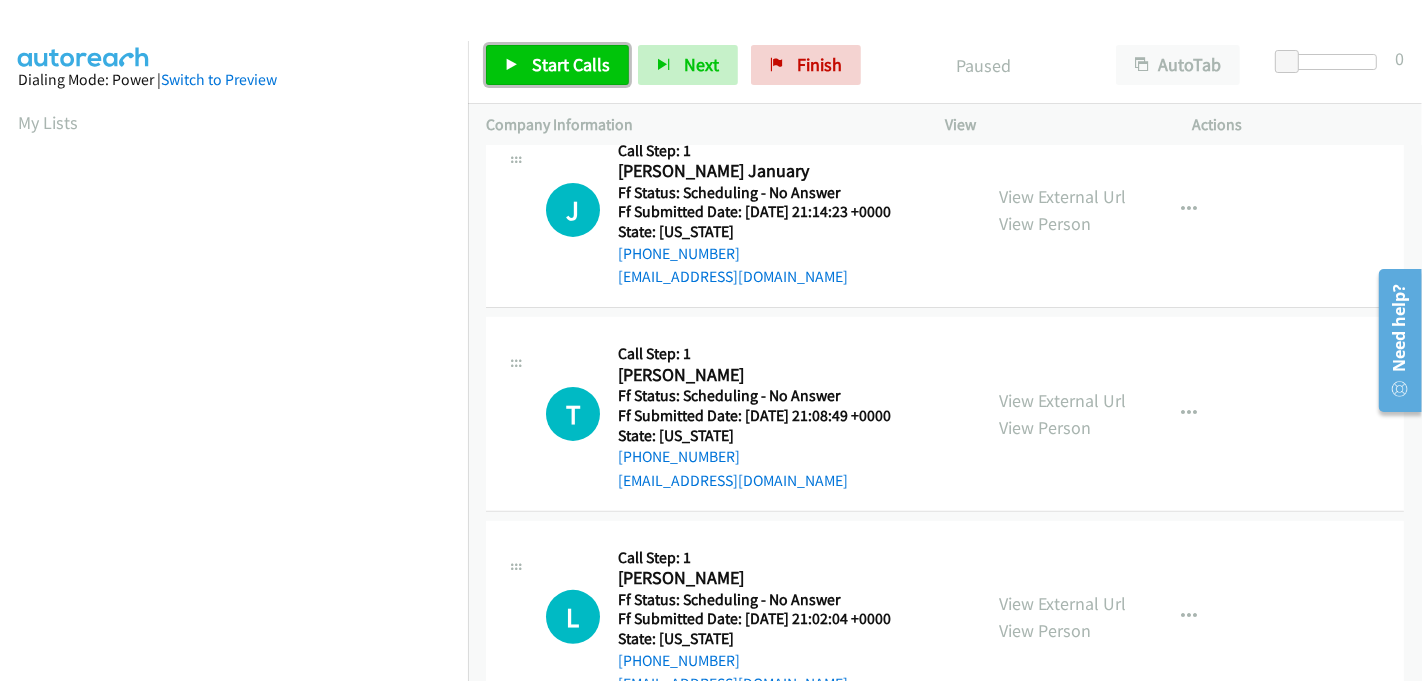 click on "Start Calls" at bounding box center [571, 64] 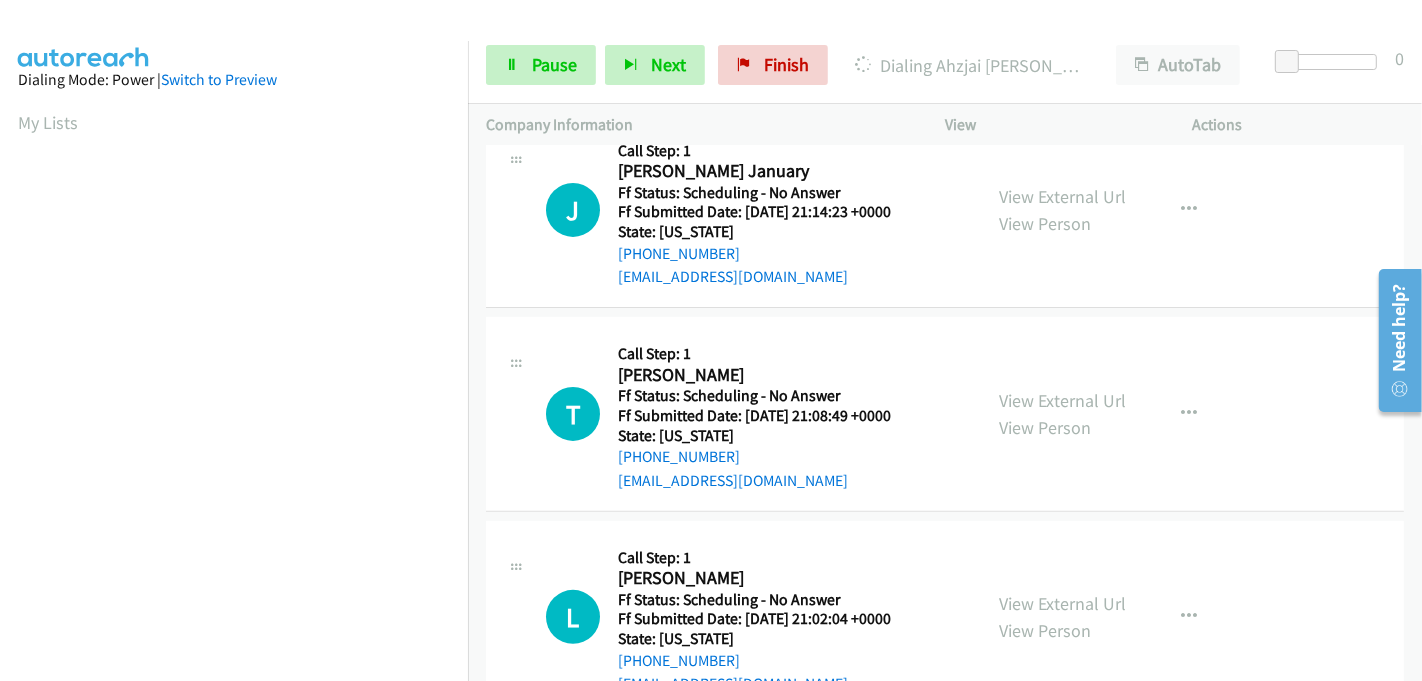 scroll, scrollTop: 442, scrollLeft: 0, axis: vertical 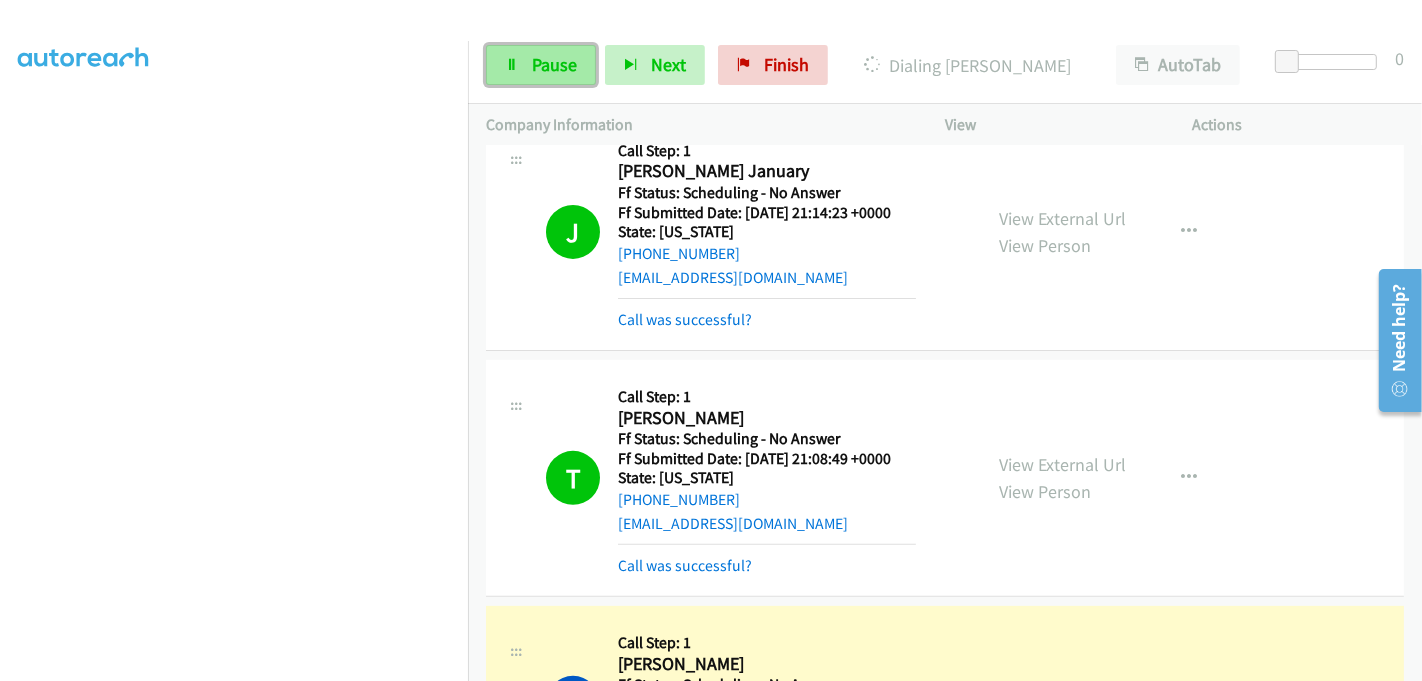 click on "Pause" at bounding box center (554, 64) 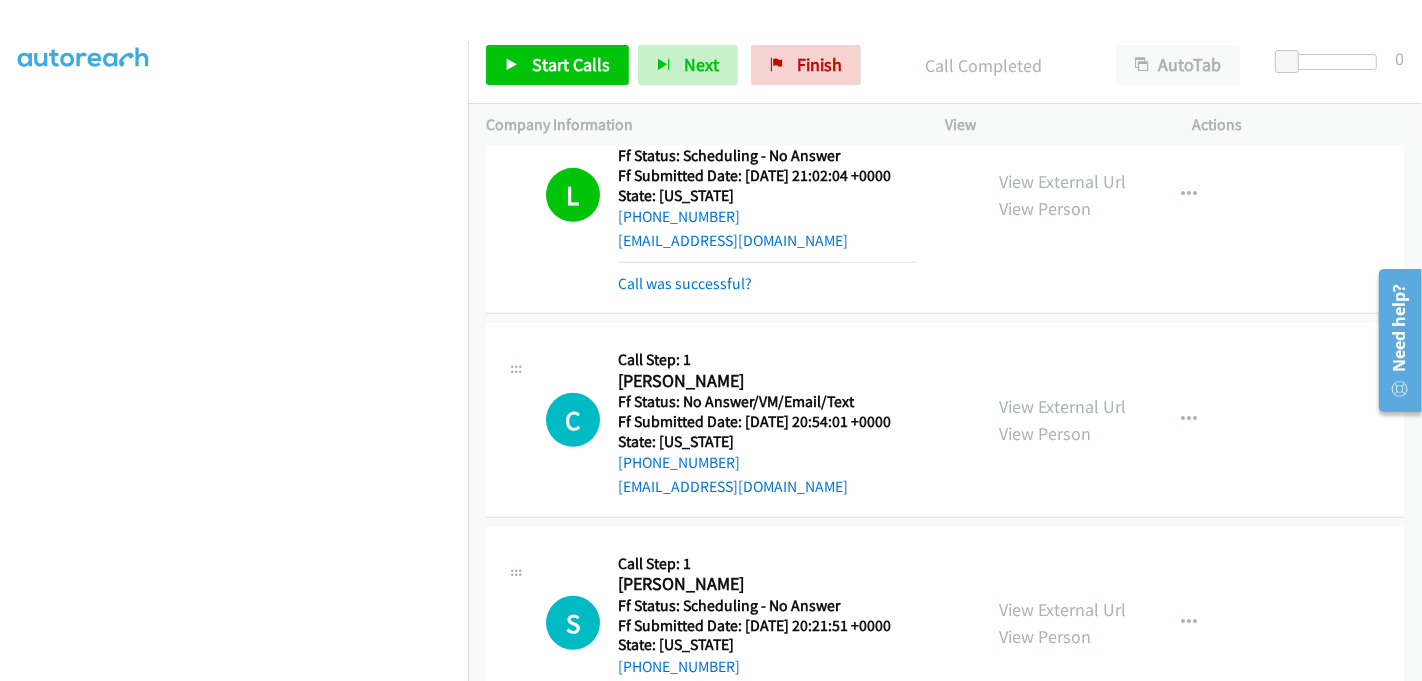 scroll, scrollTop: 1196, scrollLeft: 0, axis: vertical 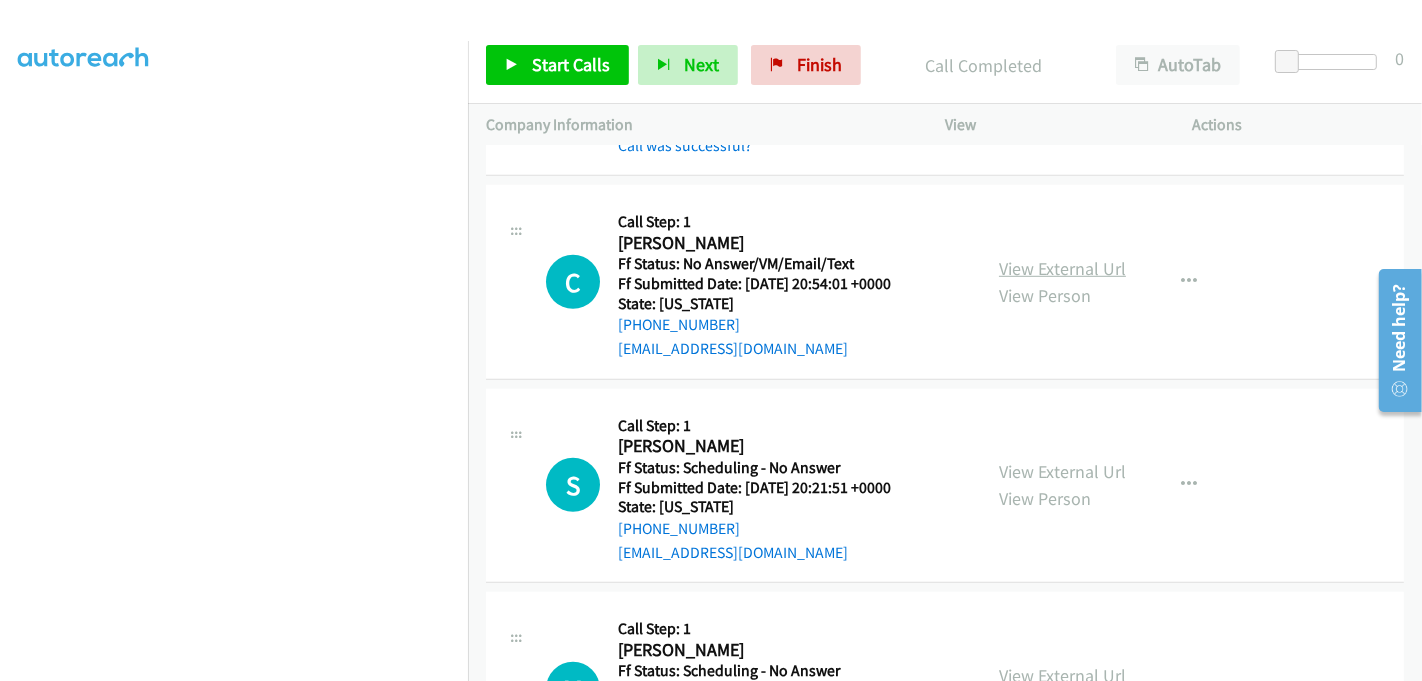 click on "View External Url" at bounding box center [1062, 268] 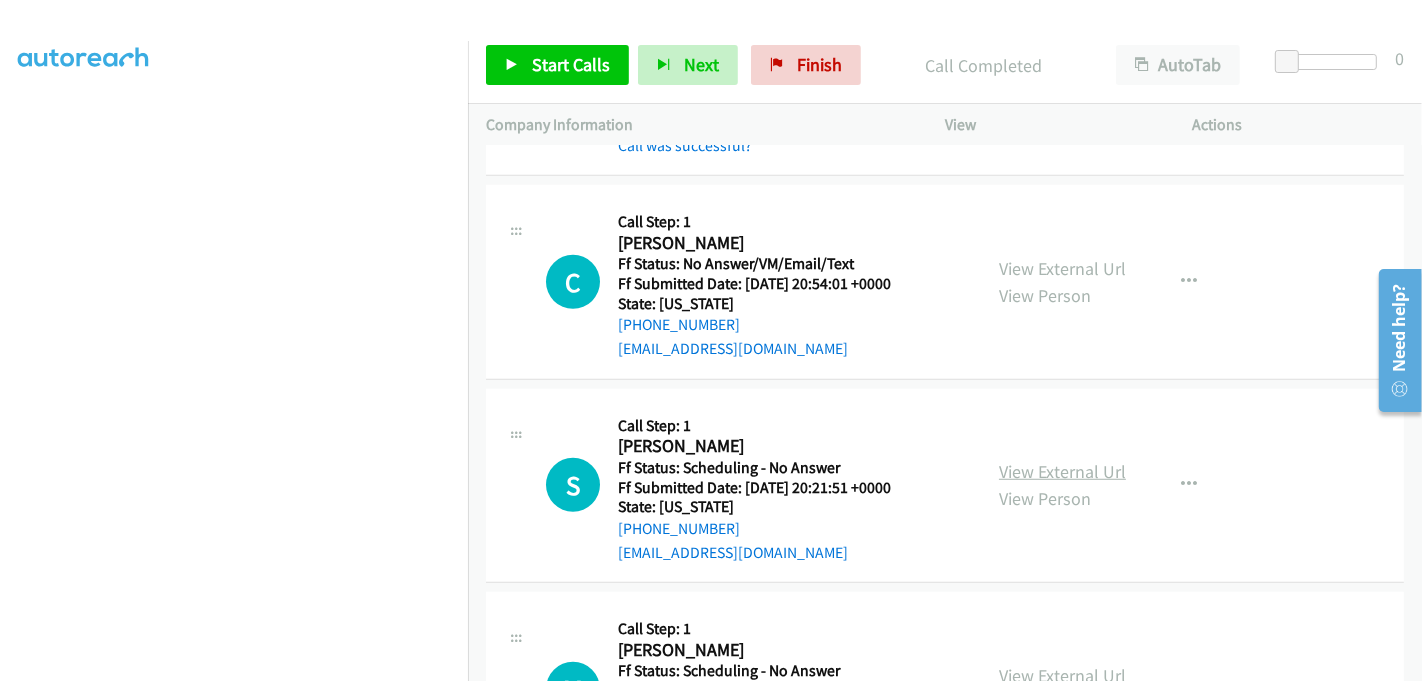 click on "View External Url" at bounding box center (1062, 471) 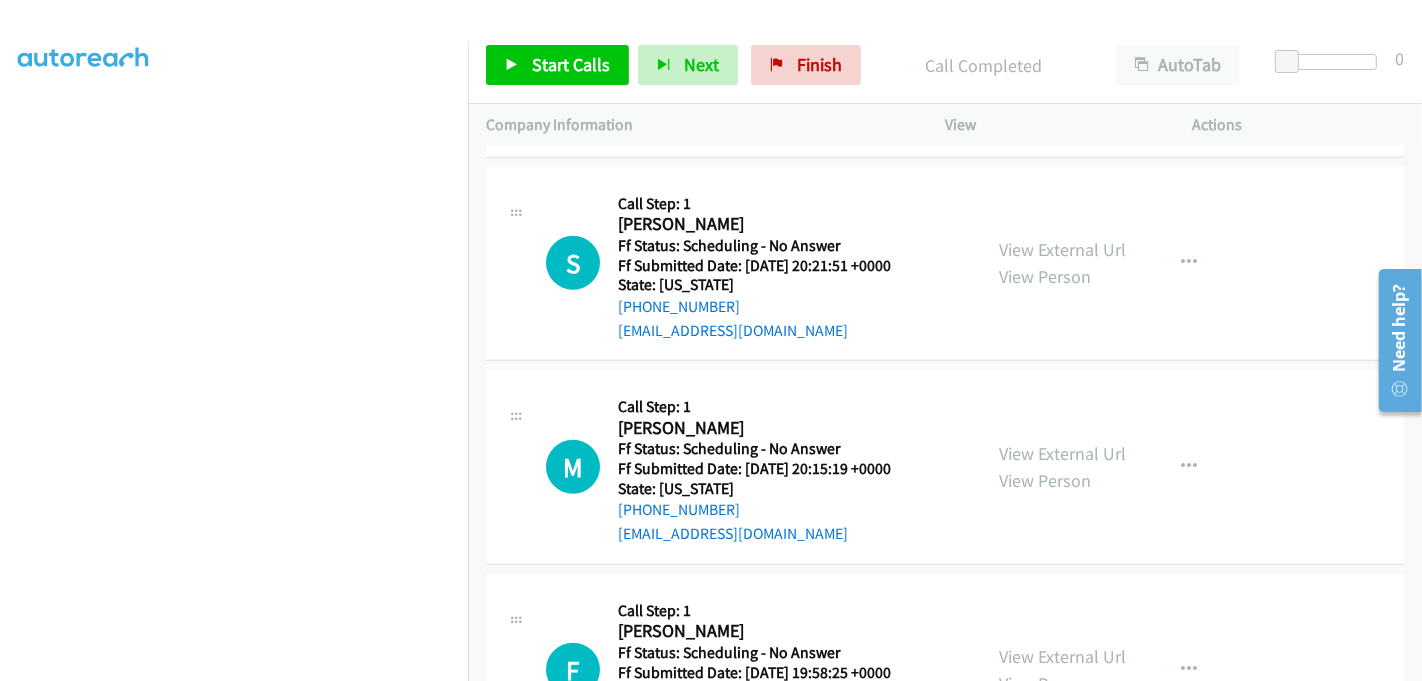 scroll, scrollTop: 1529, scrollLeft: 0, axis: vertical 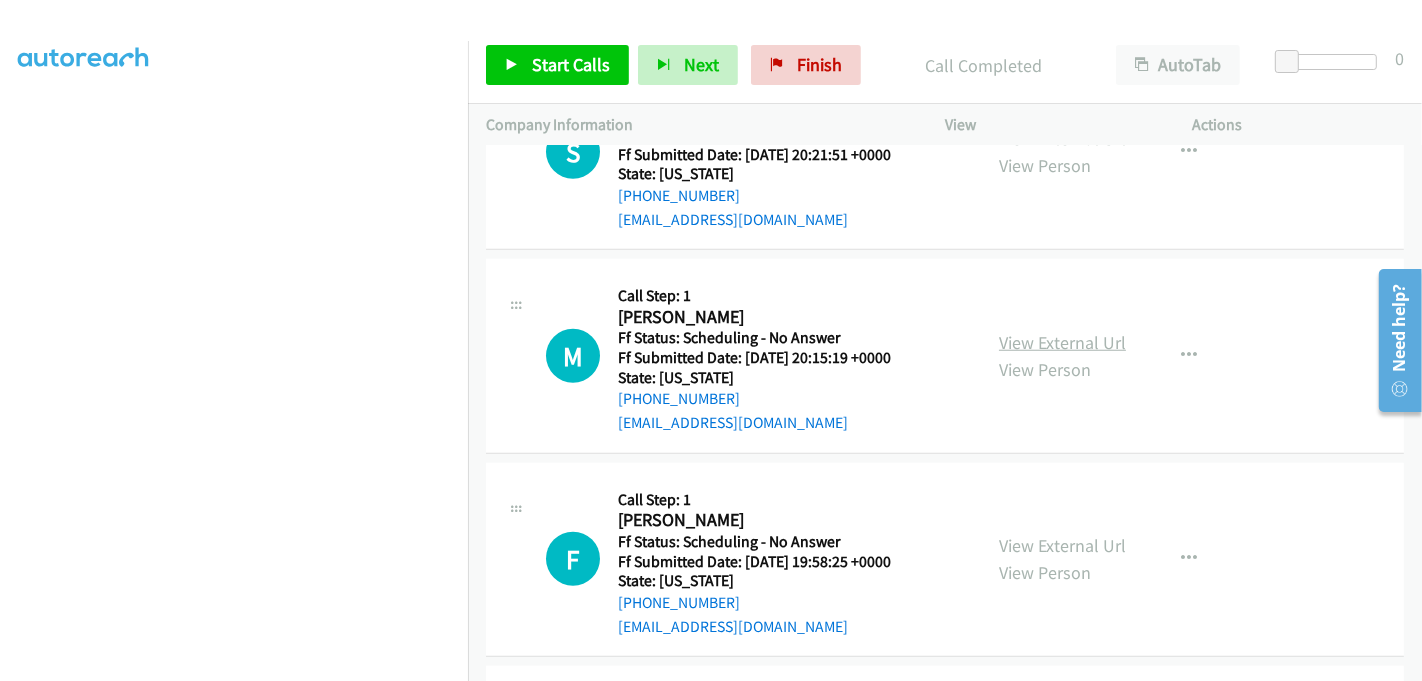 click on "View External Url" at bounding box center [1062, 342] 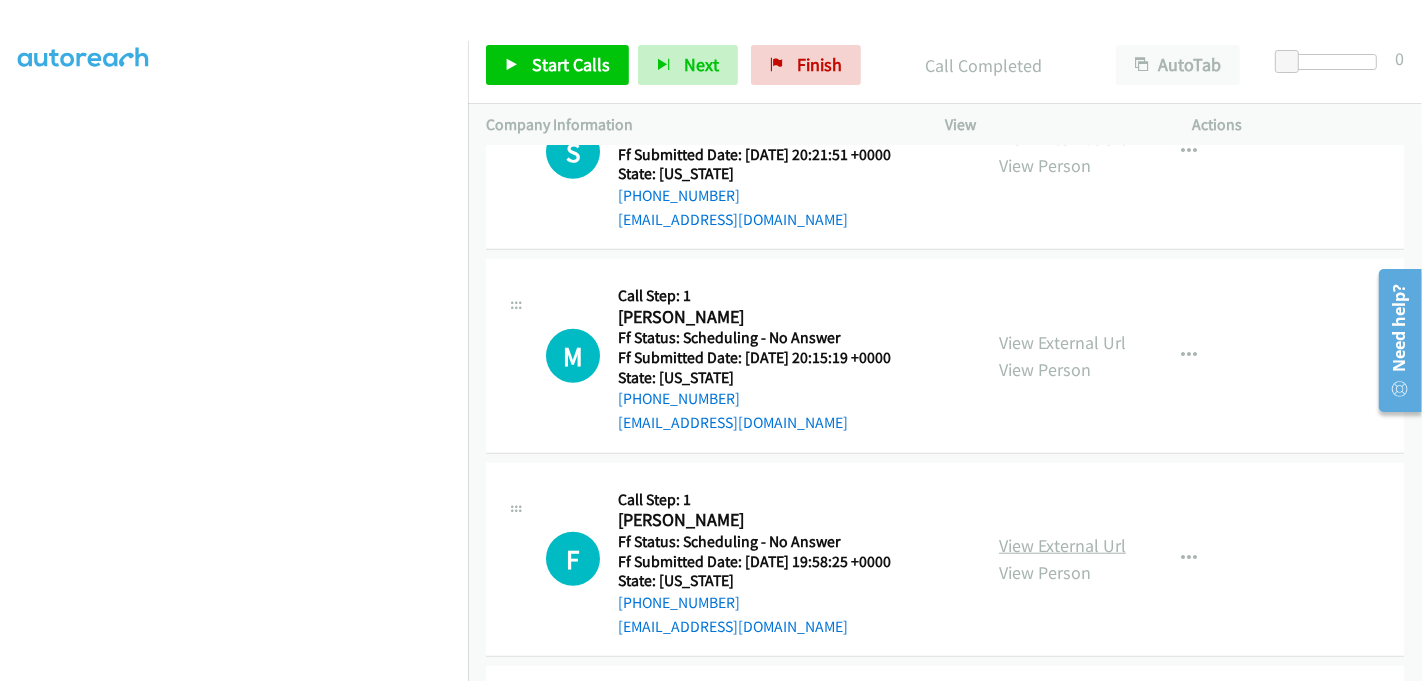 click on "View External Url" at bounding box center (1062, 545) 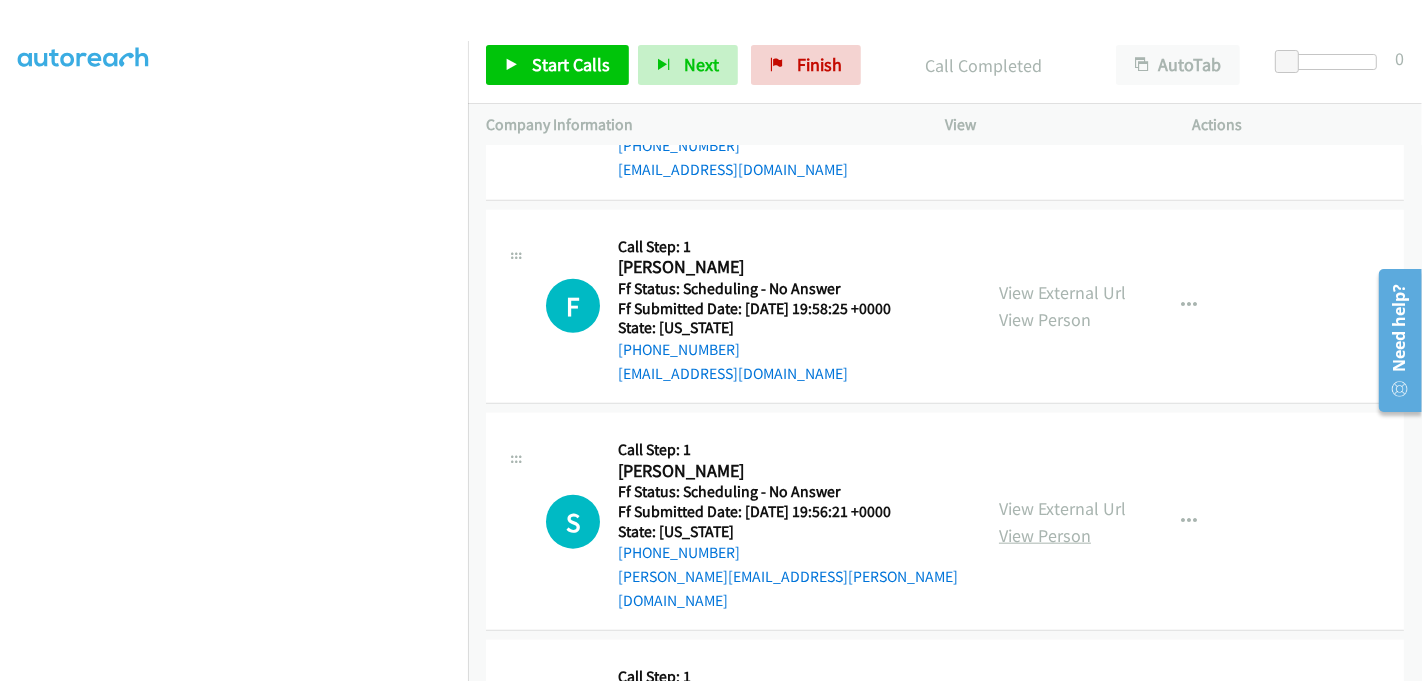 scroll, scrollTop: 1862, scrollLeft: 0, axis: vertical 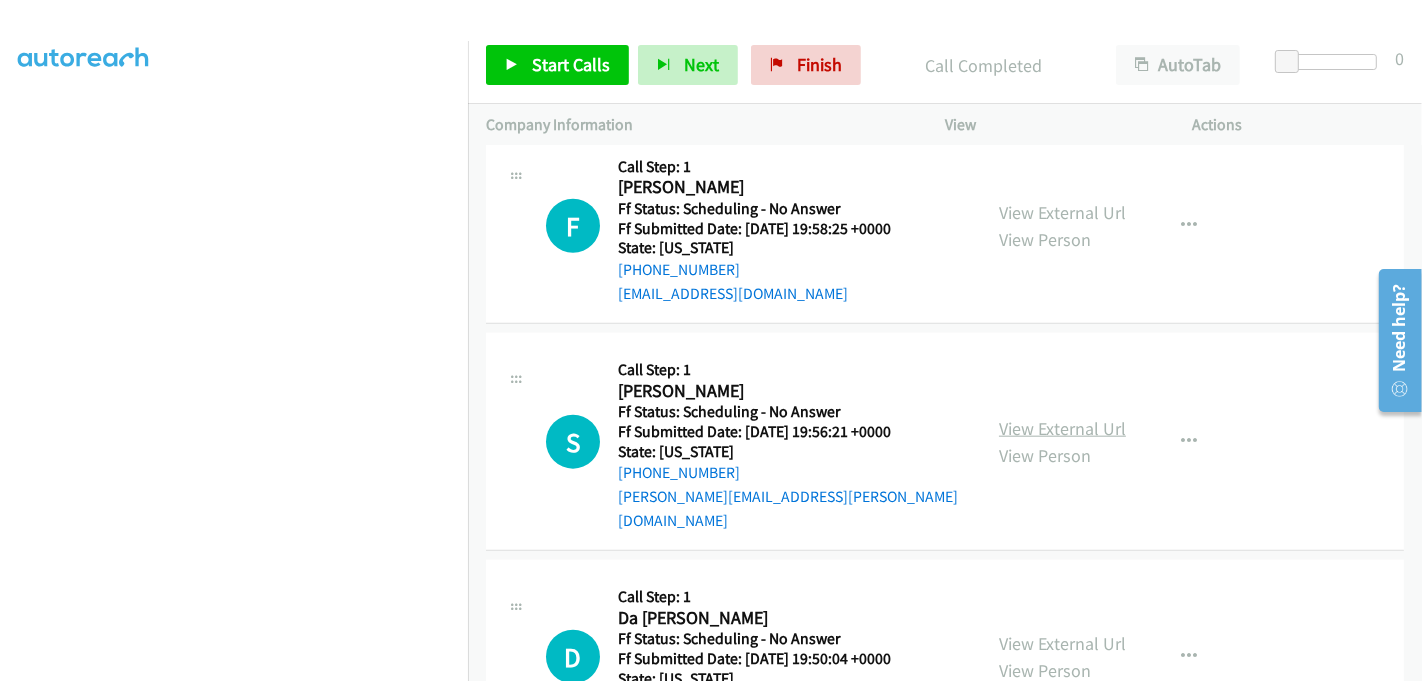 click on "View External Url" at bounding box center (1062, 428) 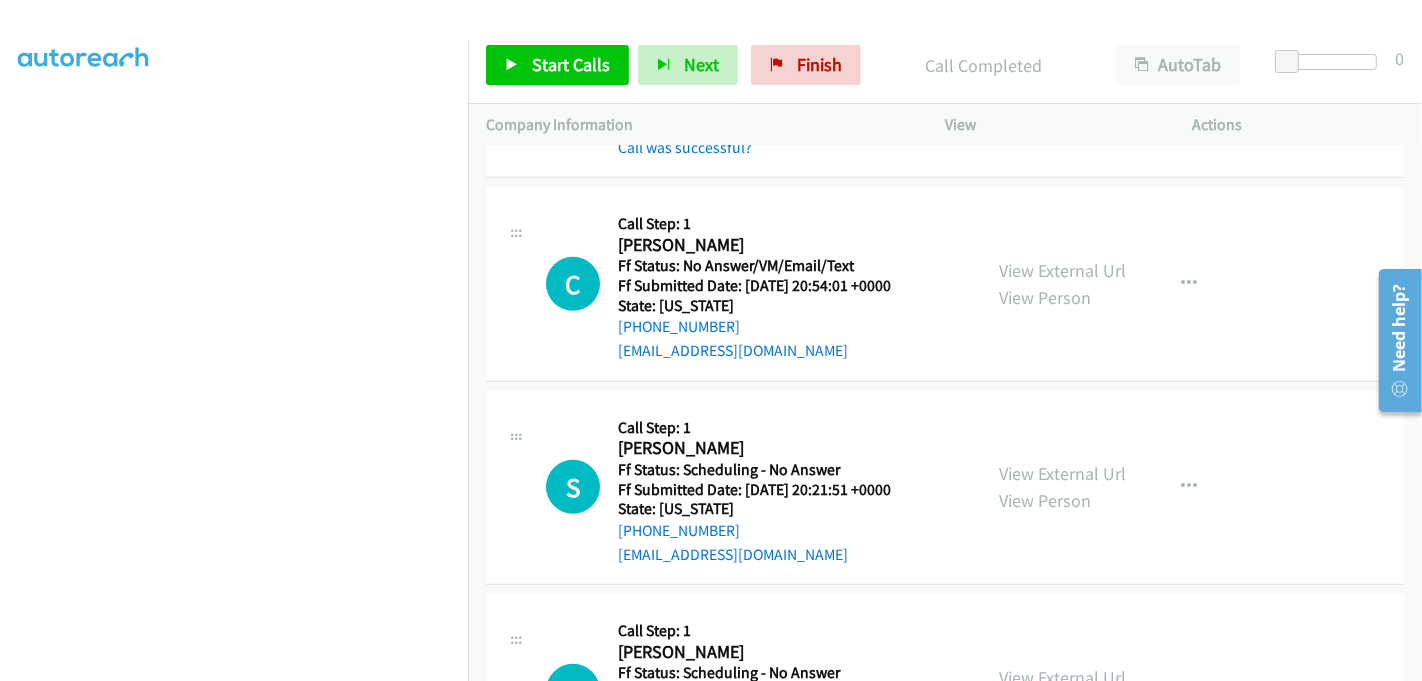 scroll, scrollTop: 1085, scrollLeft: 0, axis: vertical 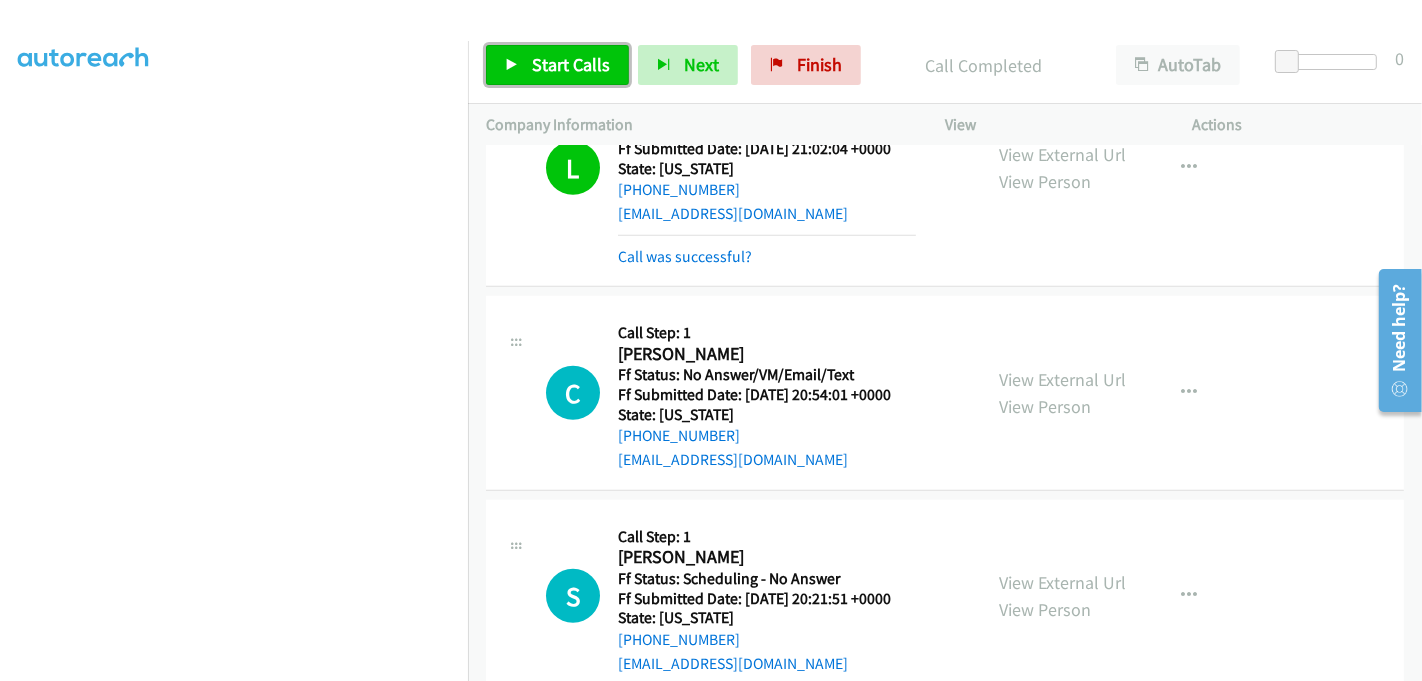 click on "Start Calls" at bounding box center [571, 64] 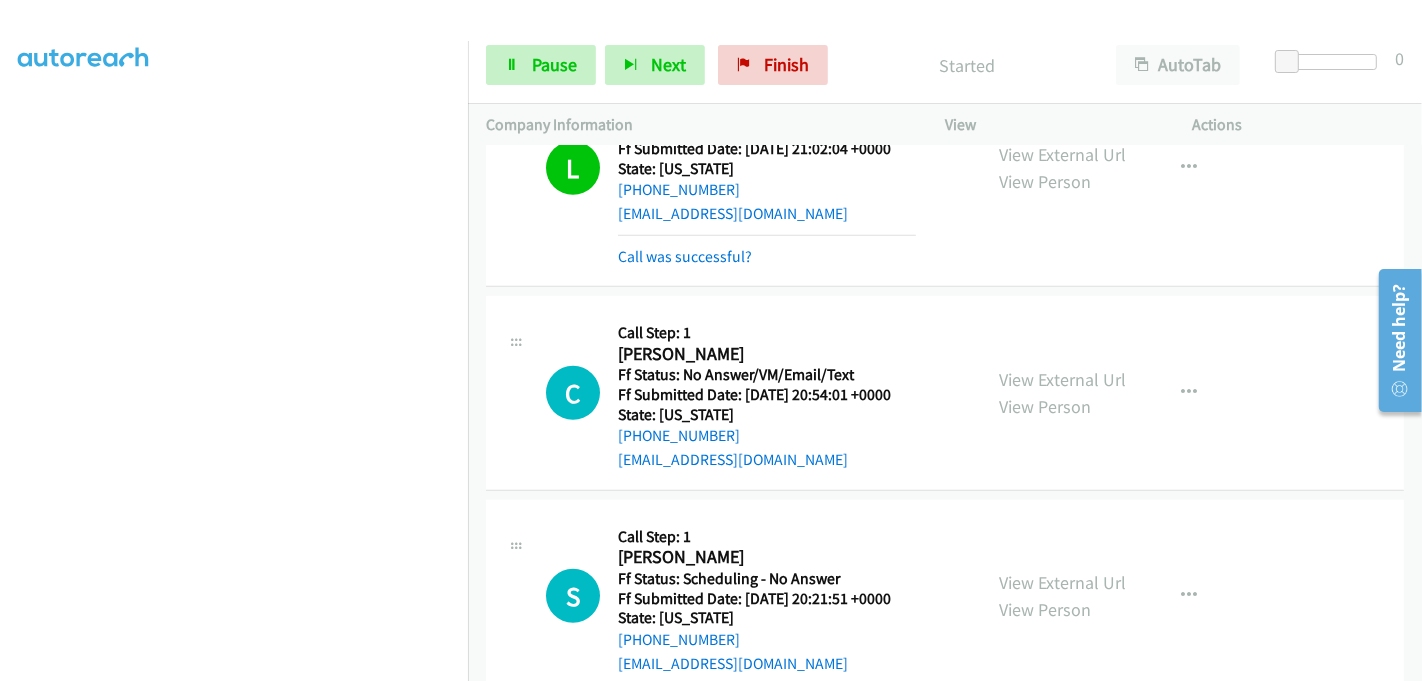 scroll, scrollTop: 1196, scrollLeft: 0, axis: vertical 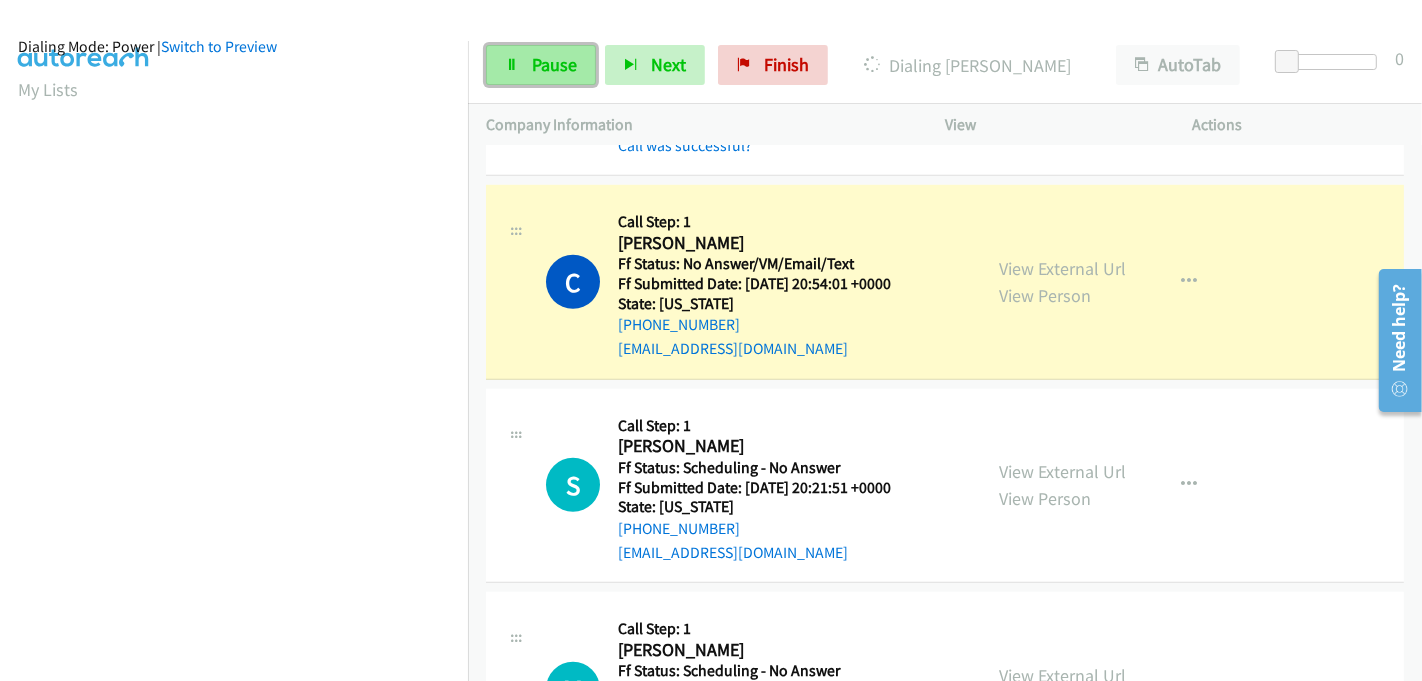 click on "Pause" at bounding box center (554, 64) 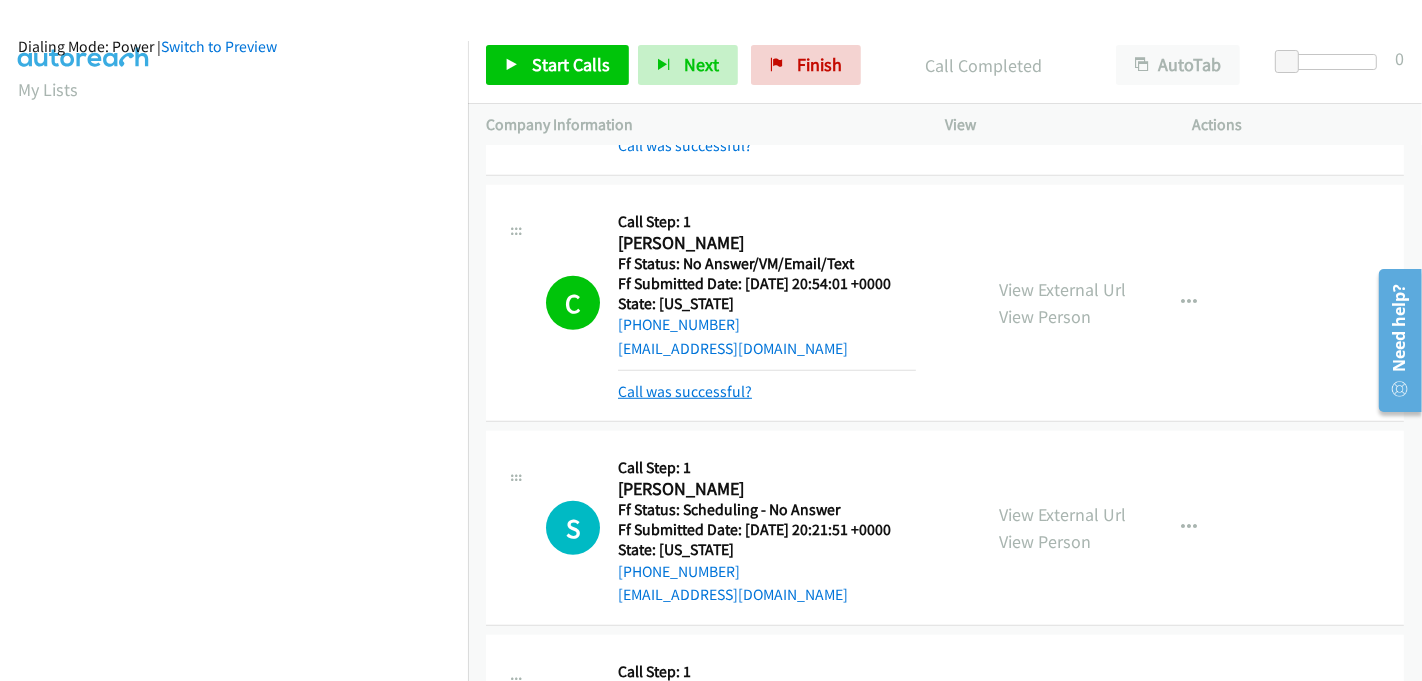 click on "Call was successful?" at bounding box center [685, 391] 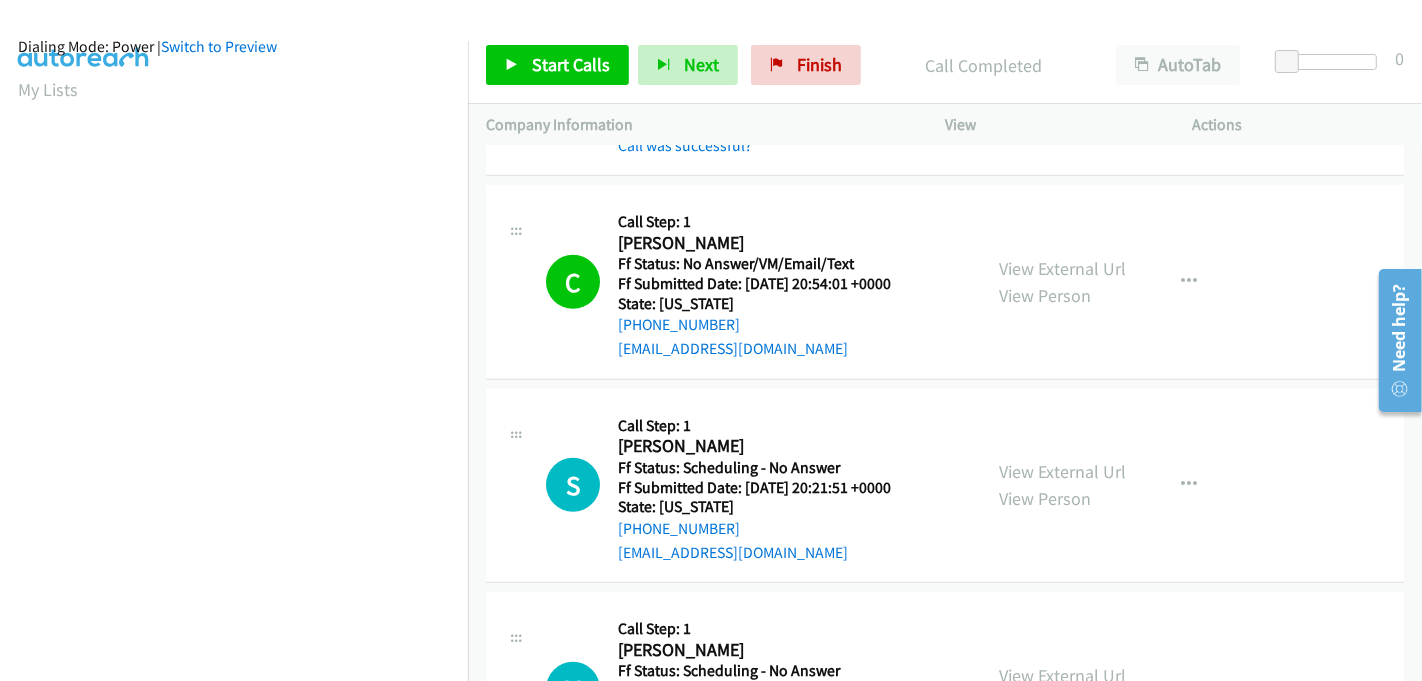 scroll, scrollTop: 442, scrollLeft: 0, axis: vertical 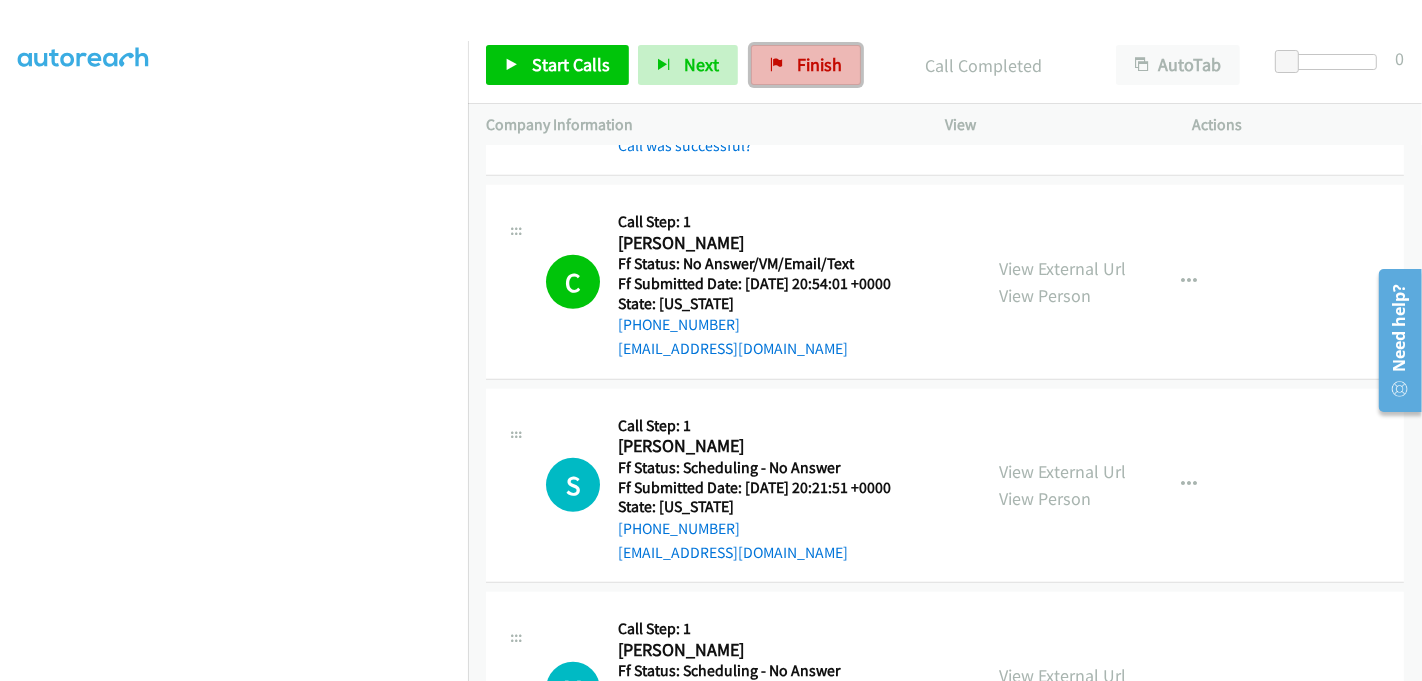 click on "Finish" at bounding box center (806, 65) 